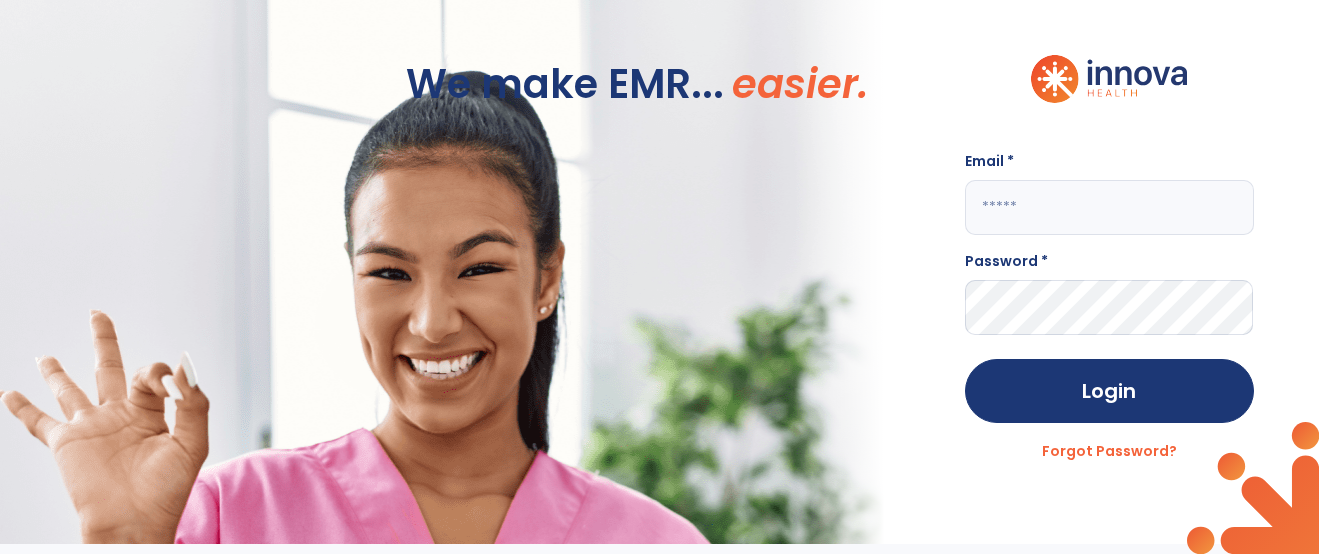 scroll, scrollTop: 0, scrollLeft: 0, axis: both 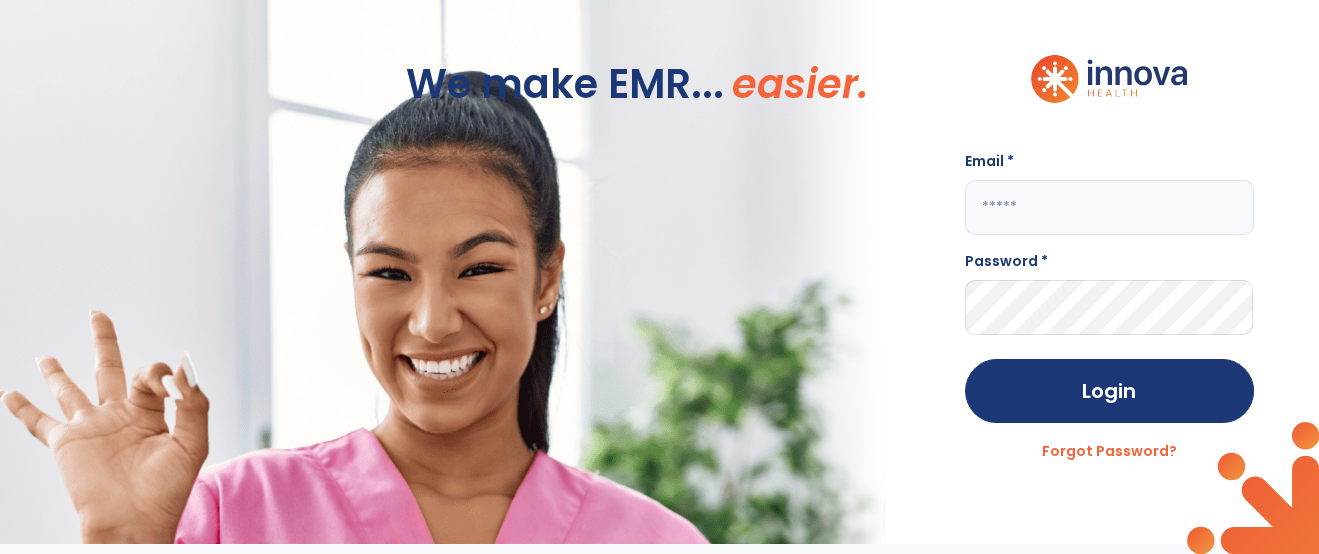 click 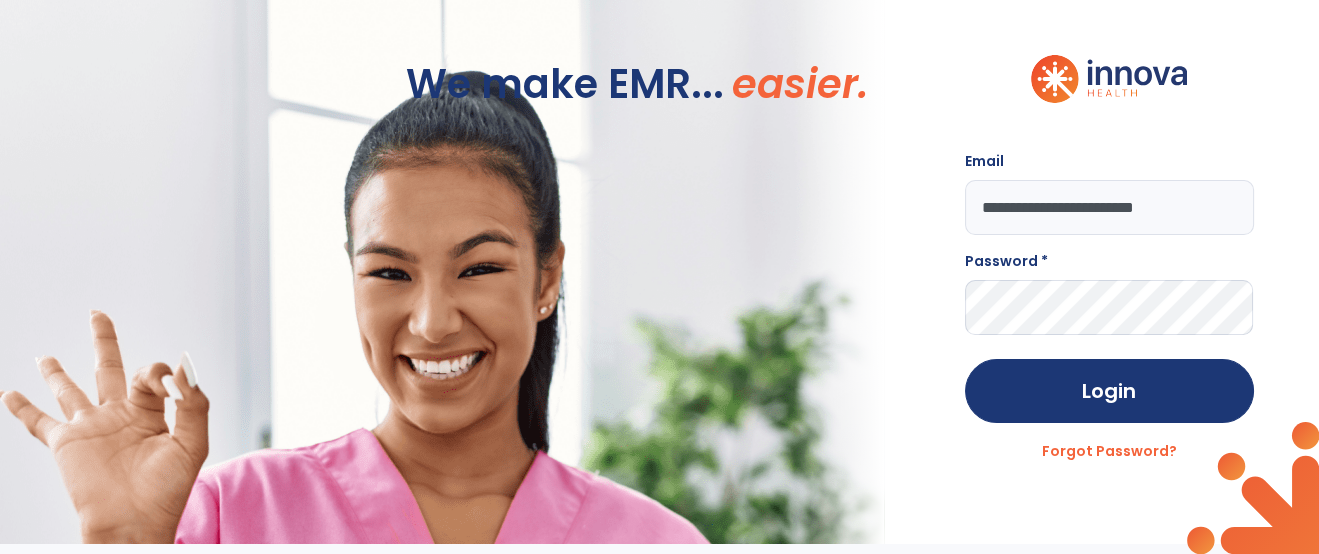 type on "**********" 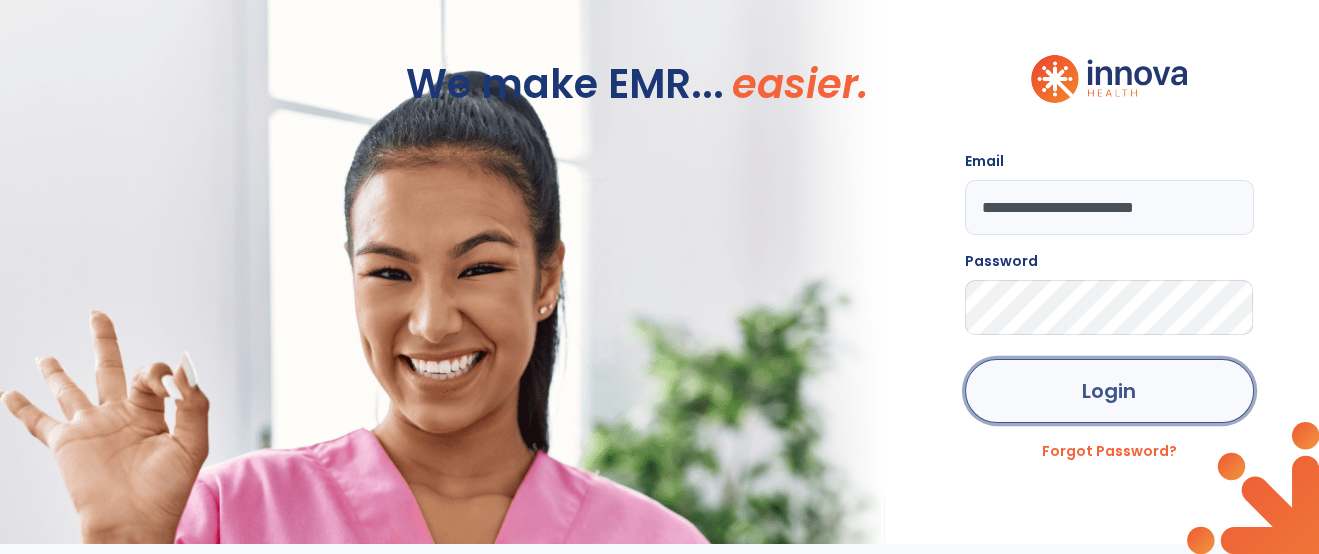 click on "Login" 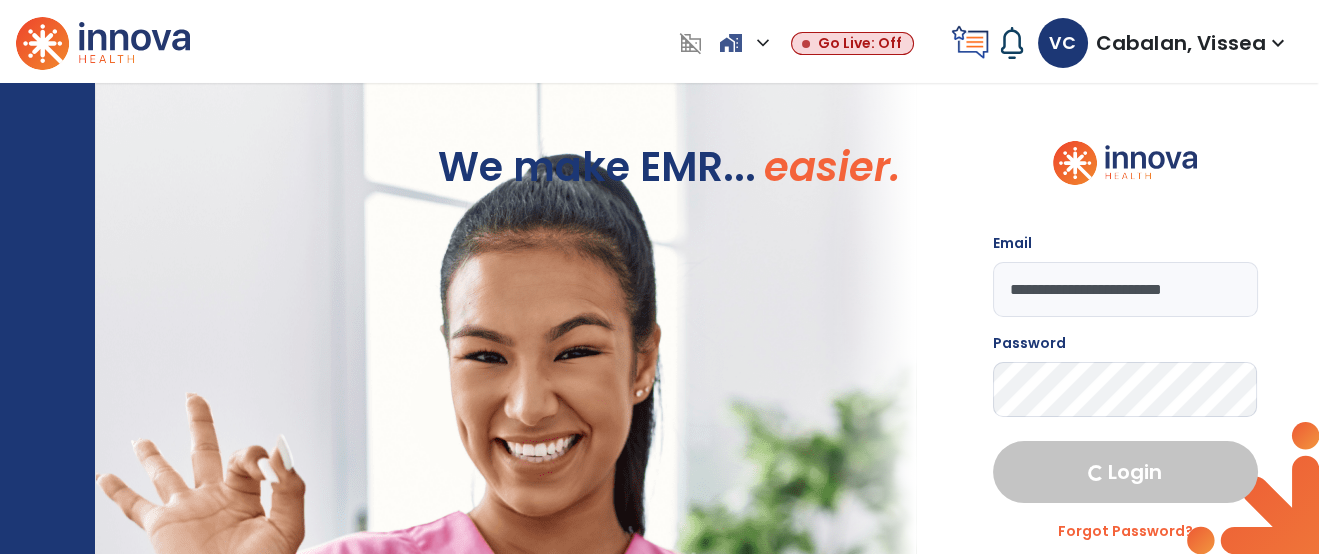 select on "****" 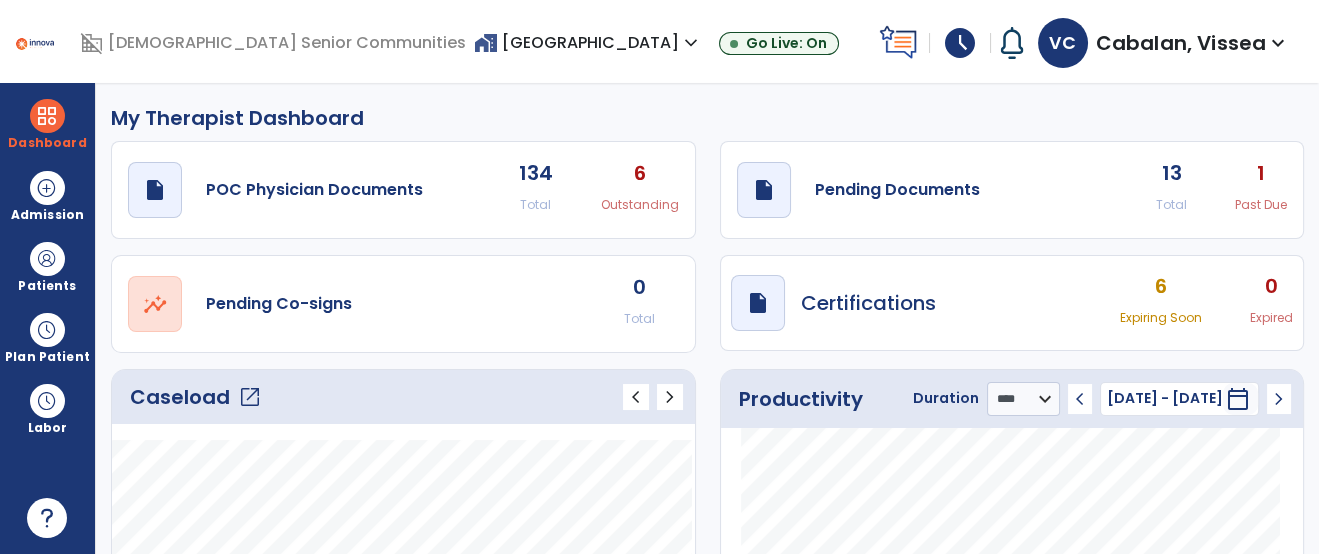 click on "open_in_new" 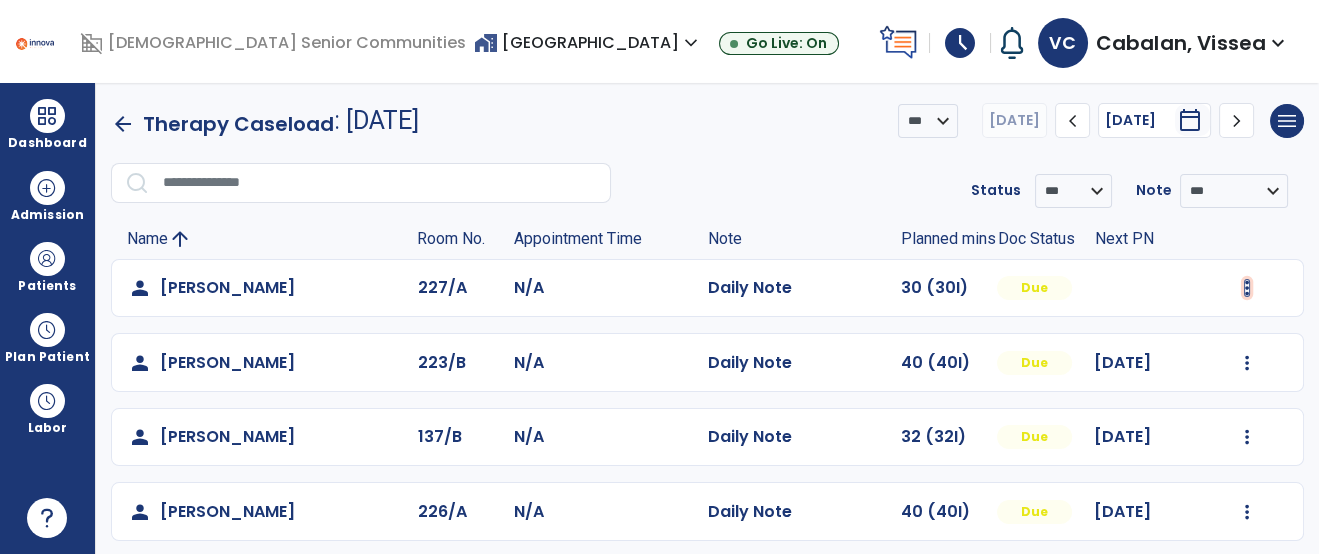 click at bounding box center [1247, 288] 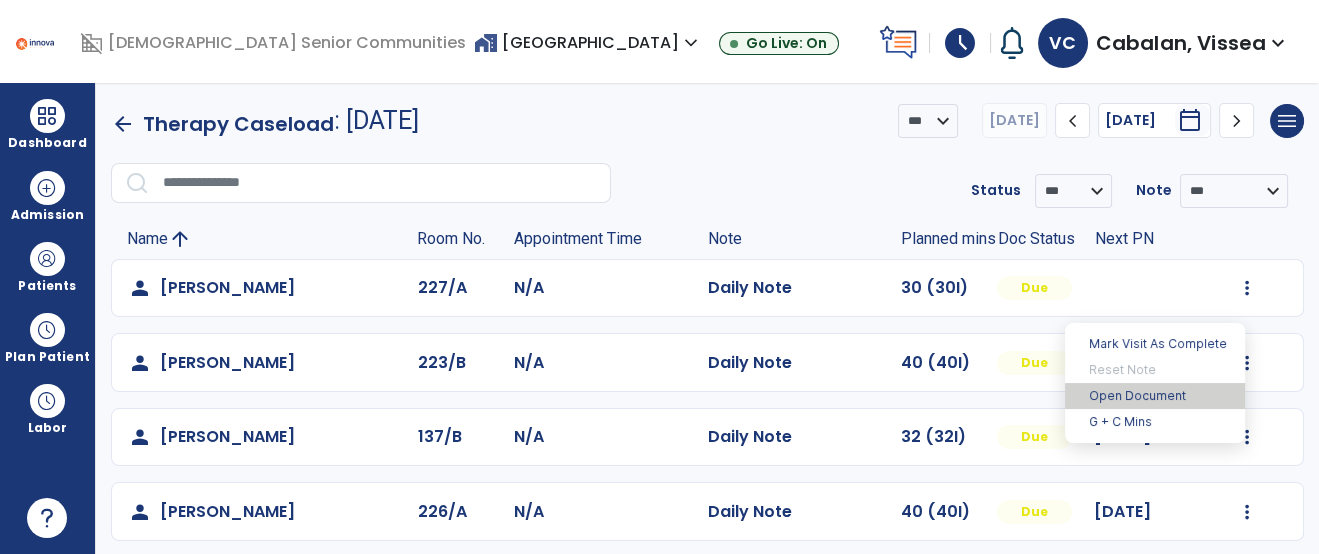 click on "Open Document" at bounding box center [1155, 396] 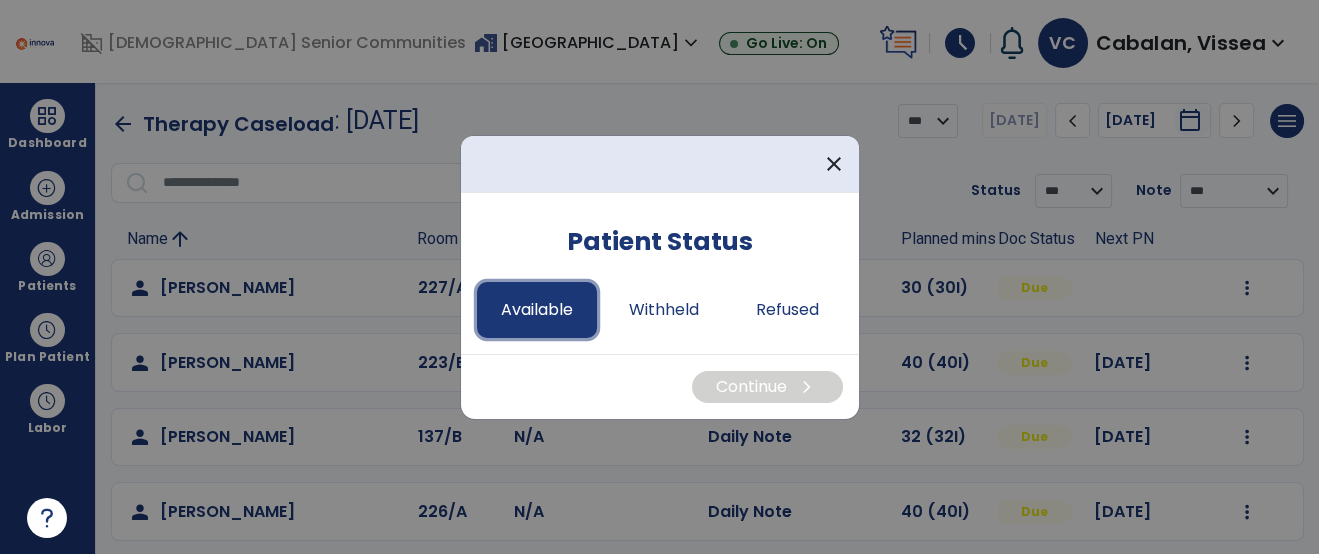 click on "Available" at bounding box center (537, 310) 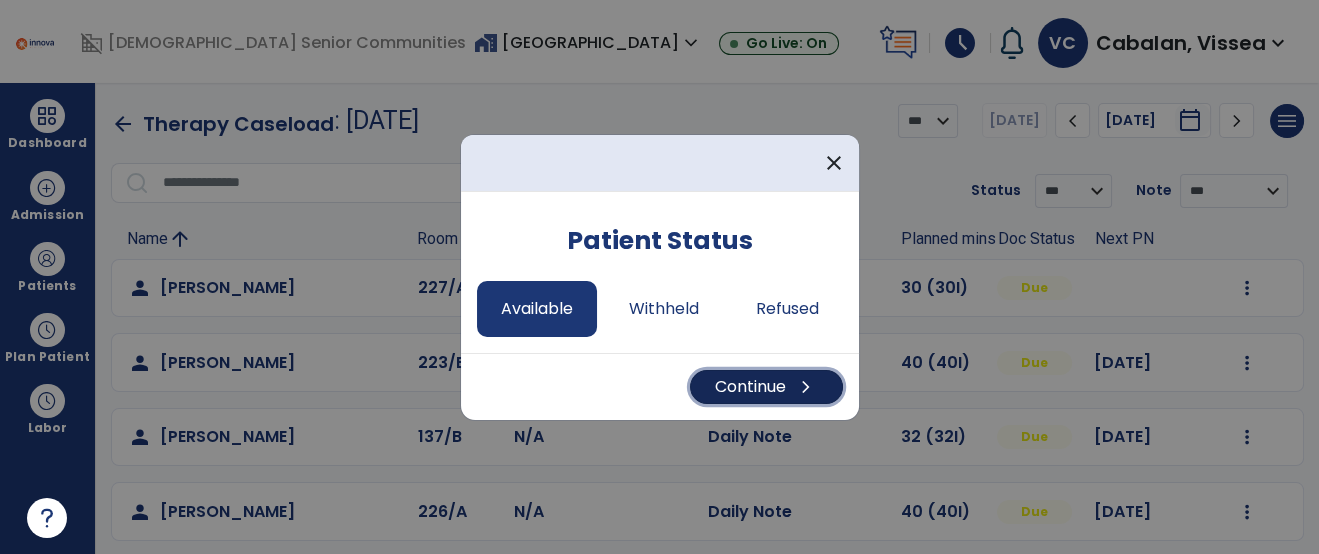 click on "Continue   chevron_right" at bounding box center (766, 387) 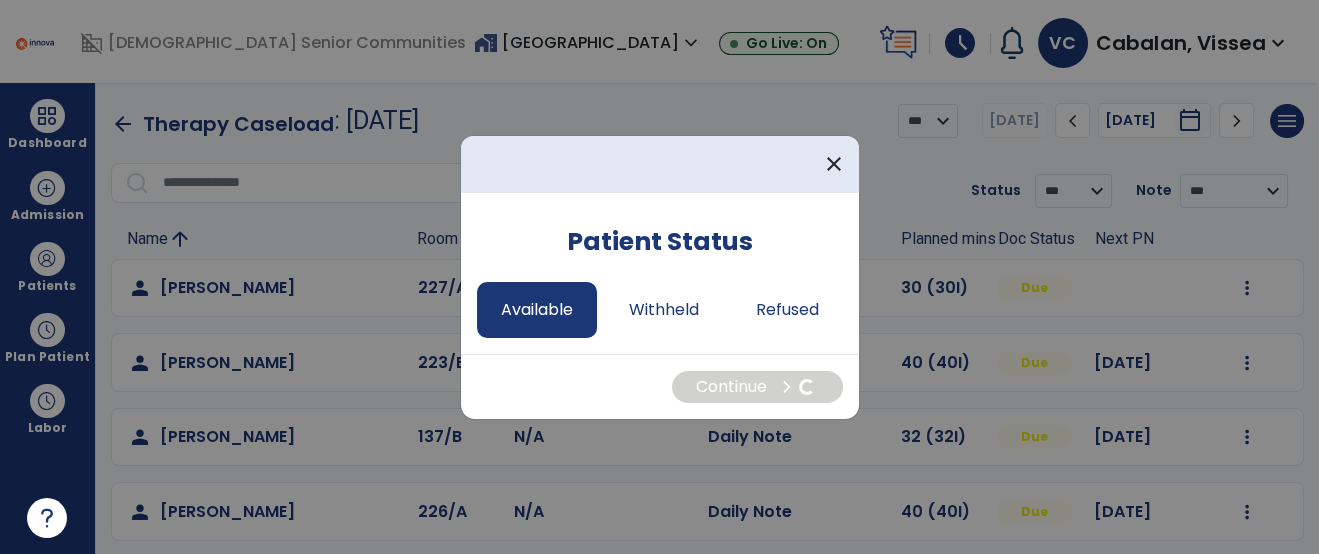 select on "*" 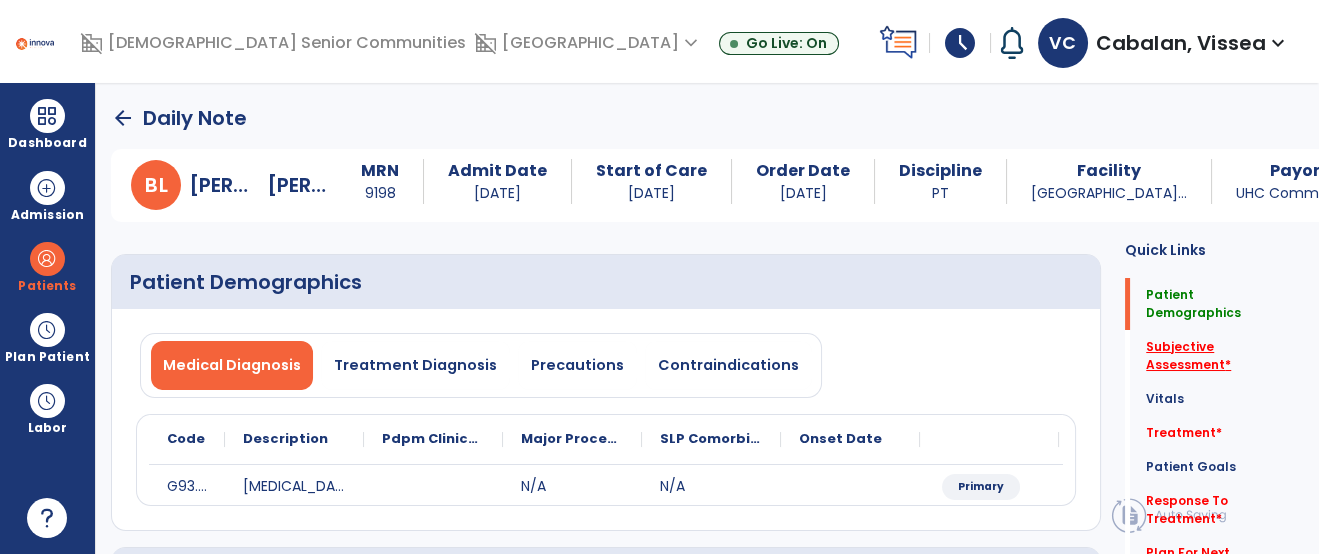 click on "Subjective Assessment   *" 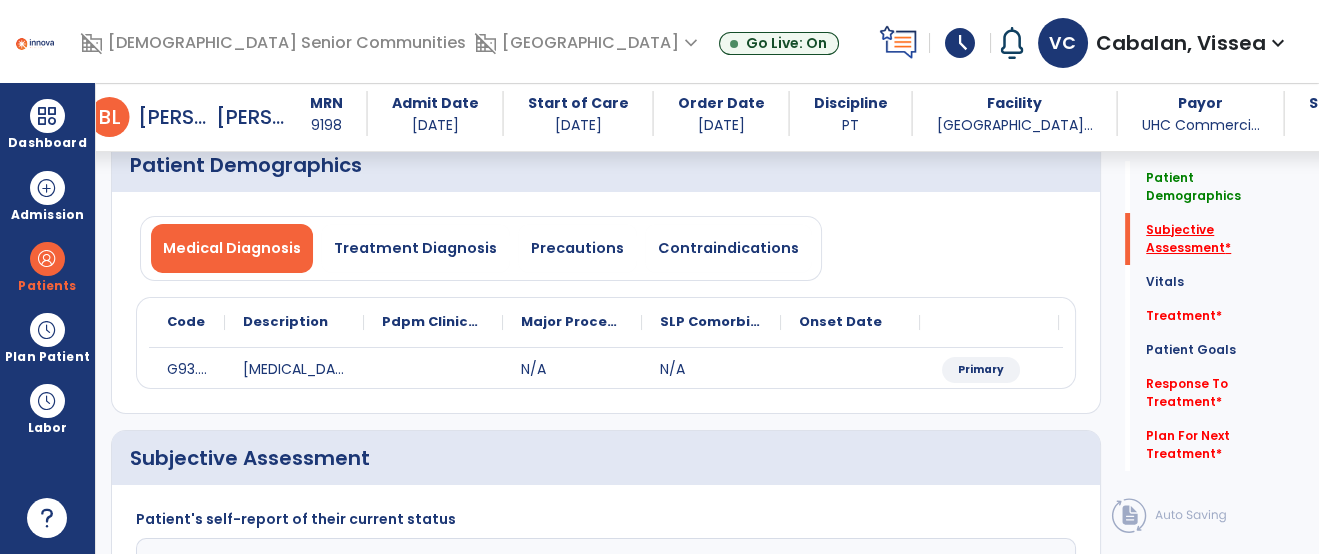 scroll, scrollTop: 369, scrollLeft: 0, axis: vertical 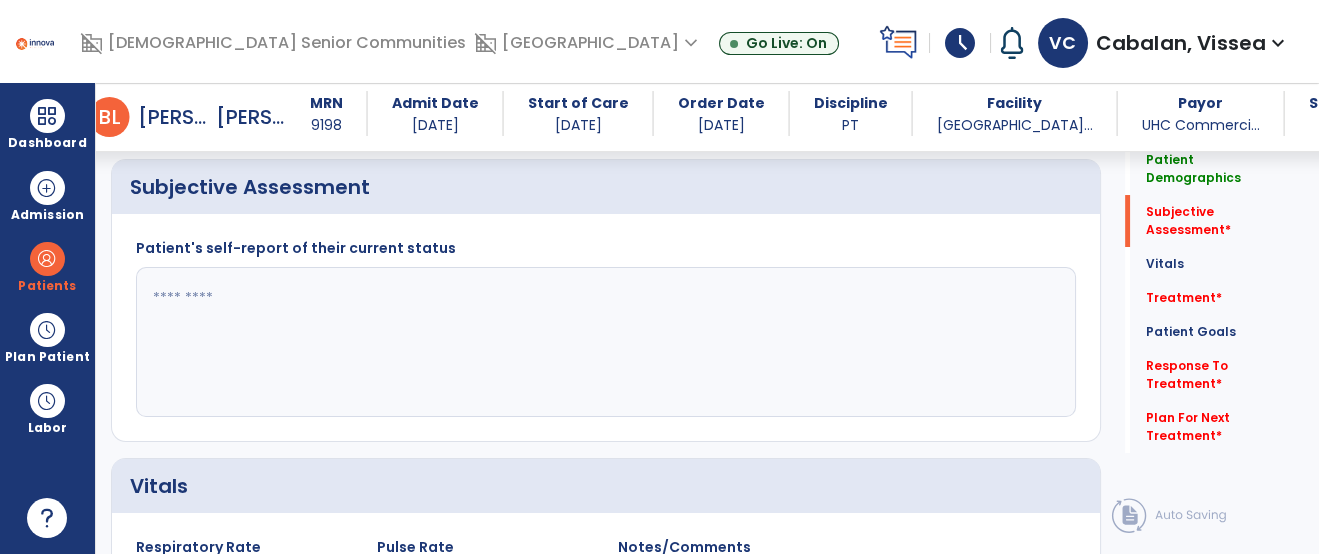 click 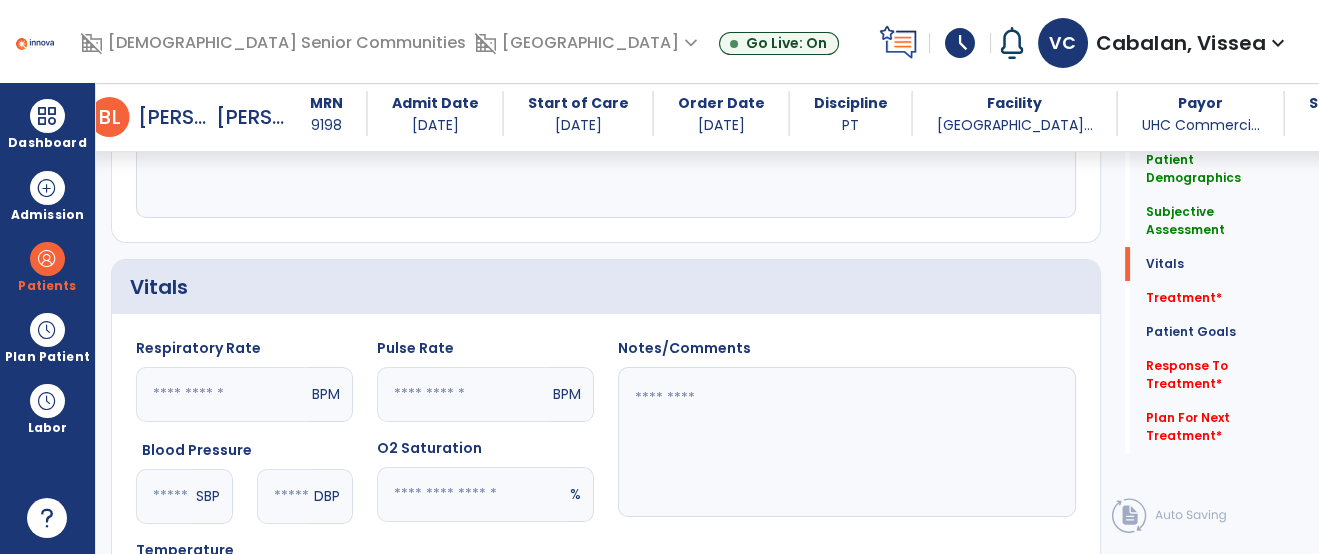 scroll, scrollTop: 574, scrollLeft: 0, axis: vertical 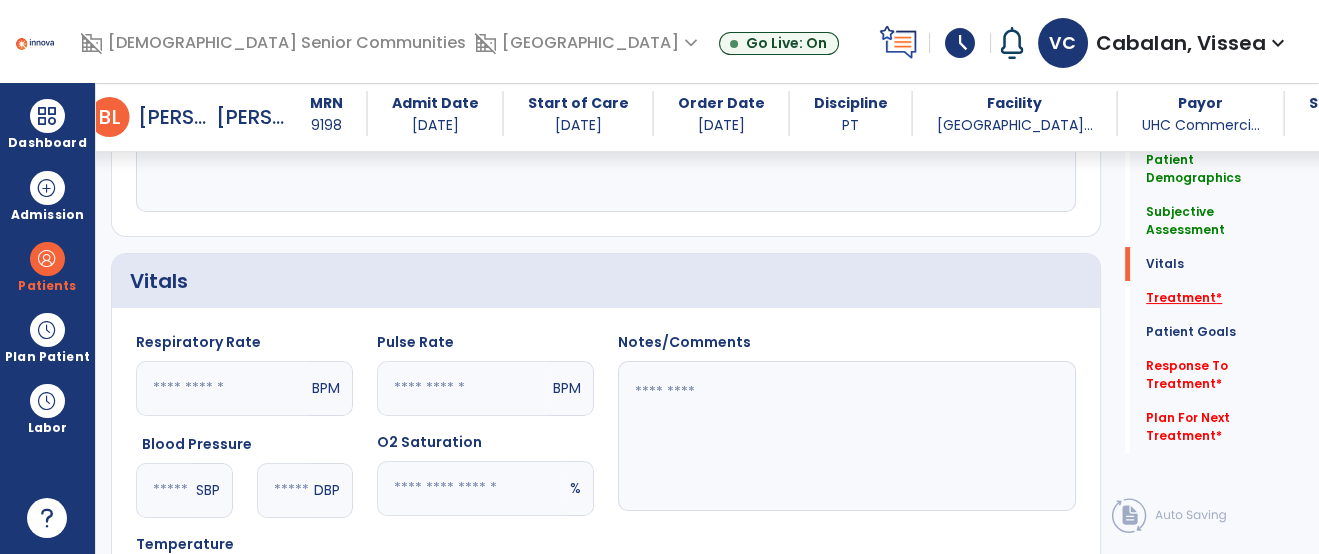 type on "**********" 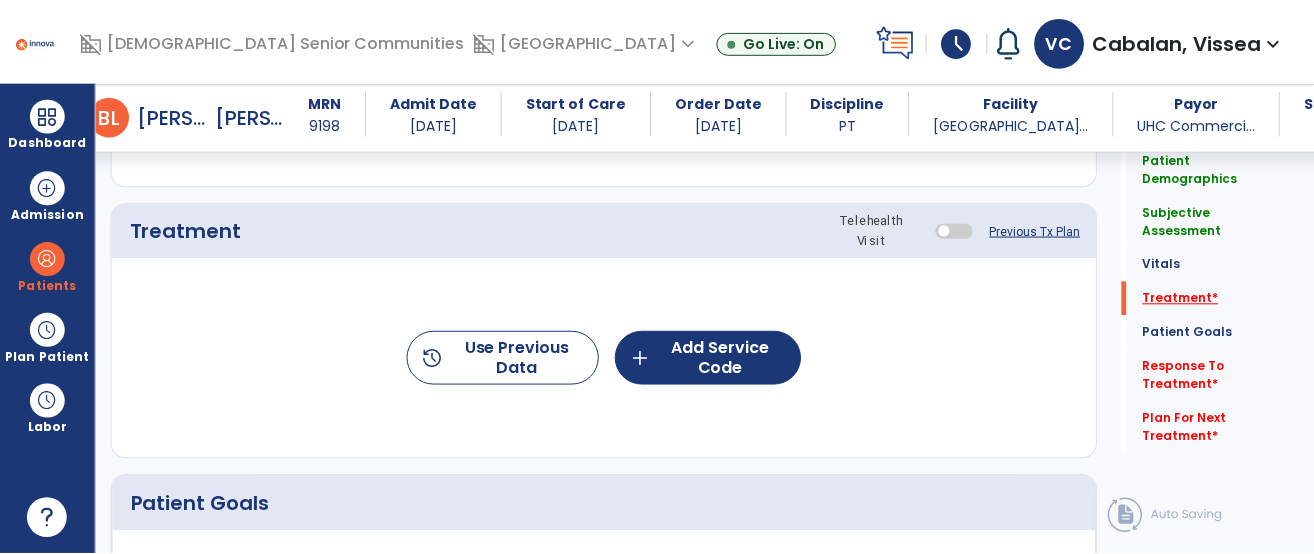 scroll, scrollTop: 1057, scrollLeft: 0, axis: vertical 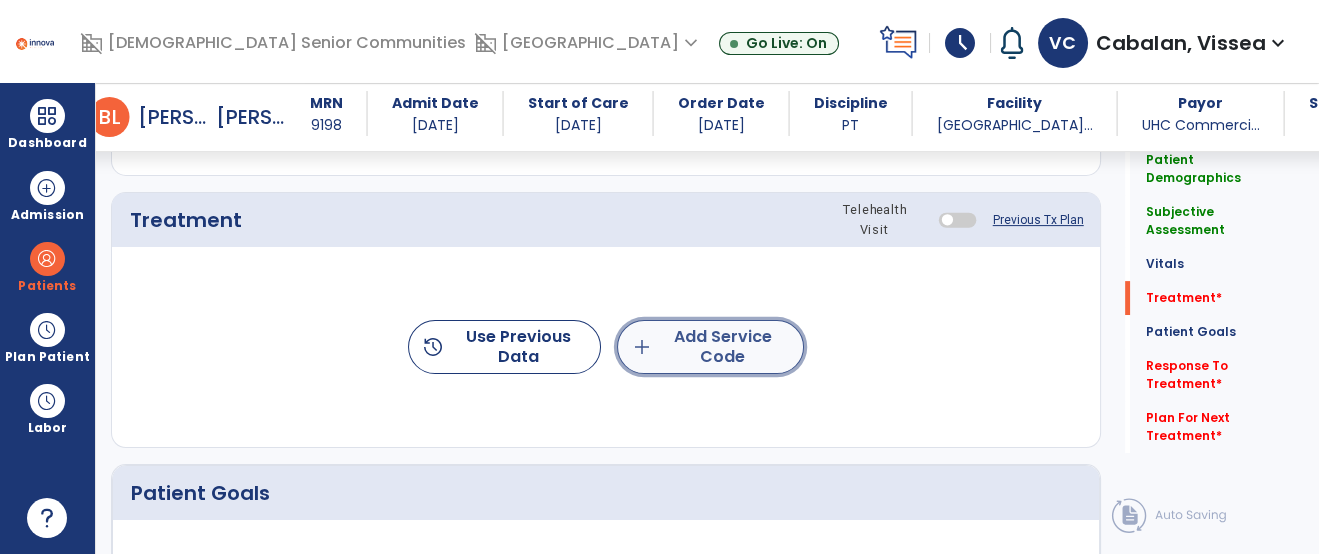 click on "add  Add Service Code" 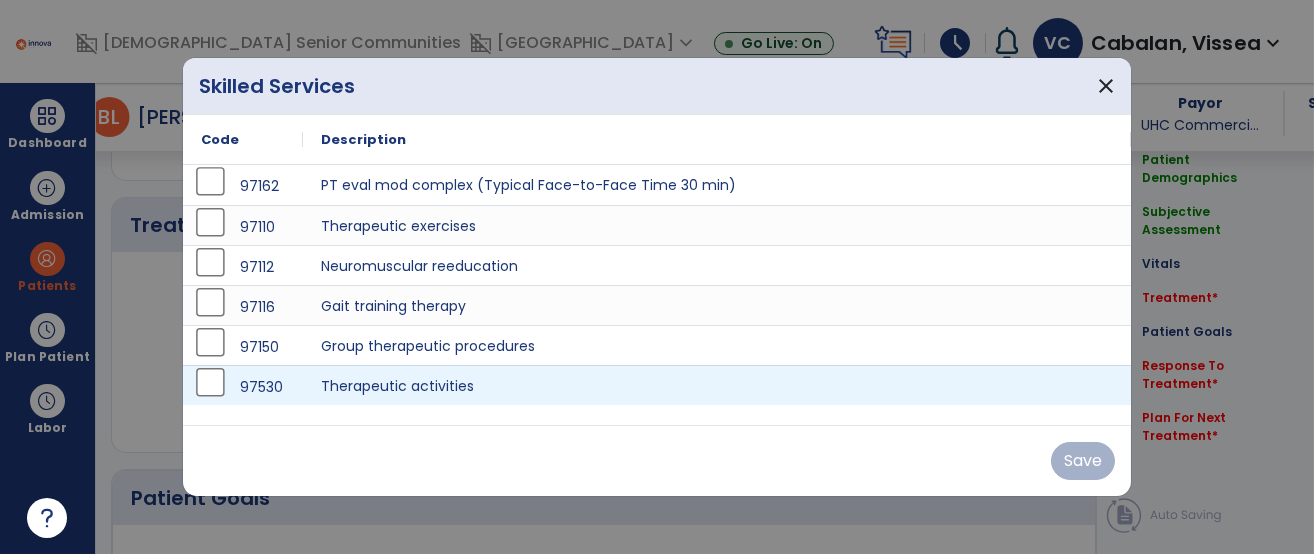 scroll, scrollTop: 1057, scrollLeft: 0, axis: vertical 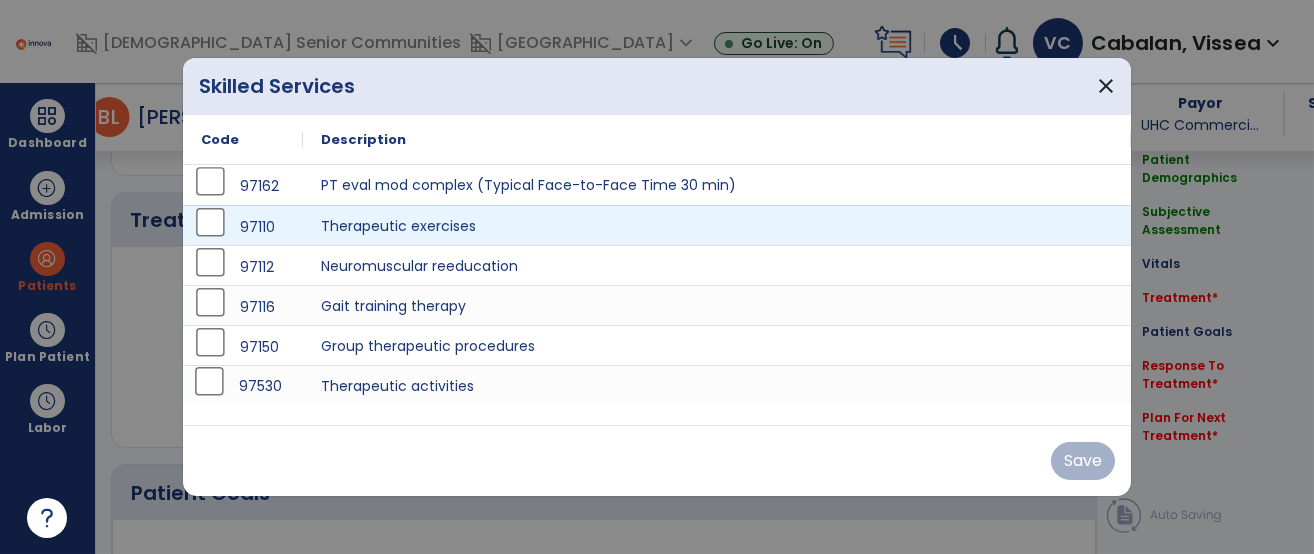 click on "97110" at bounding box center [243, 227] 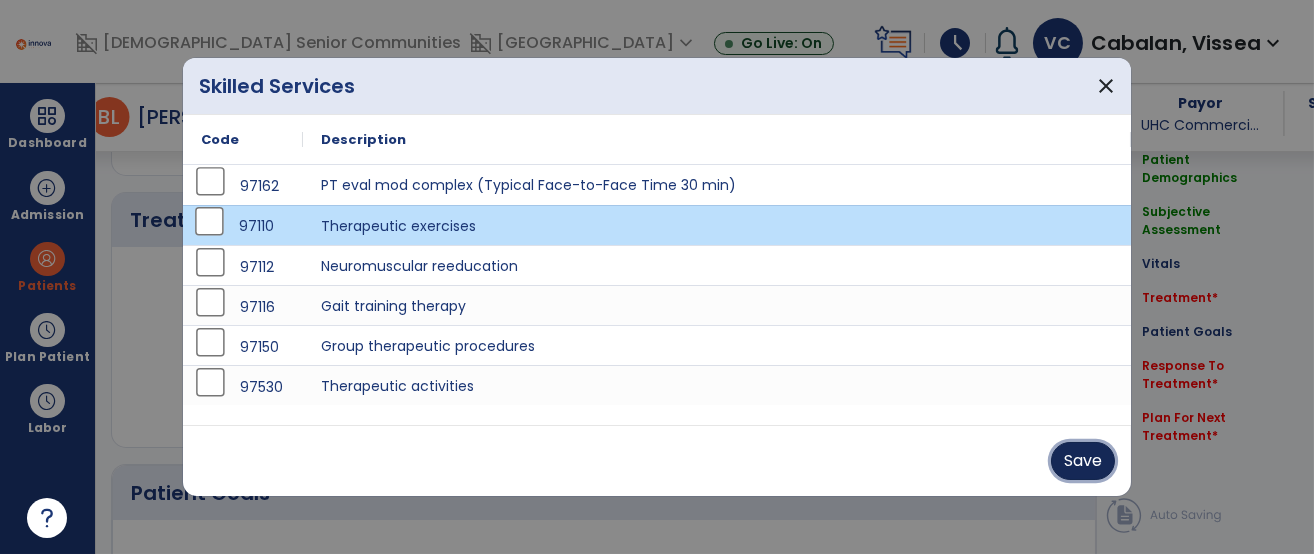 click on "Save" at bounding box center (1083, 461) 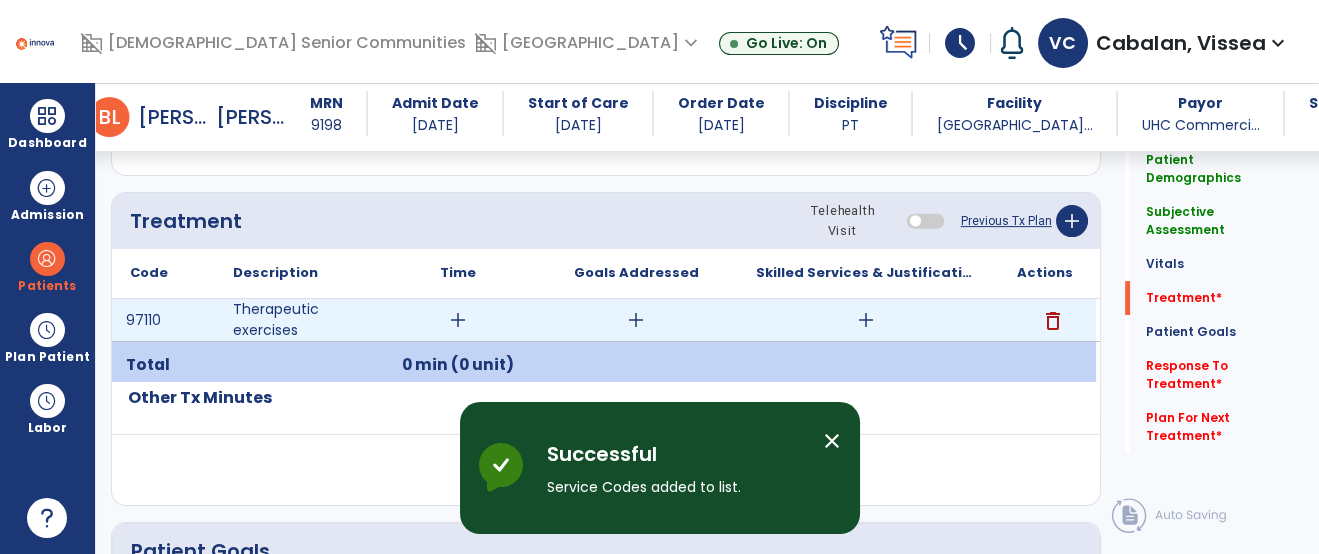 click on "add" at bounding box center (458, 320) 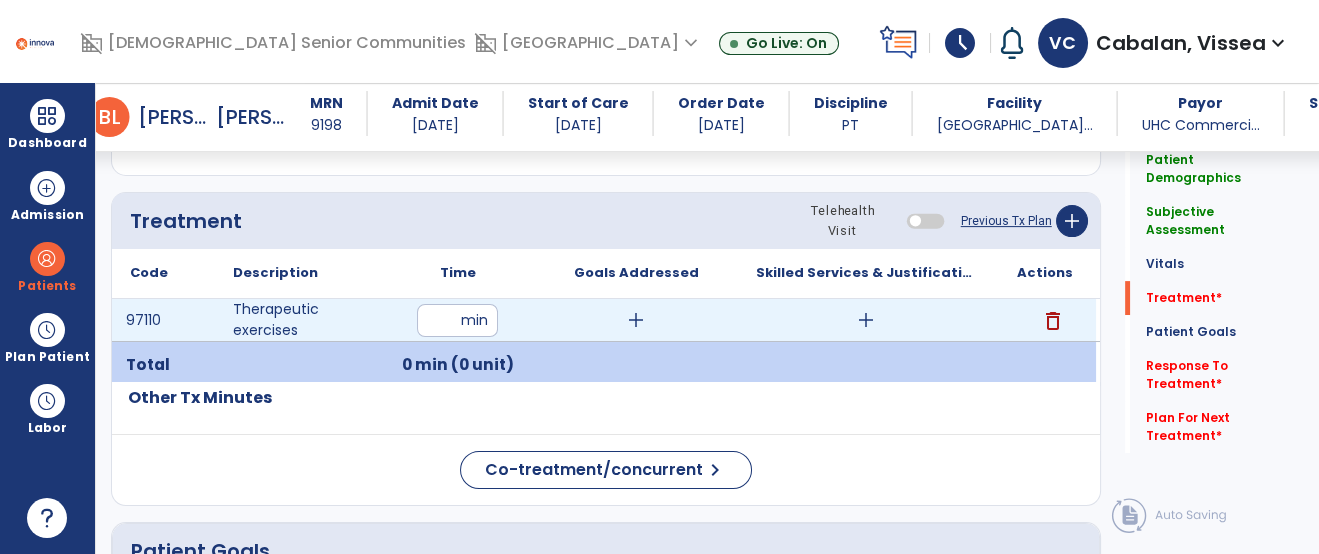 type on "**" 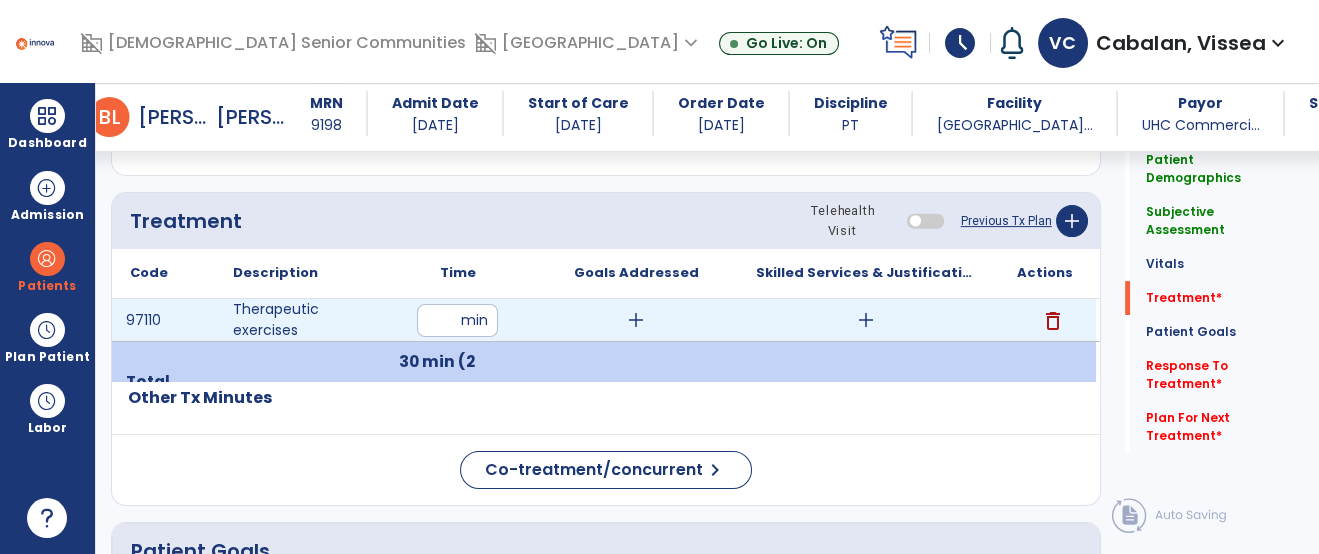 click on "add" at bounding box center [866, 320] 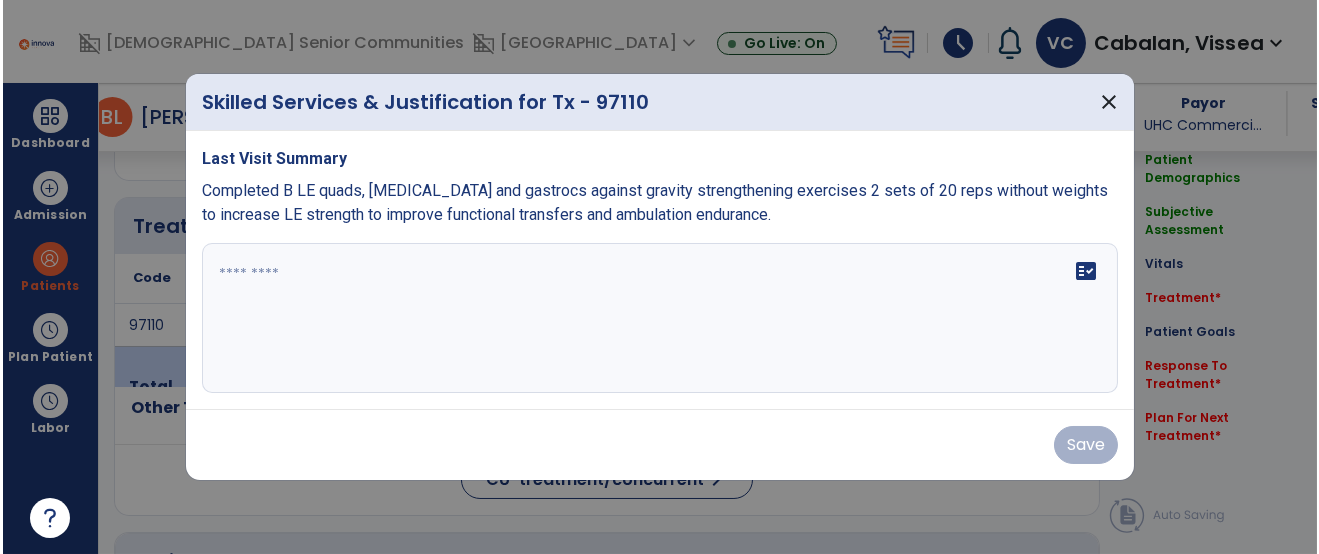scroll, scrollTop: 1057, scrollLeft: 0, axis: vertical 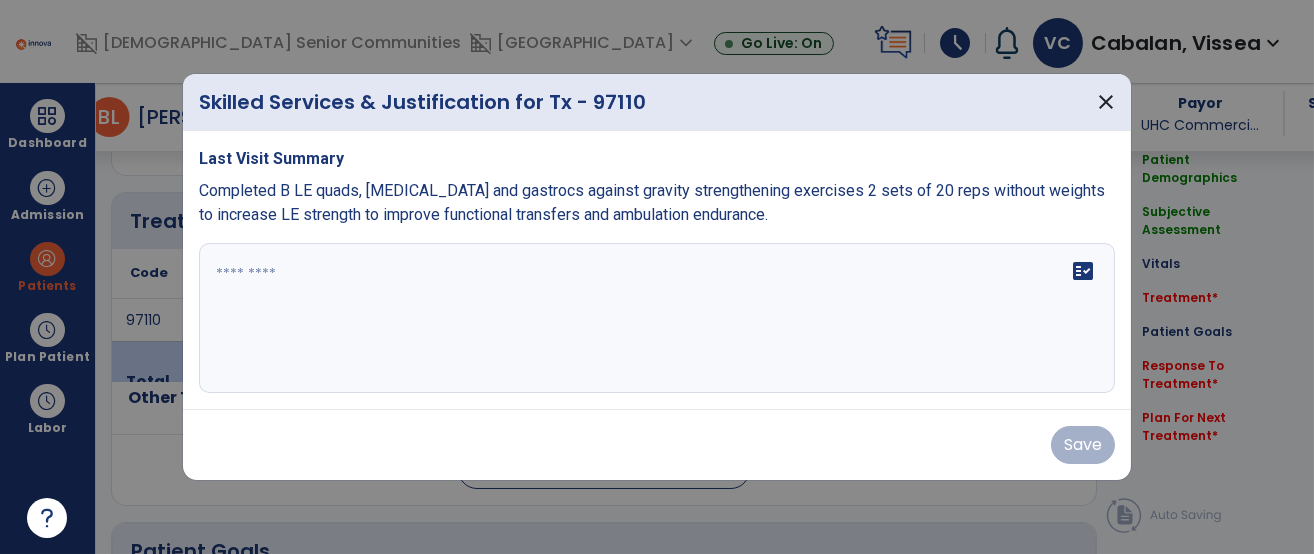 click on "fact_check" at bounding box center [657, 318] 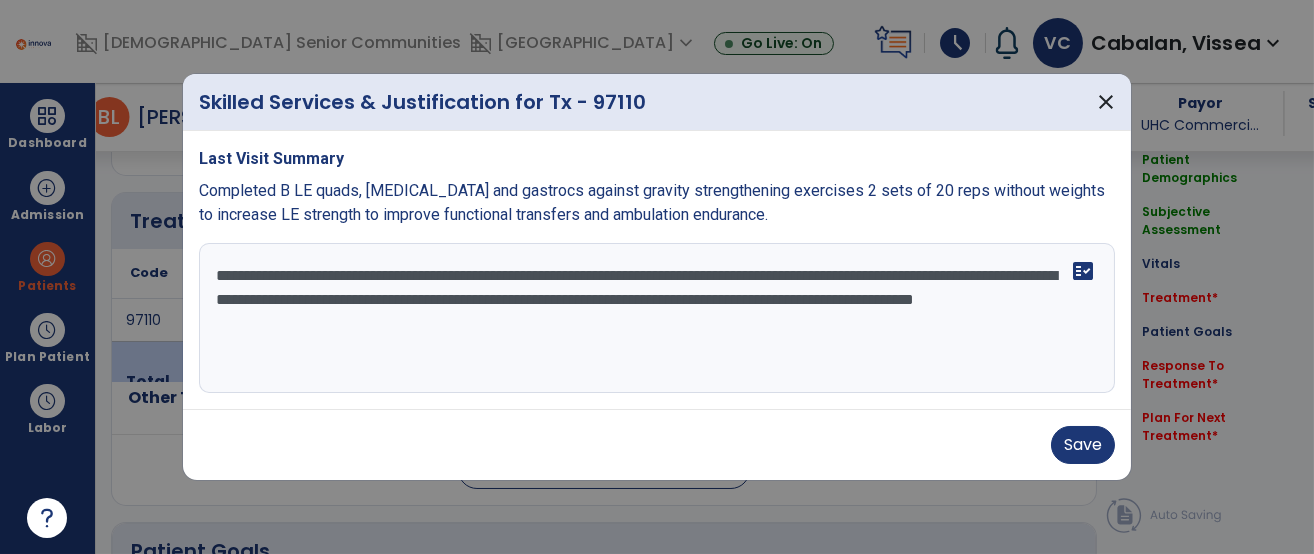 type on "**********" 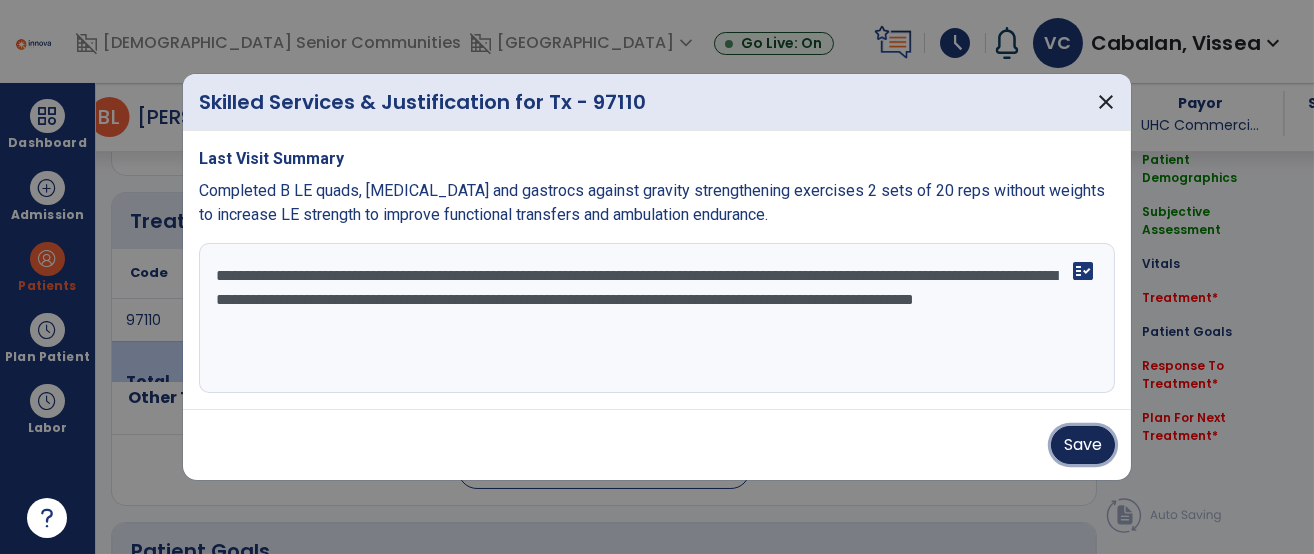 click on "Save" at bounding box center (1083, 445) 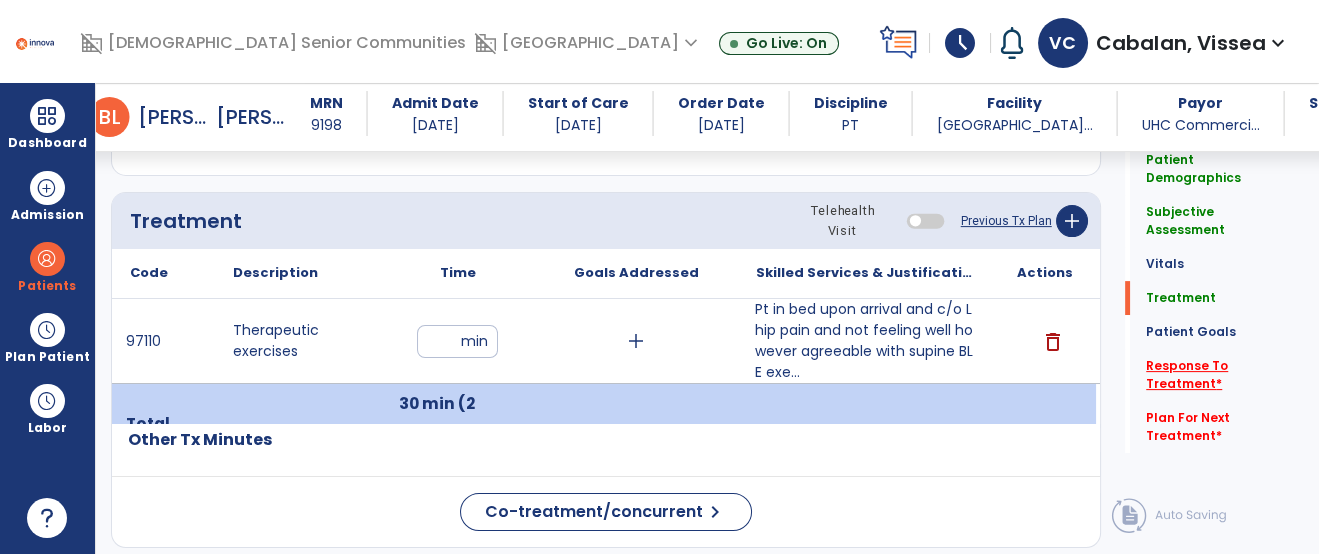 click on "Response To Treatment   *" 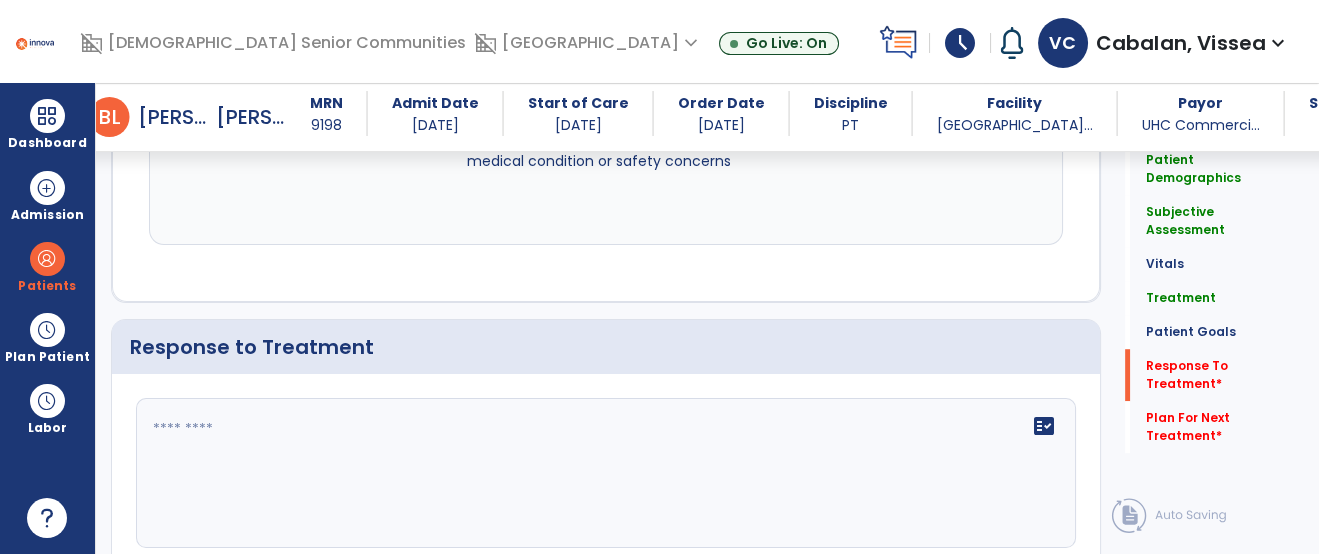 scroll, scrollTop: 2523, scrollLeft: 0, axis: vertical 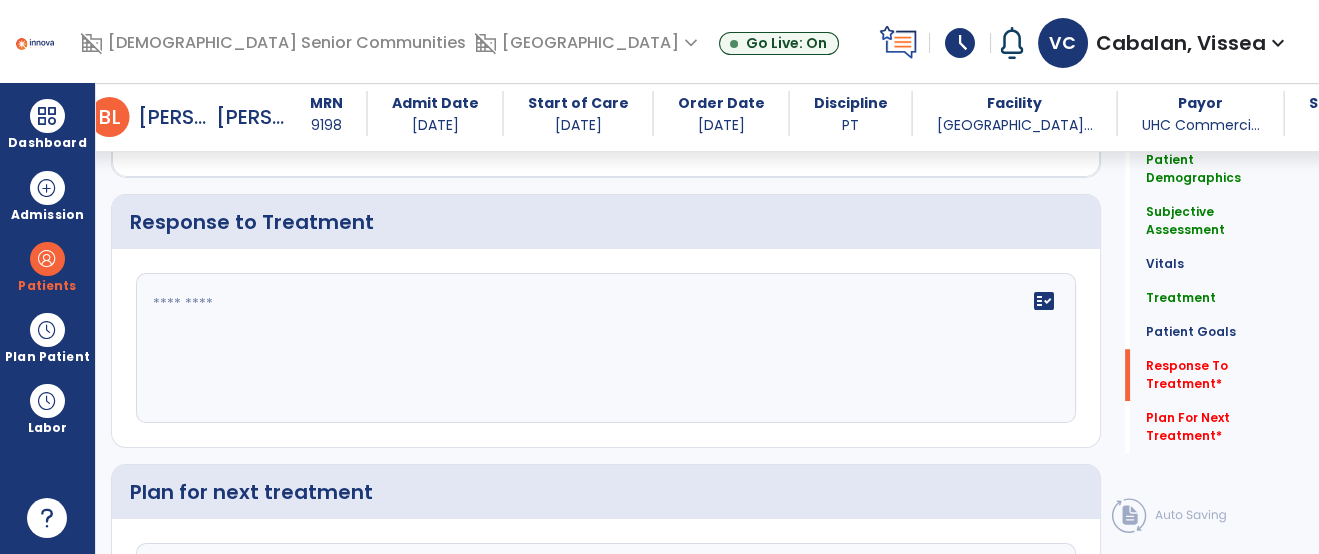click on "fact_check" 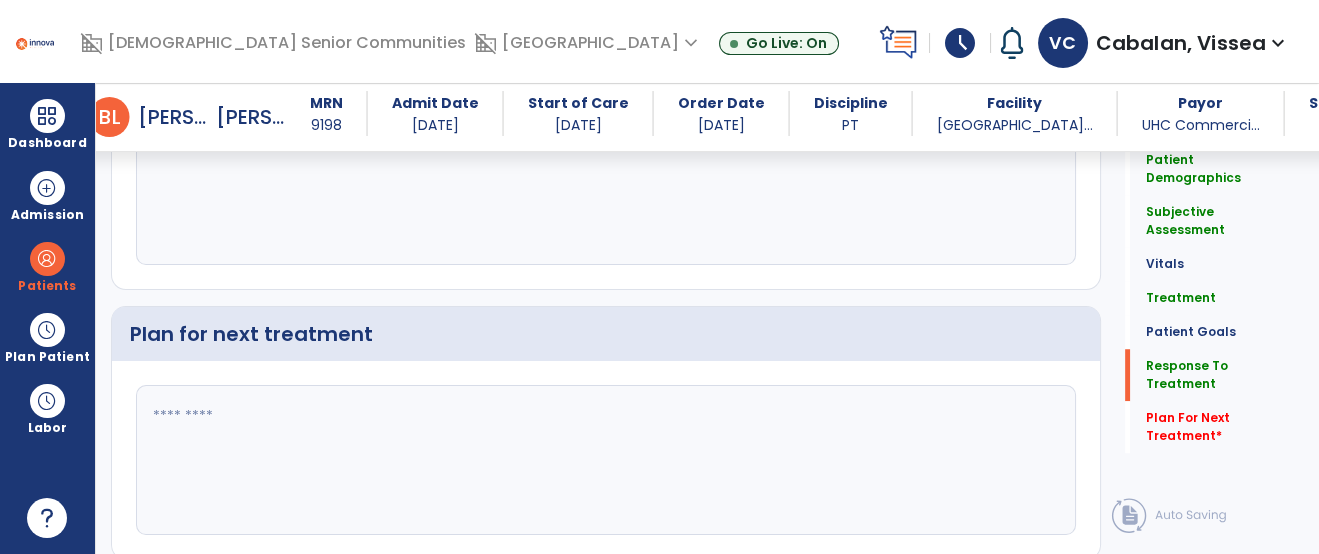 scroll, scrollTop: 2682, scrollLeft: 0, axis: vertical 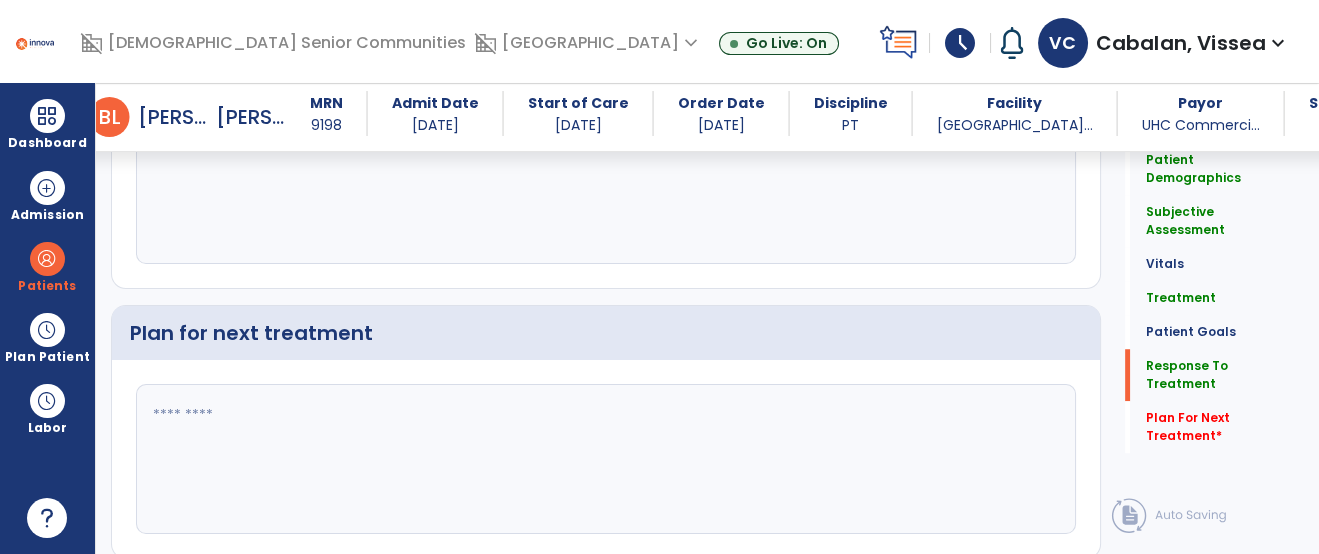 type on "**********" 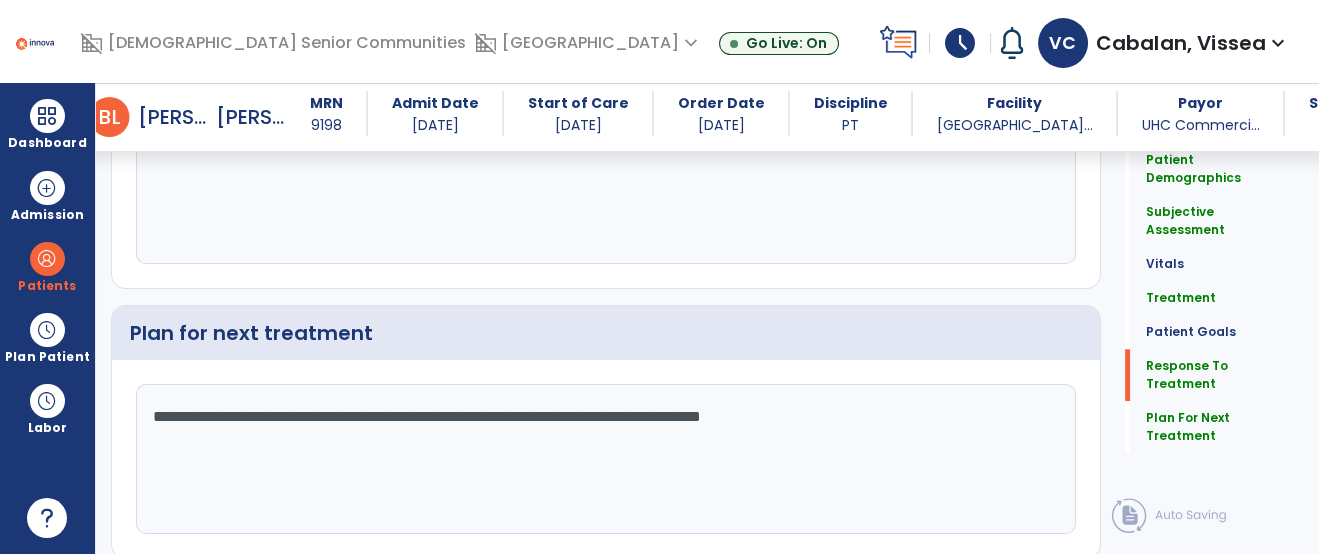 scroll, scrollTop: 2749, scrollLeft: 0, axis: vertical 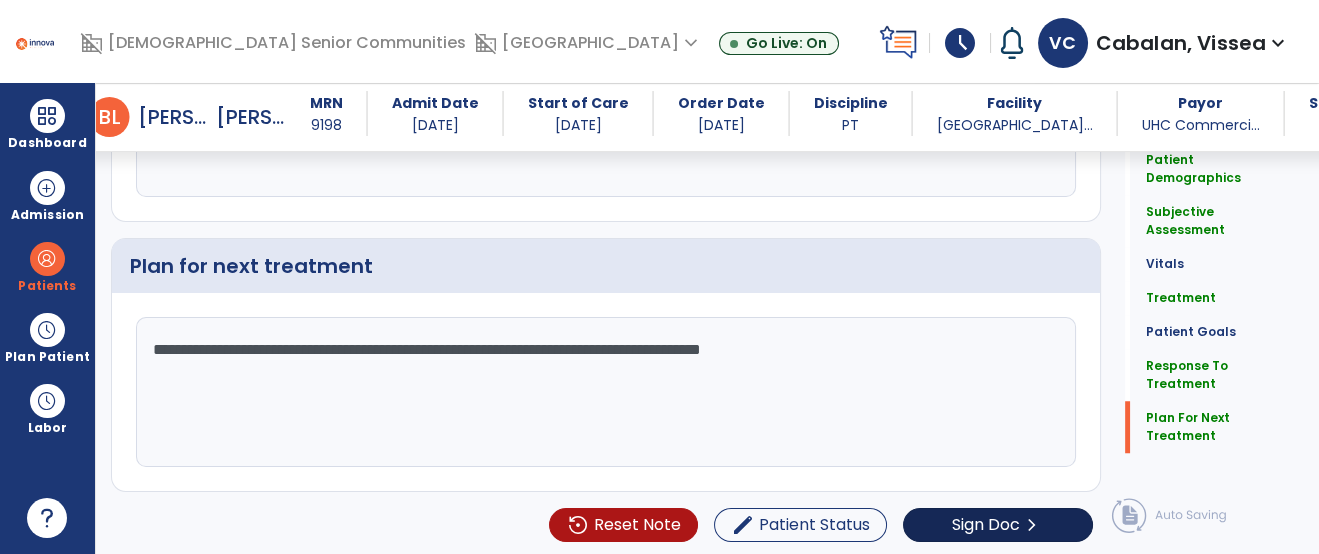 type on "**********" 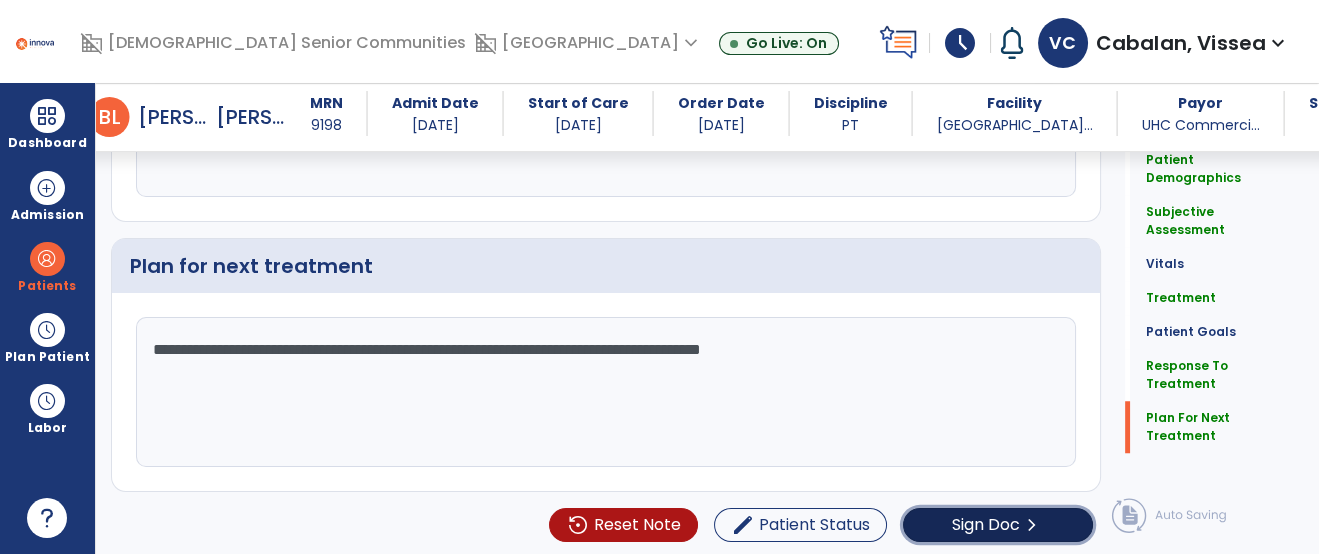click on "chevron_right" 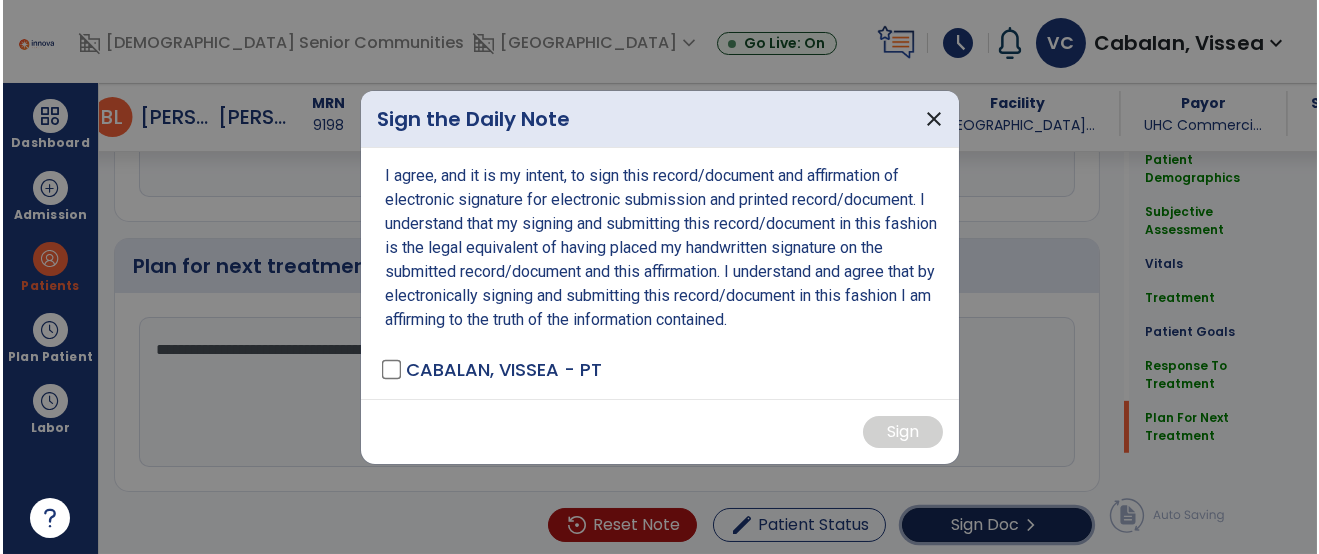 scroll, scrollTop: 2749, scrollLeft: 0, axis: vertical 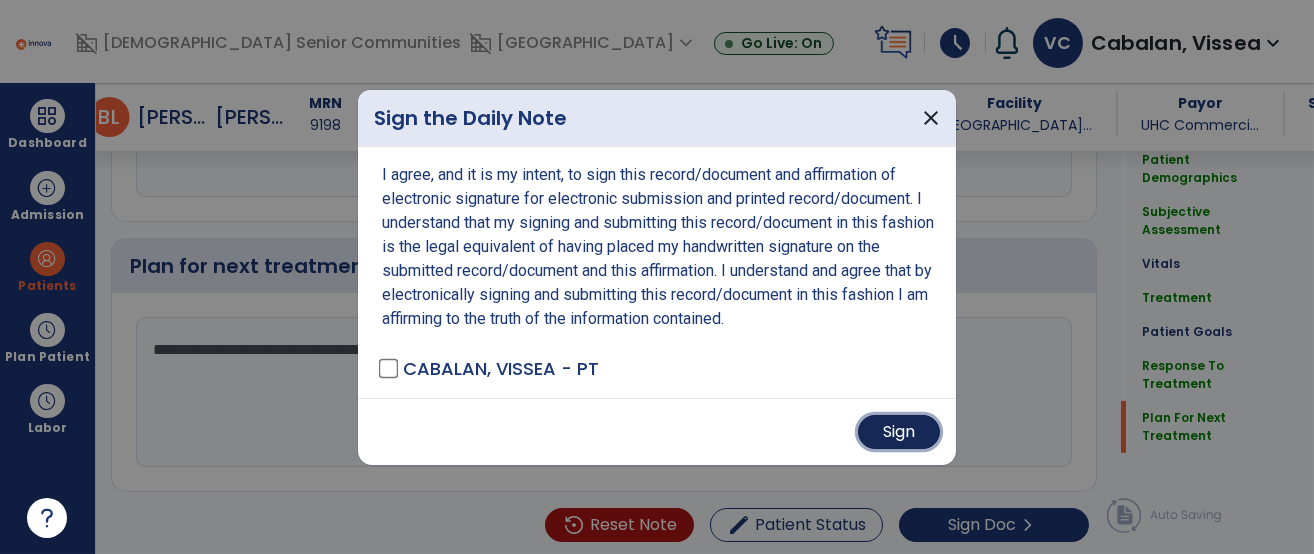 click on "Sign" at bounding box center (899, 432) 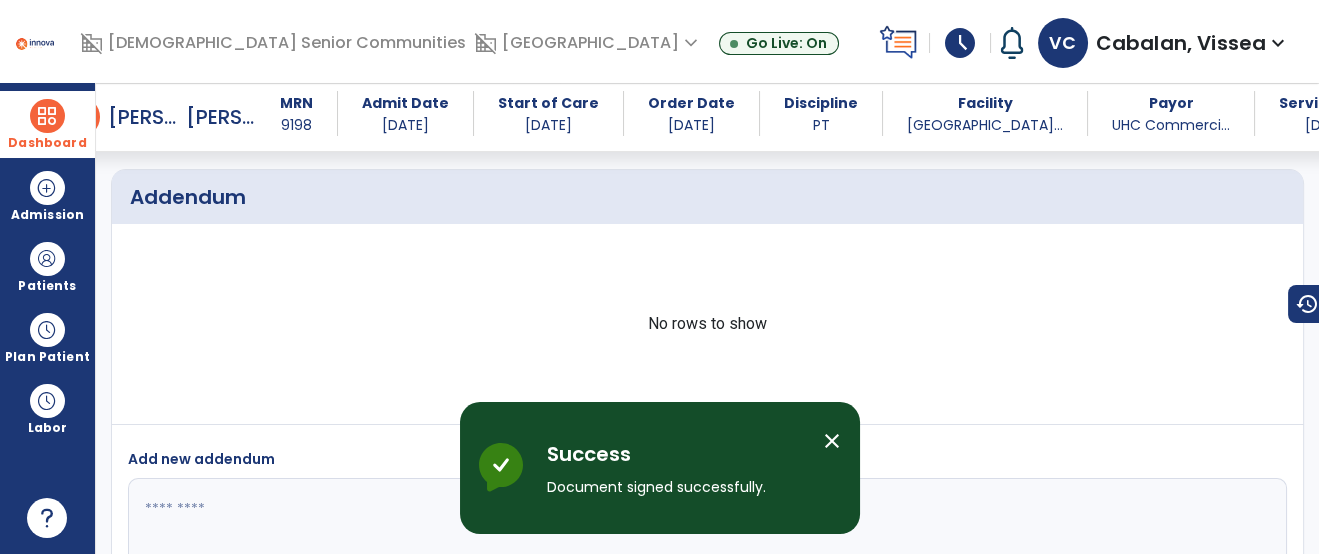 click at bounding box center (47, 116) 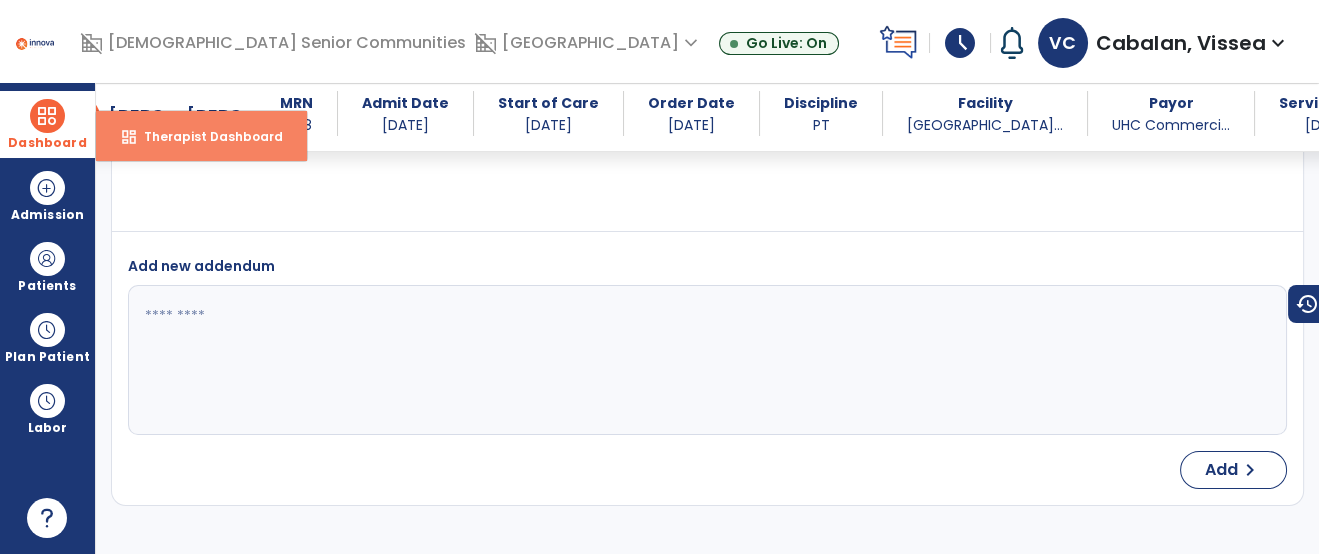 click on "dashboard  Therapist Dashboard" at bounding box center (201, 136) 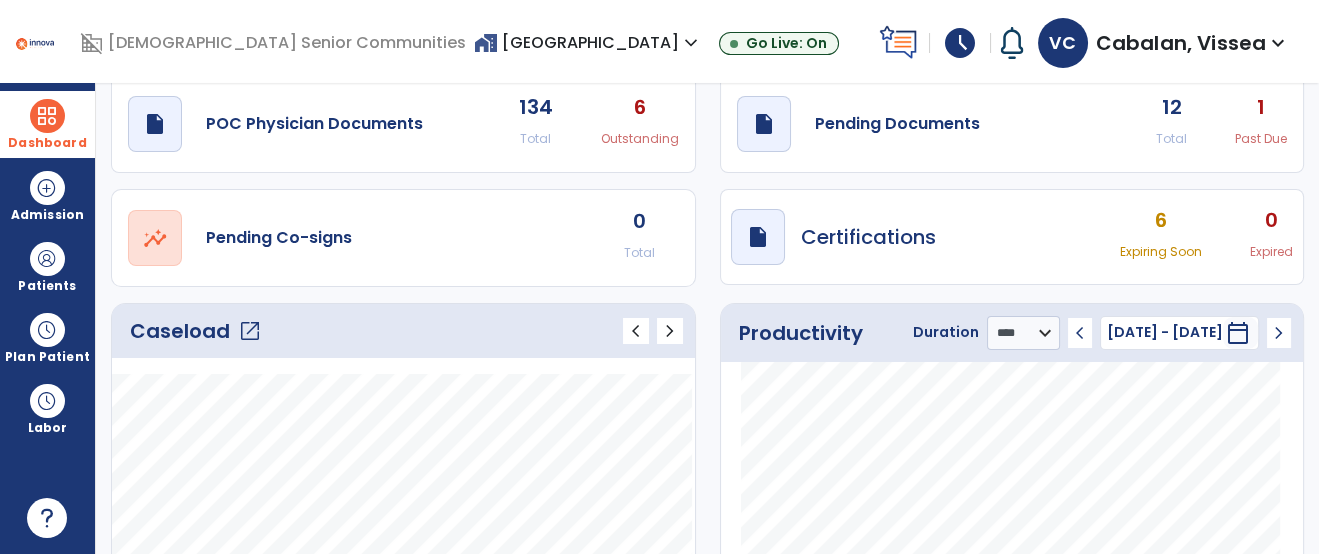 scroll, scrollTop: 0, scrollLeft: 0, axis: both 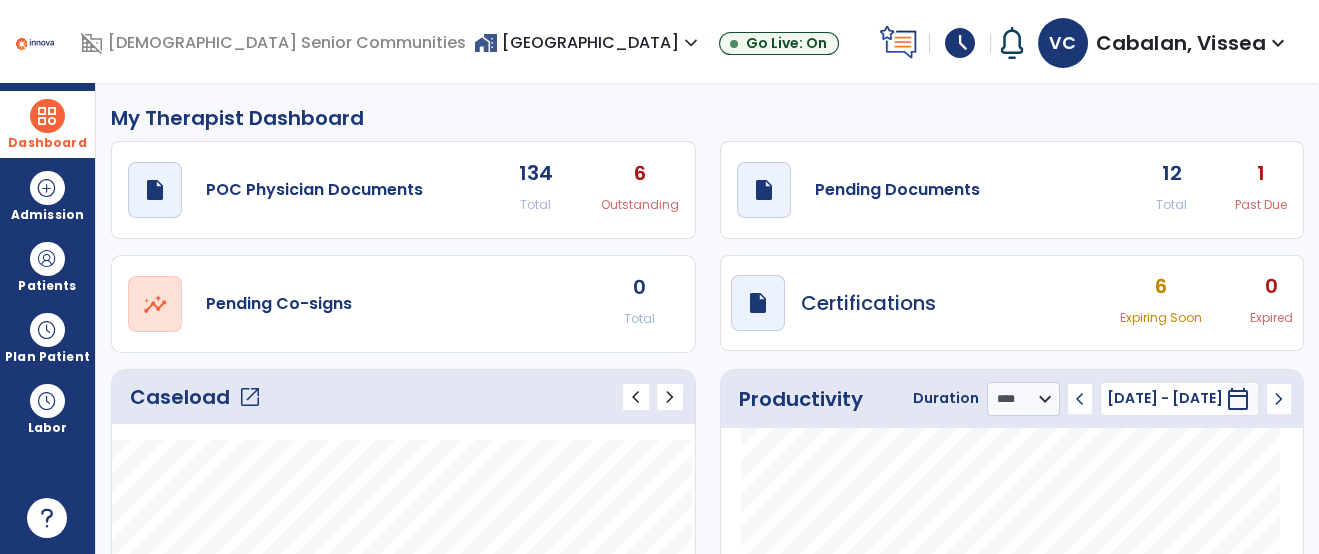 click on "open_in_new" 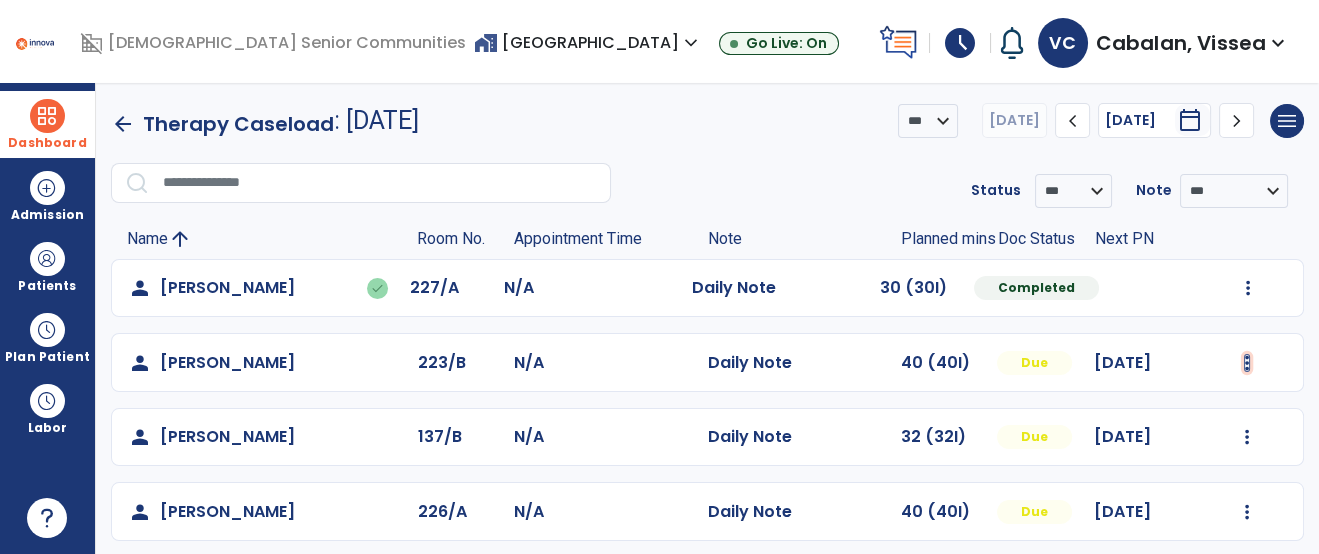 click at bounding box center [1248, 288] 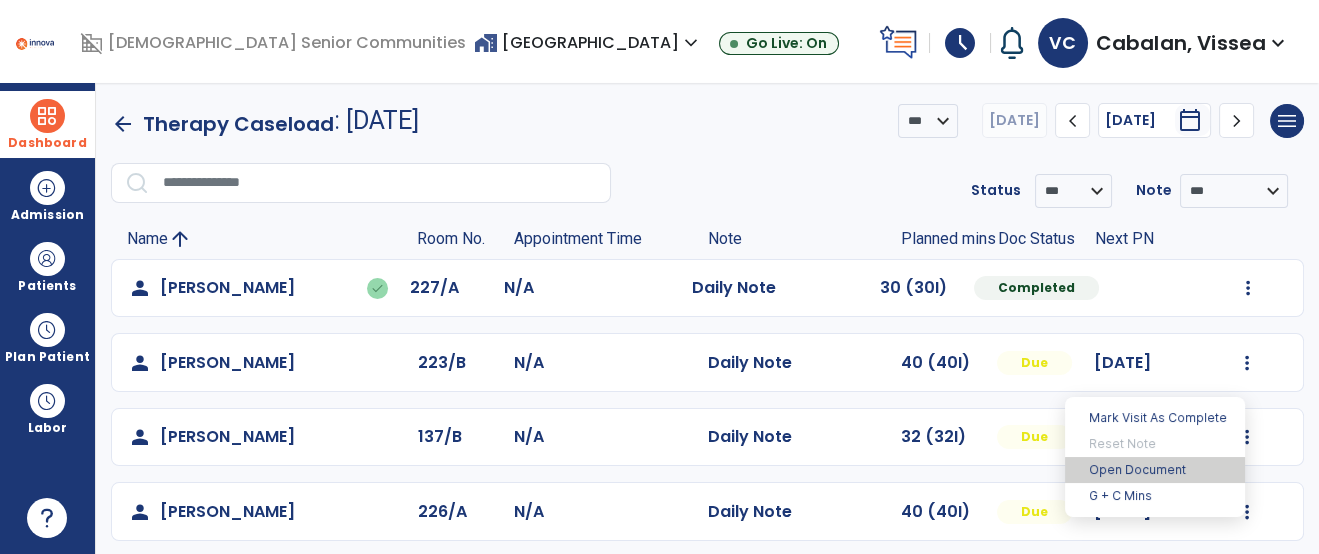click on "Open Document" at bounding box center [1155, 470] 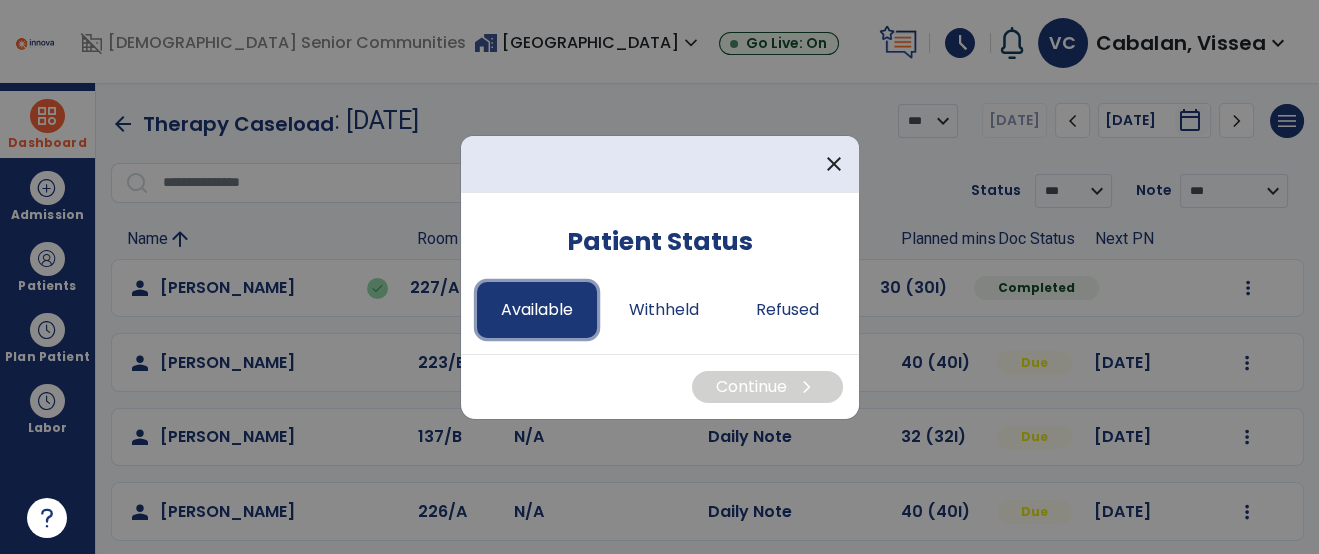 click on "Available" at bounding box center [537, 310] 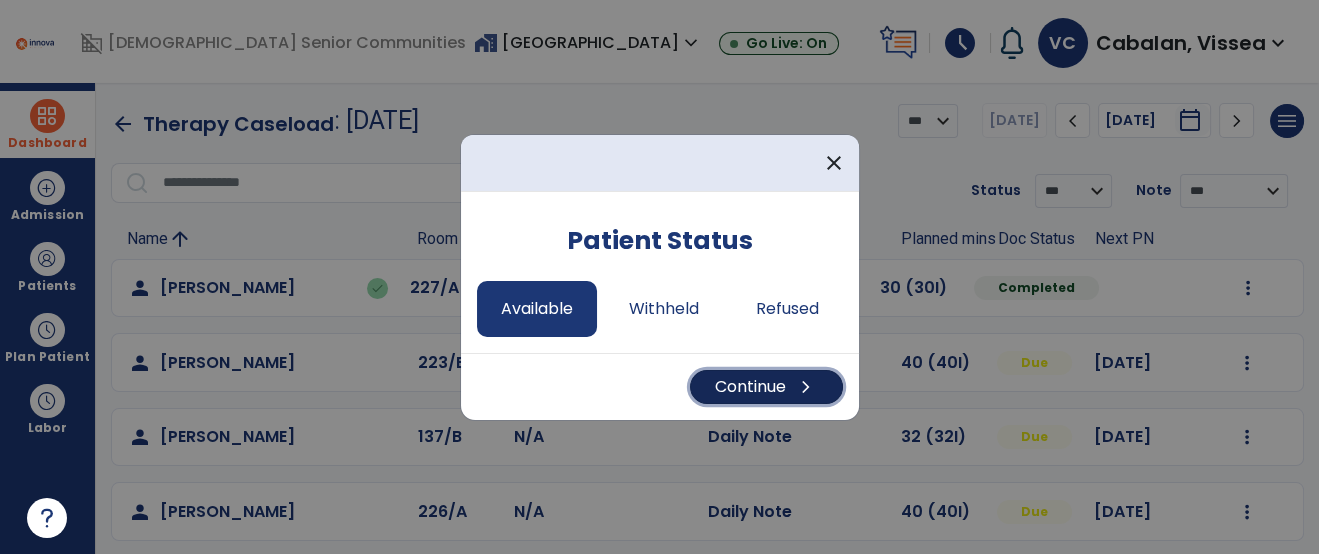 click on "Continue   chevron_right" at bounding box center [766, 387] 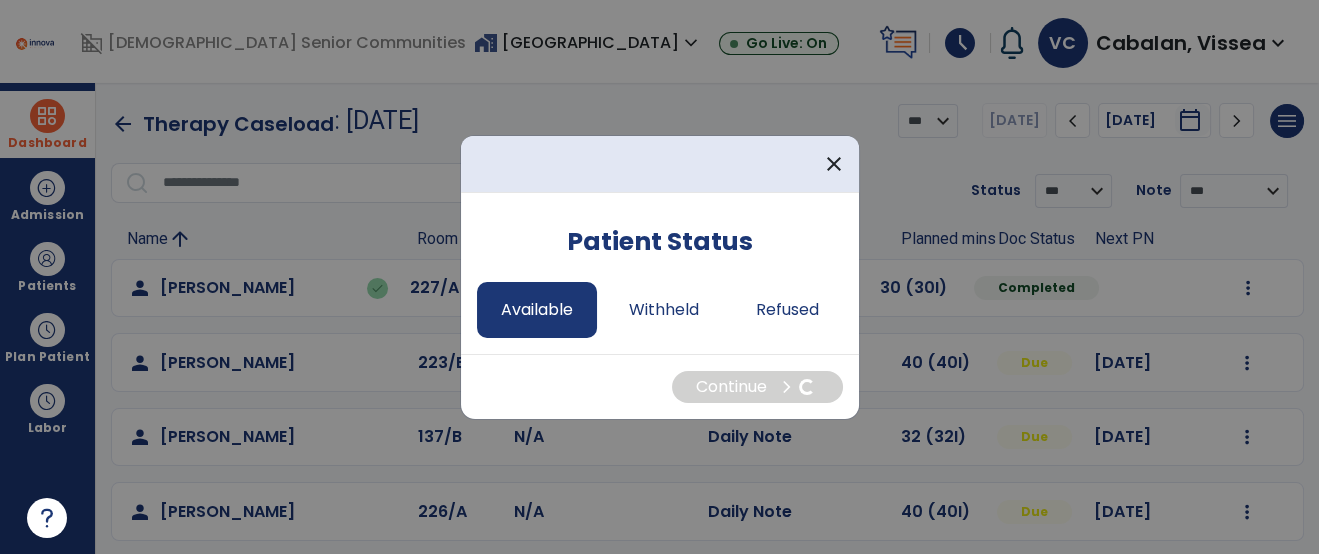 select on "*" 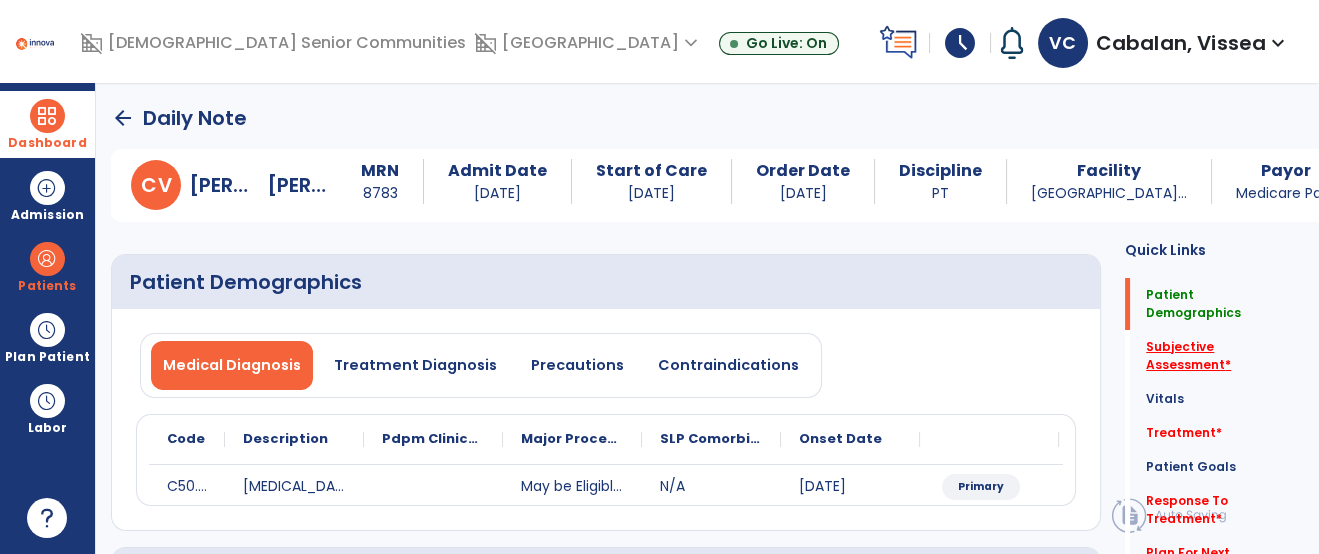 click on "Subjective Assessment   *" 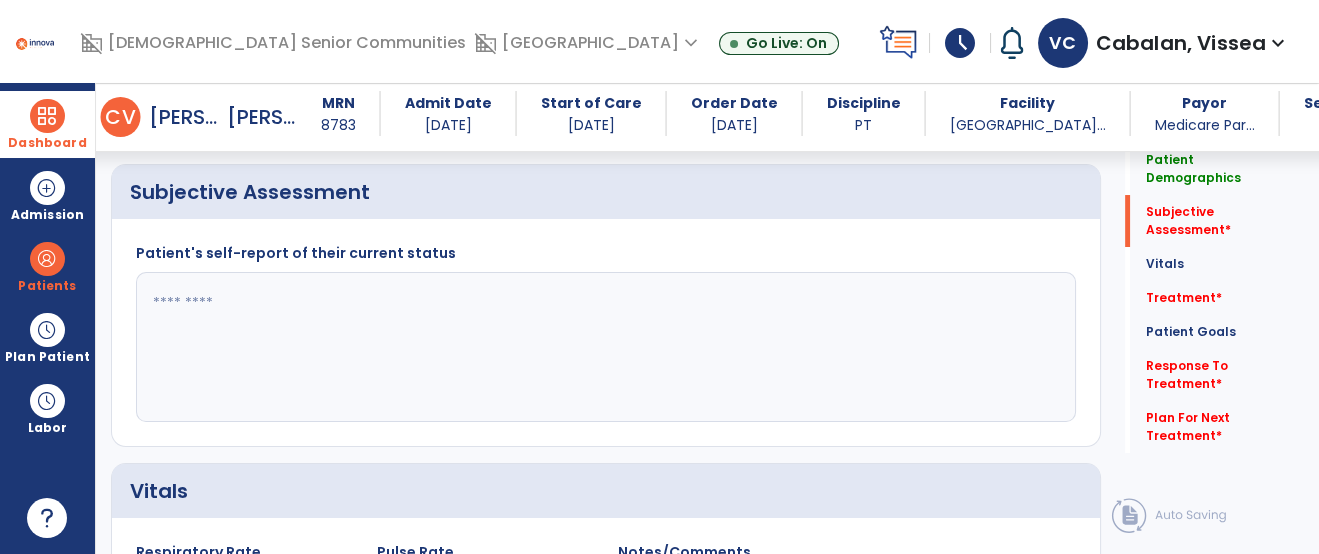 scroll, scrollTop: 369, scrollLeft: 0, axis: vertical 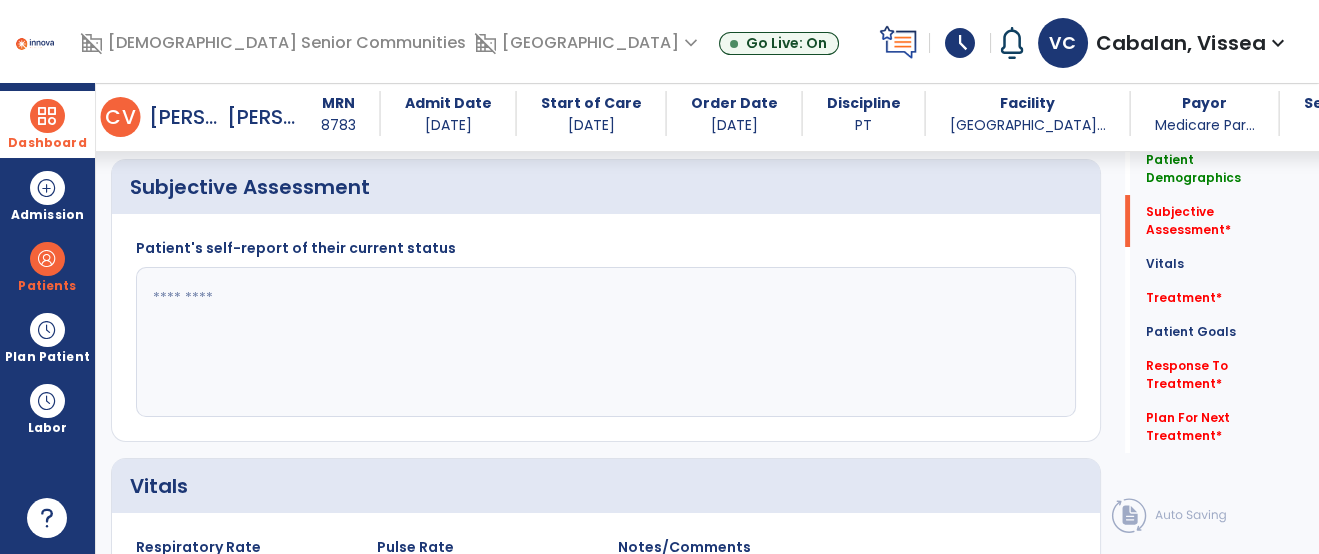 click 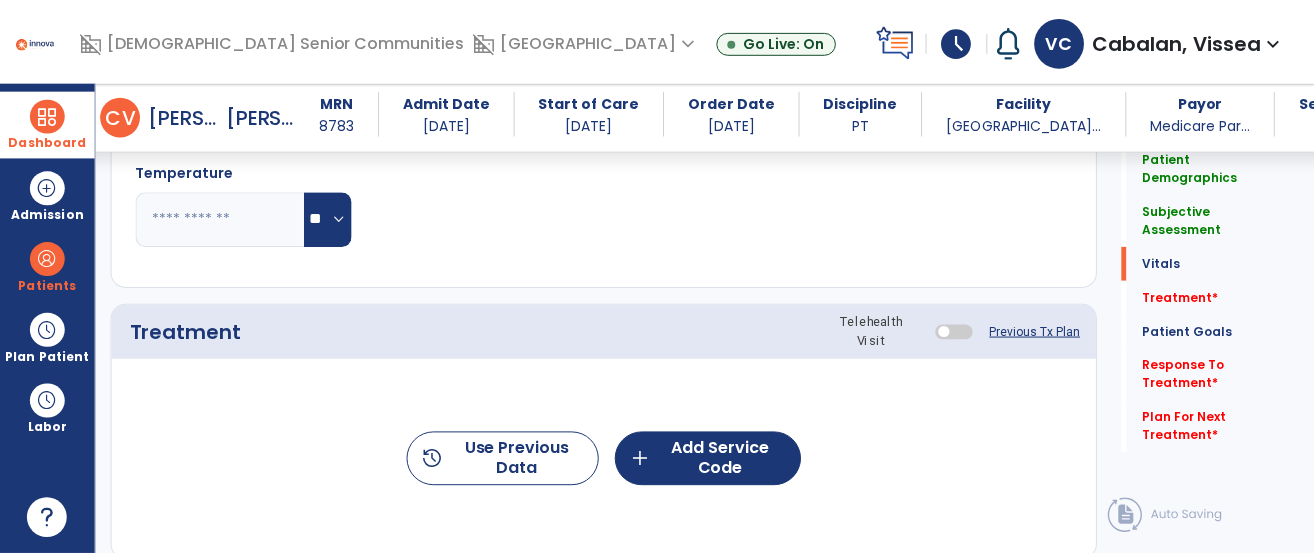 scroll, scrollTop: 952, scrollLeft: 0, axis: vertical 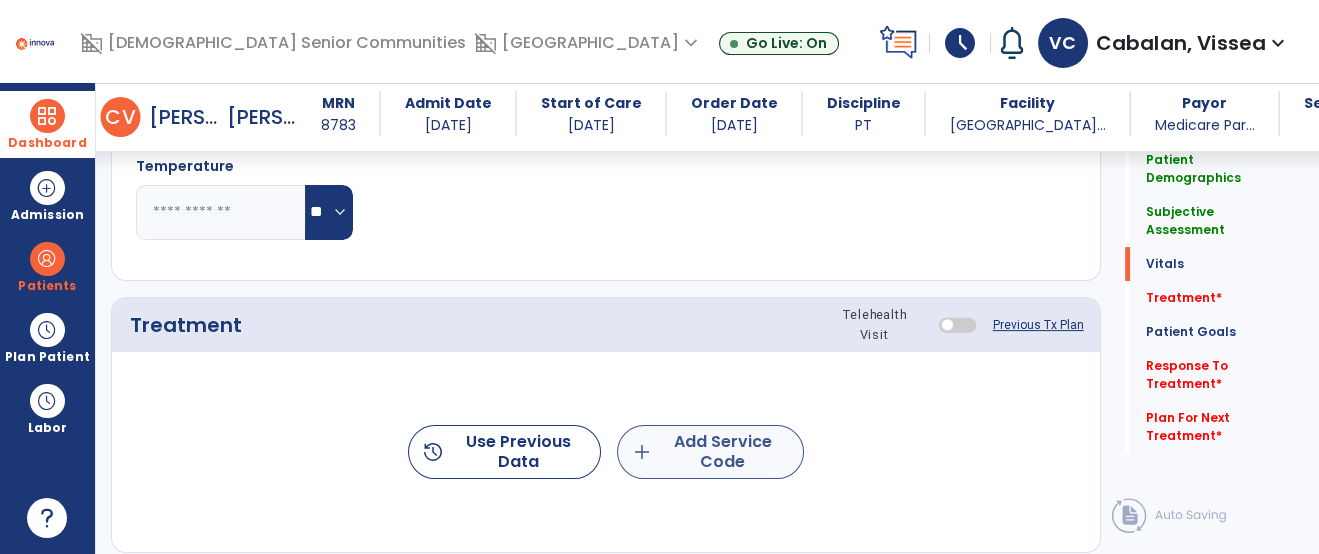 type on "**********" 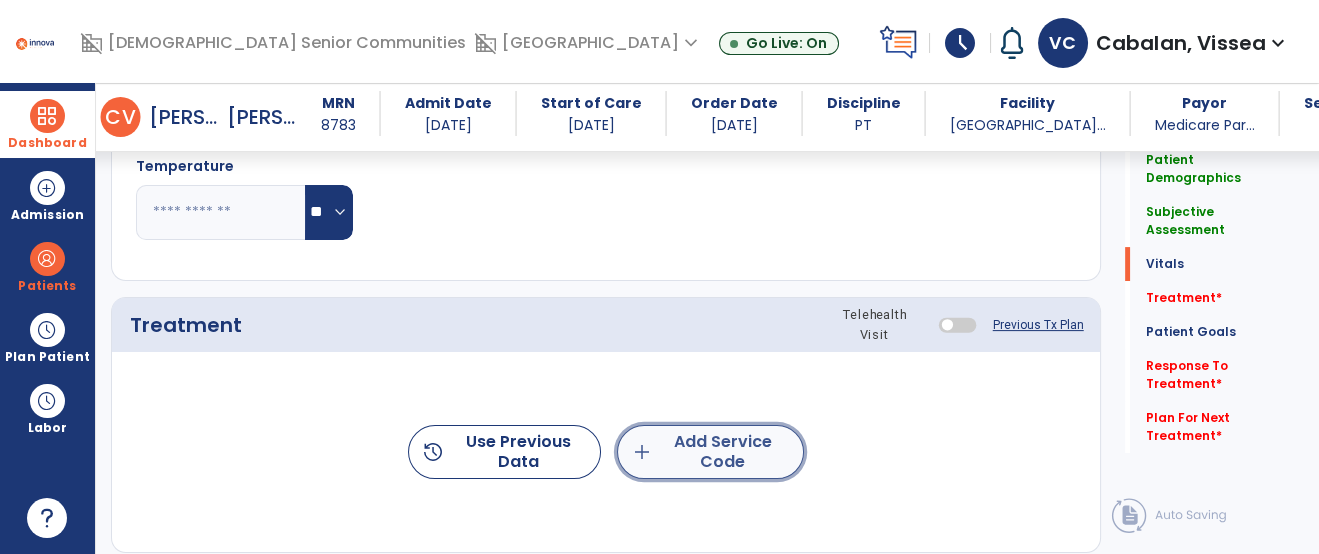 click on "add  Add Service Code" 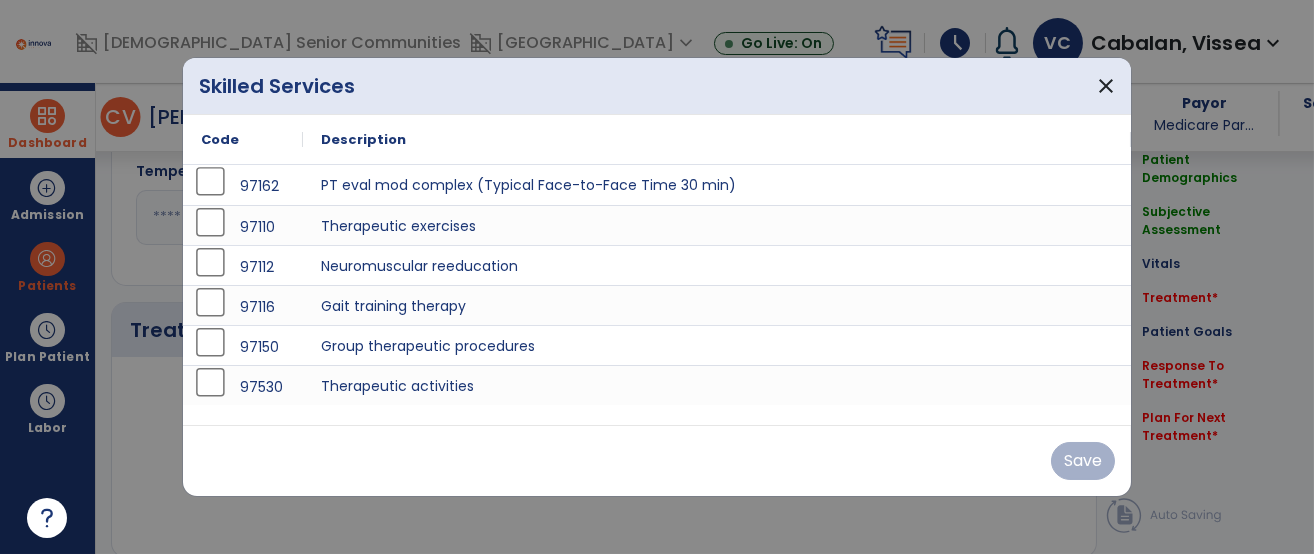 scroll, scrollTop: 952, scrollLeft: 0, axis: vertical 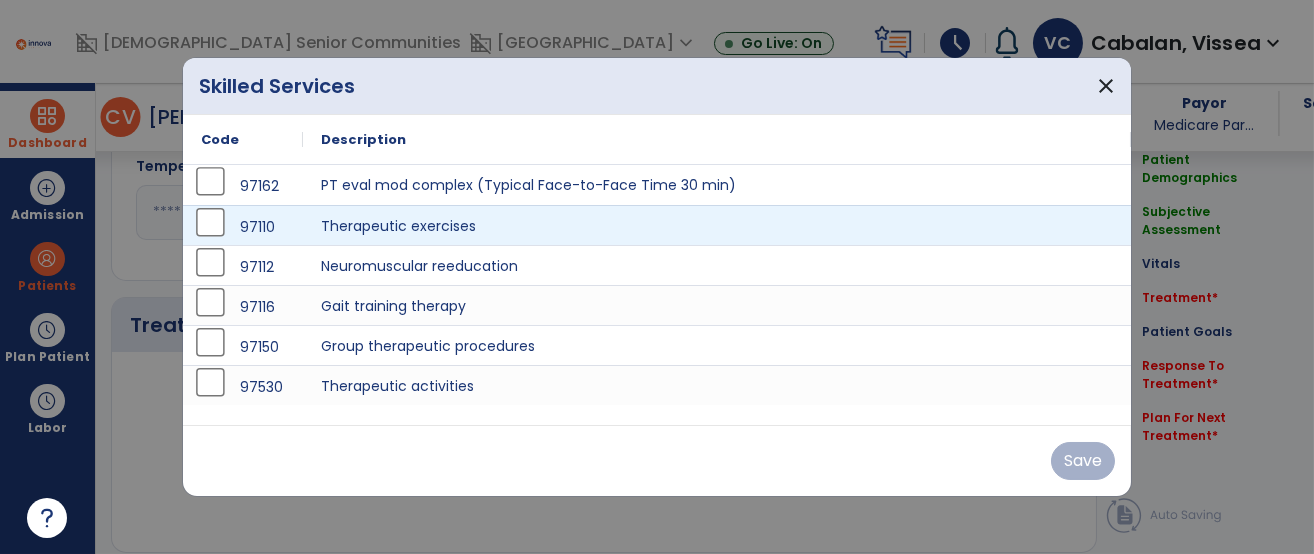 click on "97110" at bounding box center [243, 227] 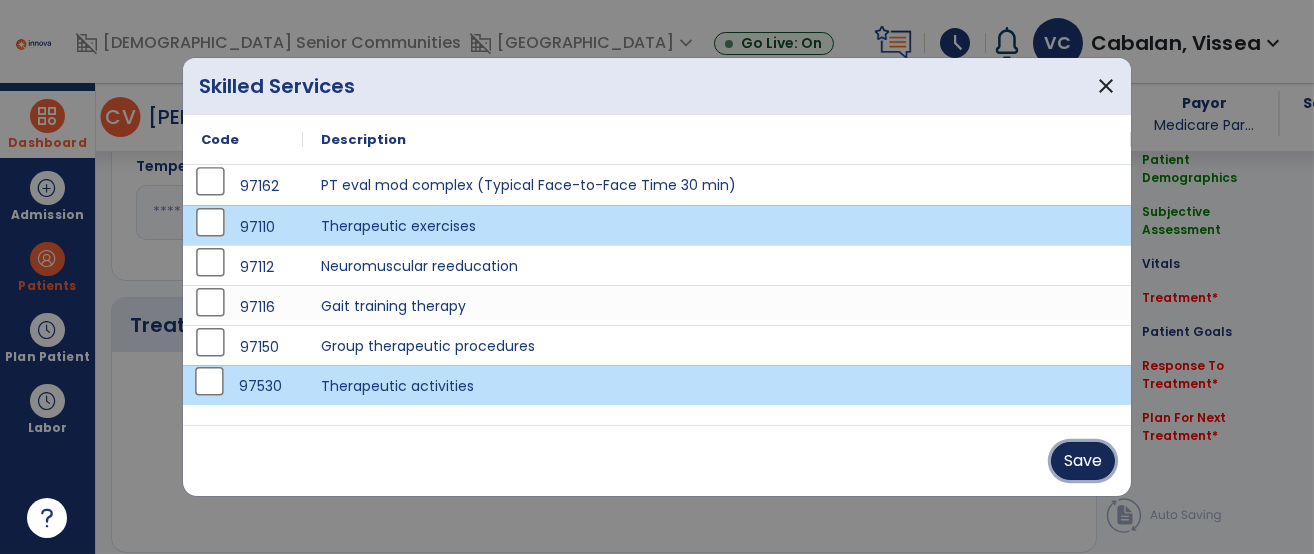 click on "Save" at bounding box center (1083, 461) 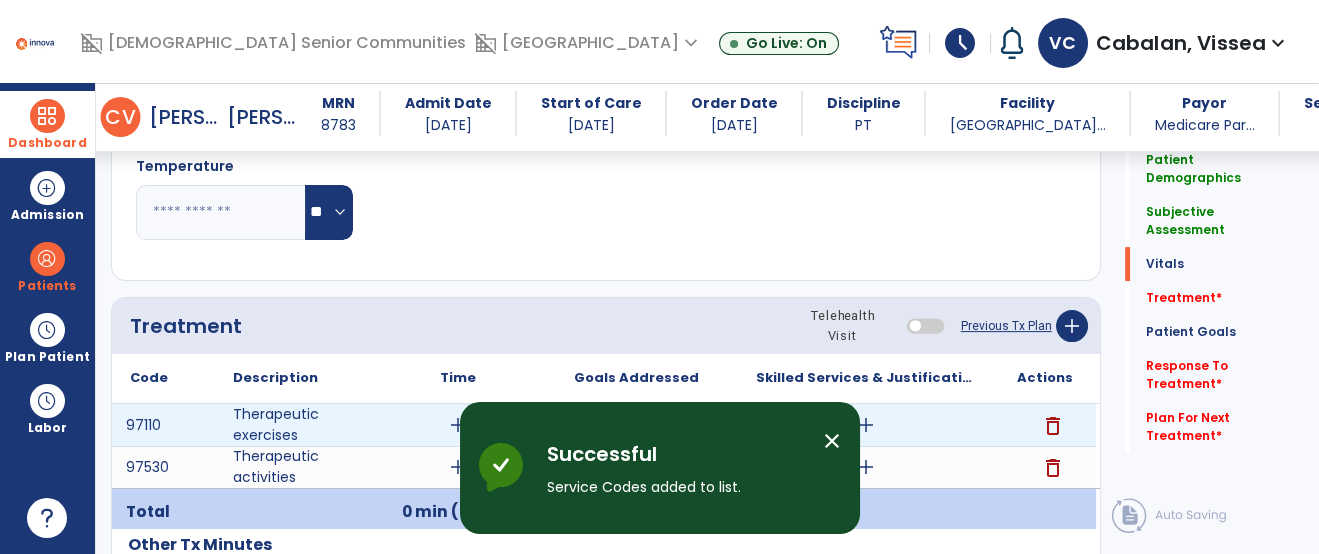 click on "add" at bounding box center (458, 425) 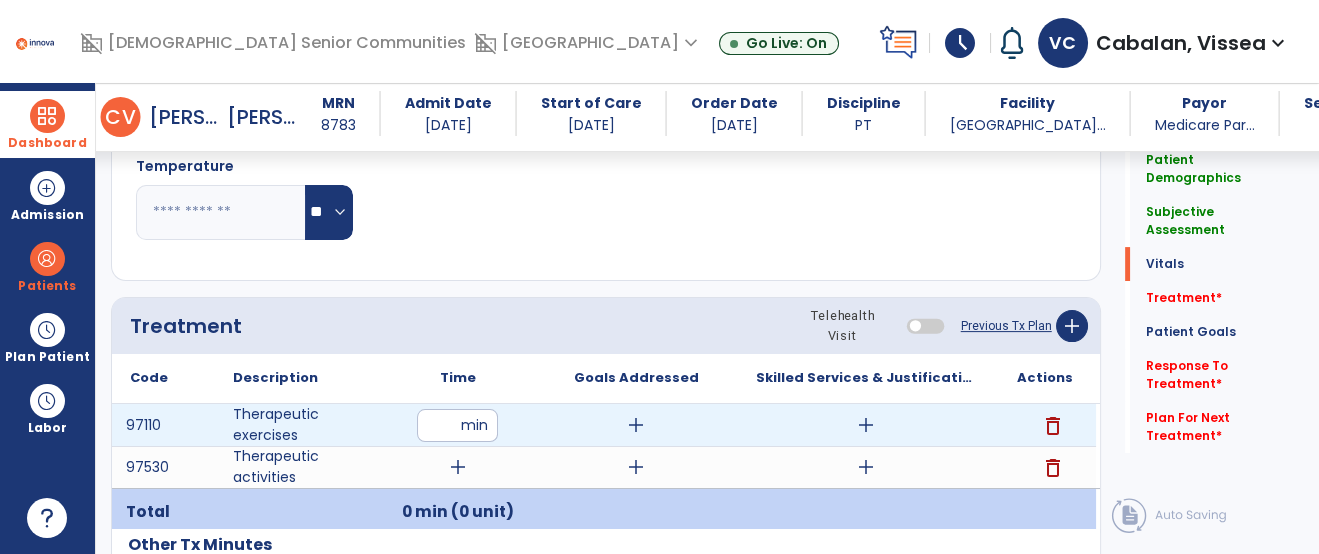 type on "**" 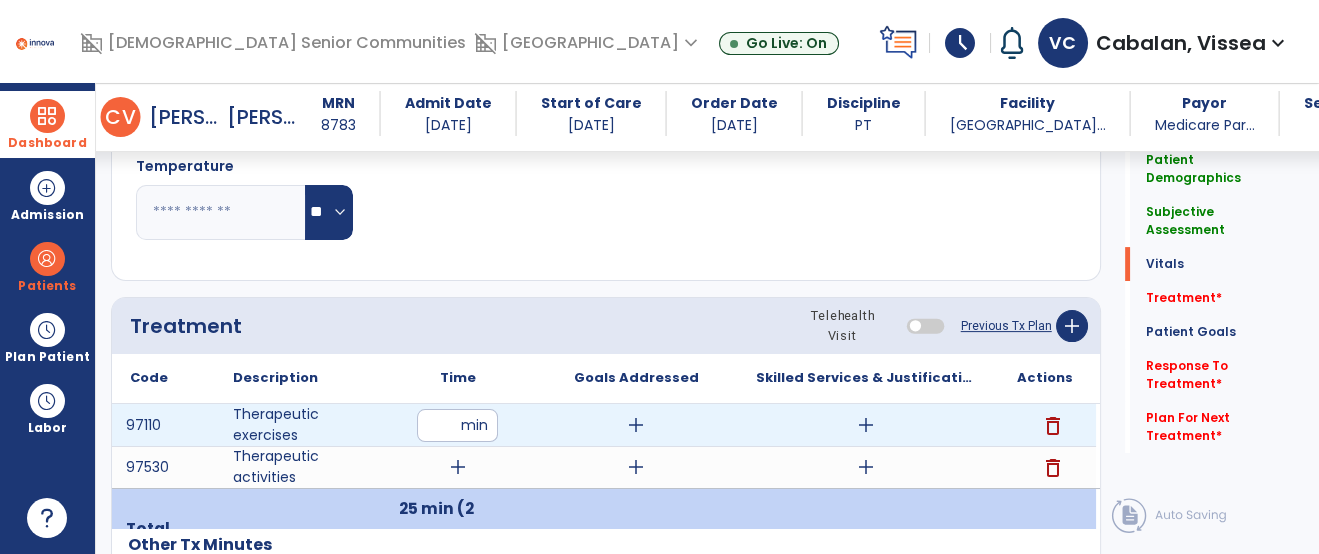 click on "**" at bounding box center (457, 425) 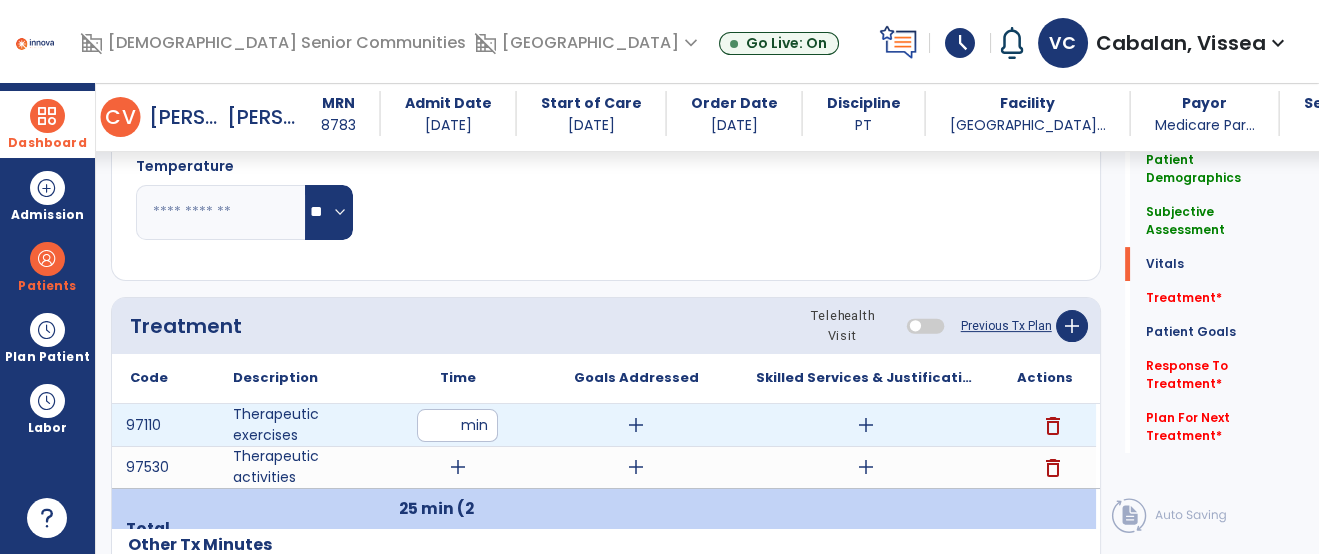 type on "*" 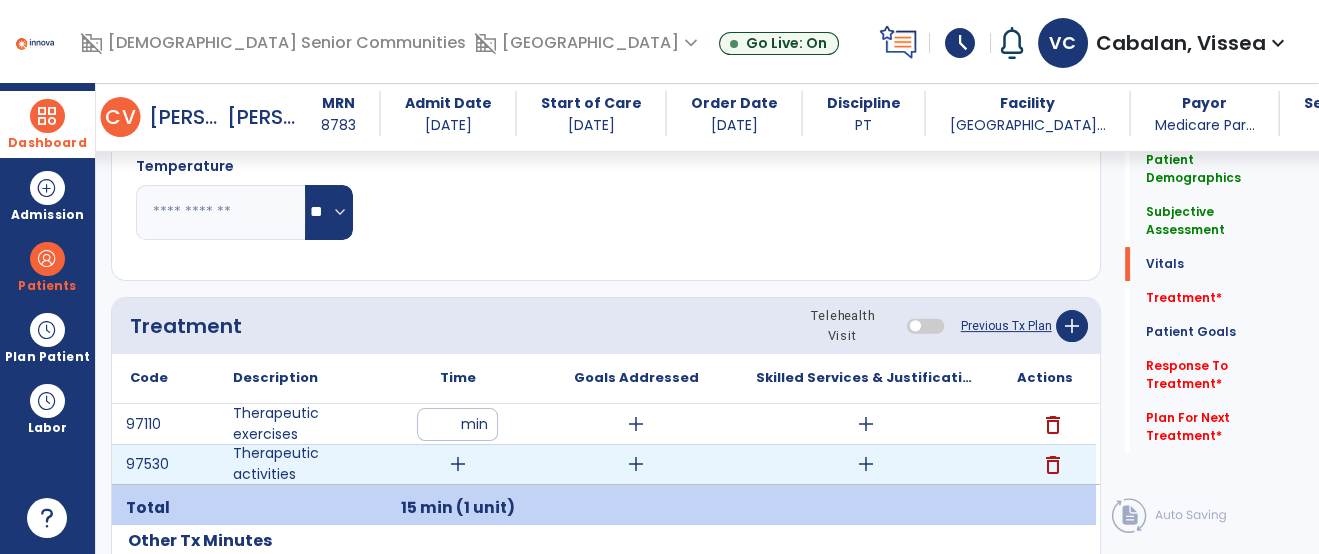 click on "add" at bounding box center (458, 464) 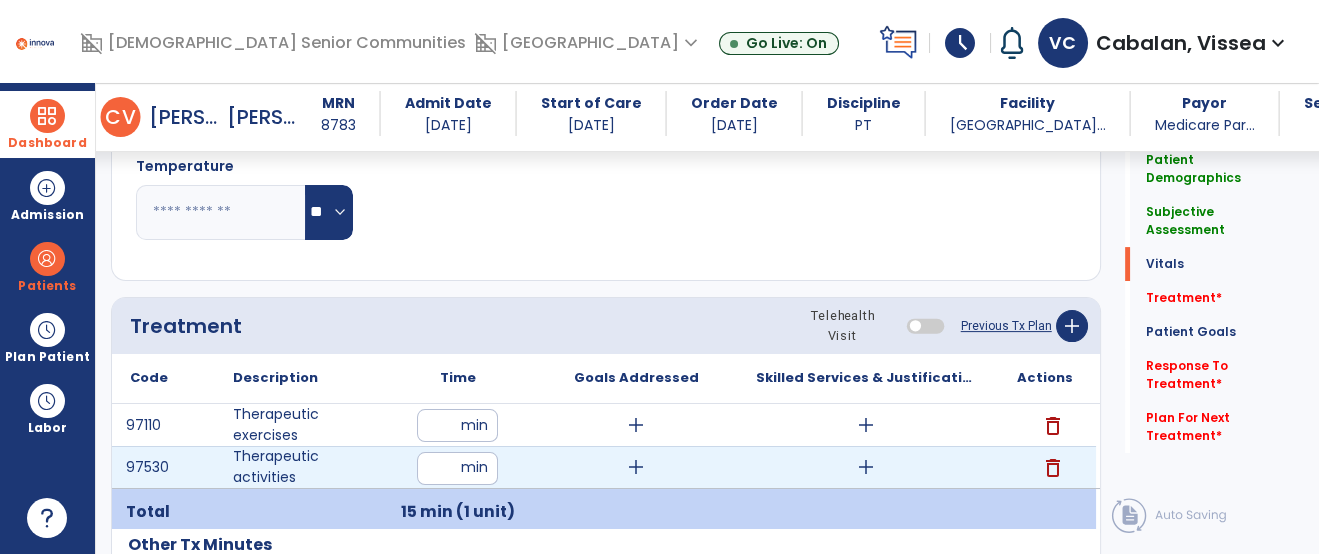 type on "**" 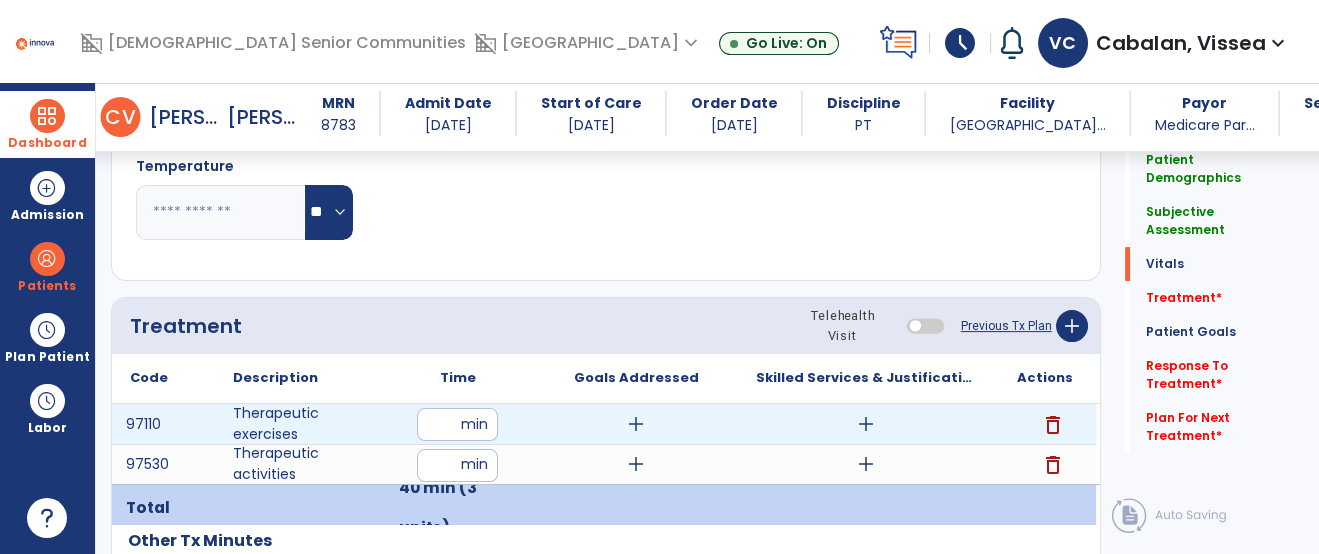click on "add" at bounding box center [866, 424] 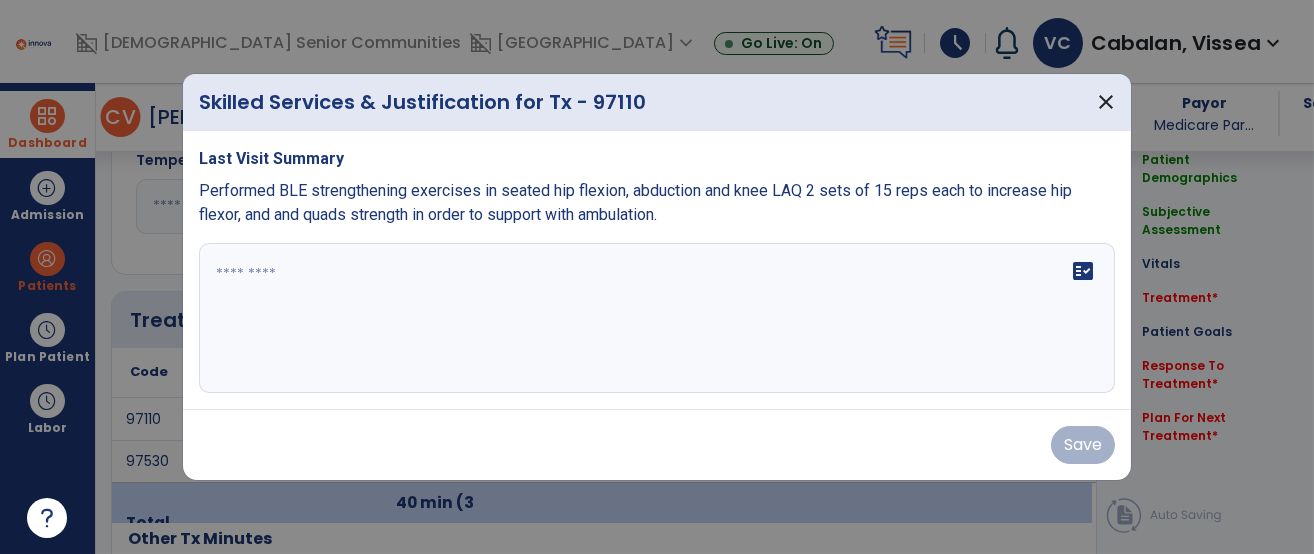 scroll, scrollTop: 952, scrollLeft: 0, axis: vertical 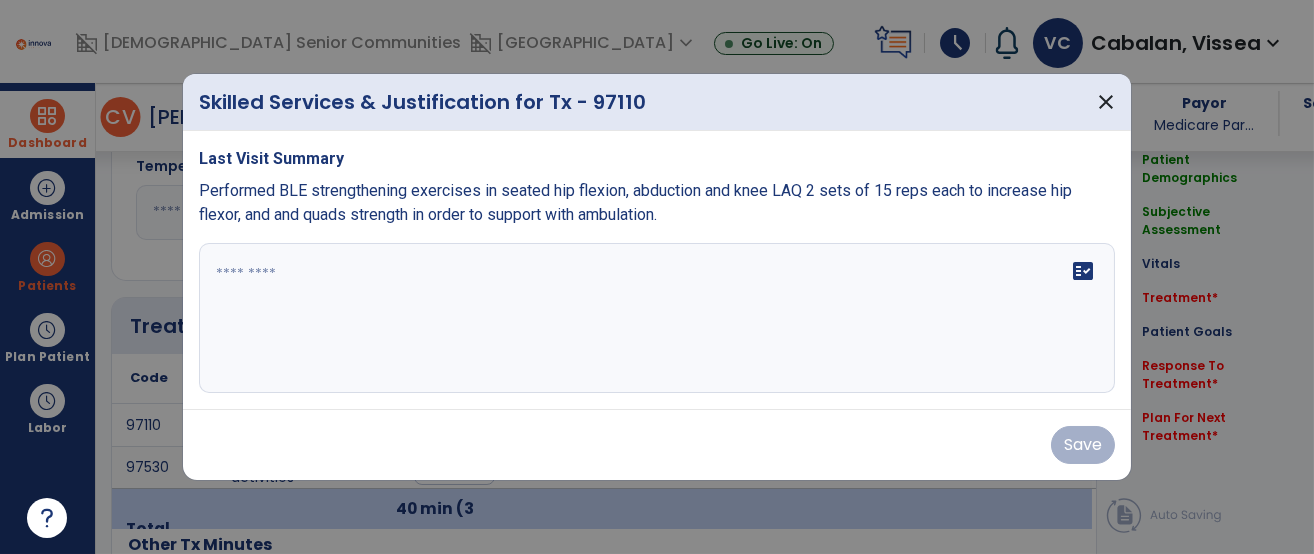click on "fact_check" at bounding box center [657, 318] 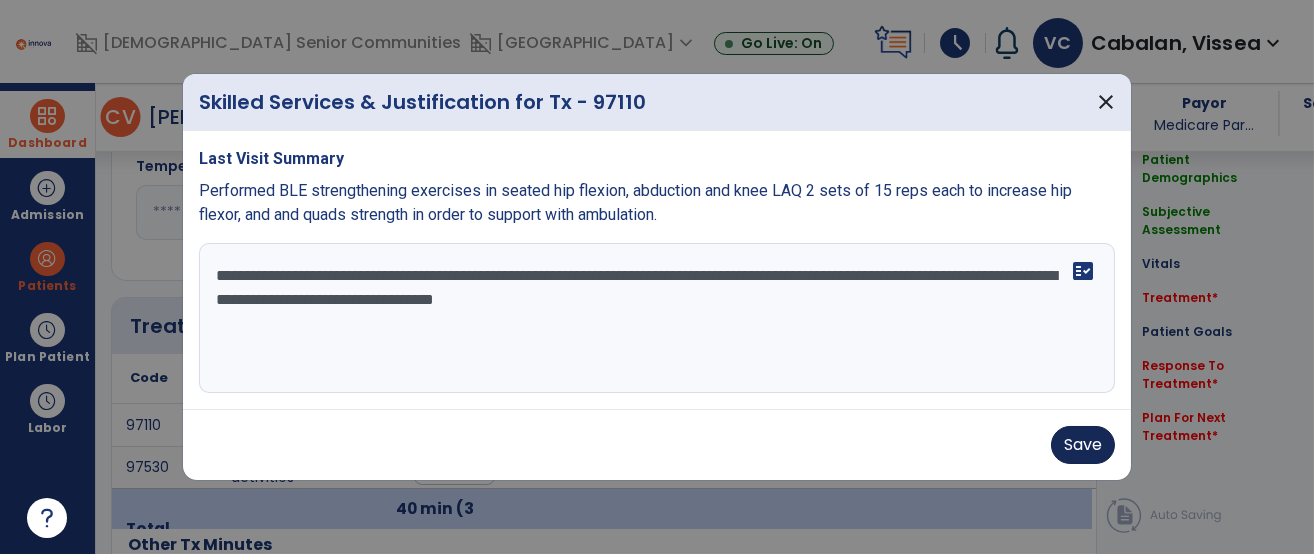 type on "**********" 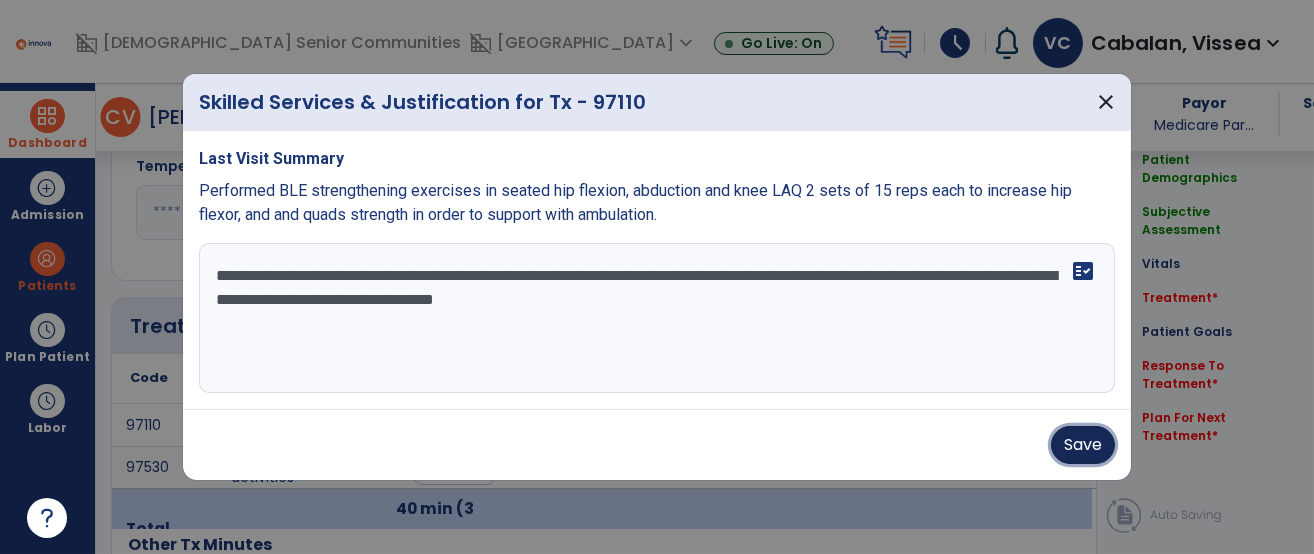 click on "Save" at bounding box center (1083, 445) 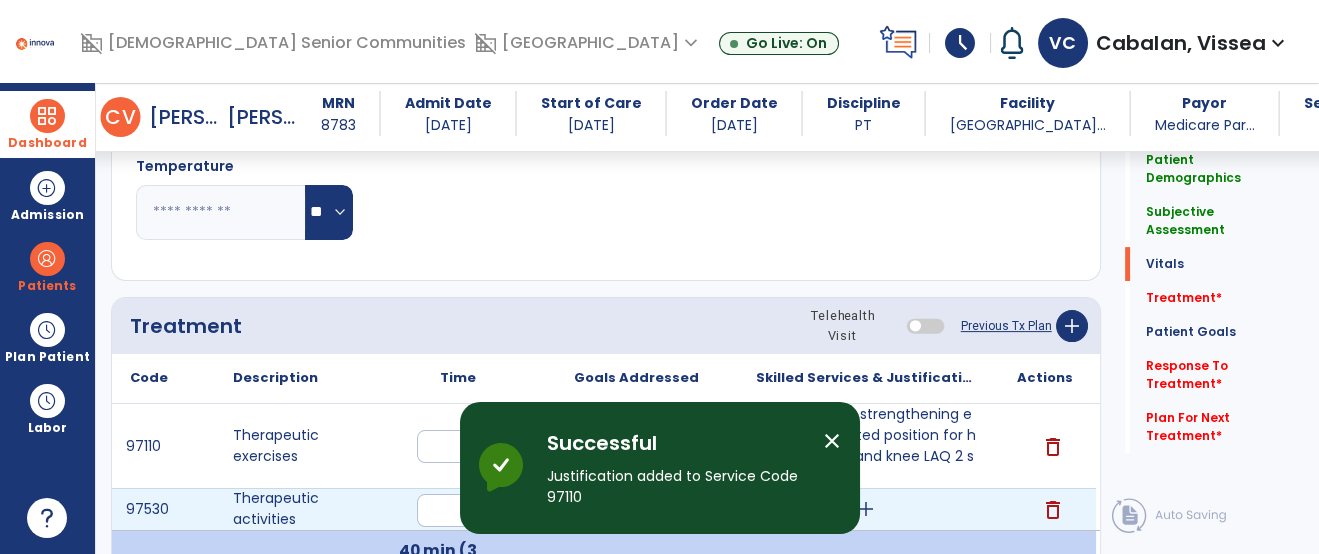 click on "add" at bounding box center [866, 509] 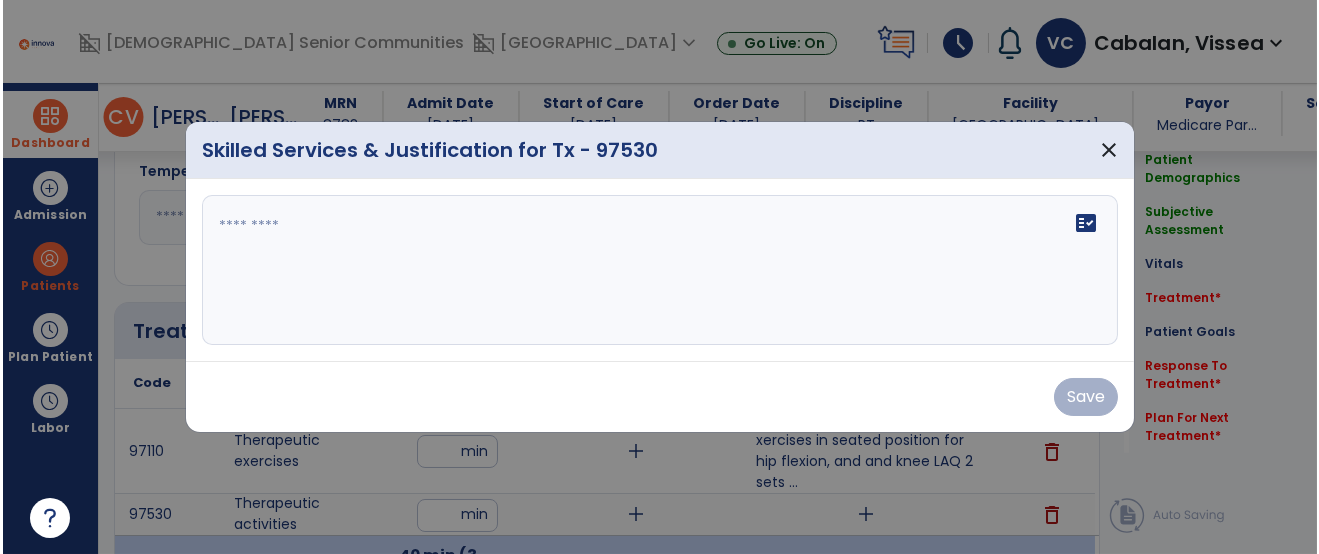 scroll, scrollTop: 952, scrollLeft: 0, axis: vertical 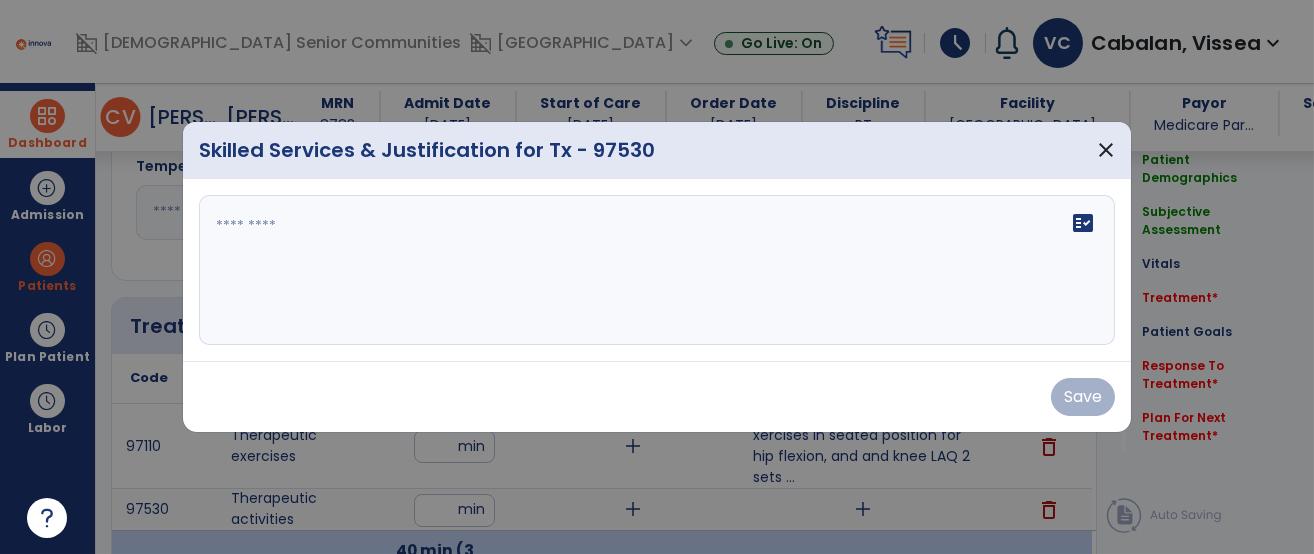 click on "fact_check" at bounding box center [657, 270] 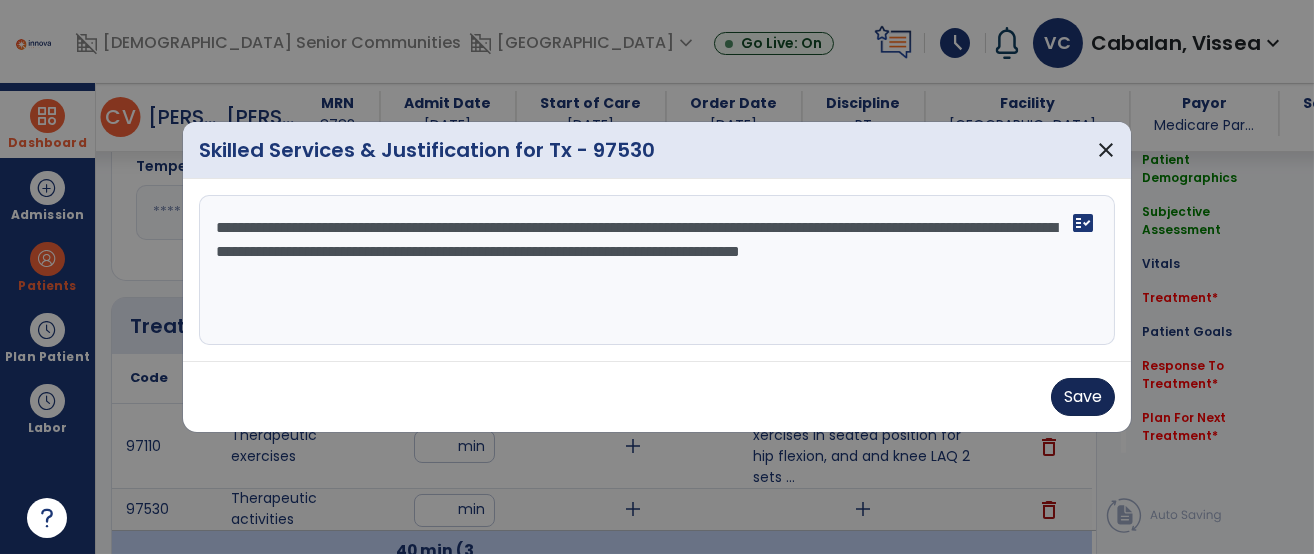 type on "**********" 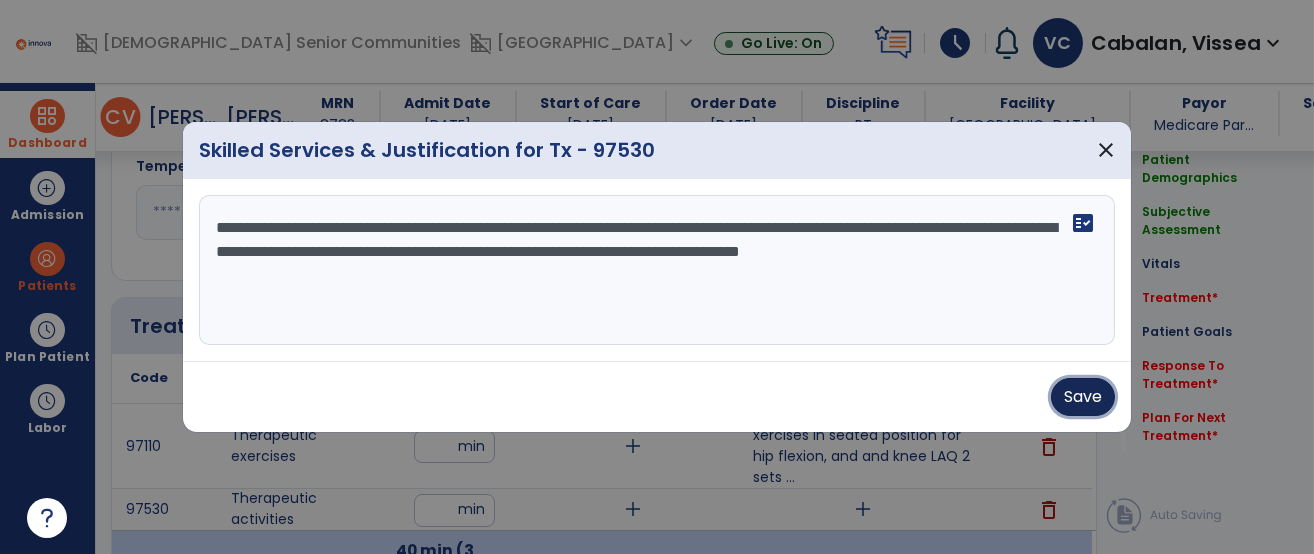 click on "Save" at bounding box center [1083, 397] 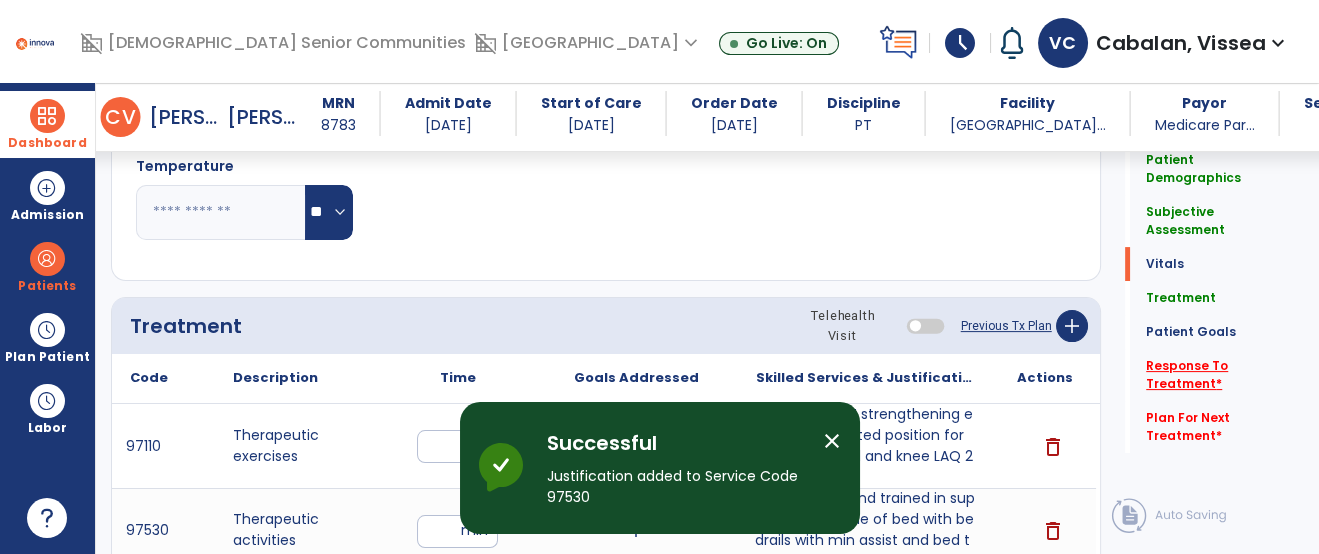 click on "Response To Treatment   *" 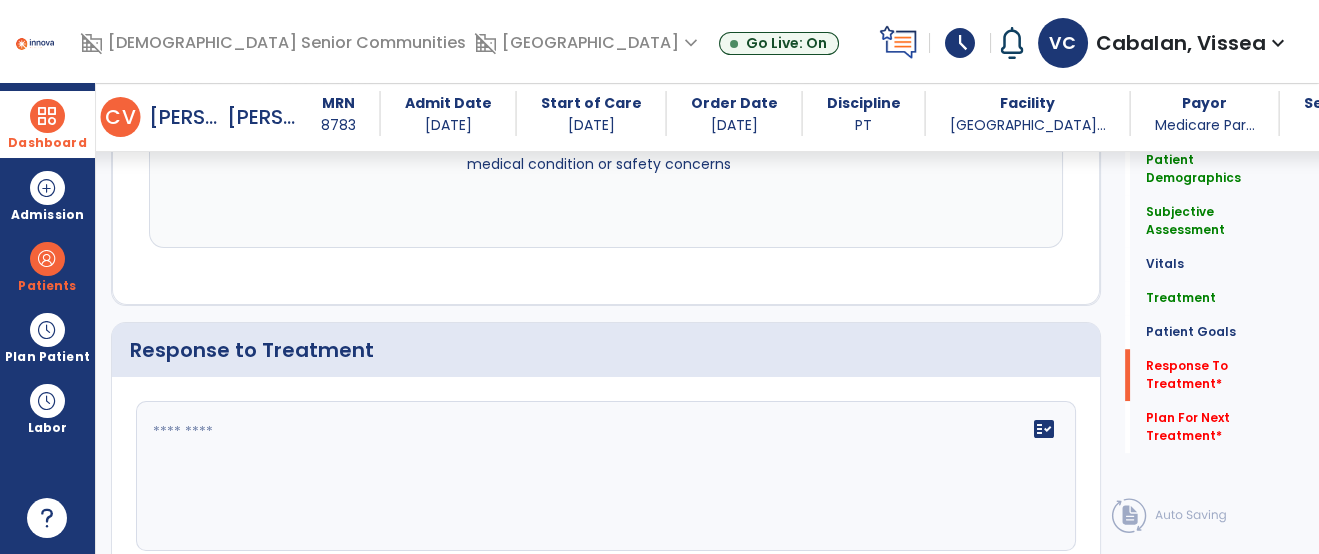 scroll, scrollTop: 2694, scrollLeft: 0, axis: vertical 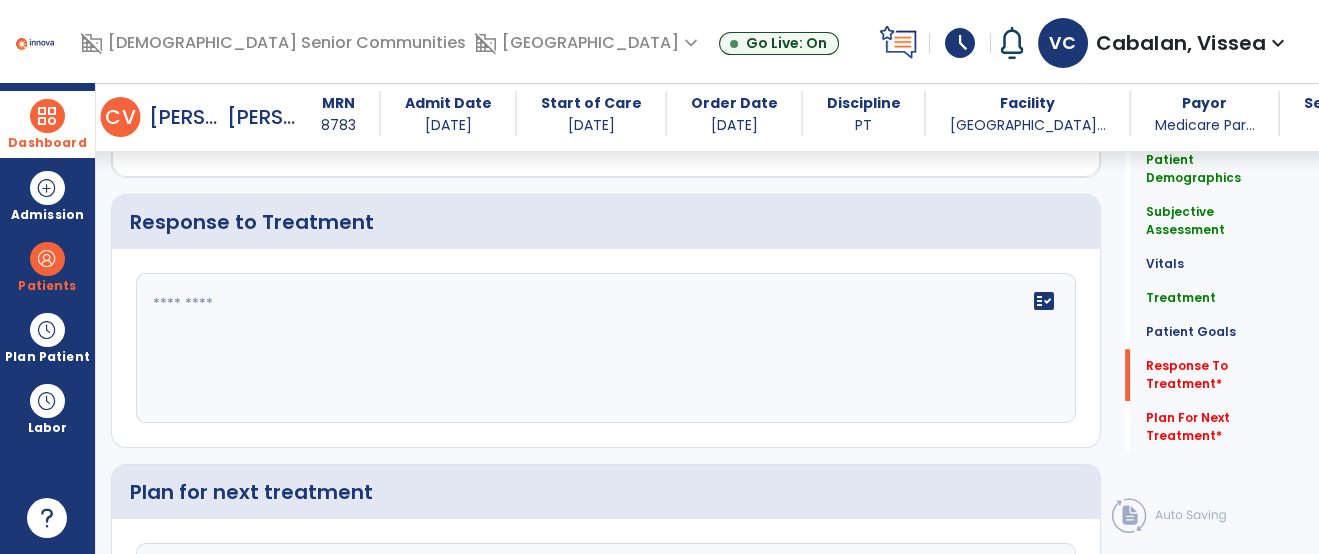 click on "fact_check" 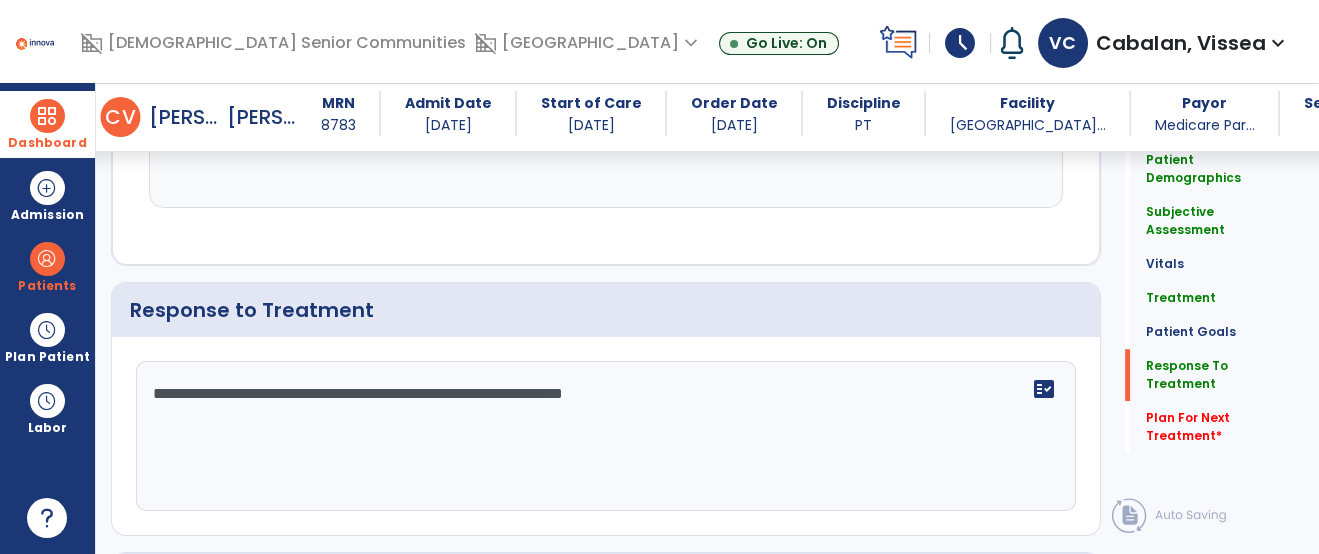 scroll, scrollTop: 2694, scrollLeft: 0, axis: vertical 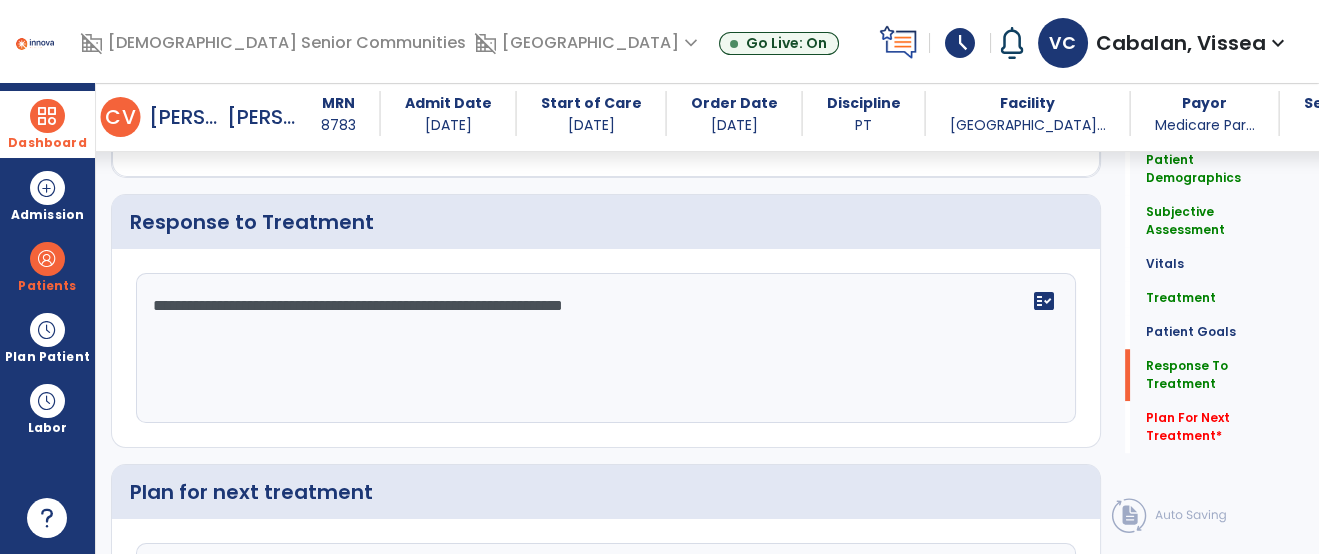 click on "**********" 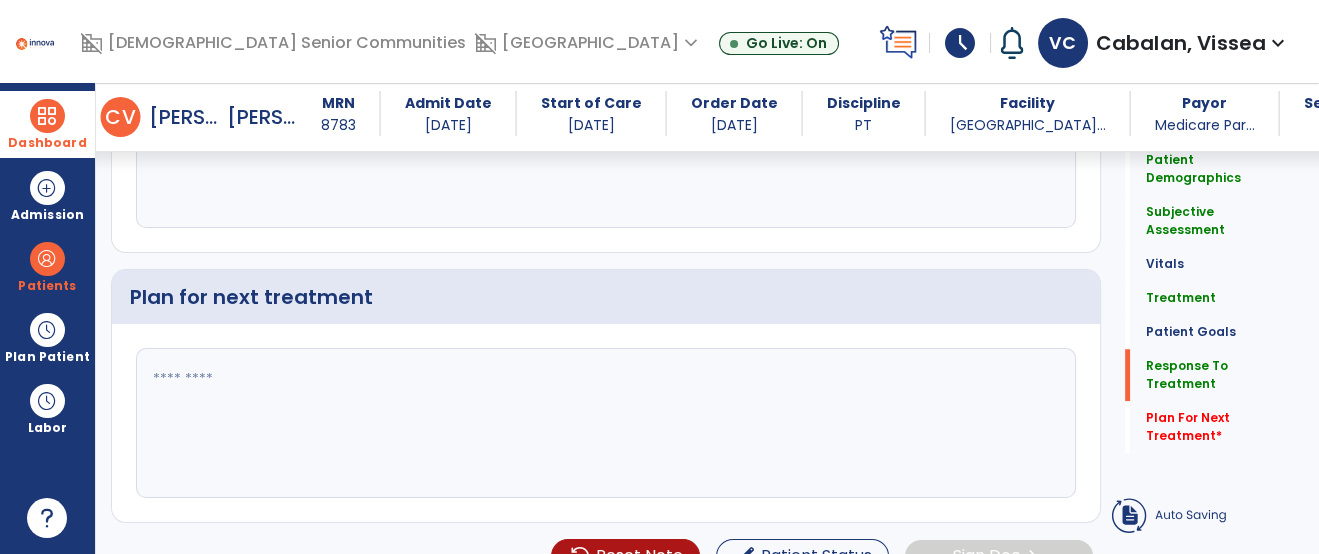 scroll, scrollTop: 2737, scrollLeft: 0, axis: vertical 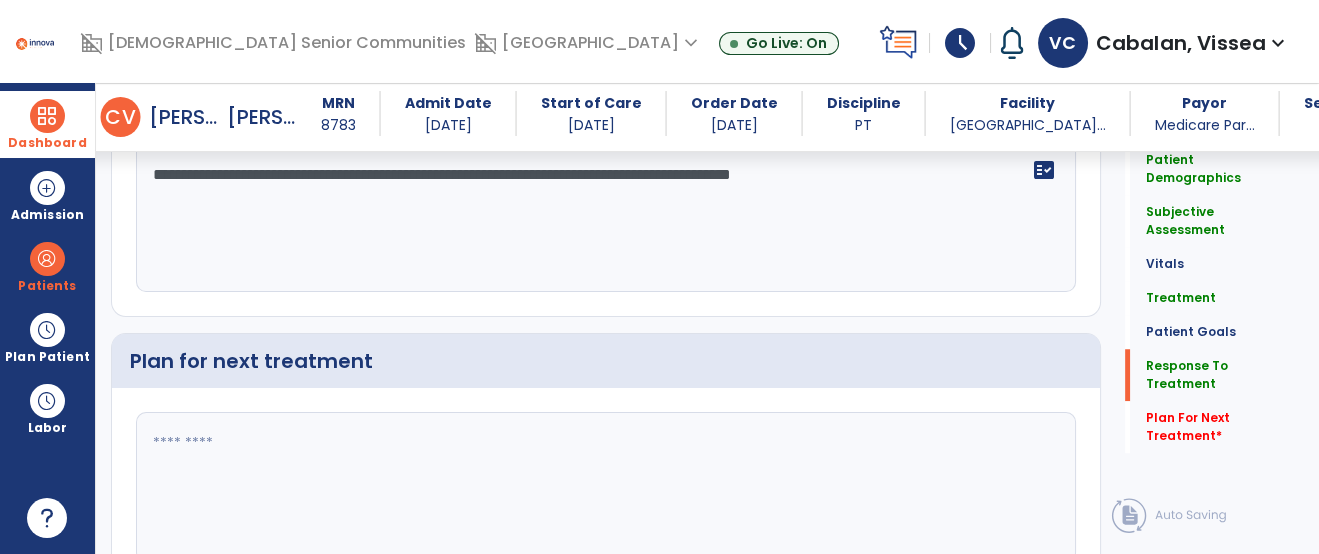 type on "**********" 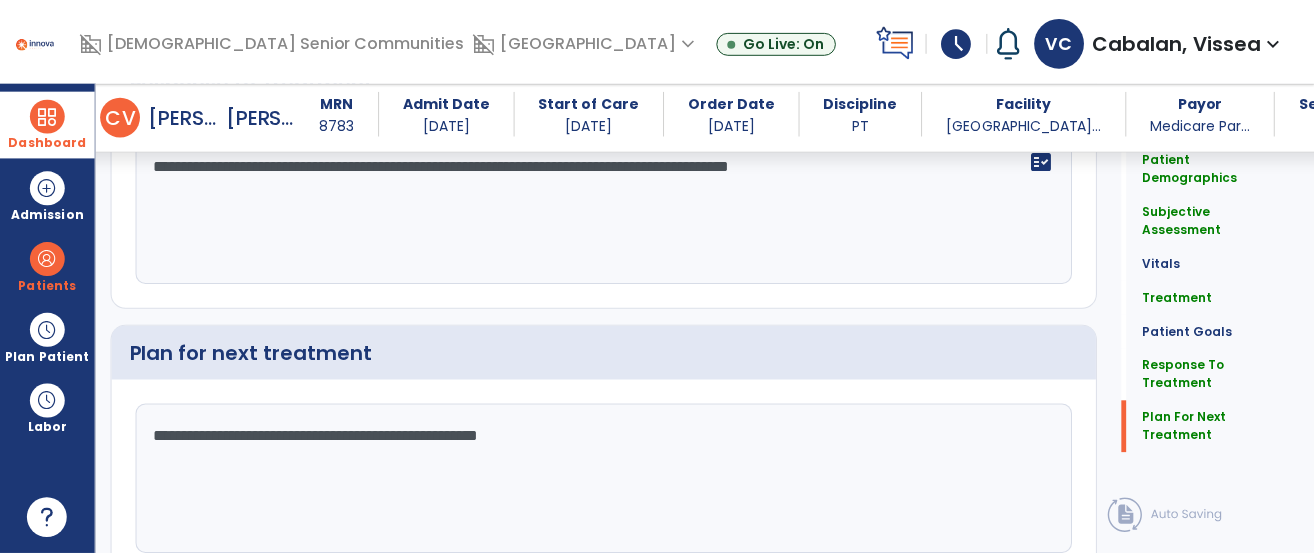 scroll, scrollTop: 2921, scrollLeft: 0, axis: vertical 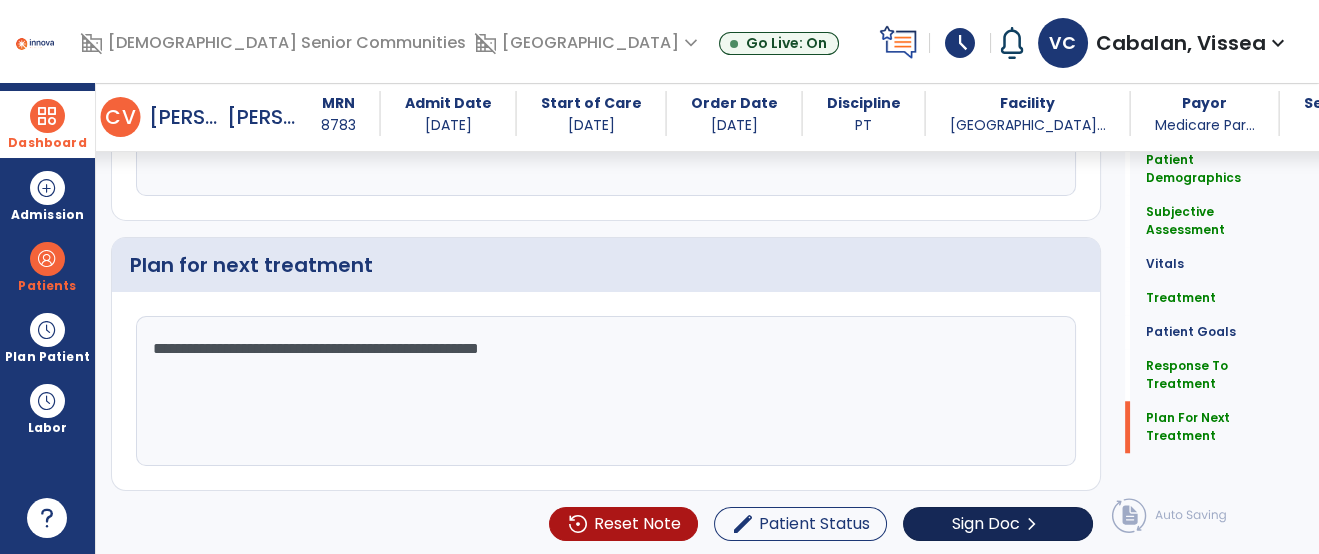 type on "**********" 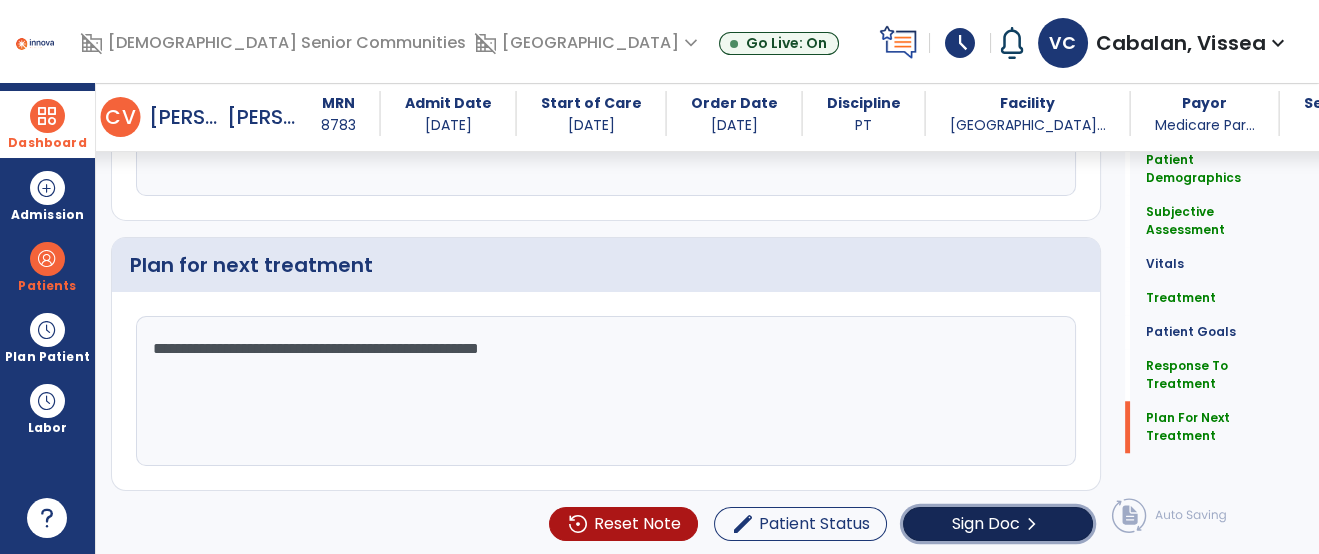 click on "Sign Doc" 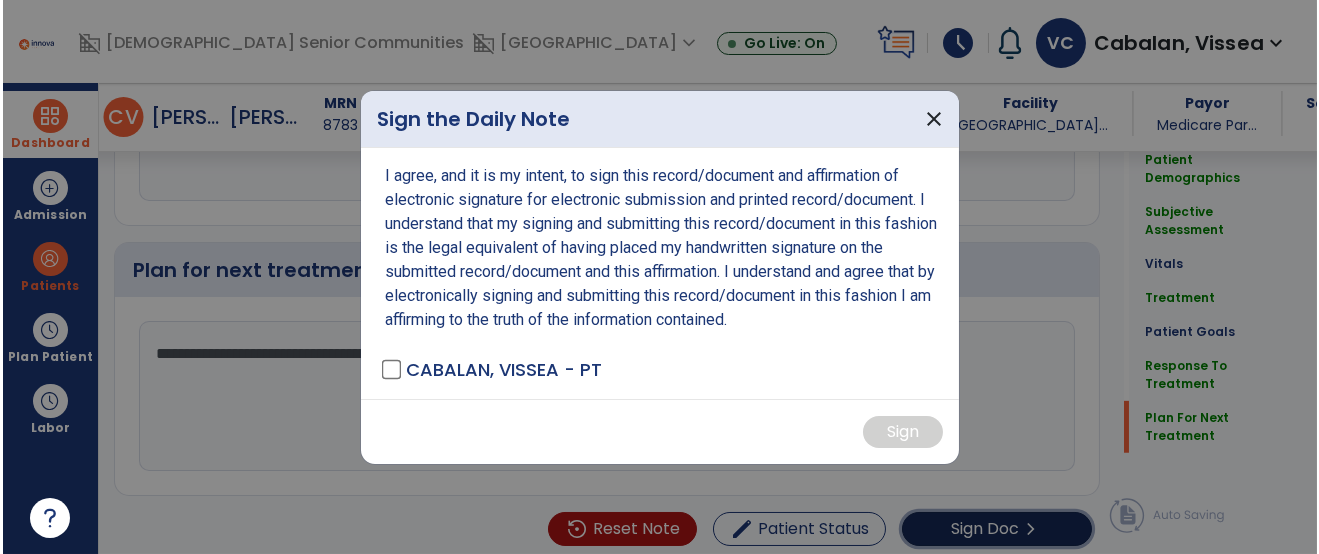 scroll, scrollTop: 2921, scrollLeft: 0, axis: vertical 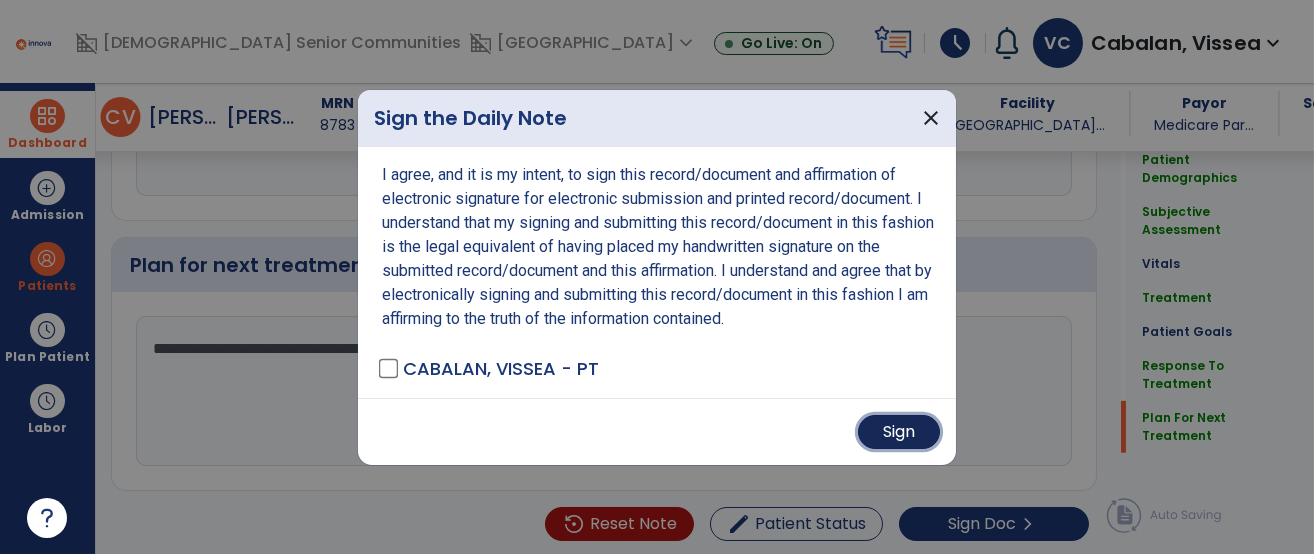 click on "Sign" at bounding box center (899, 432) 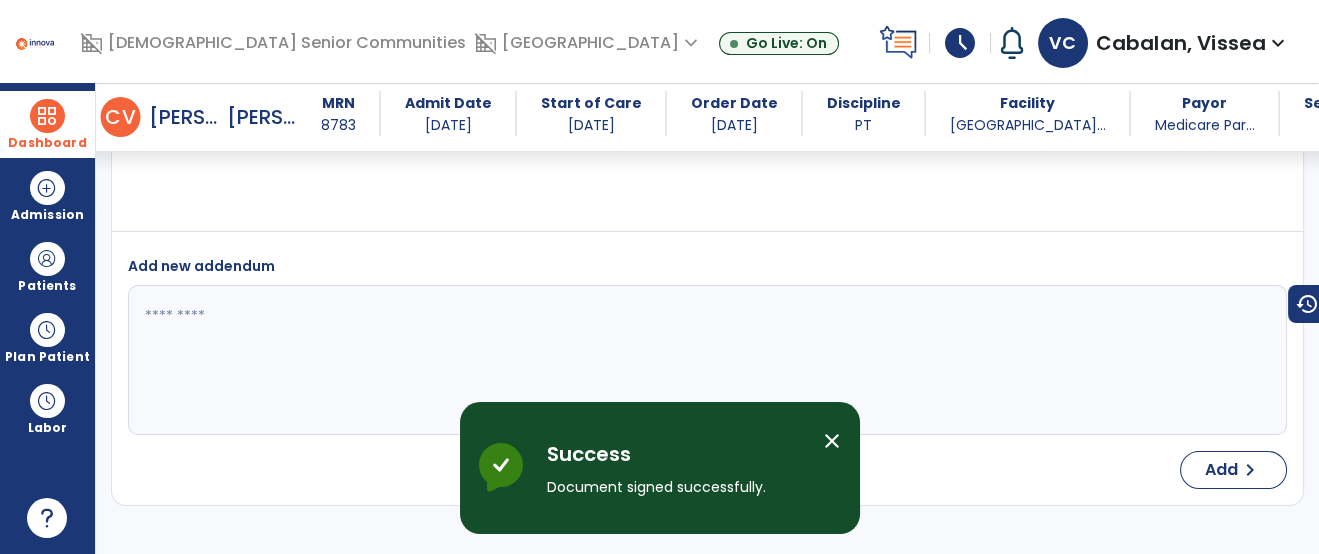 click at bounding box center (47, 116) 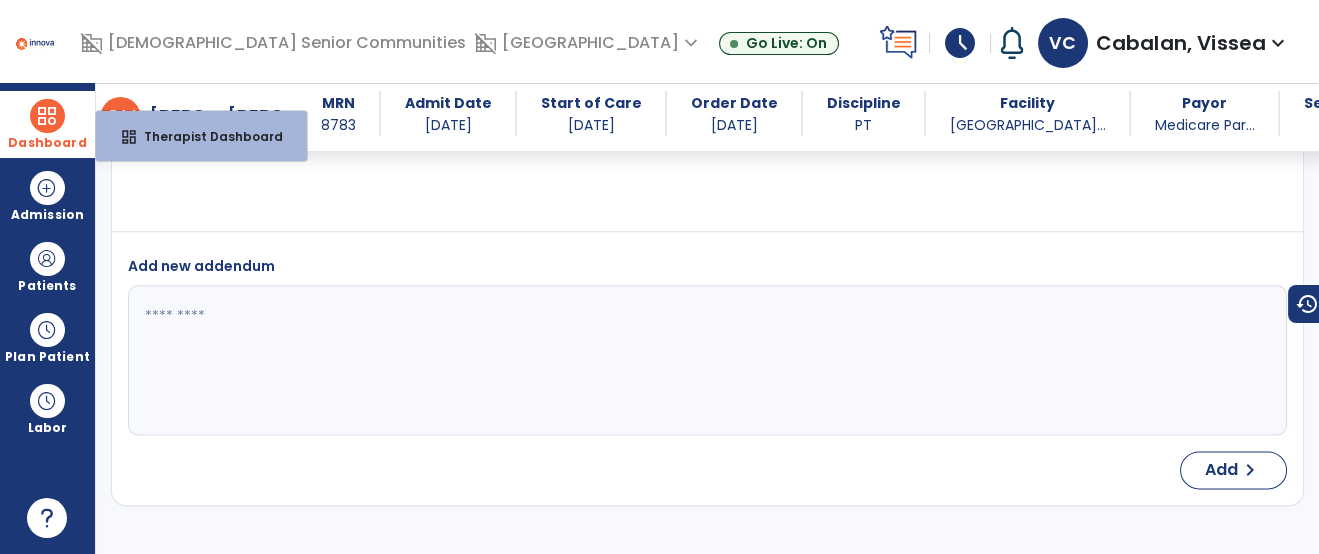 scroll, scrollTop: 4231, scrollLeft: 0, axis: vertical 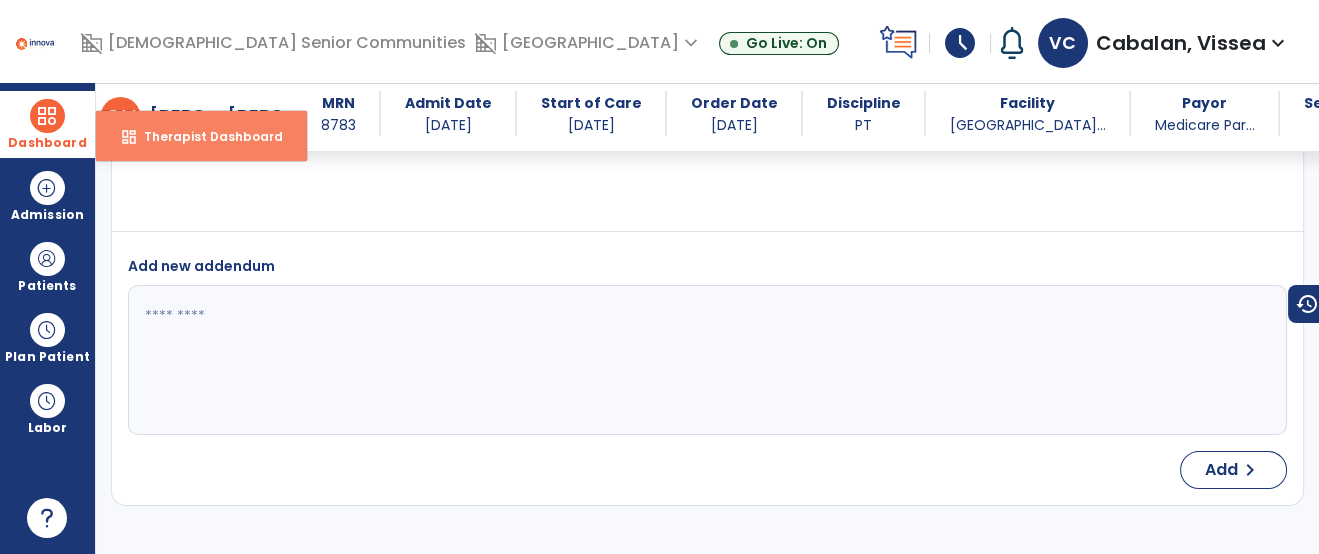 click on "dashboard  Therapist Dashboard" at bounding box center (201, 136) 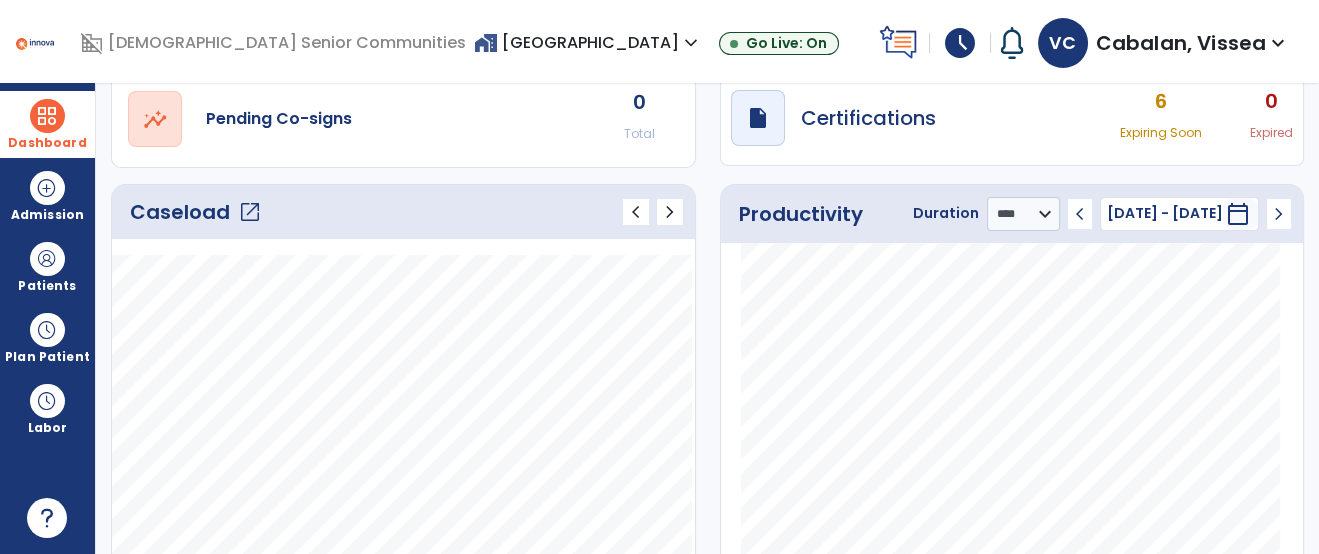 scroll, scrollTop: 182, scrollLeft: 0, axis: vertical 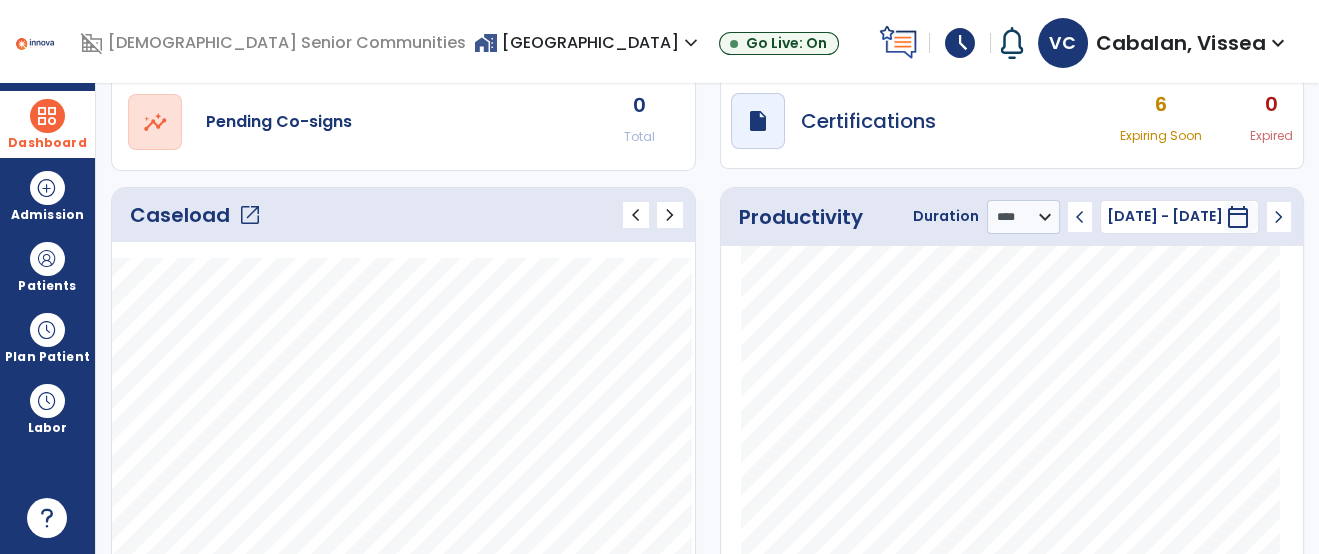 click on "open_in_new" 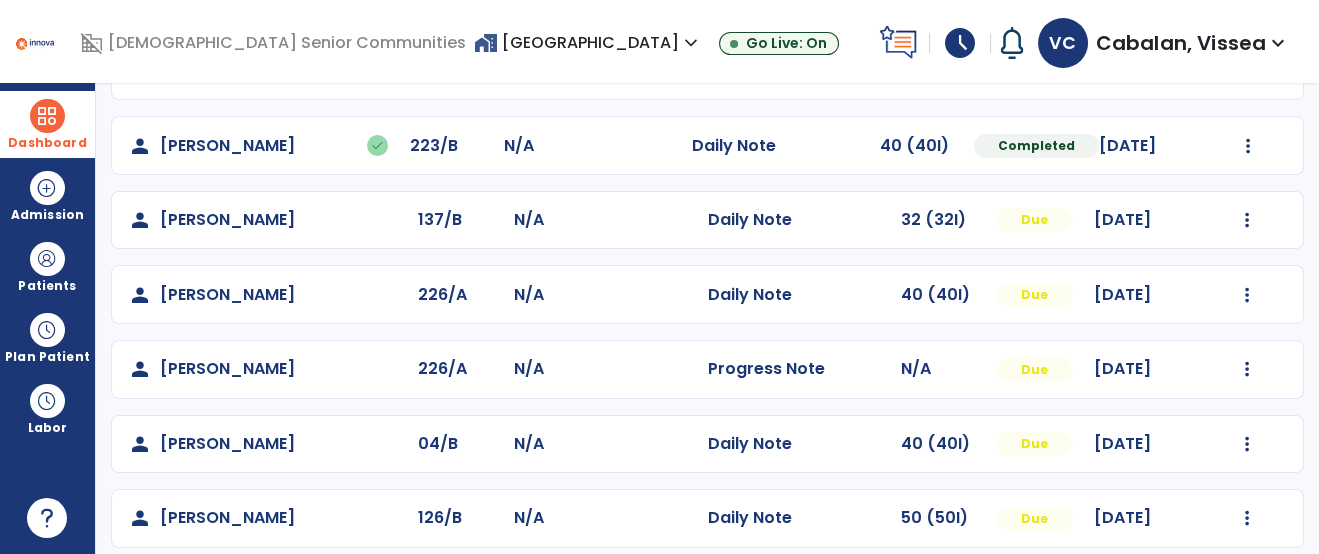 scroll, scrollTop: 233, scrollLeft: 0, axis: vertical 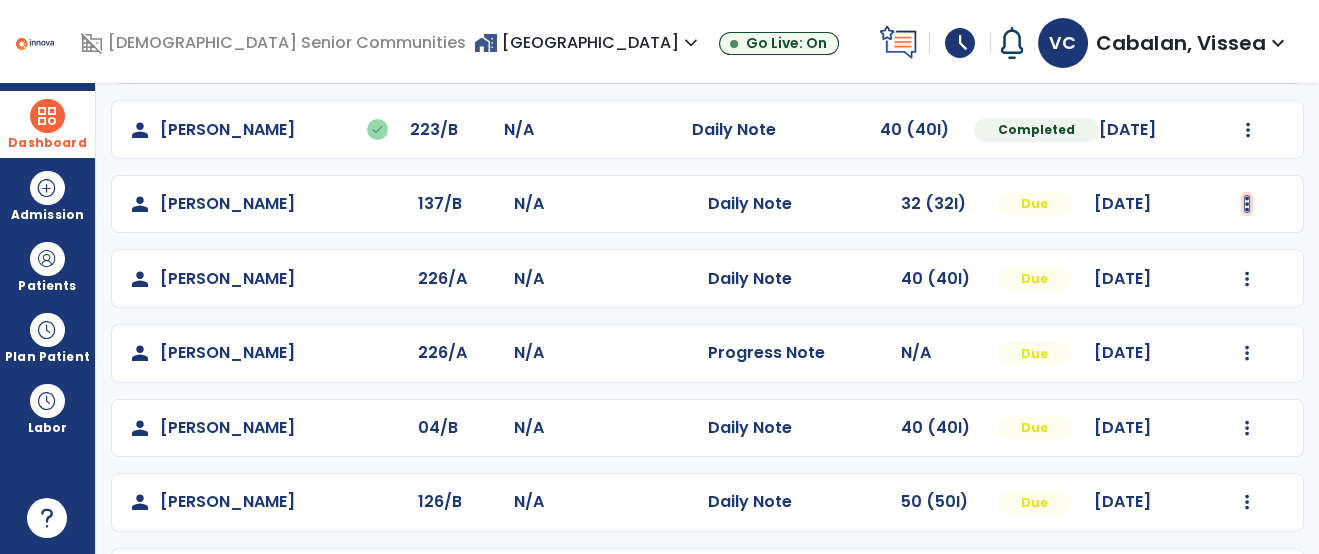 click at bounding box center [1248, 55] 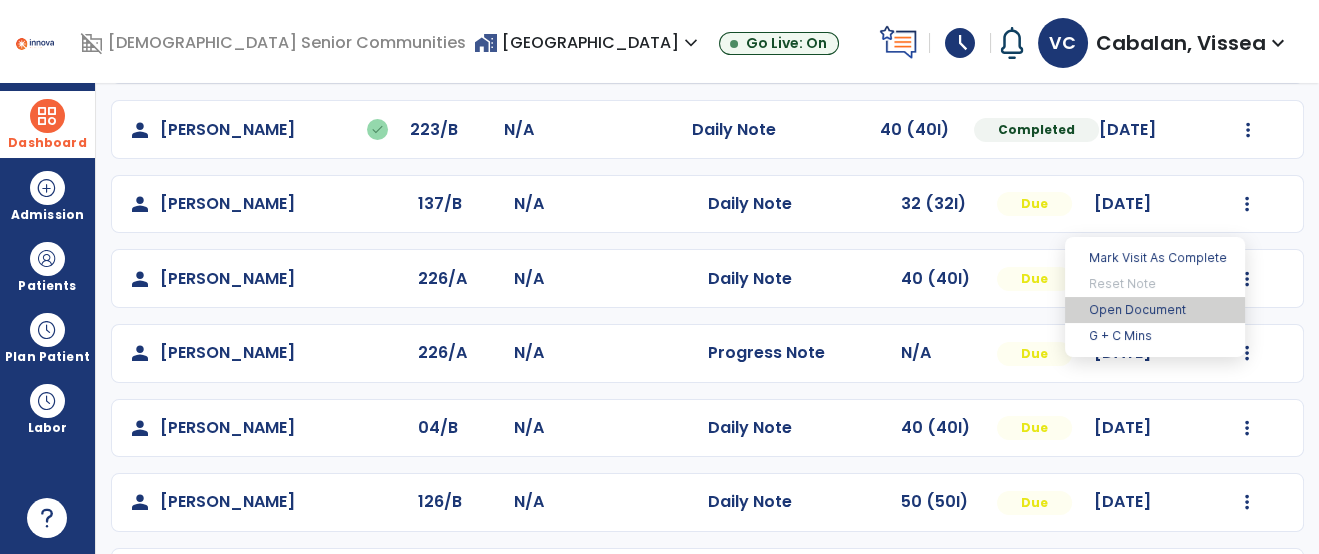 click on "Open Document" at bounding box center (1155, 310) 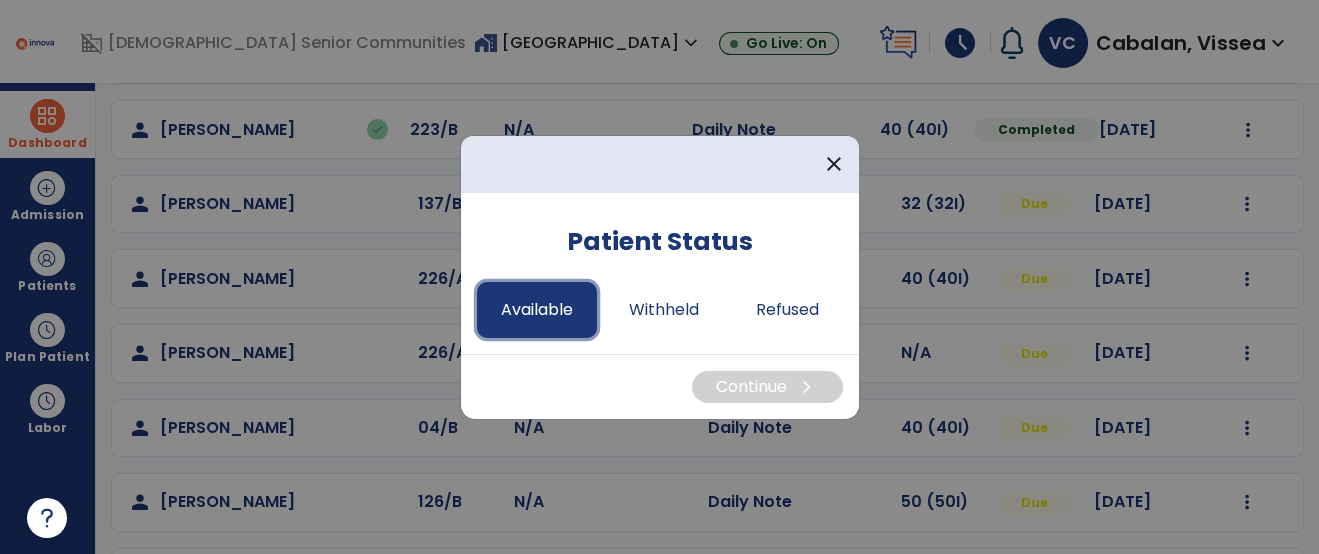 click on "Available" at bounding box center (537, 310) 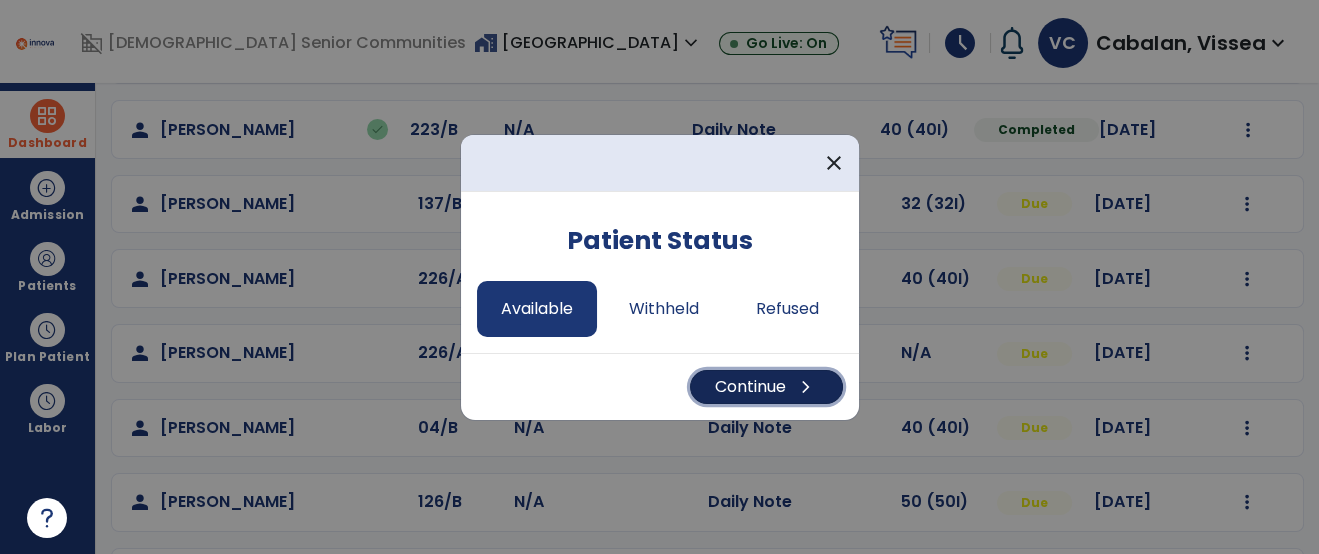 click on "Continue   chevron_right" at bounding box center [766, 387] 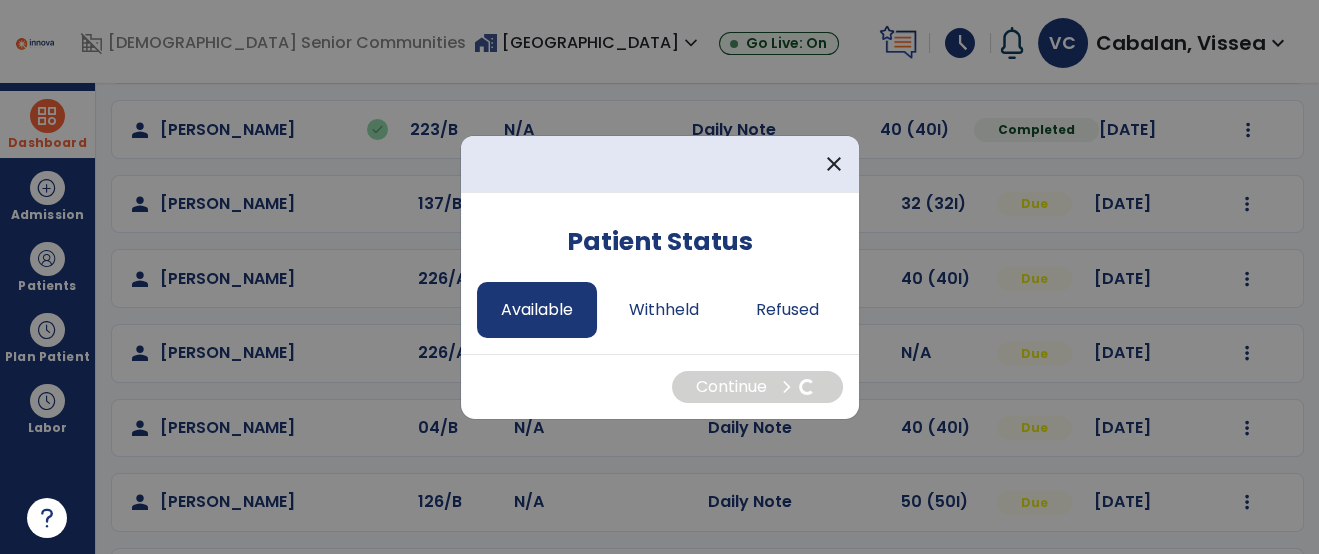 select on "*" 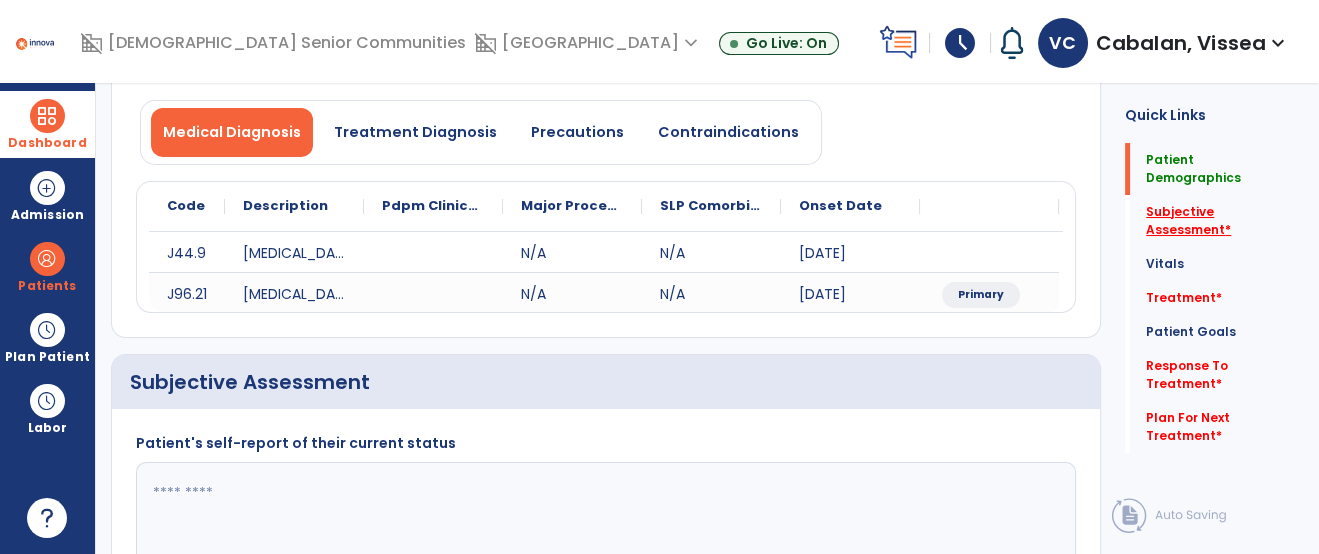 click on "*" 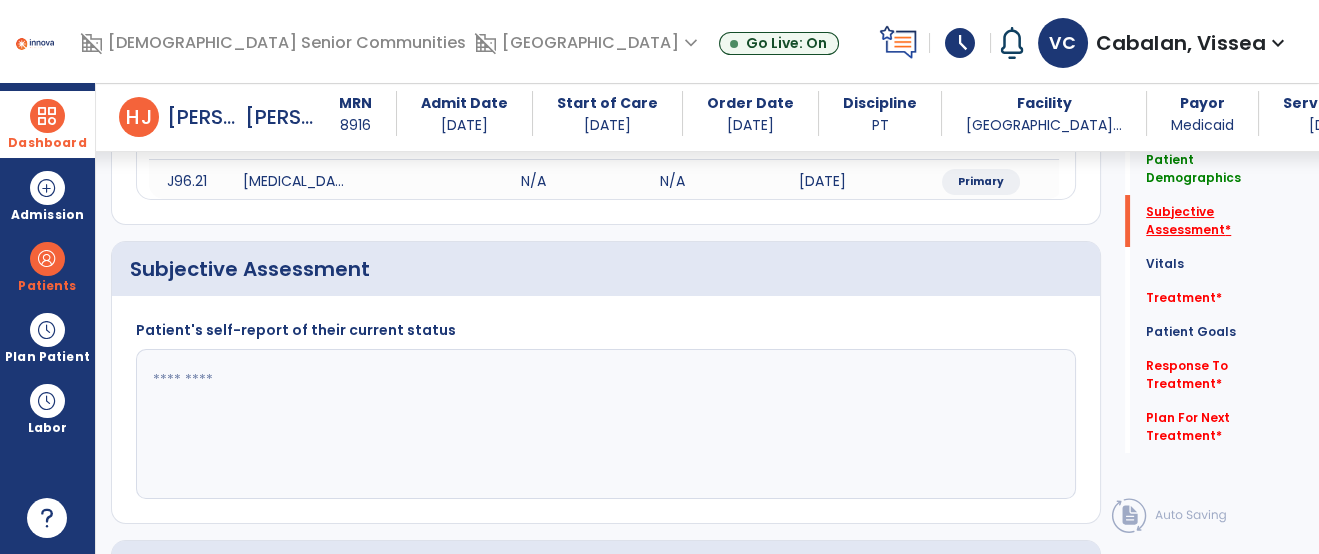 scroll, scrollTop: 409, scrollLeft: 0, axis: vertical 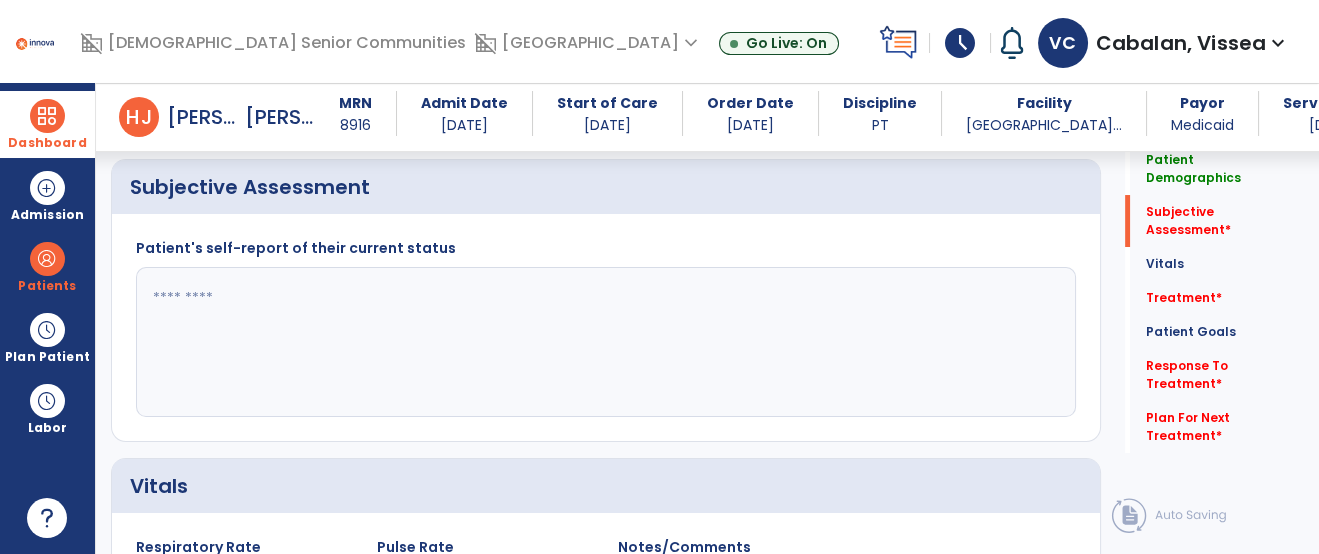 click 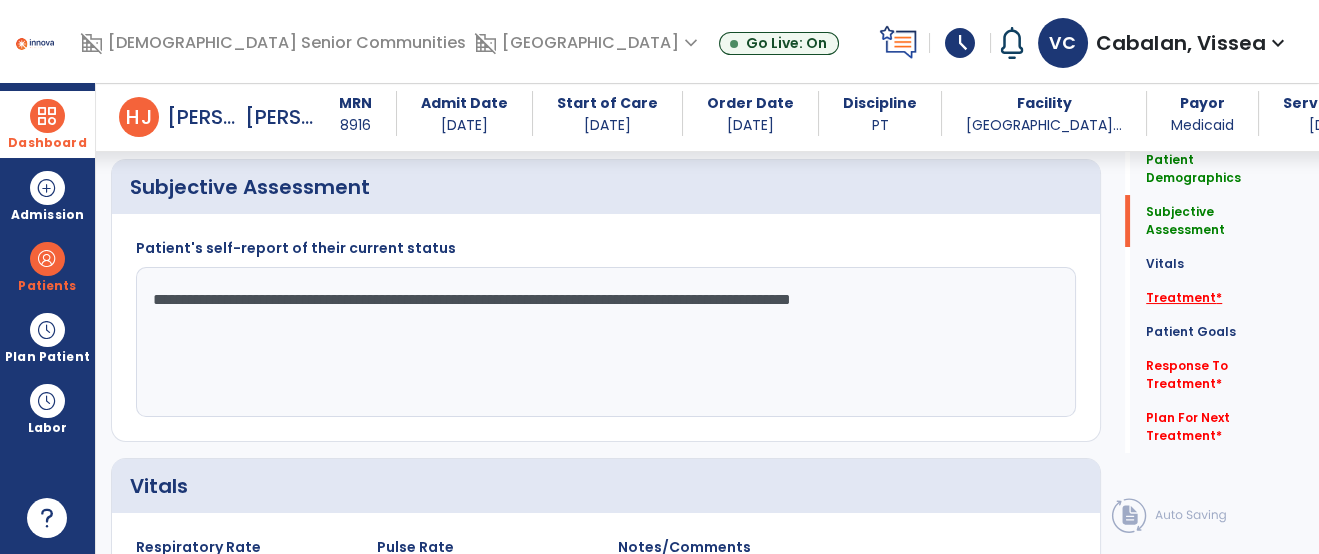 type on "**********" 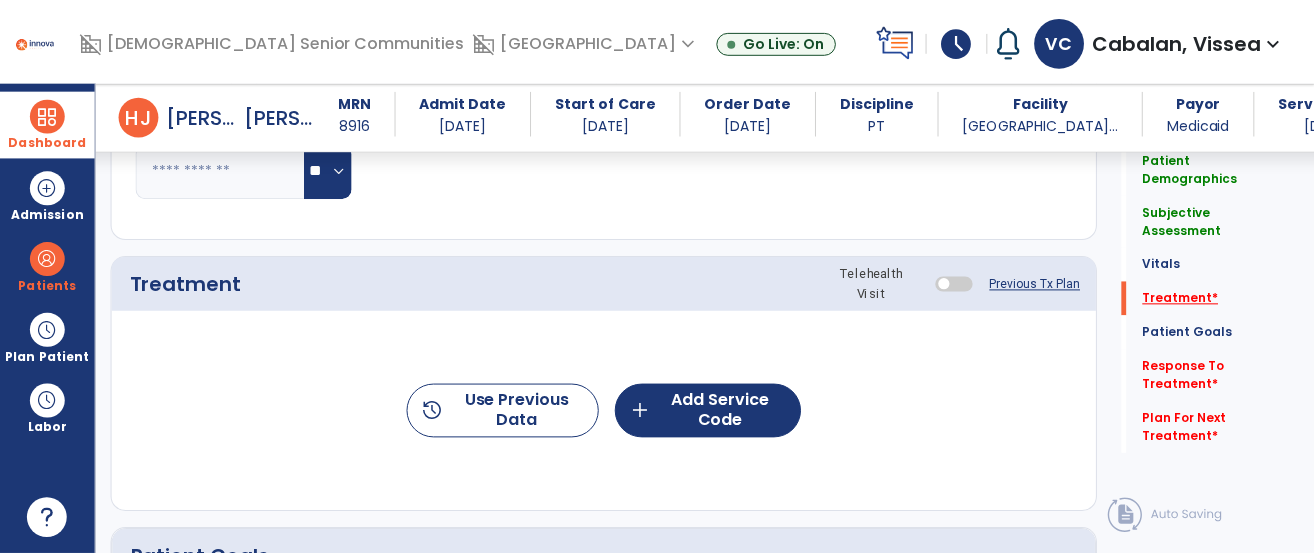 scroll, scrollTop: 1097, scrollLeft: 0, axis: vertical 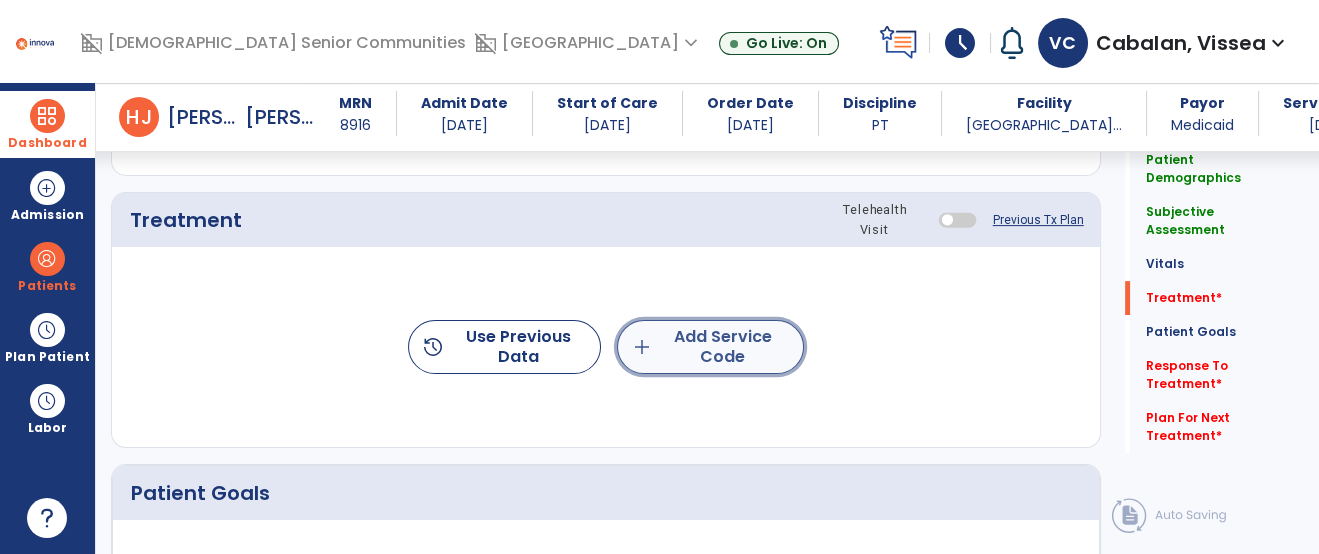 click on "add  Add Service Code" 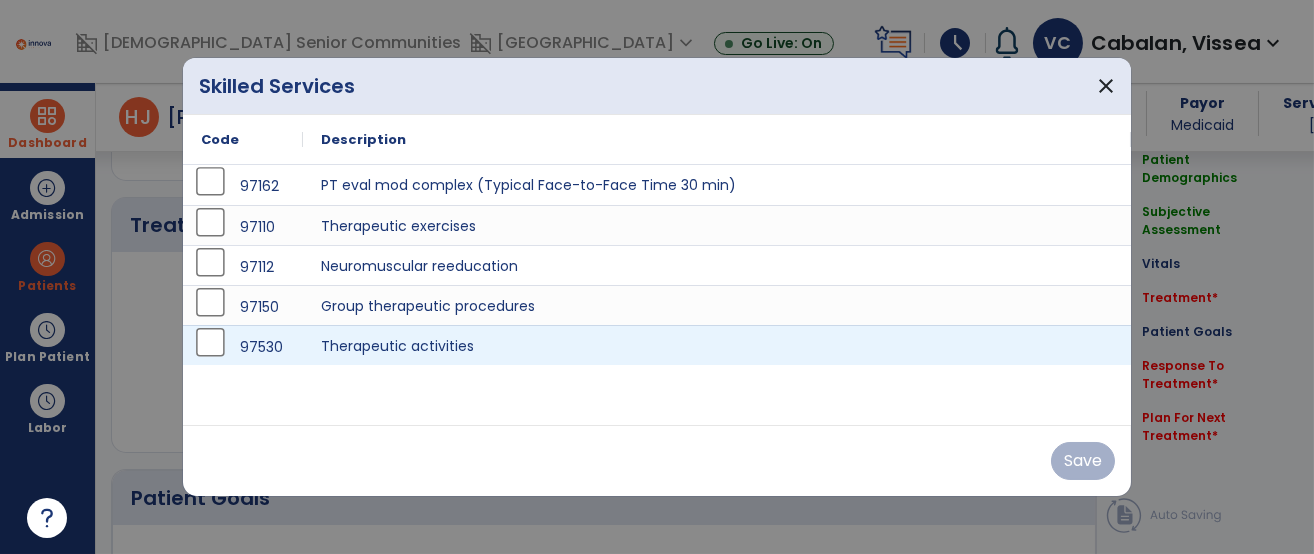scroll, scrollTop: 1097, scrollLeft: 0, axis: vertical 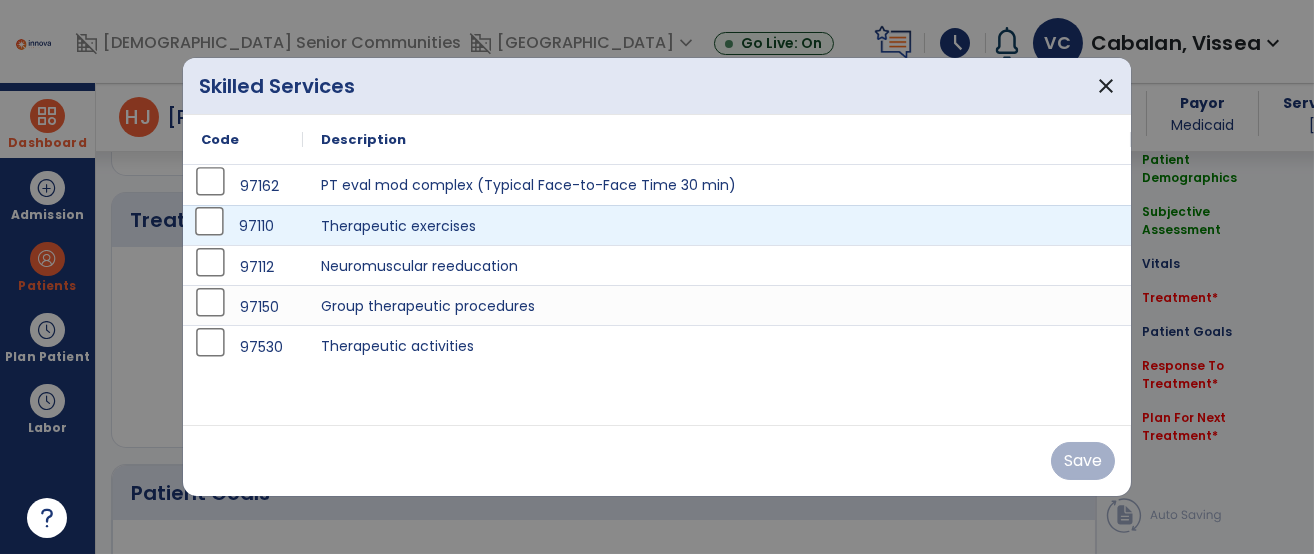 click on "97110" at bounding box center (243, 225) 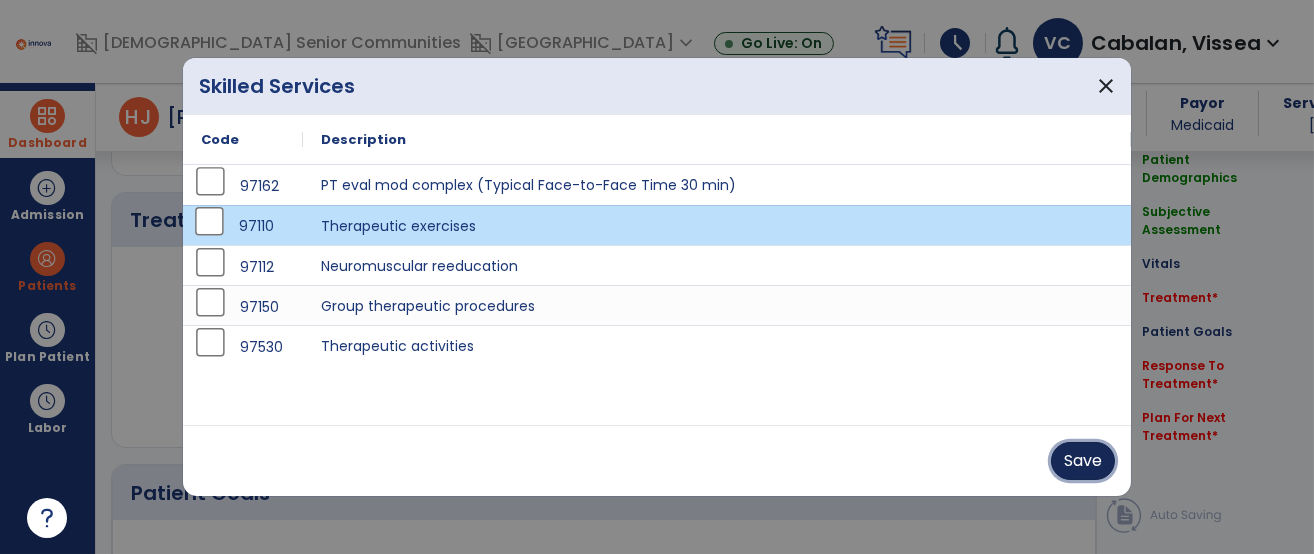 click on "Save" at bounding box center (1083, 461) 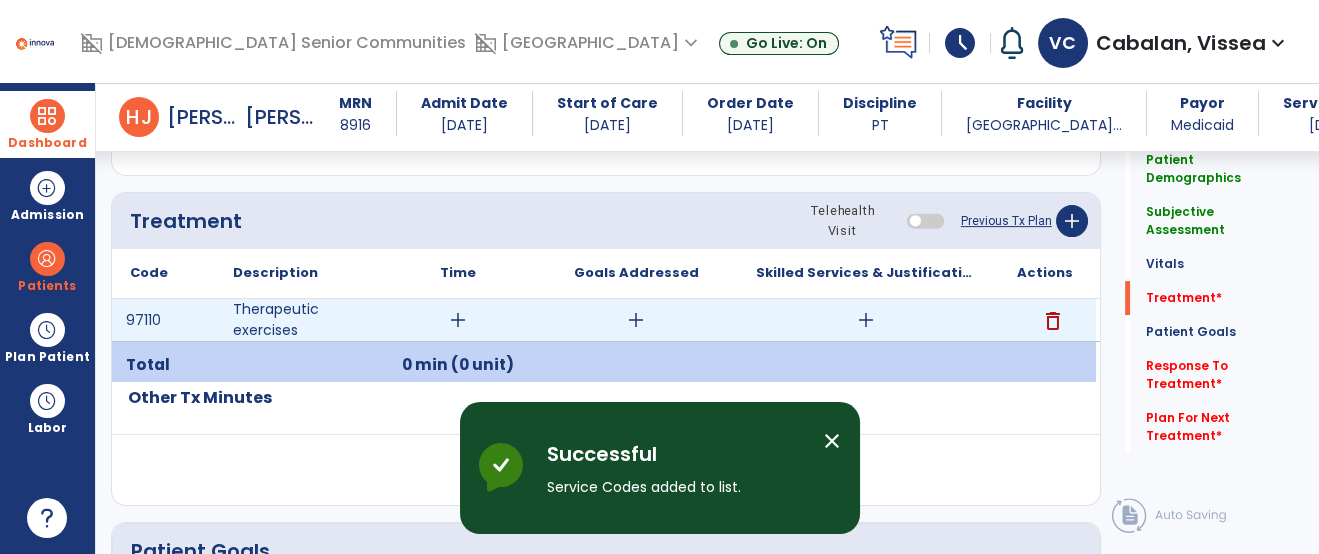 click on "add" at bounding box center [636, 320] 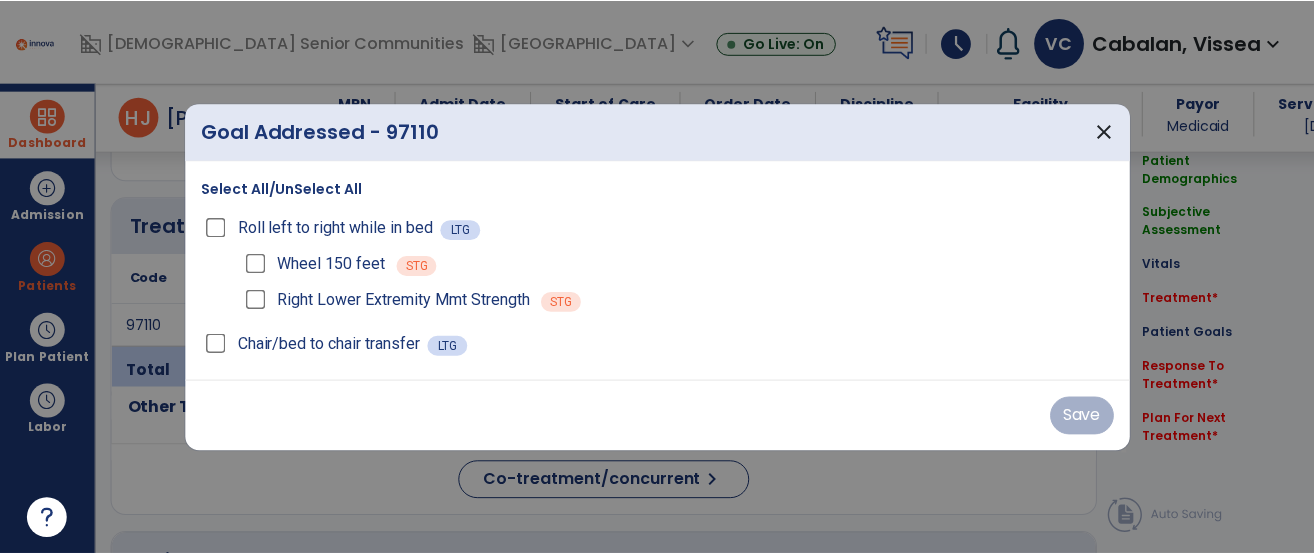 scroll, scrollTop: 1097, scrollLeft: 0, axis: vertical 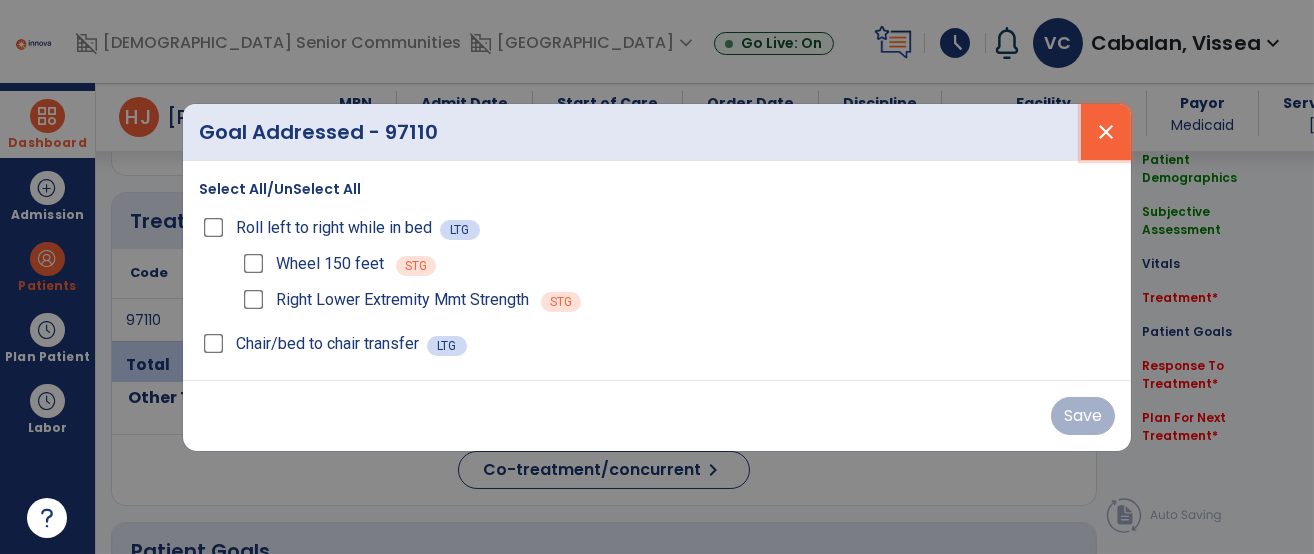 click on "close" at bounding box center [1106, 132] 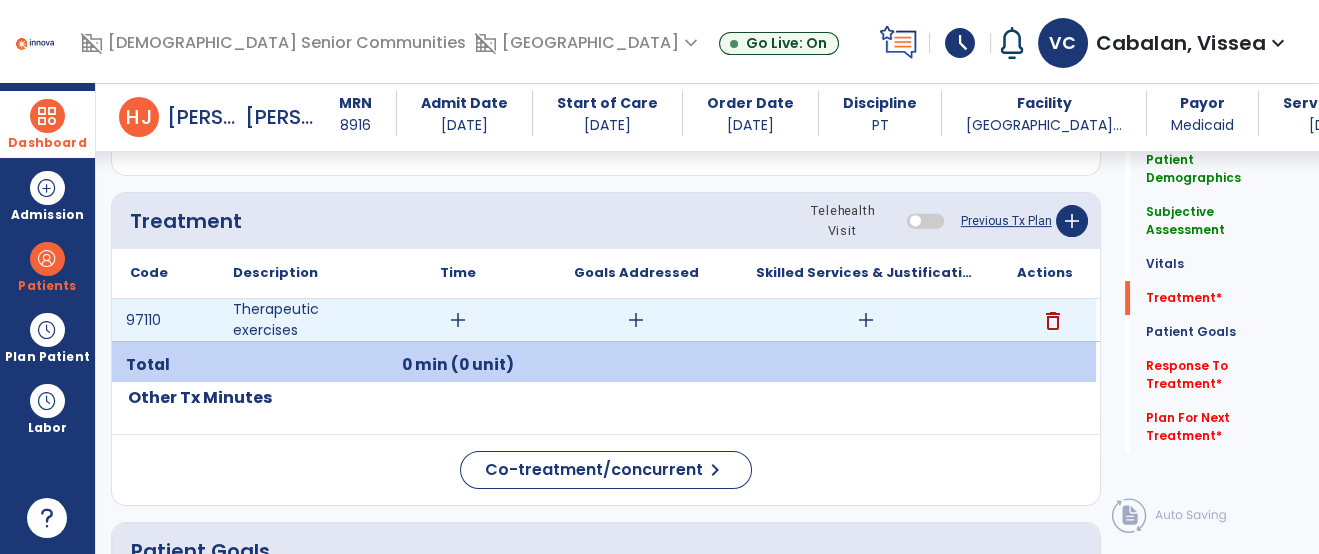 click on "add" at bounding box center (866, 320) 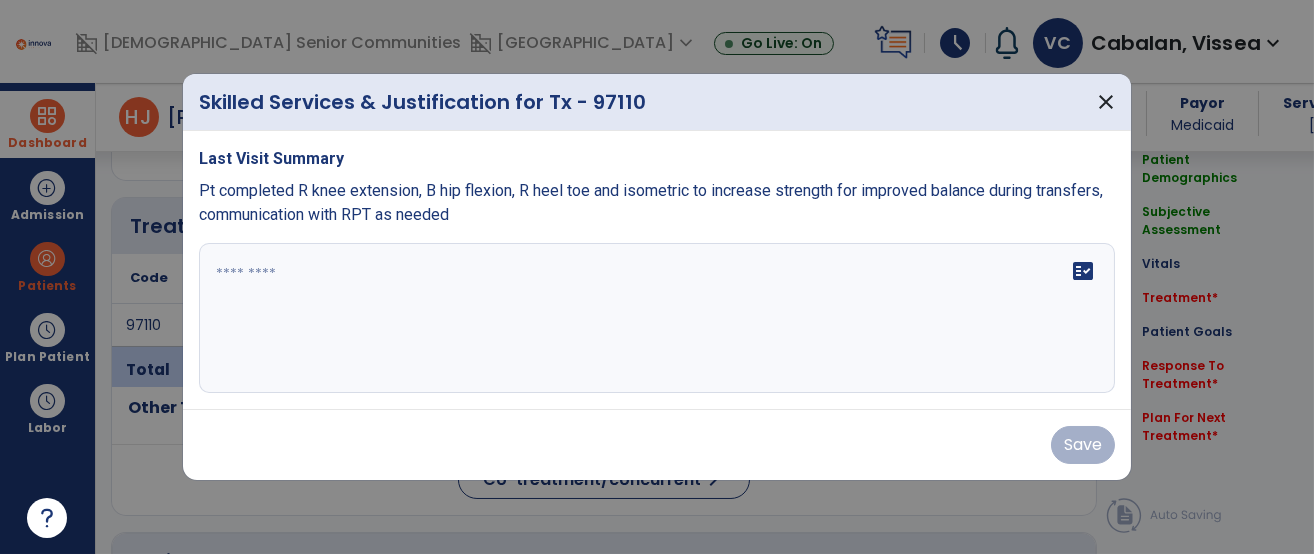 scroll, scrollTop: 1097, scrollLeft: 0, axis: vertical 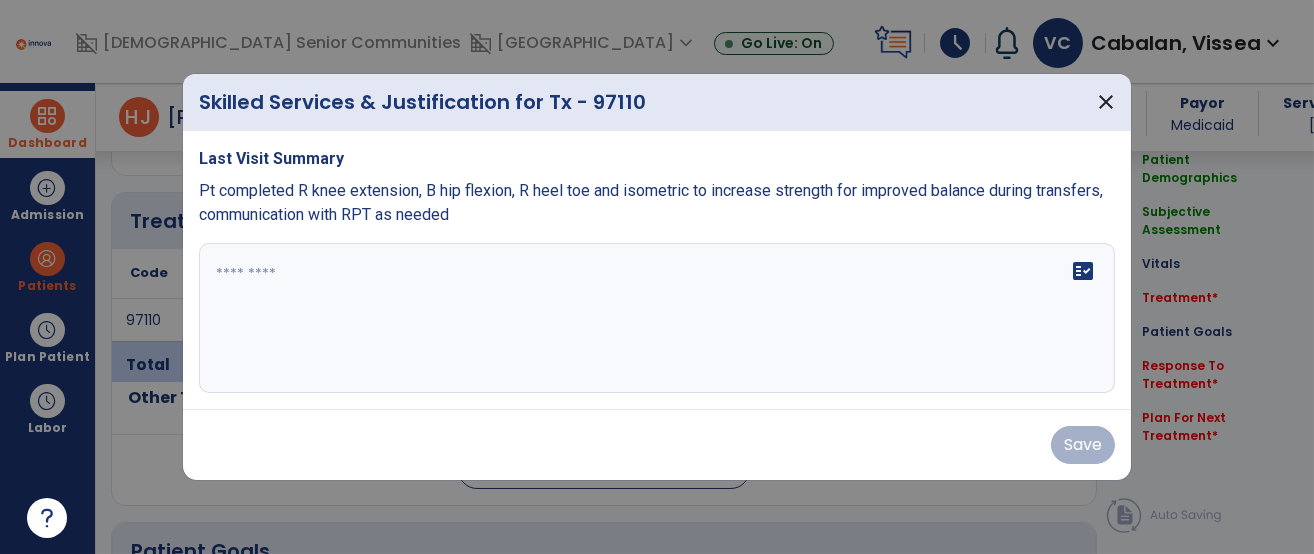 click on "fact_check" at bounding box center (657, 318) 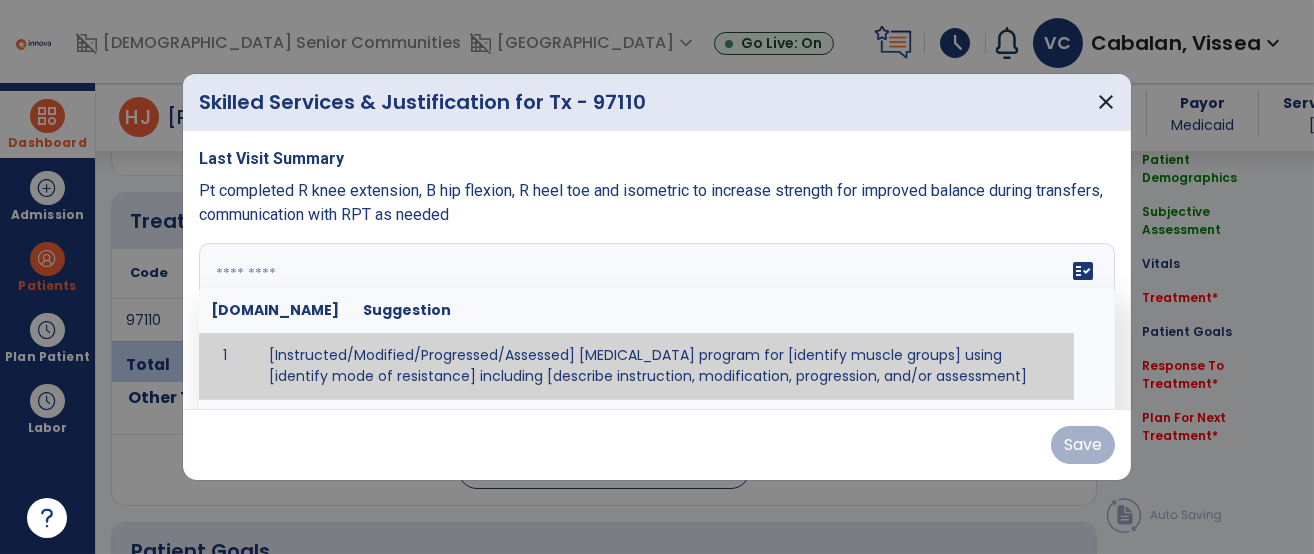 click on "Last Visit Summary Pt completed  R knee extension, B hip flexion, R heel toe and isometric to increase strength for improved balance during transfers, communication with RPT as needed    fact_check  [DOMAIN_NAME] Suggestion 1 [Instructed/Modified/Progressed/Assessed] [MEDICAL_DATA] program for [identify muscle groups] using [identify mode of resistance] including [describe instruction, modification, progression, and/or assessment] 2 [Instructed/Modified/Progressed/Assessed] aerobic exercise program using [identify equipment/mode] including [describe instruction, modification,progression, and/or assessment] 3 [Instructed/Modified/Progressed/Assessed] [PROM/A/AROM/AROM] program for [identify joint movements] using [contract-relax, over-pressure, inhibitory techniques, other] 4 [Assessed/Tested] aerobic capacity with administration of [aerobic capacity test]" at bounding box center (657, 270) 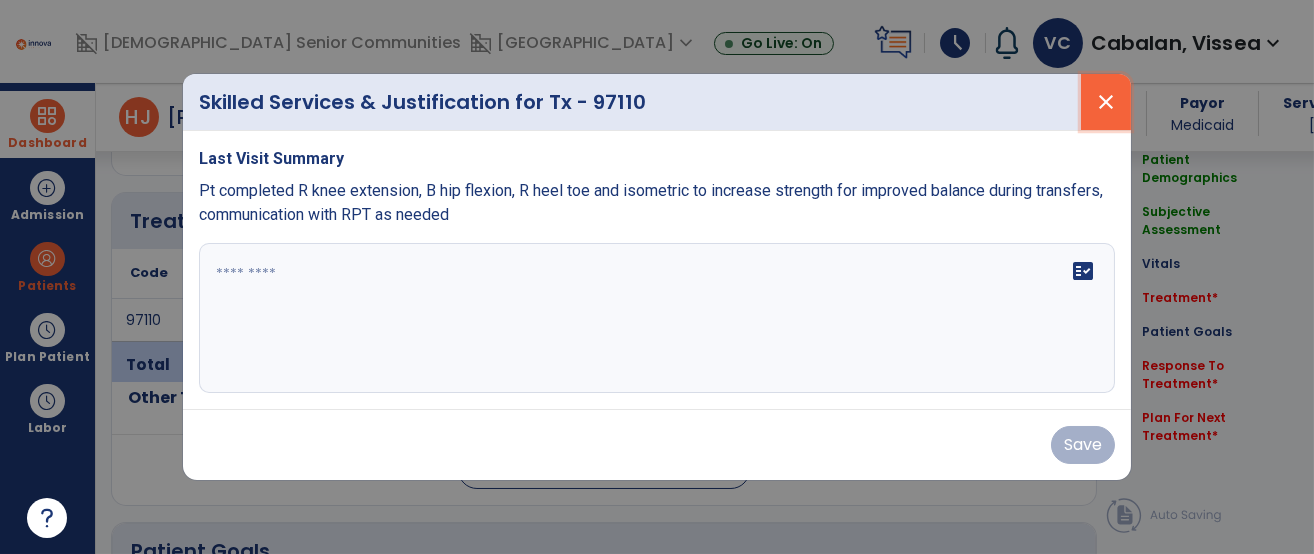 click on "close" at bounding box center [1106, 102] 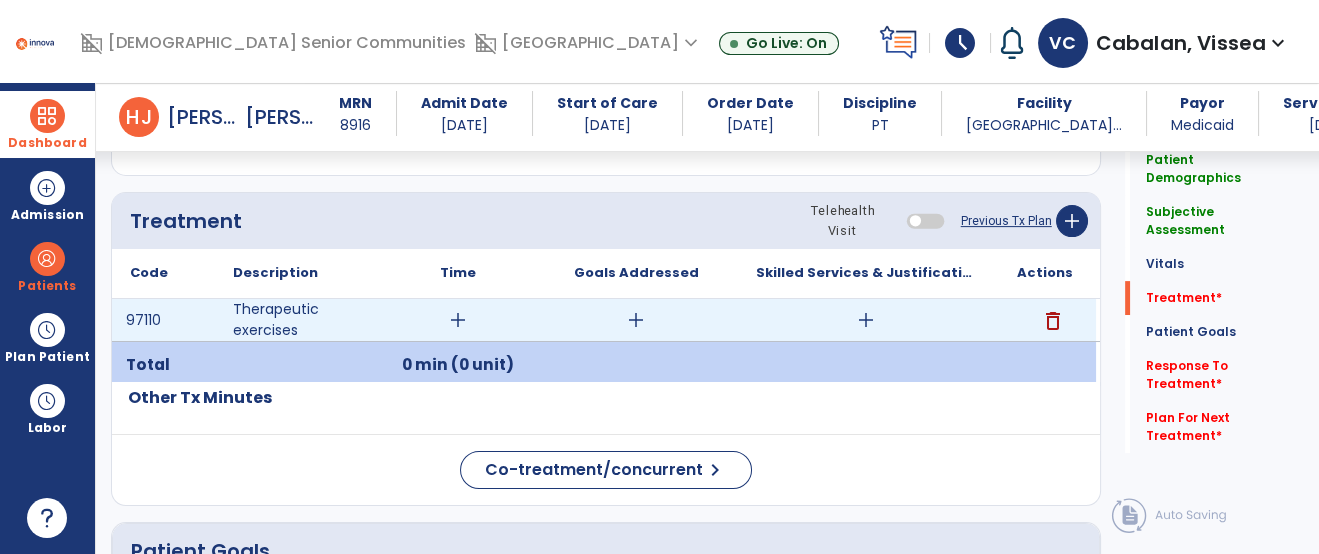 click on "add" at bounding box center [458, 320] 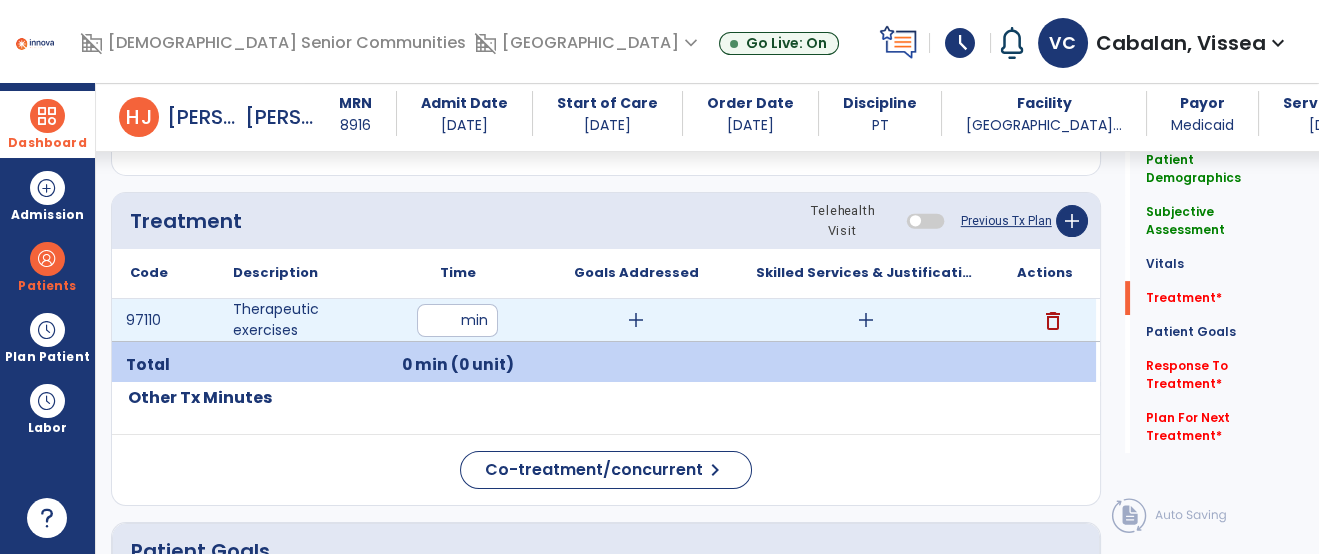 type on "**" 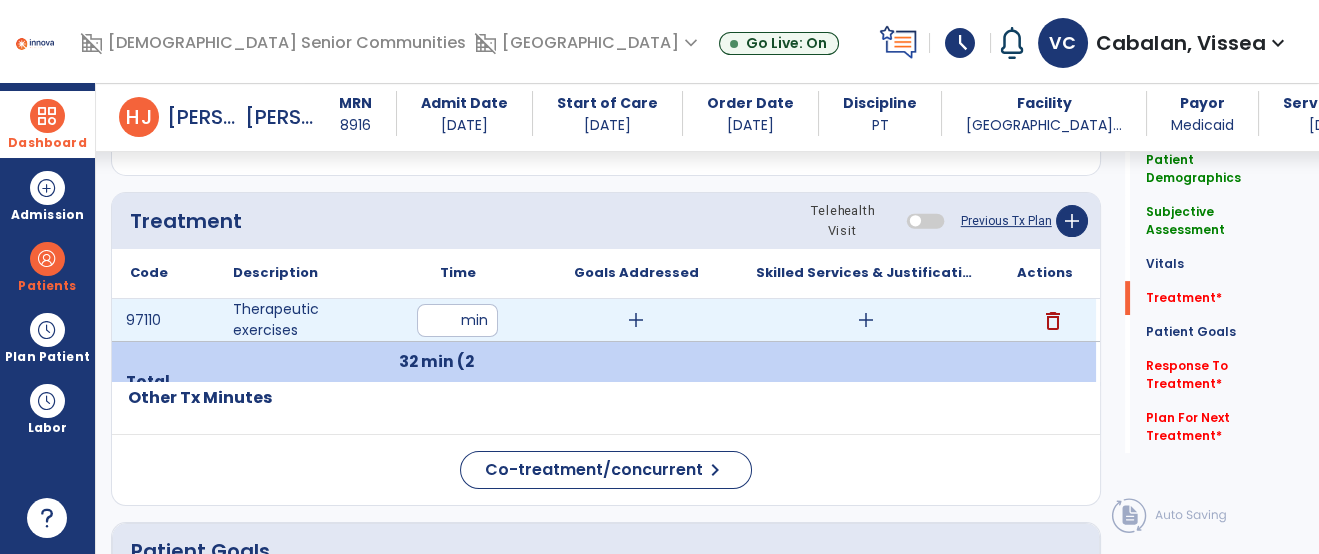 click on "add" at bounding box center [866, 320] 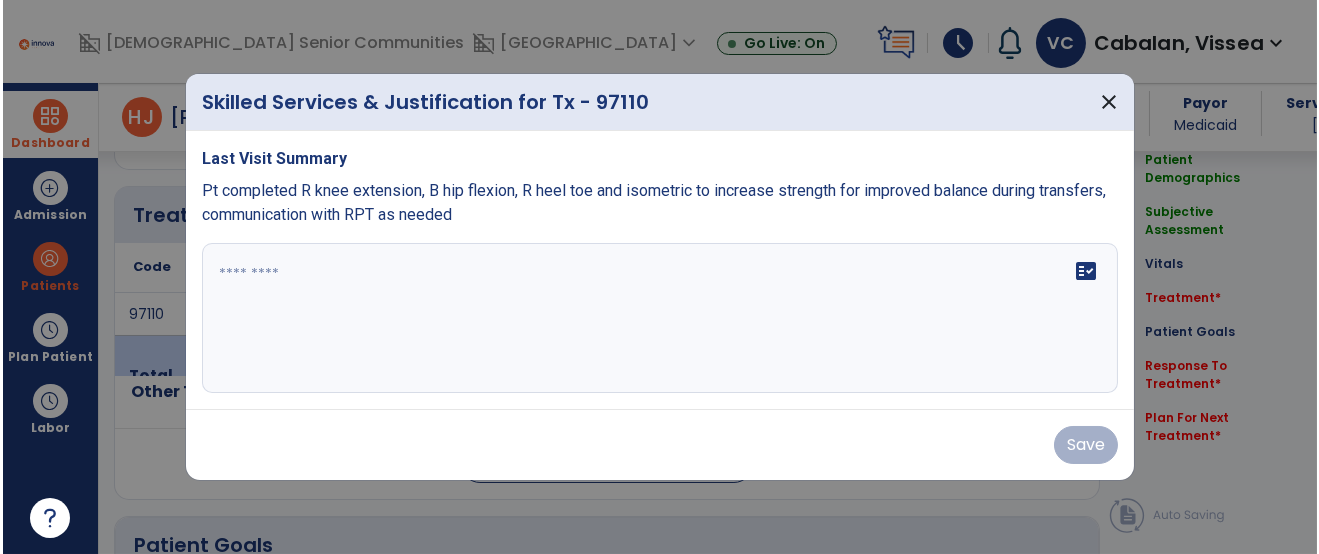 scroll, scrollTop: 1097, scrollLeft: 0, axis: vertical 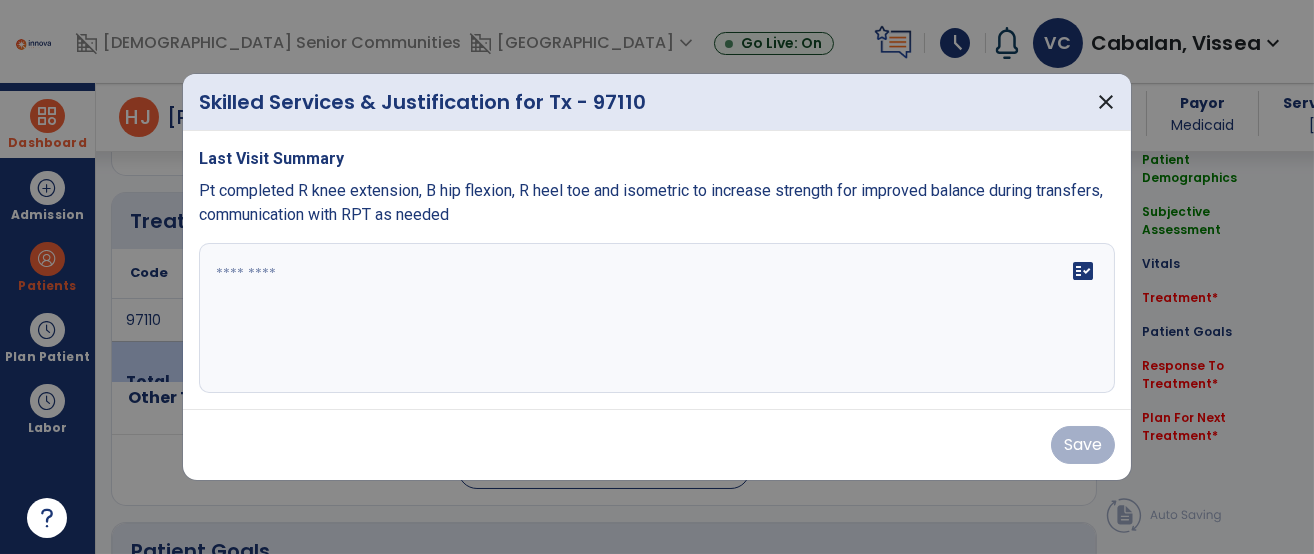 click on "fact_check" at bounding box center [657, 318] 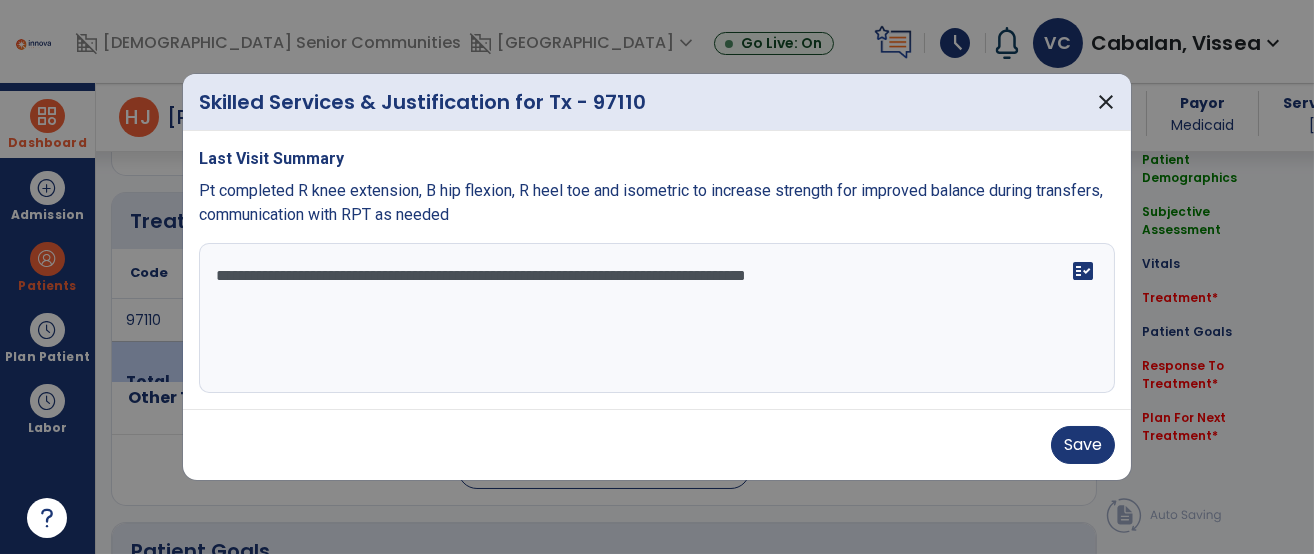click on "**********" at bounding box center (657, 318) 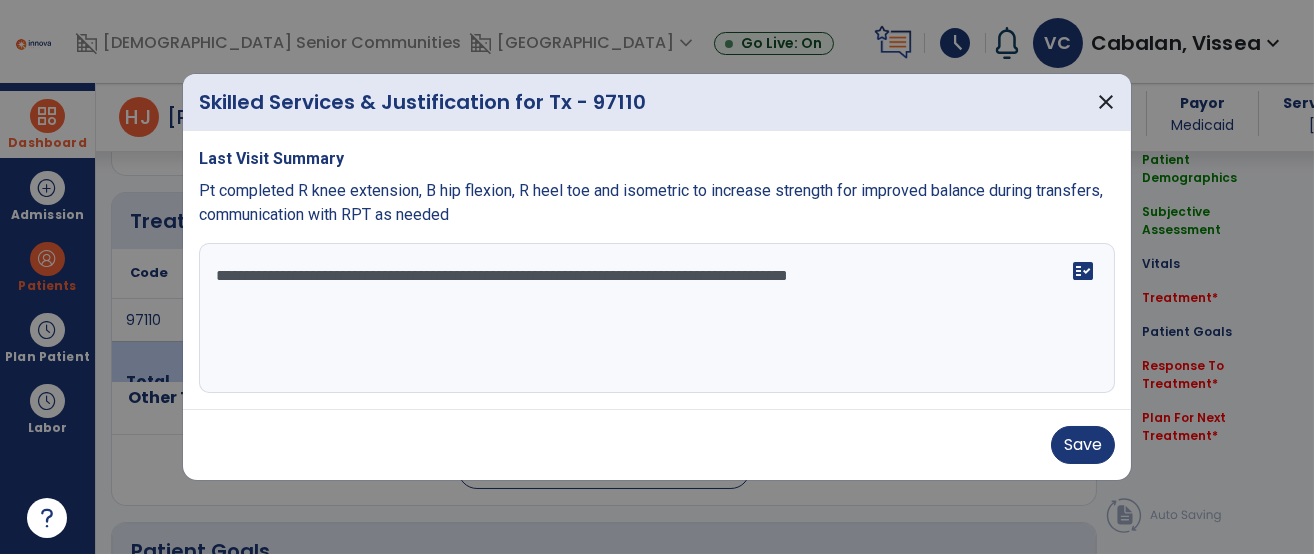 click on "**********" at bounding box center (657, 318) 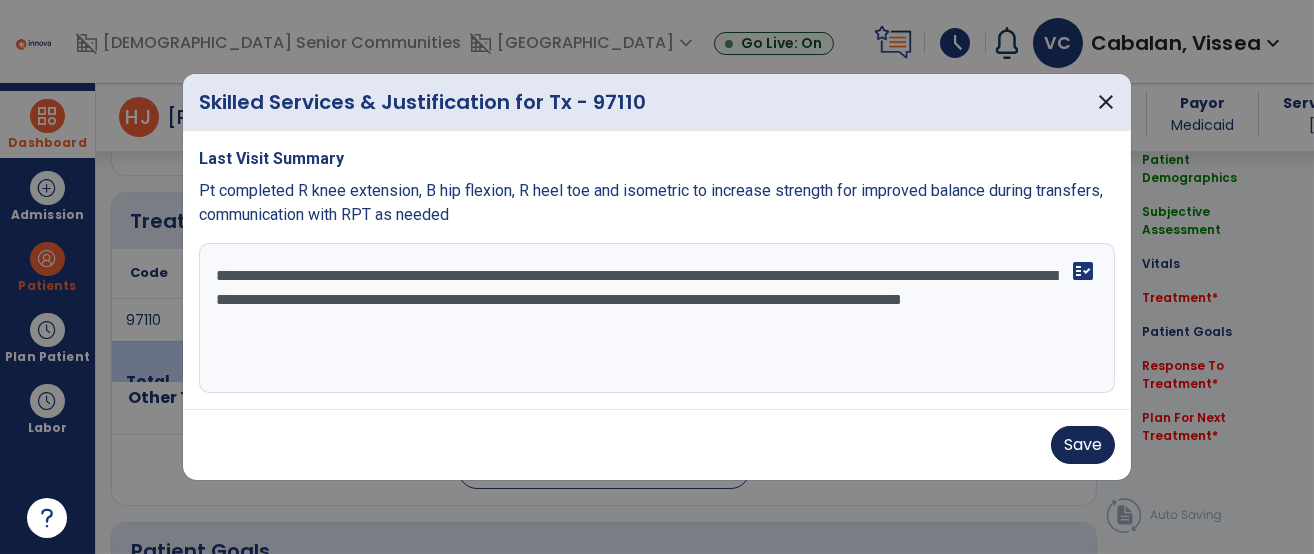 type on "**********" 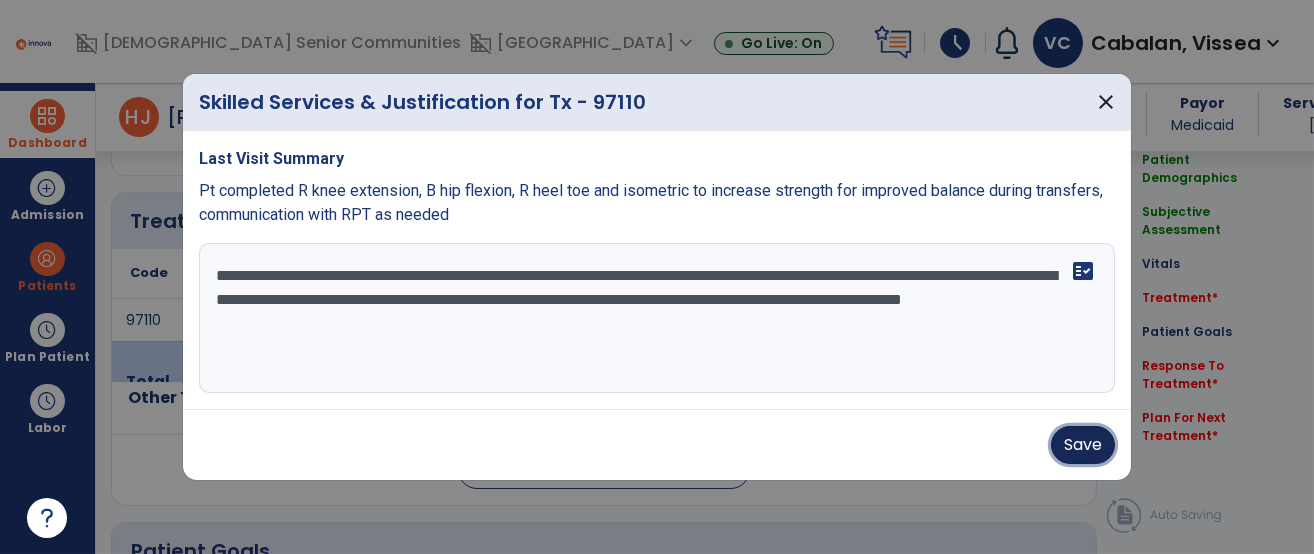 click on "Save" at bounding box center [1083, 445] 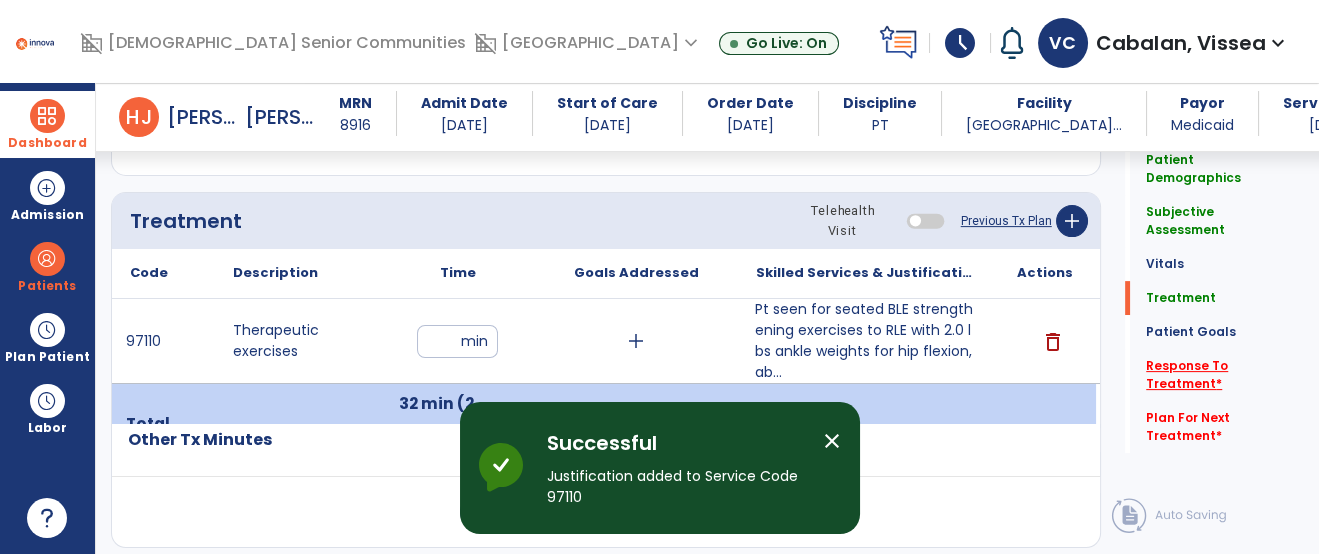 click on "Response To Treatment   *" 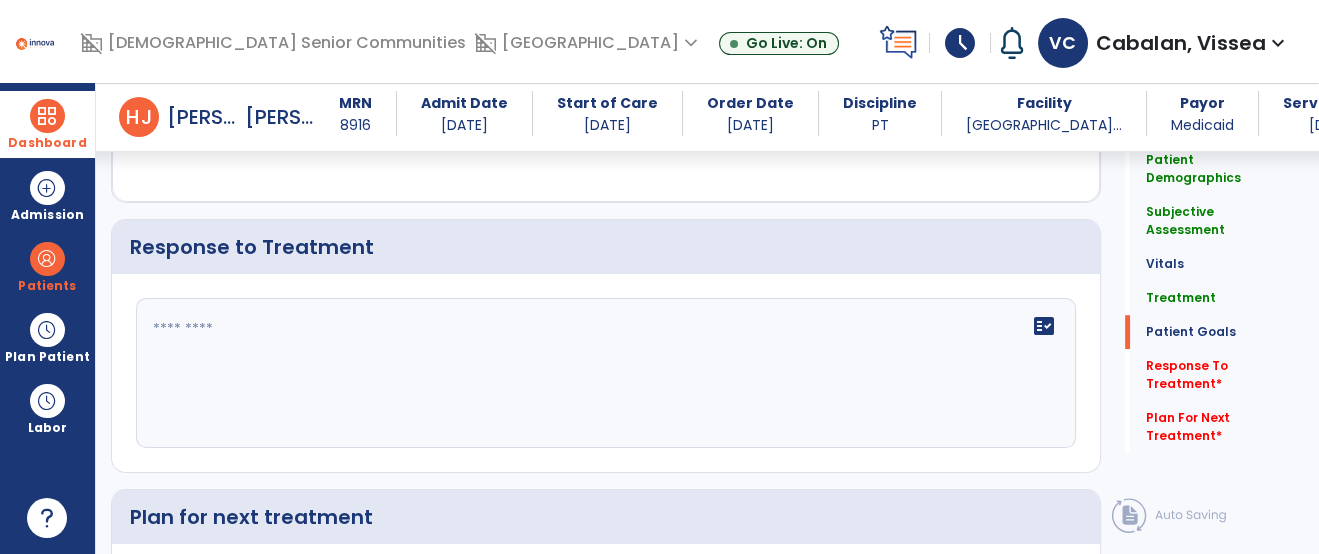 scroll, scrollTop: 2257, scrollLeft: 0, axis: vertical 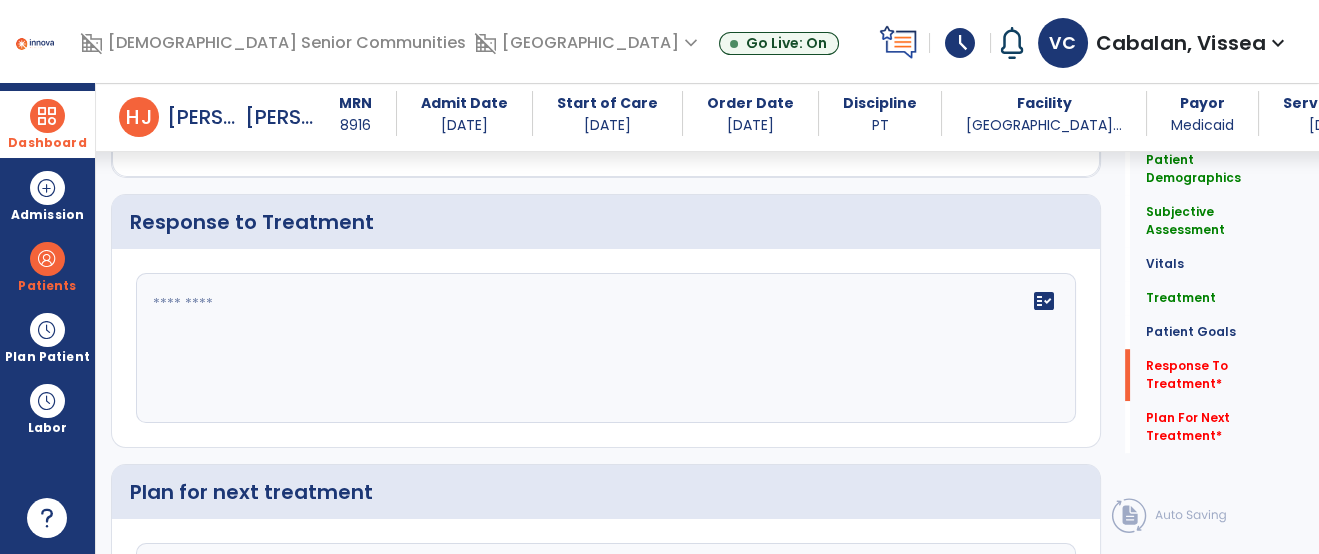 click on "fact_check" 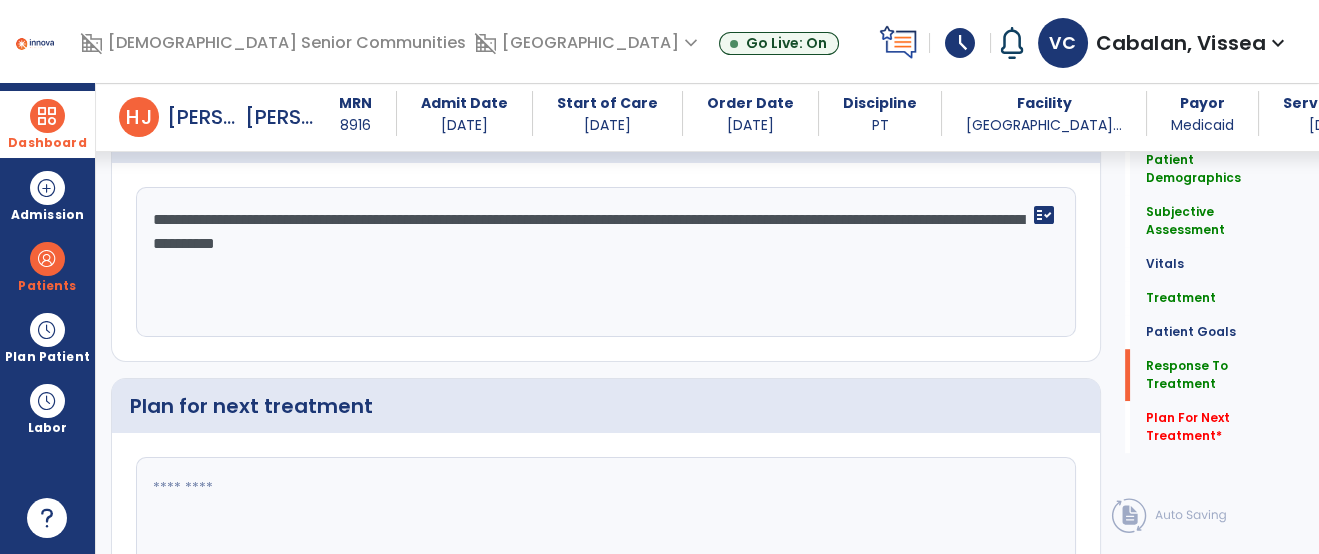 scroll, scrollTop: 2484, scrollLeft: 0, axis: vertical 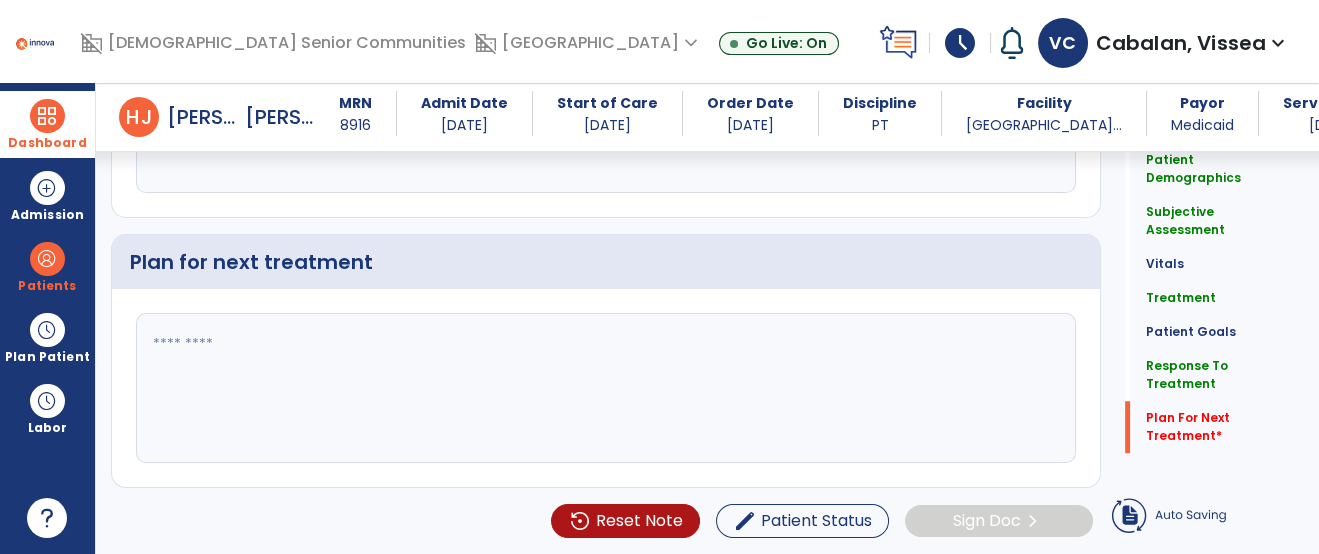 type on "**********" 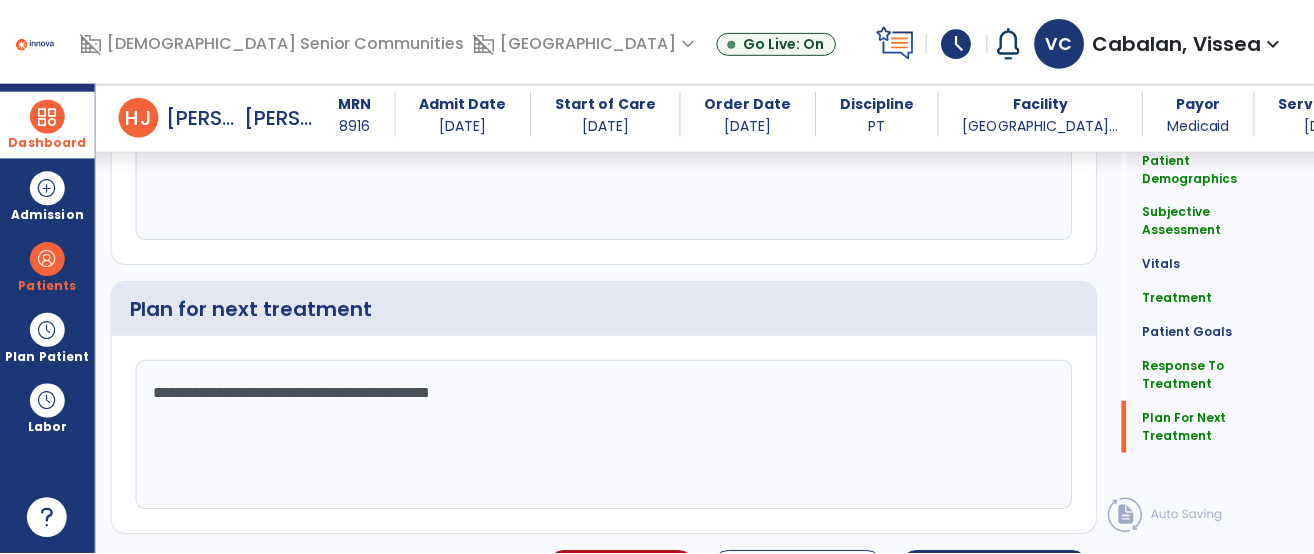 scroll, scrollTop: 2484, scrollLeft: 0, axis: vertical 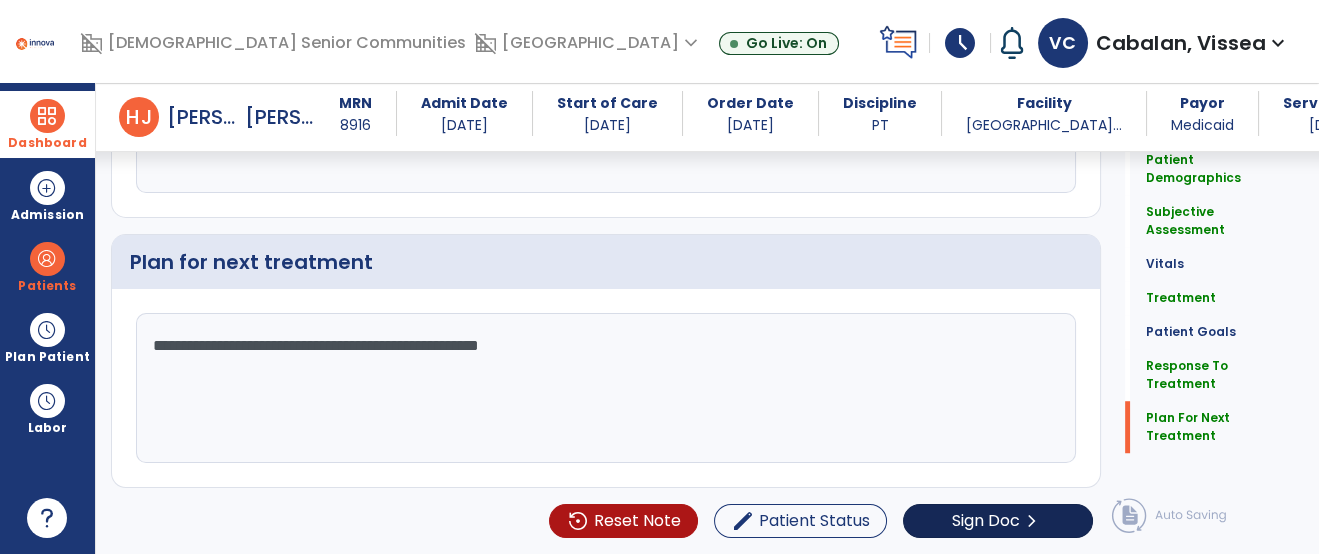 type on "**********" 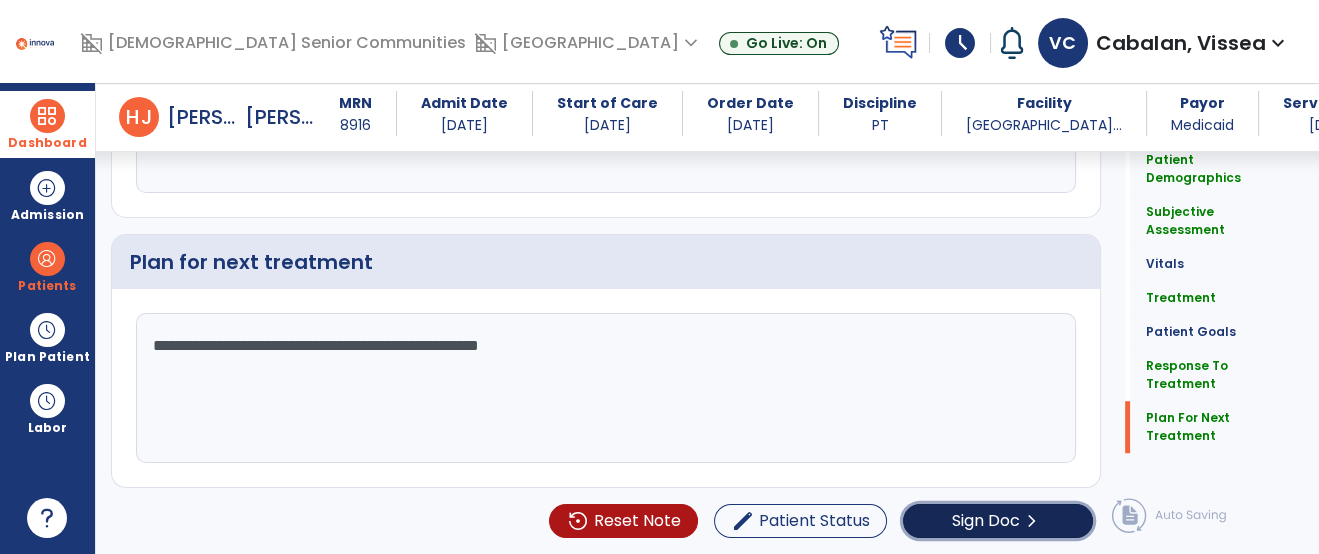click on "Sign Doc" 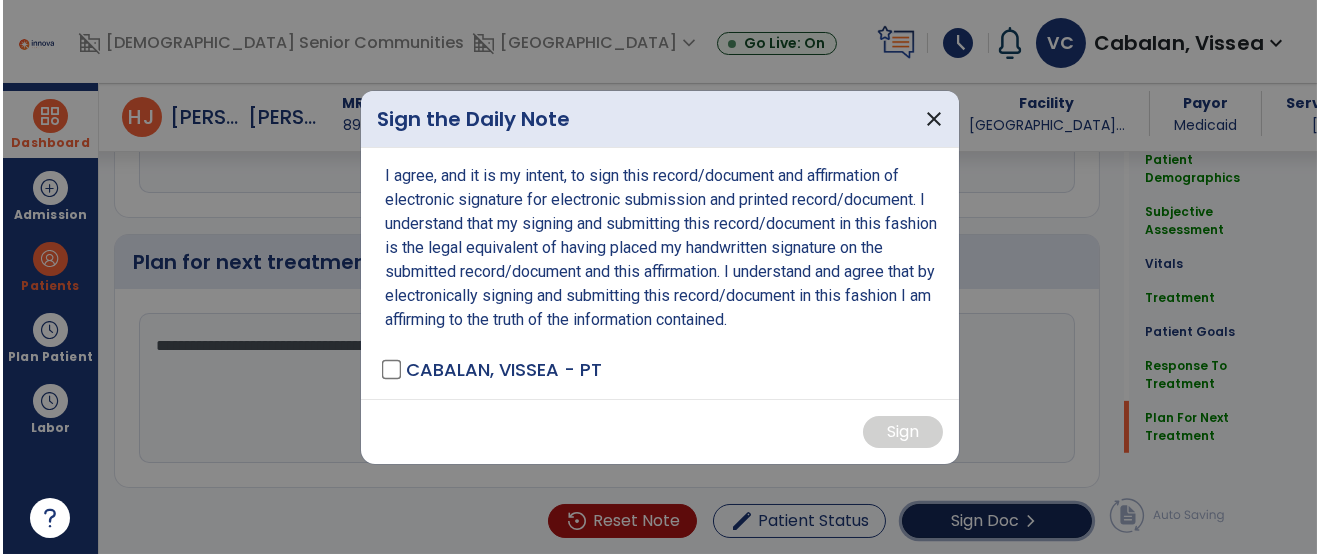 scroll, scrollTop: 2484, scrollLeft: 0, axis: vertical 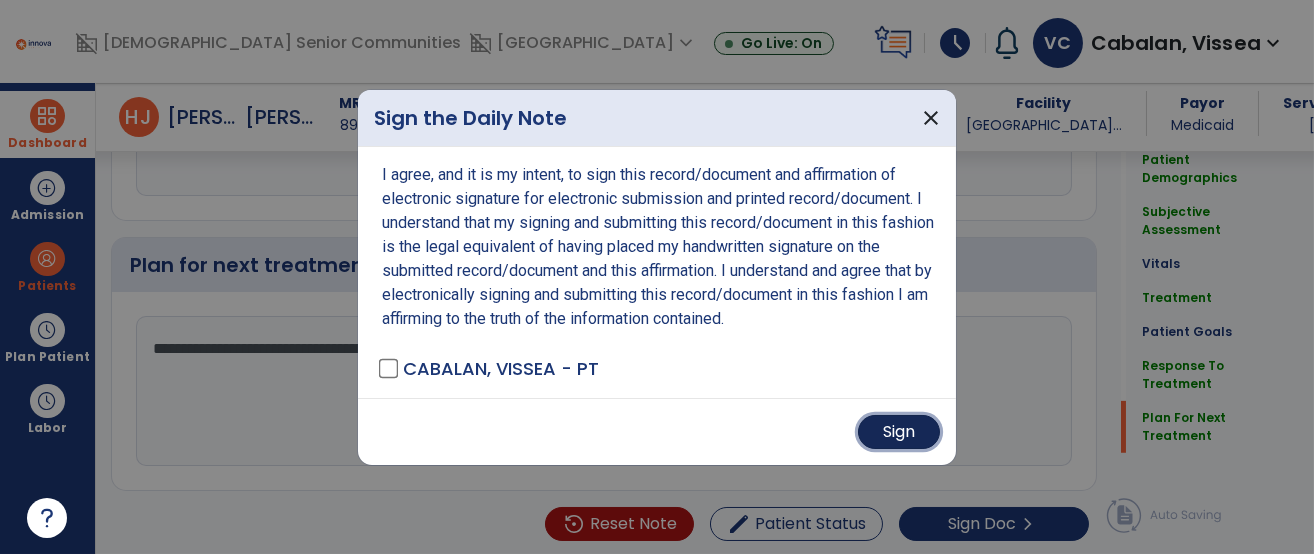 click on "Sign" at bounding box center (899, 432) 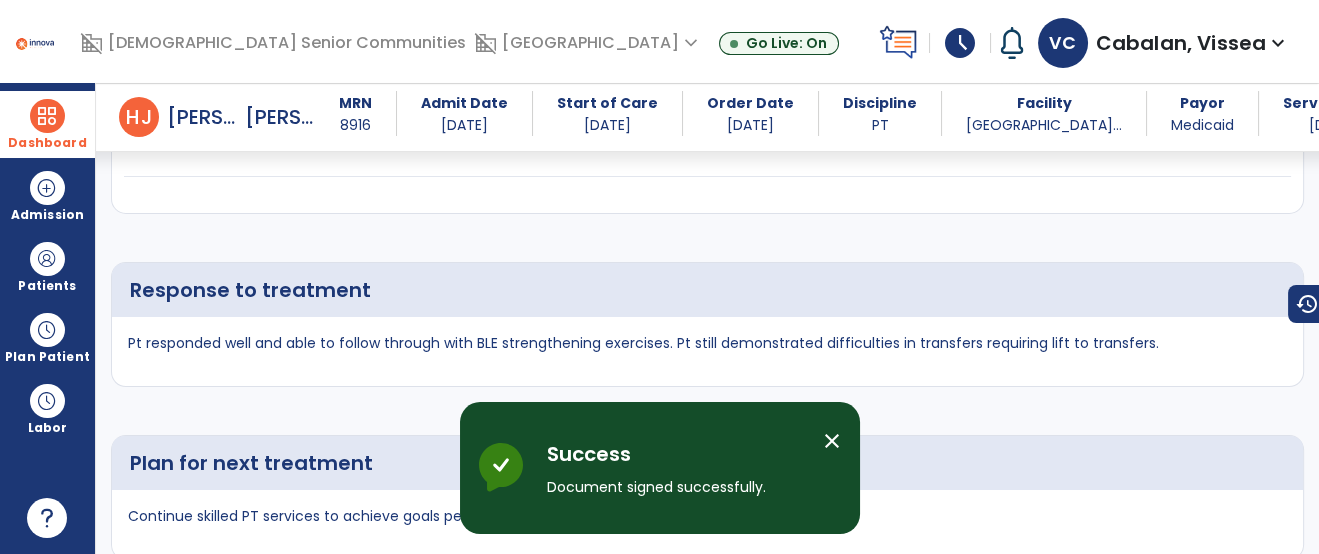 scroll, scrollTop: 2985, scrollLeft: 0, axis: vertical 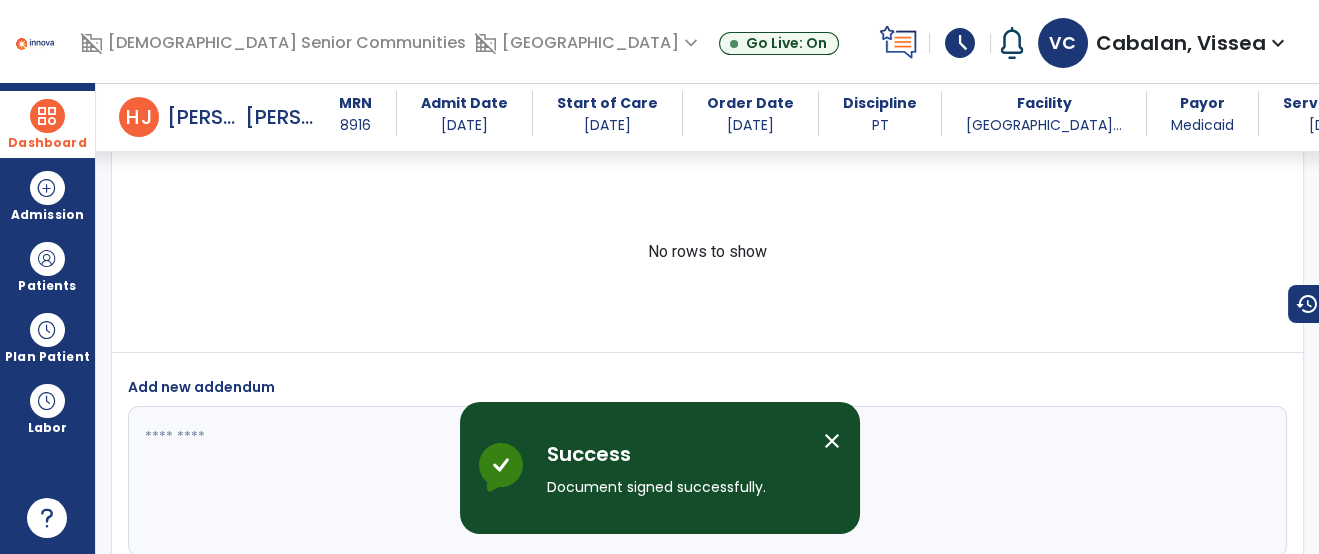 click at bounding box center (47, 116) 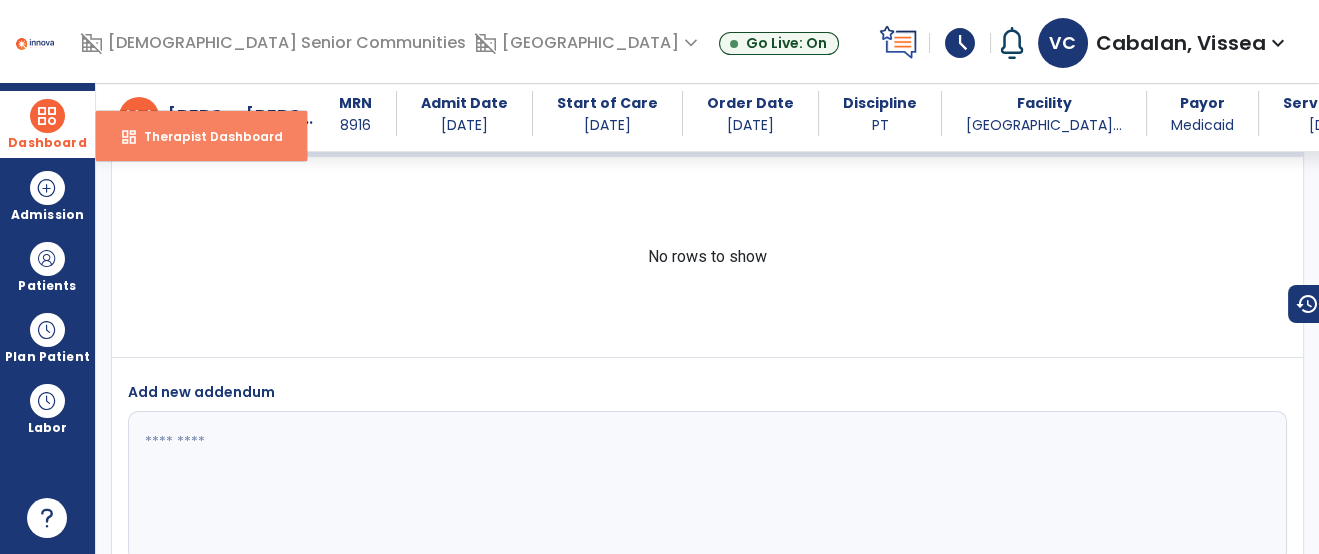 click on "Therapist Dashboard" at bounding box center [205, 136] 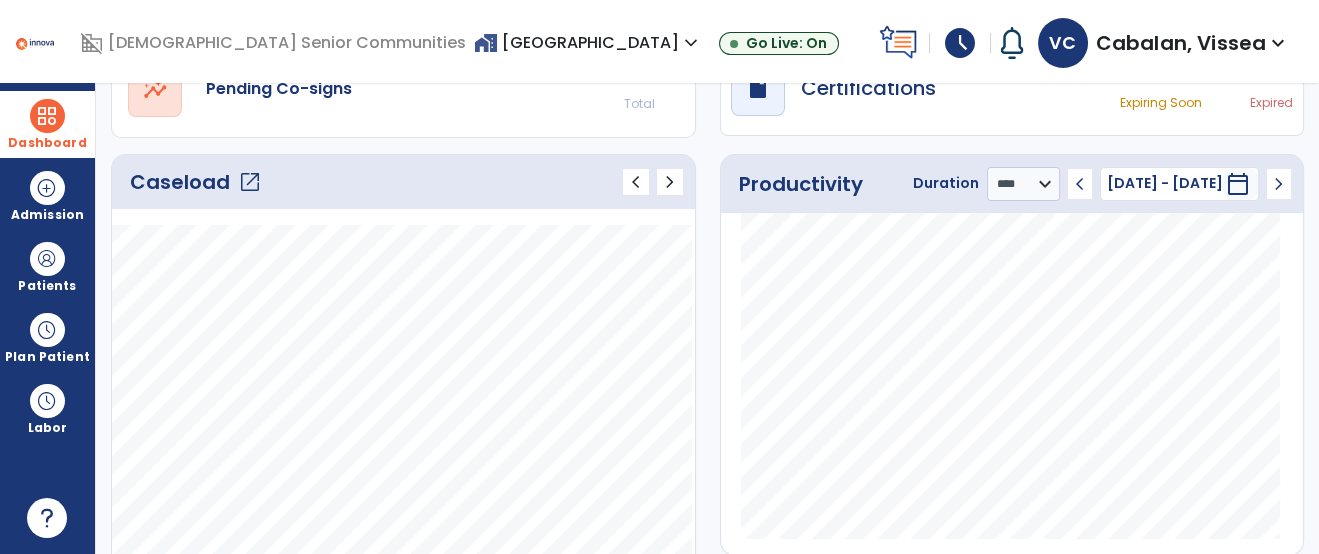 scroll, scrollTop: 214, scrollLeft: 0, axis: vertical 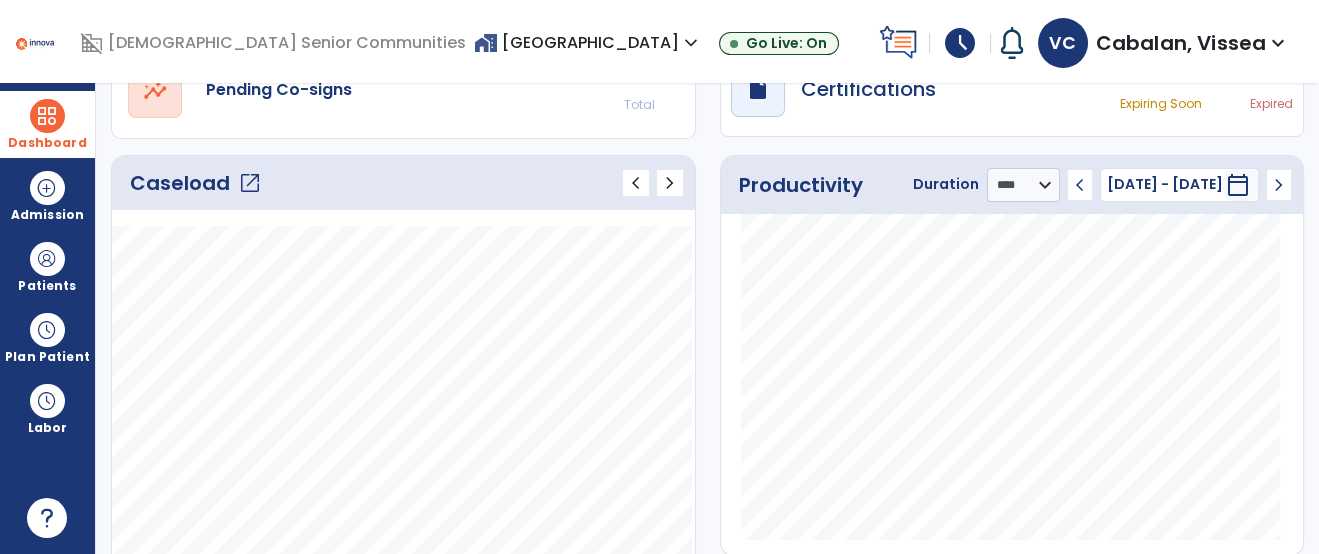 click on "open_in_new" 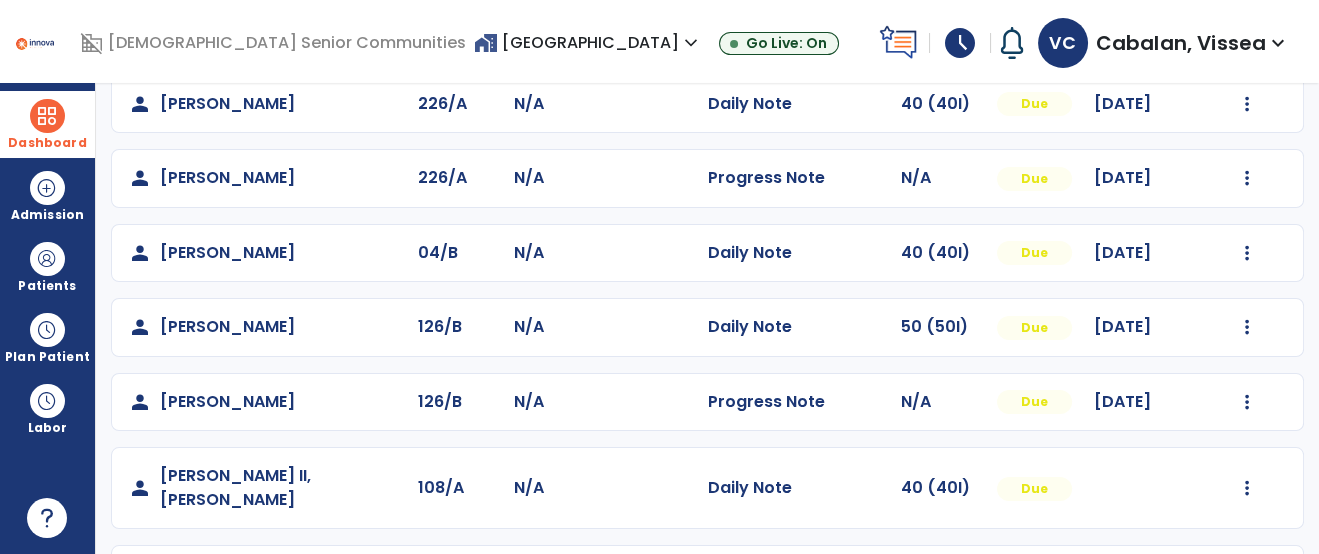scroll, scrollTop: 623, scrollLeft: 0, axis: vertical 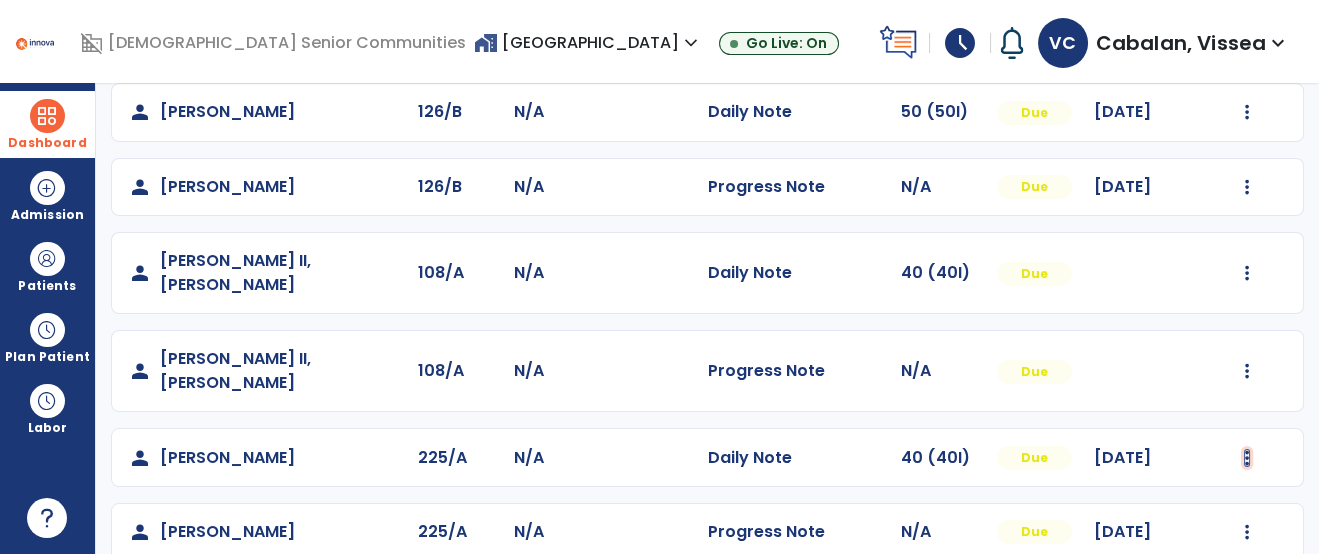 click at bounding box center (1248, -335) 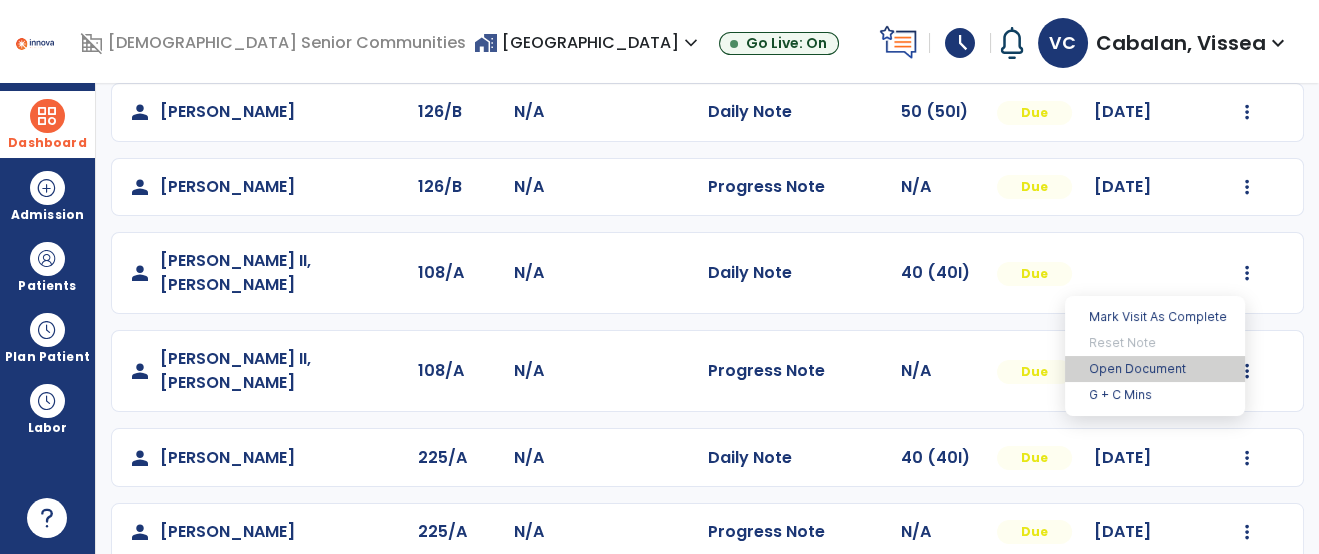 click on "Open Document" at bounding box center [1155, 369] 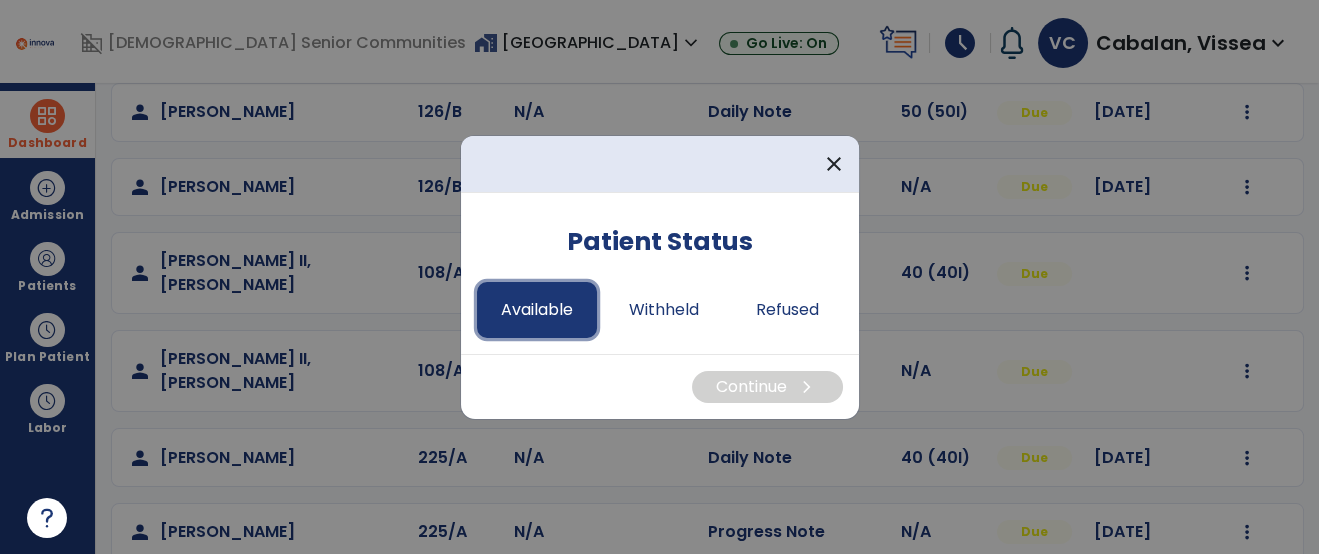 click on "Available" at bounding box center (537, 310) 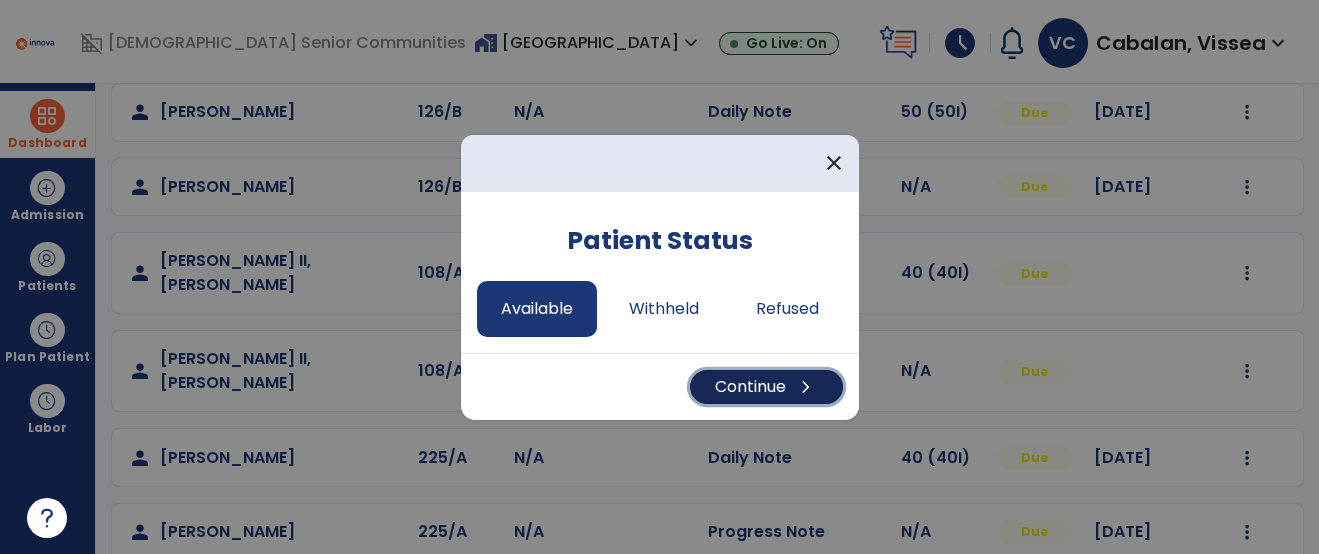 click on "Continue   chevron_right" at bounding box center (766, 387) 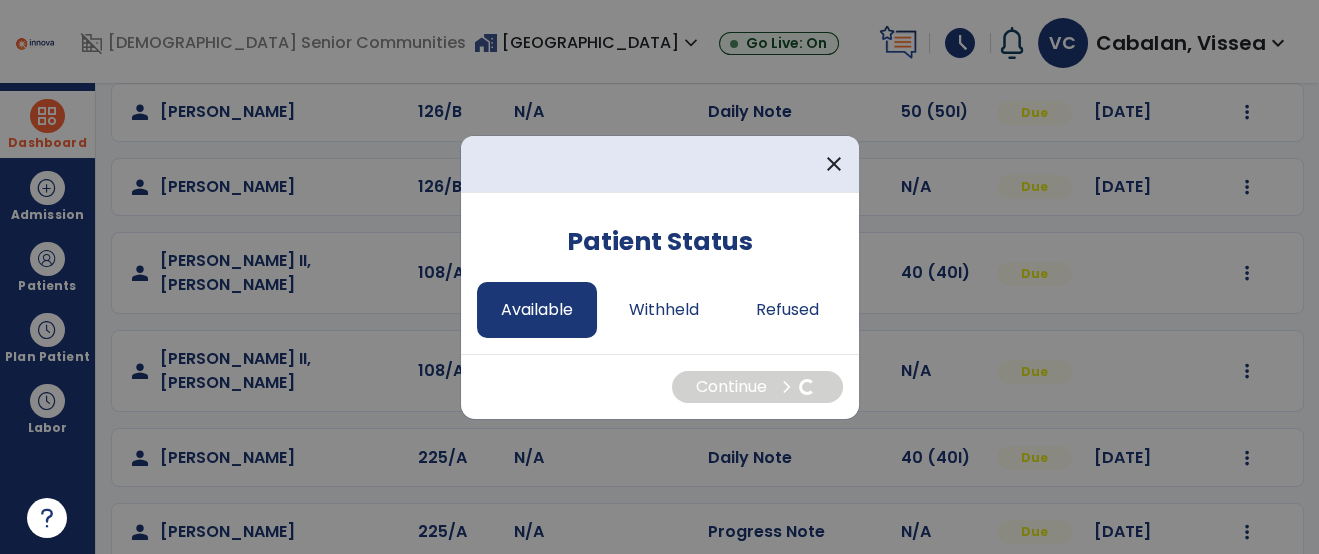 select on "*" 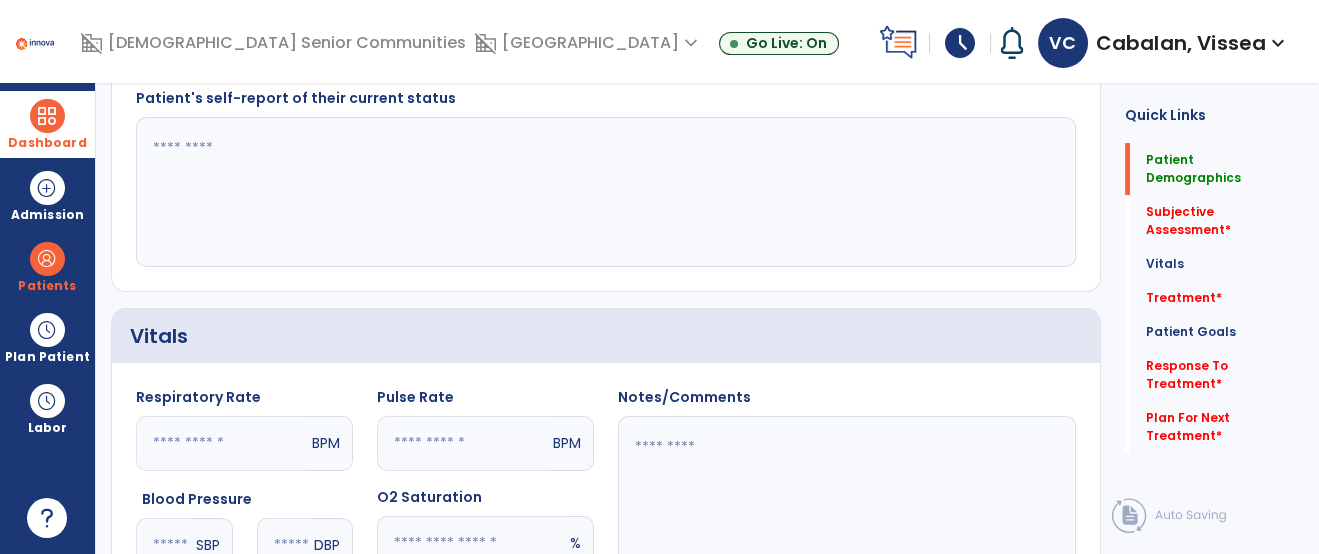 scroll, scrollTop: 0, scrollLeft: 0, axis: both 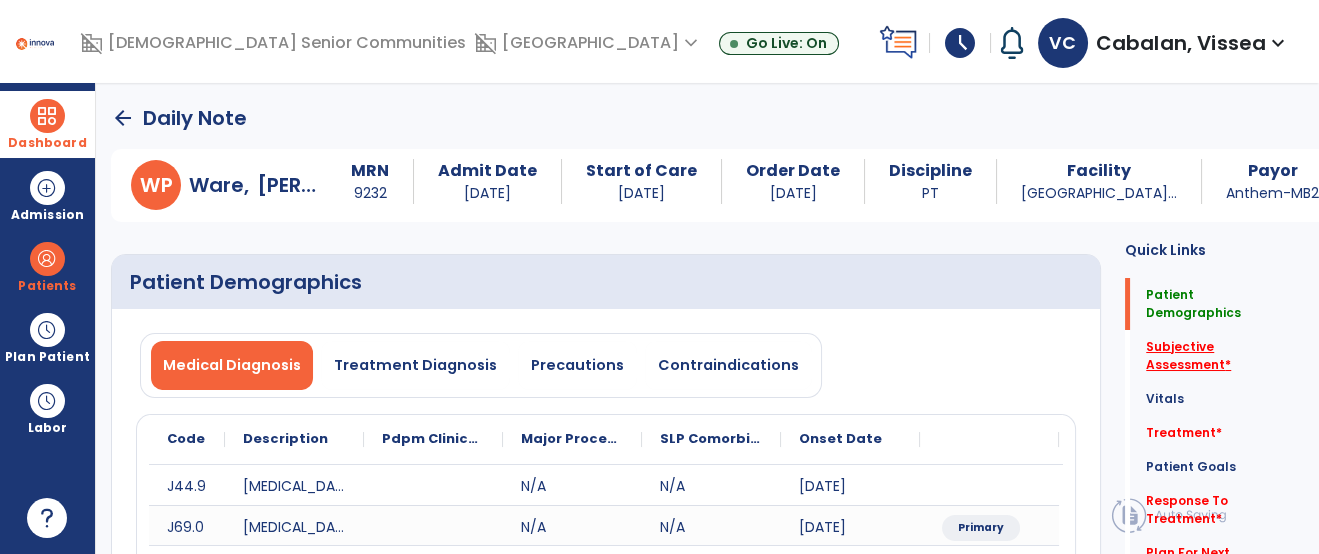 click on "Subjective Assessment   *" 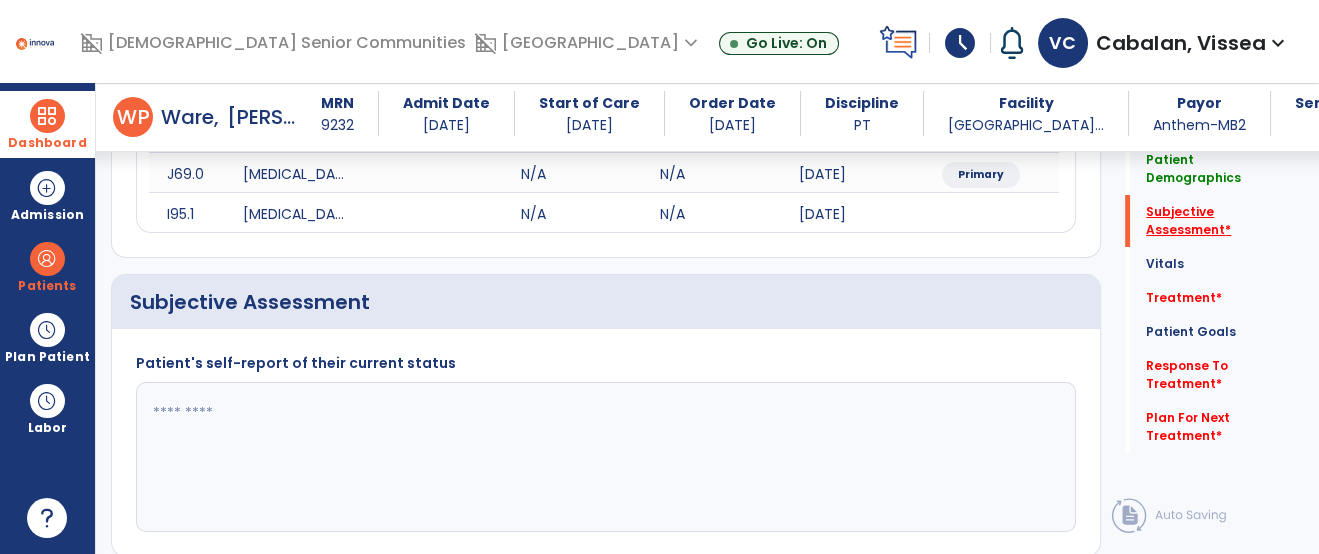 scroll, scrollTop: 448, scrollLeft: 0, axis: vertical 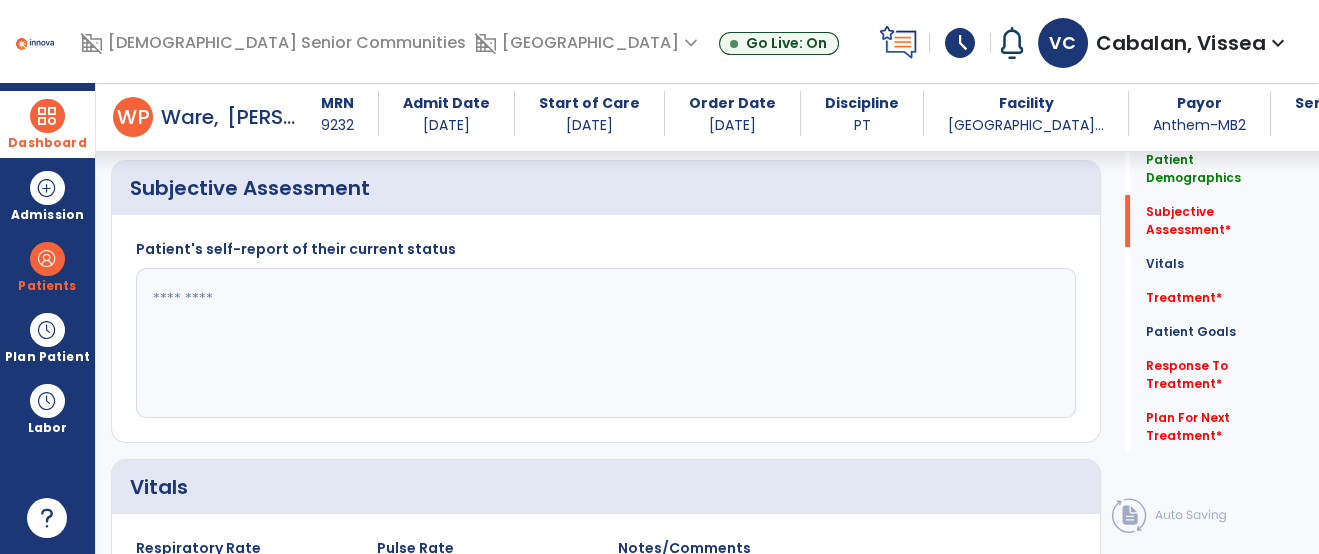 click 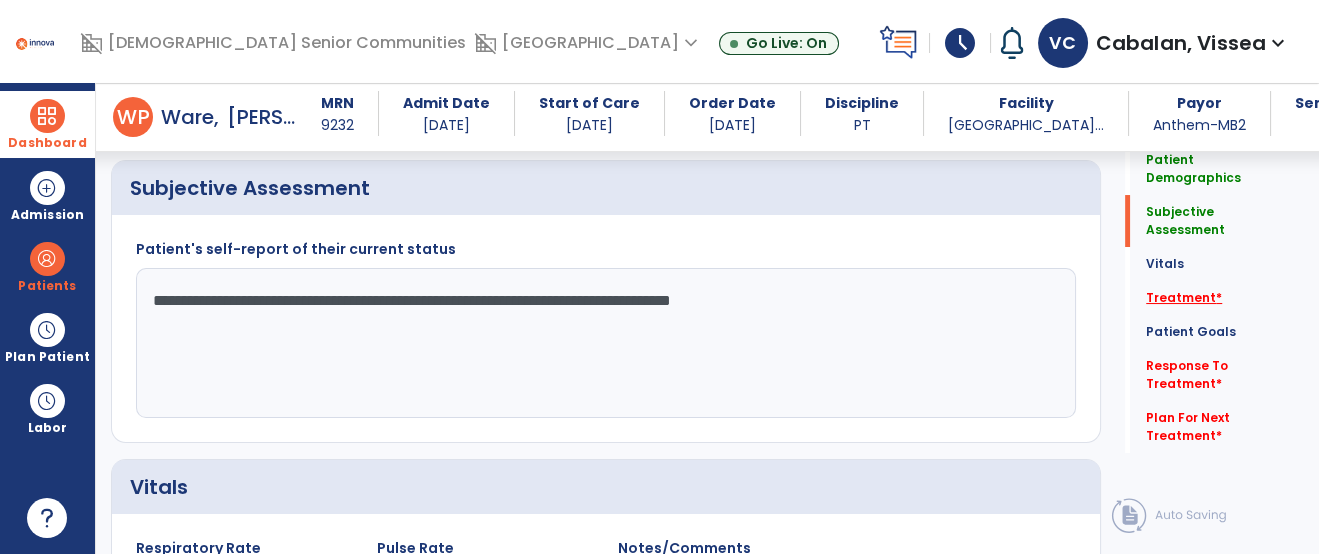 type on "**********" 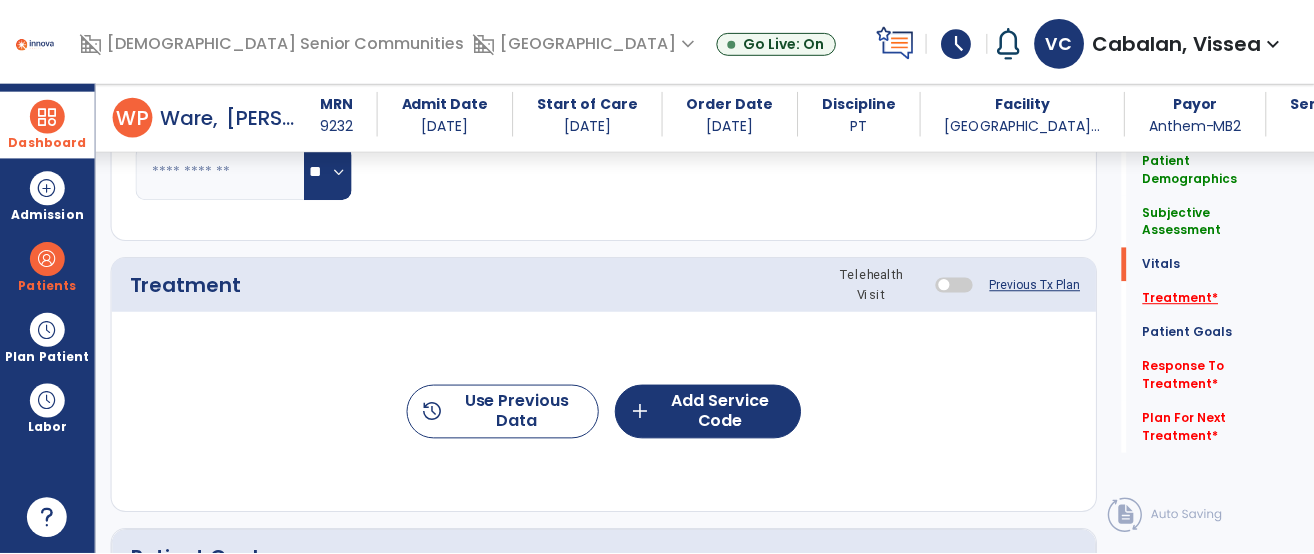 scroll, scrollTop: 1137, scrollLeft: 0, axis: vertical 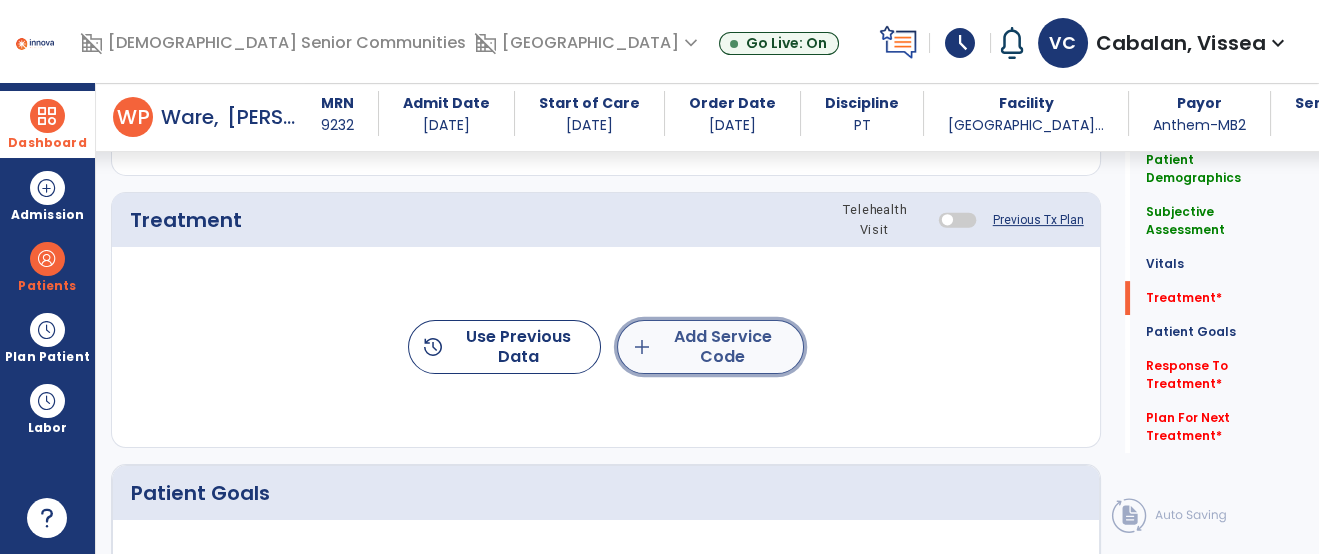 click on "add  Add Service Code" 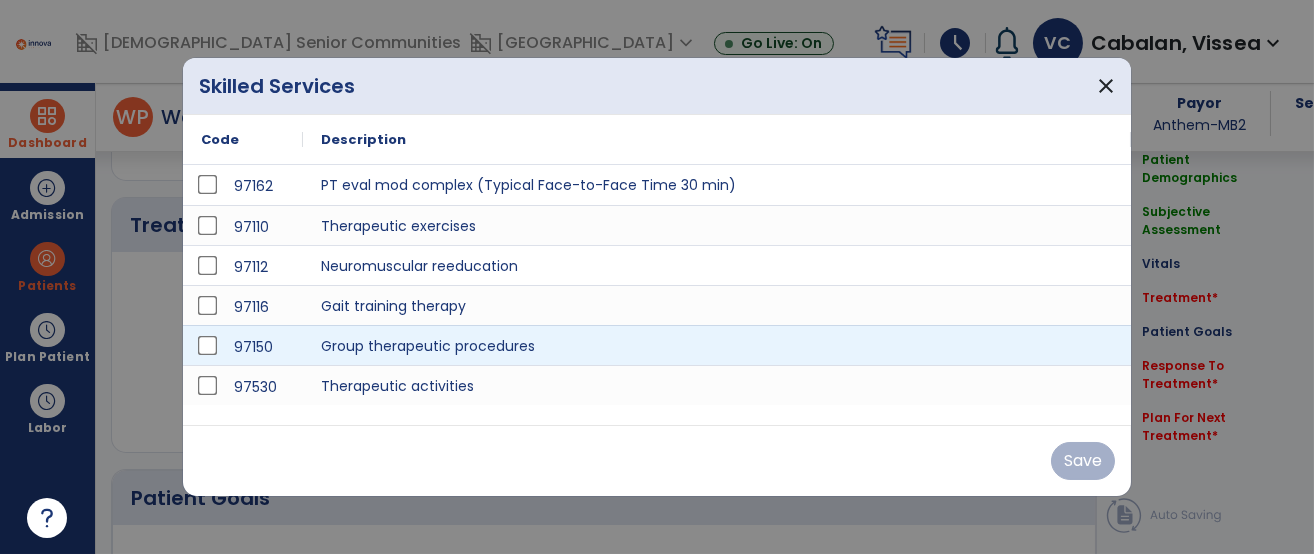 scroll, scrollTop: 1137, scrollLeft: 0, axis: vertical 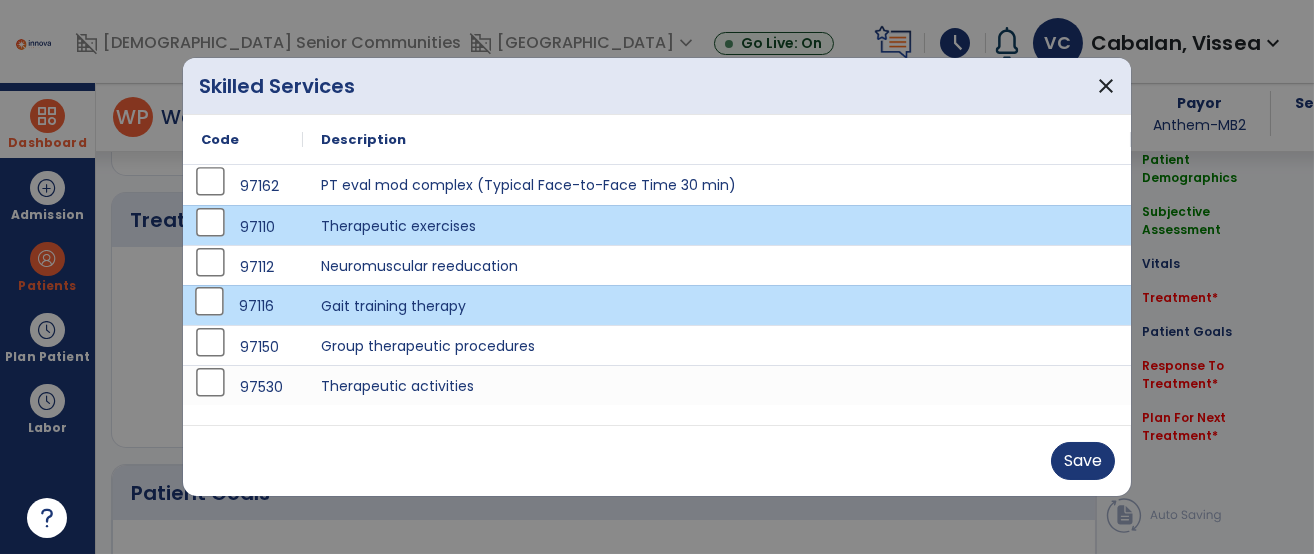 click on "Save" at bounding box center (657, 461) 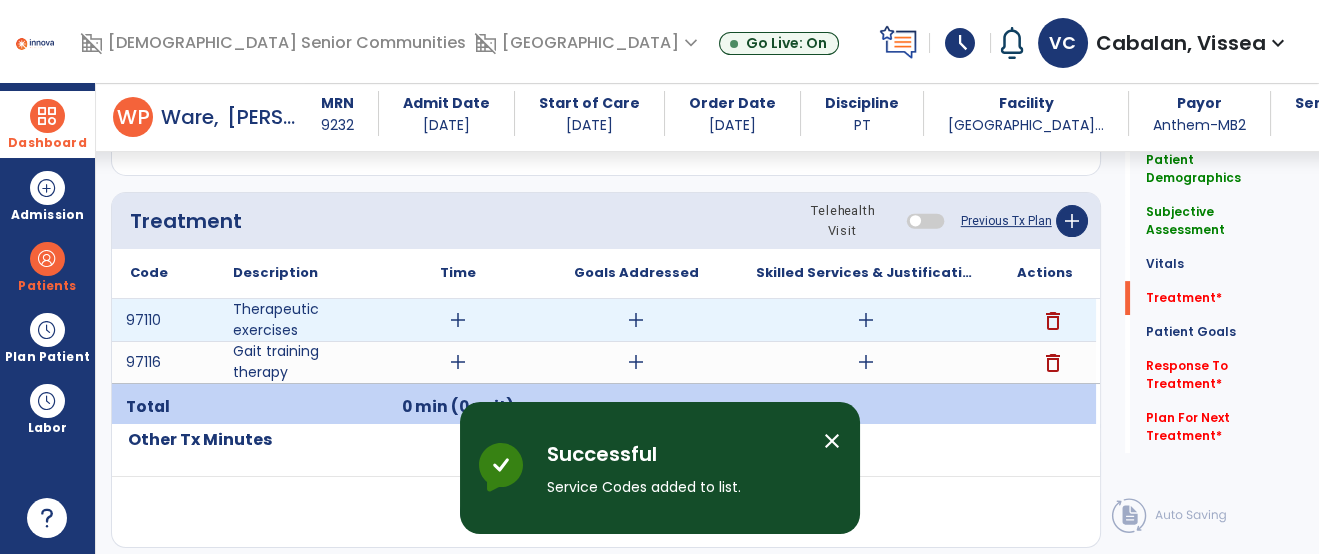 click on "add" at bounding box center (458, 320) 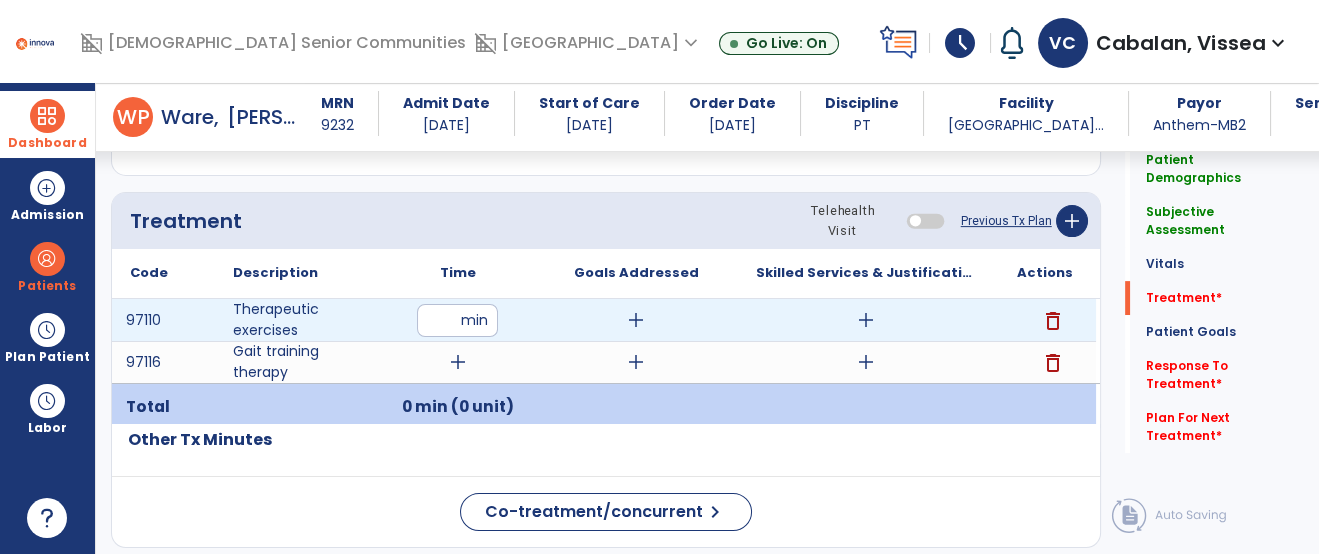 type on "**" 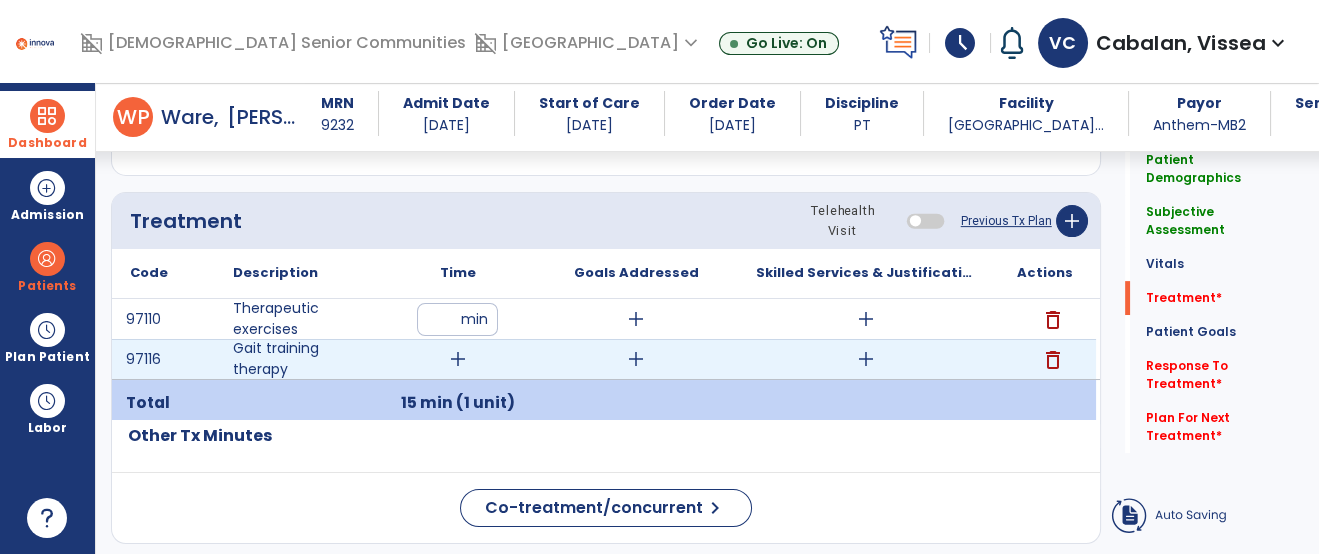 click on "add" at bounding box center [458, 359] 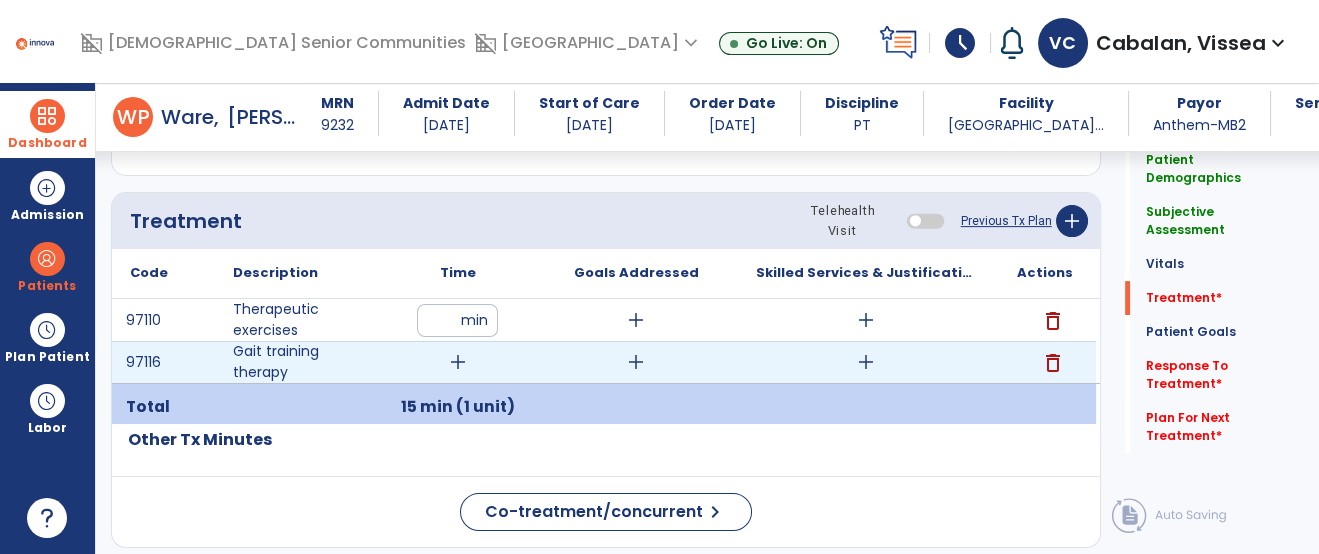 click on "add" at bounding box center (458, 362) 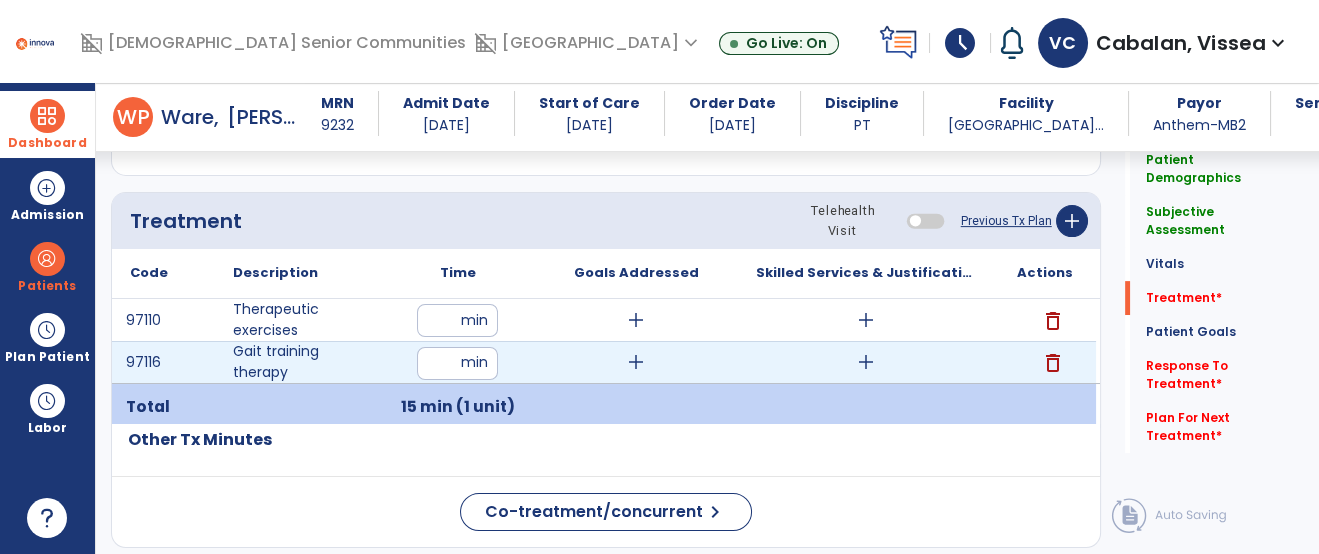 type on "**" 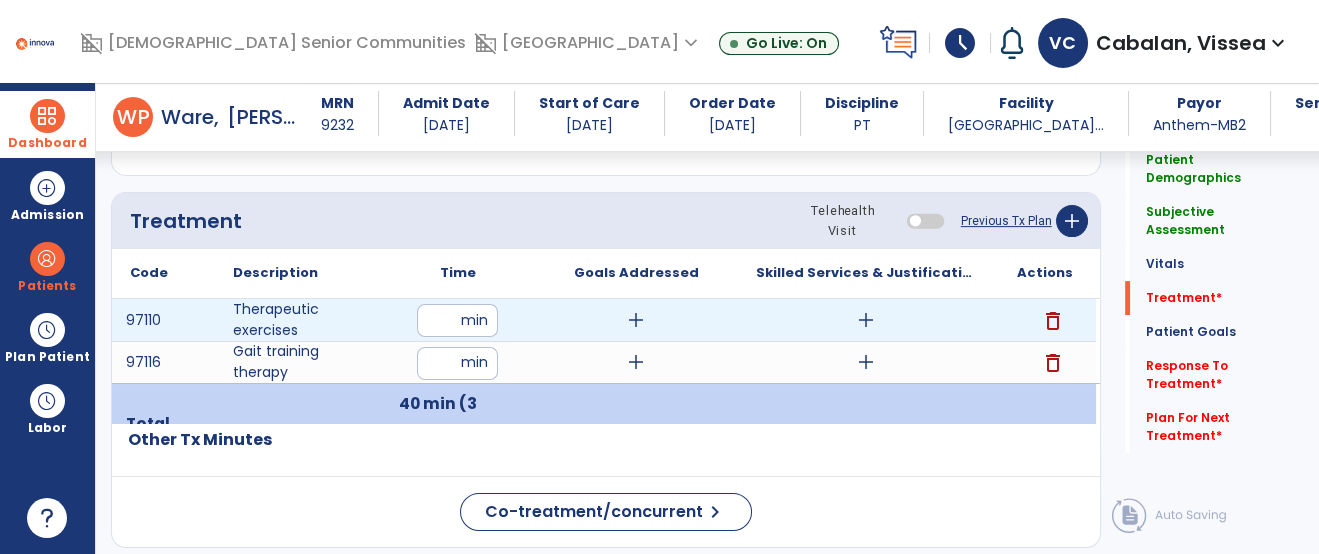 click on "add" at bounding box center (866, 320) 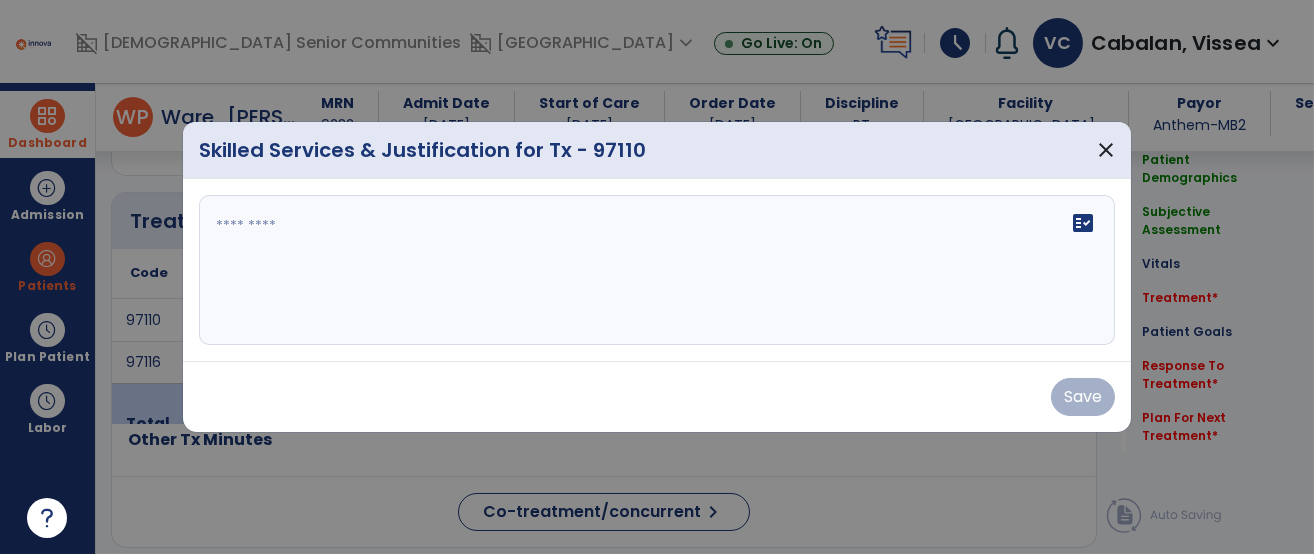 scroll, scrollTop: 1137, scrollLeft: 0, axis: vertical 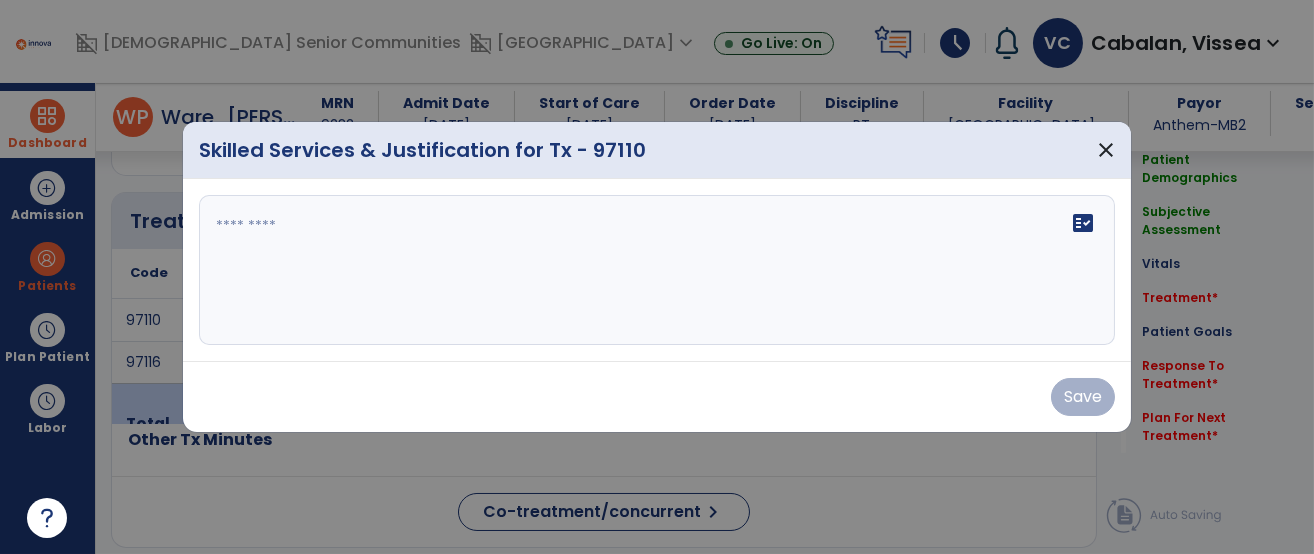 click on "fact_check" at bounding box center [657, 270] 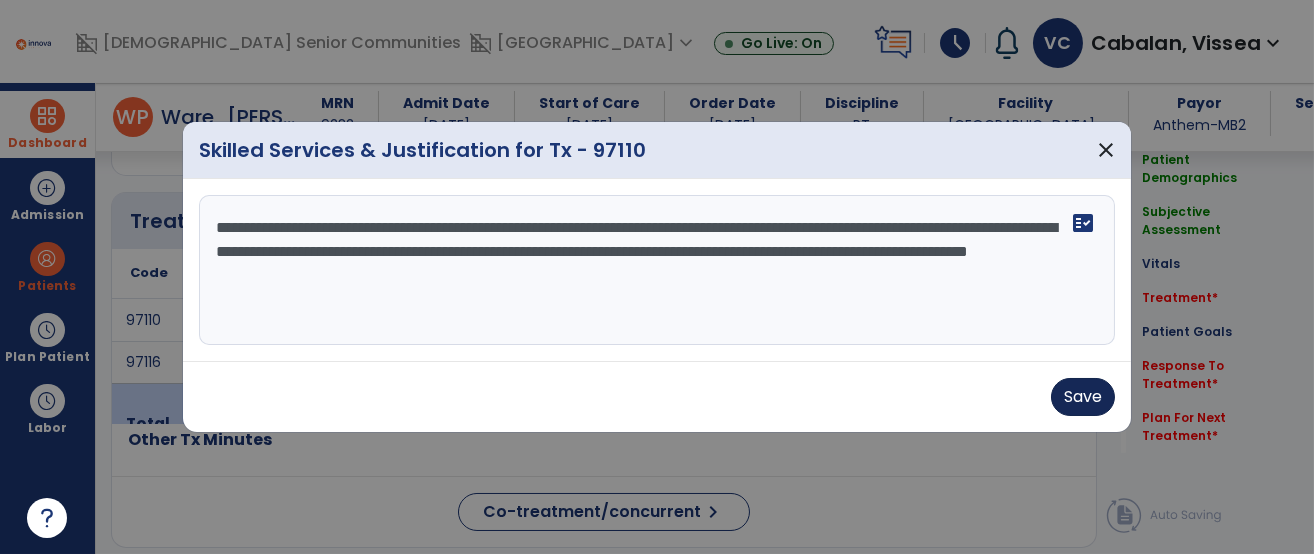 type on "**********" 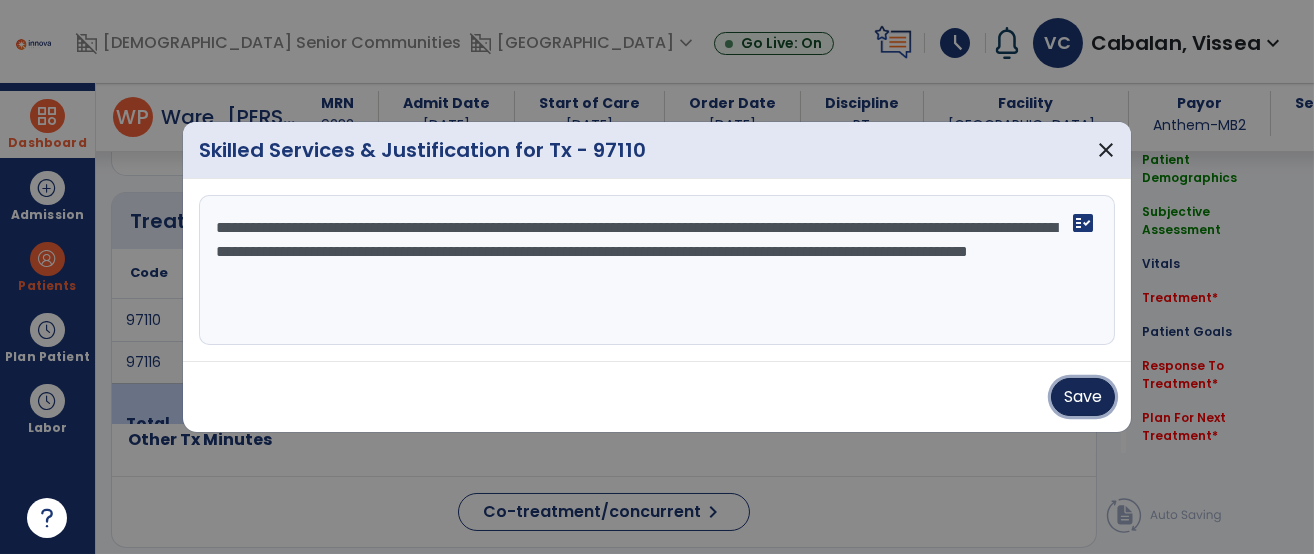 click on "Save" at bounding box center (1083, 397) 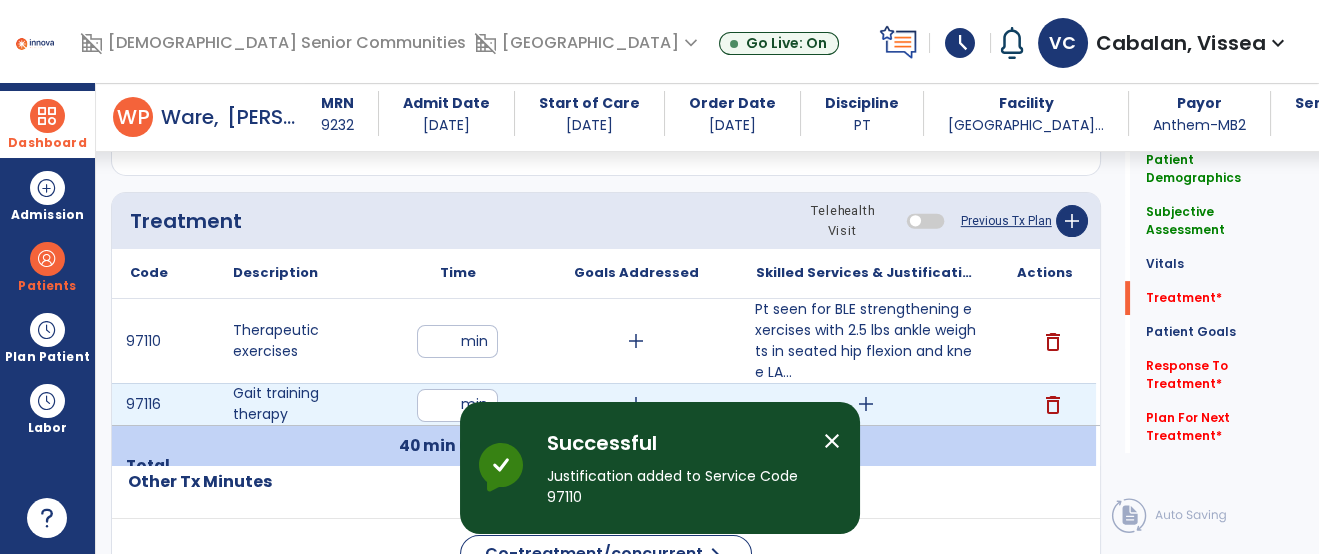 click on "add" at bounding box center [866, 404] 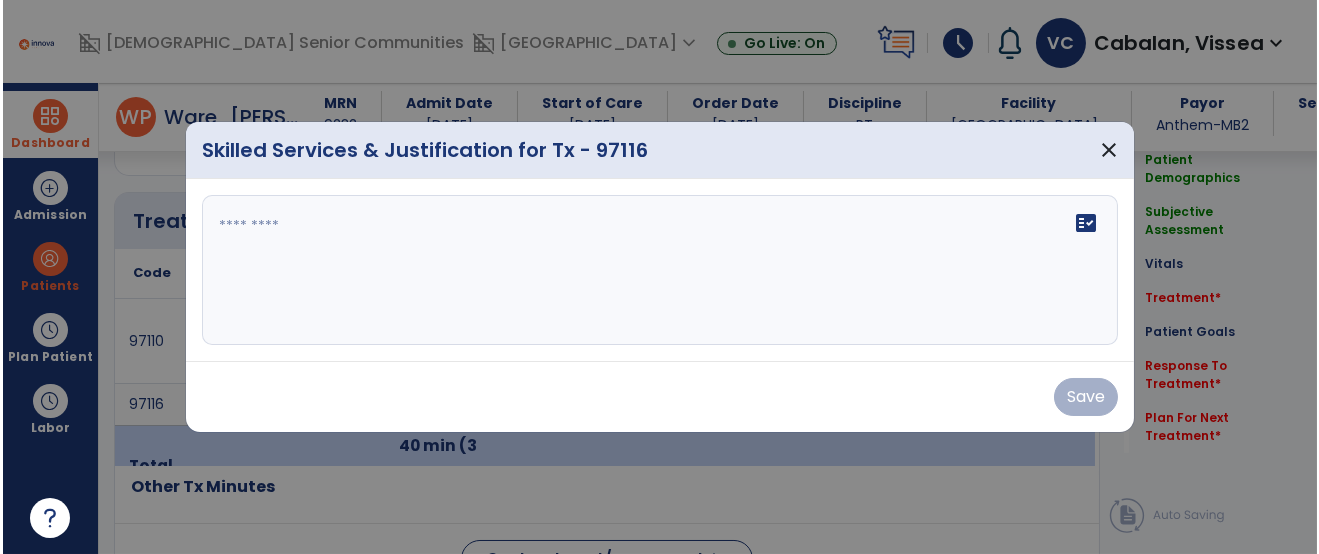 scroll, scrollTop: 1137, scrollLeft: 0, axis: vertical 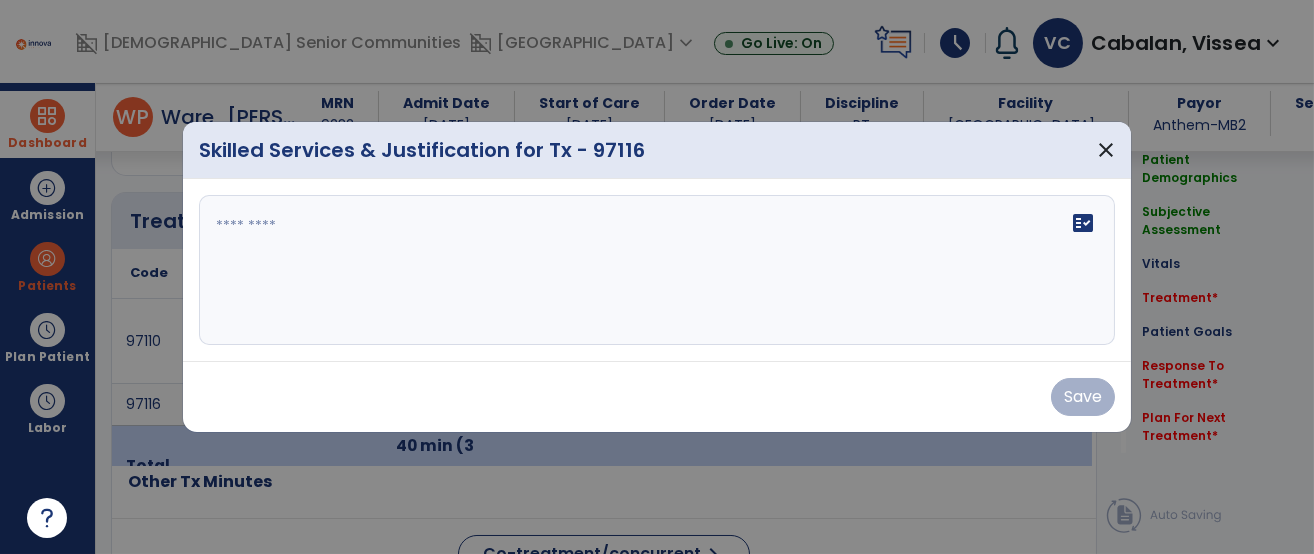 click on "fact_check" at bounding box center [657, 270] 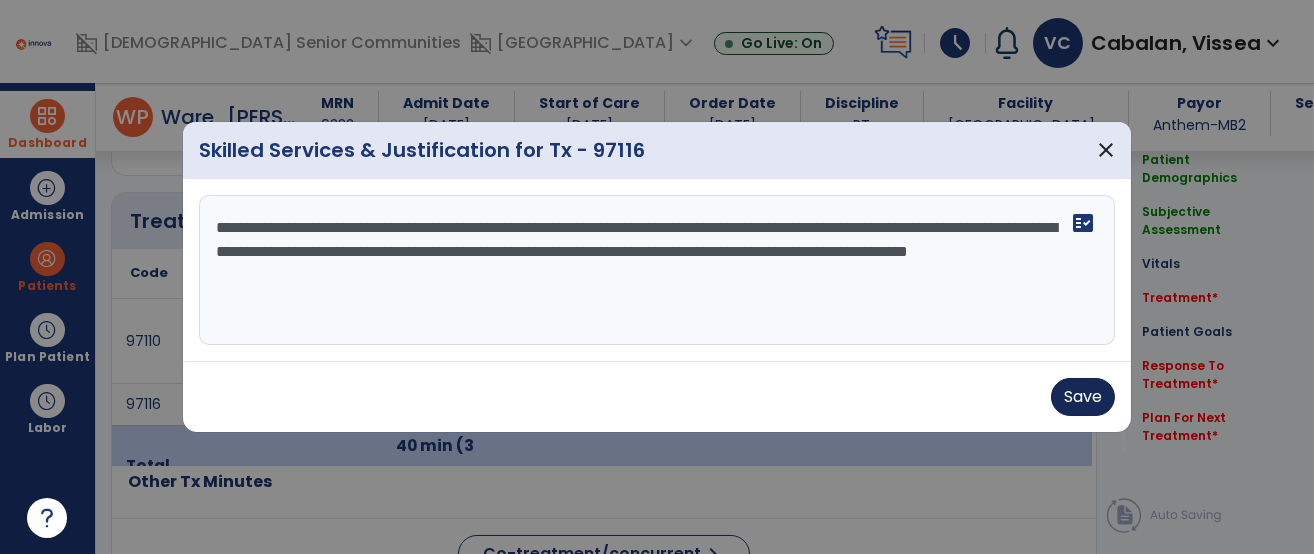 type on "**********" 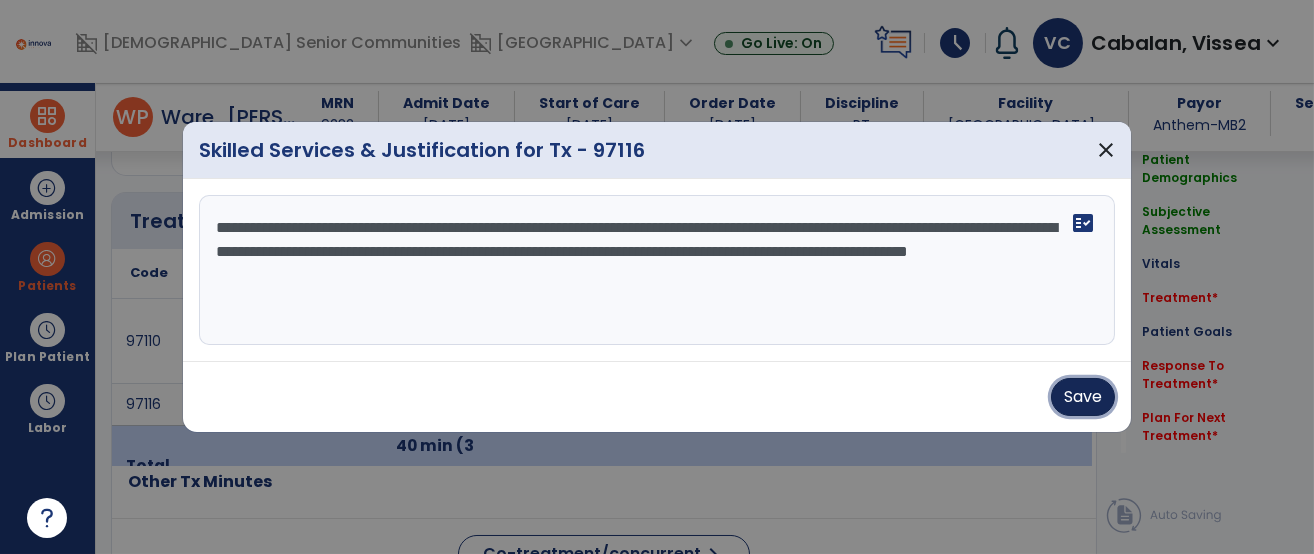 click on "Save" at bounding box center (1083, 397) 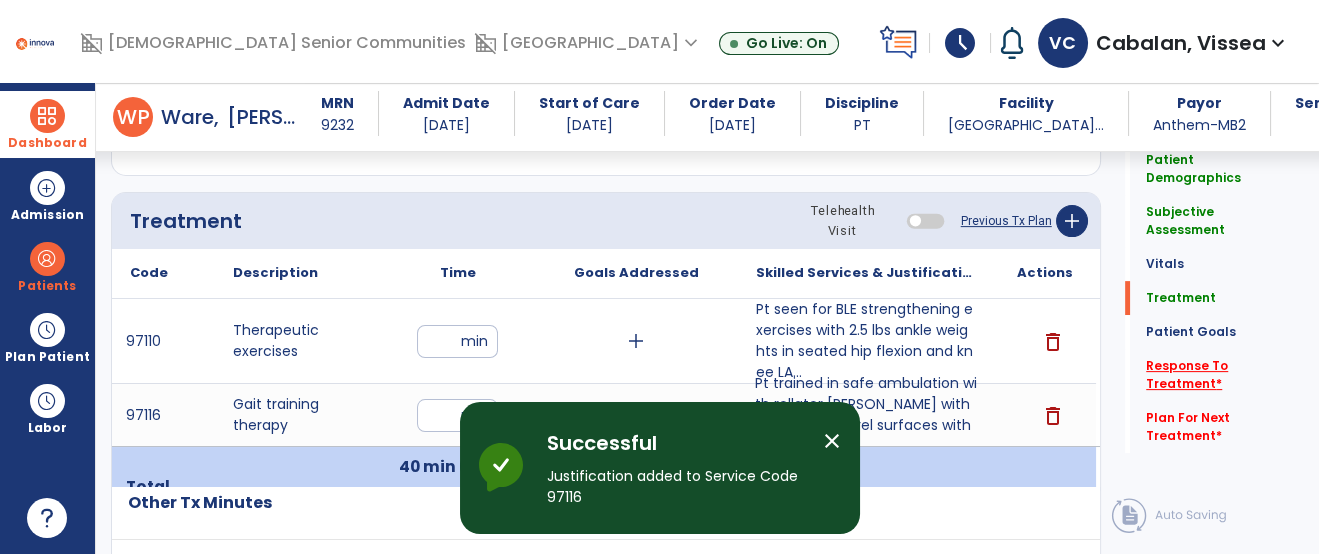 click on "Response To Treatment   *" 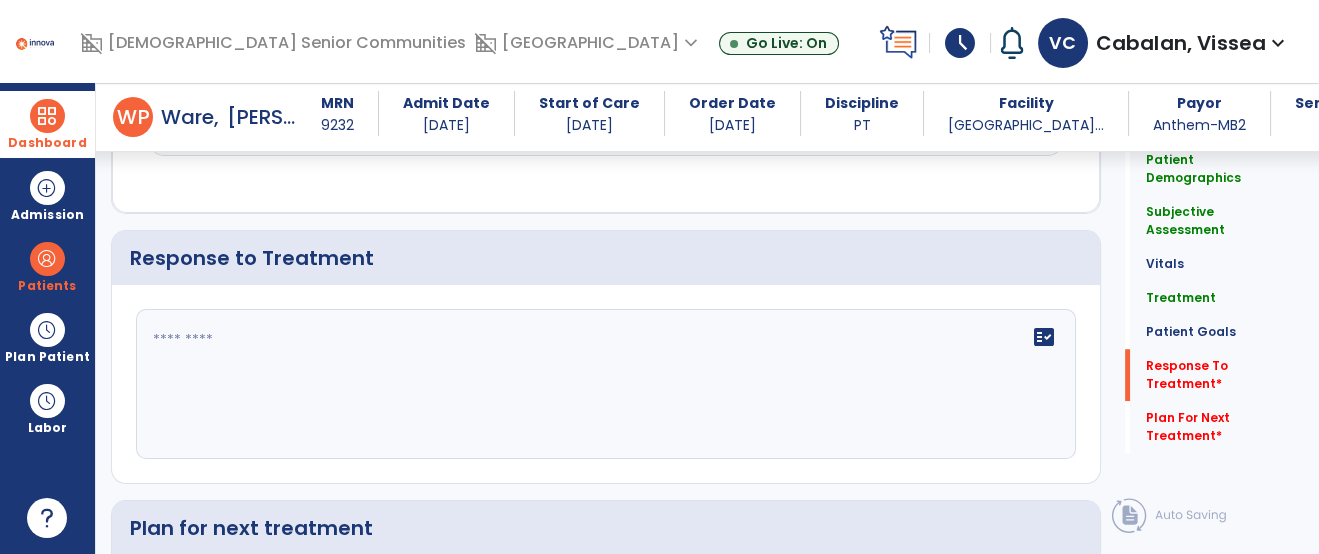 scroll, scrollTop: 2708, scrollLeft: 0, axis: vertical 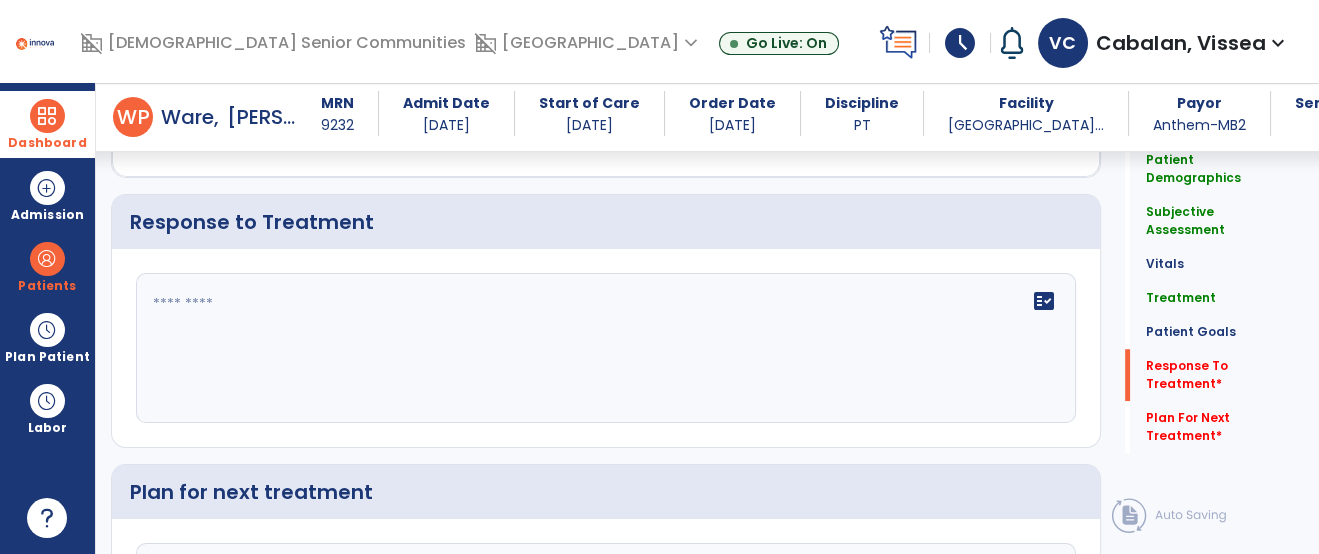 click on "fact_check" 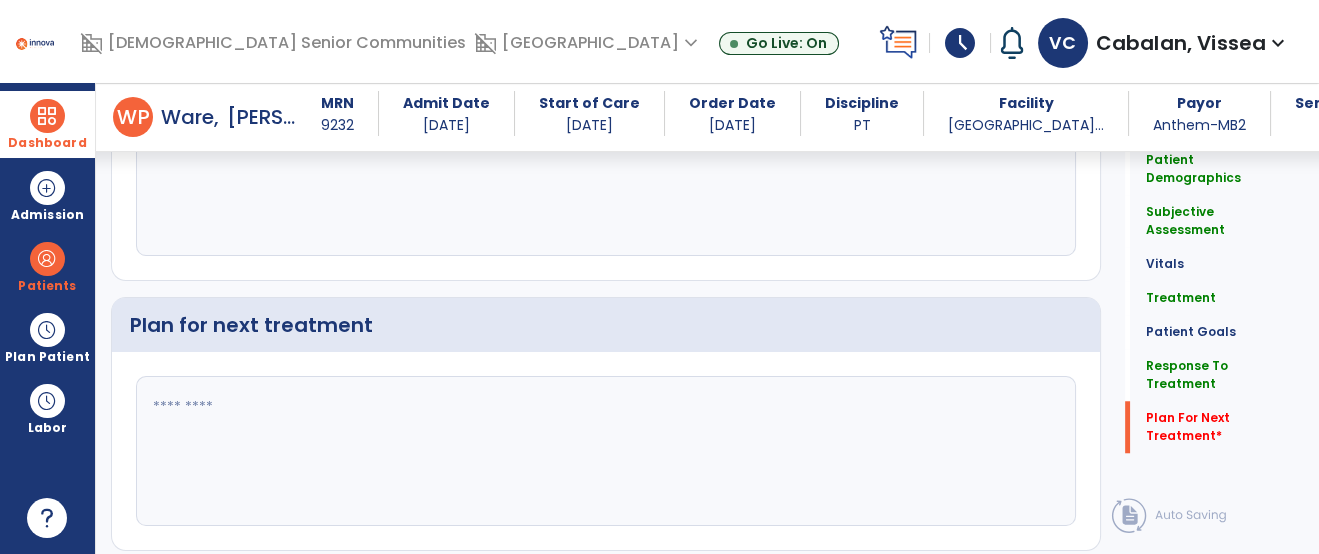 scroll, scrollTop: 2935, scrollLeft: 0, axis: vertical 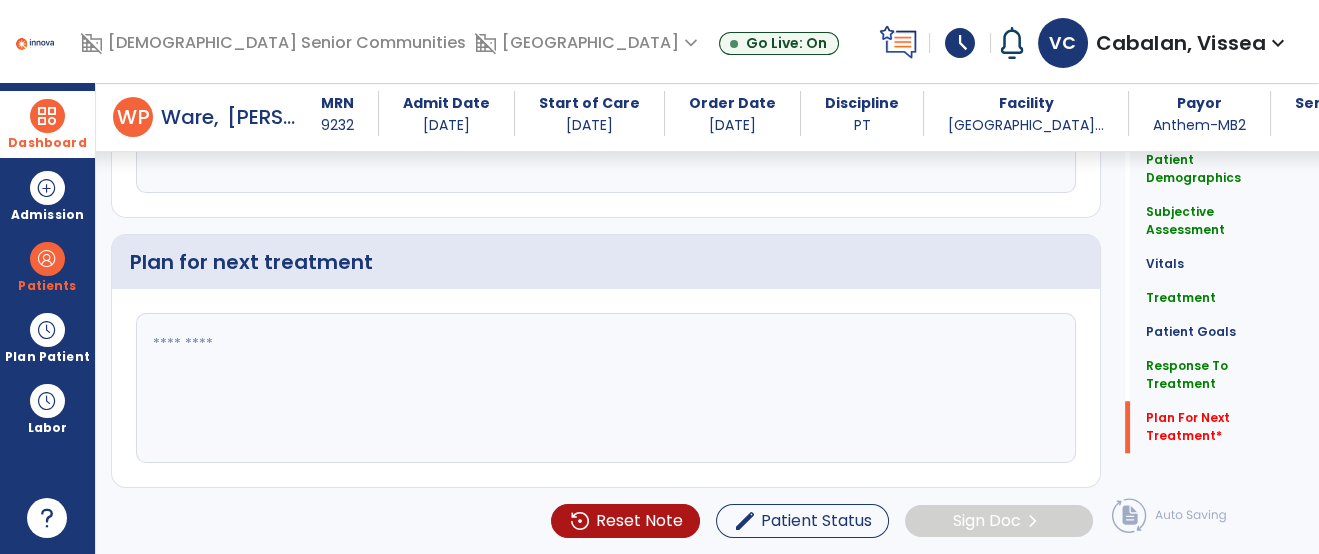type on "**********" 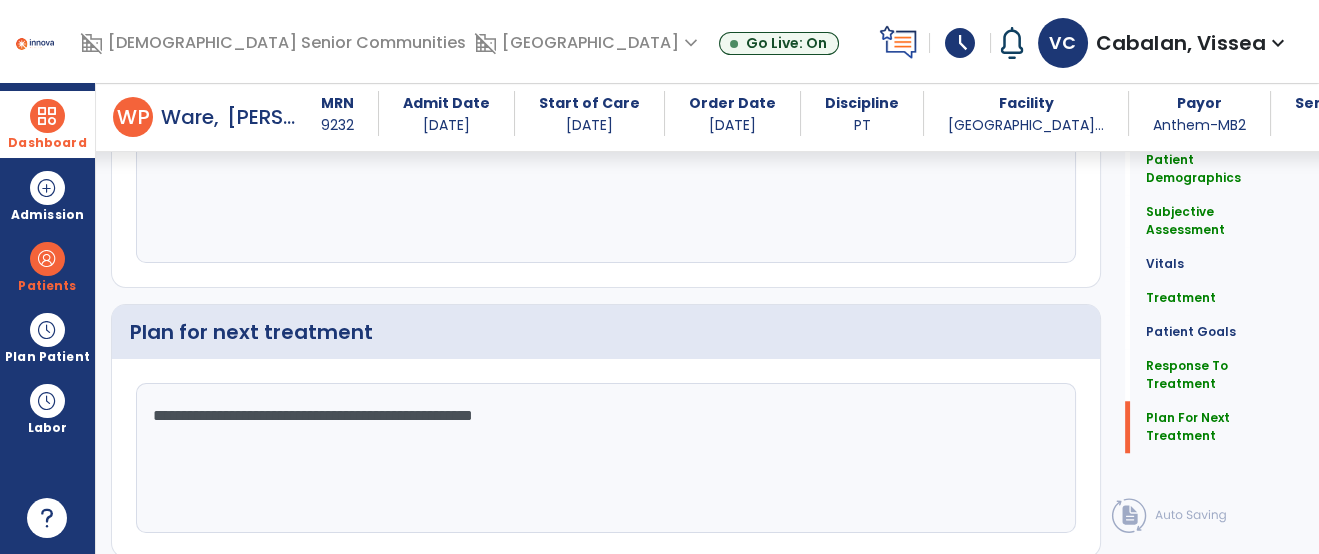 scroll, scrollTop: 2935, scrollLeft: 0, axis: vertical 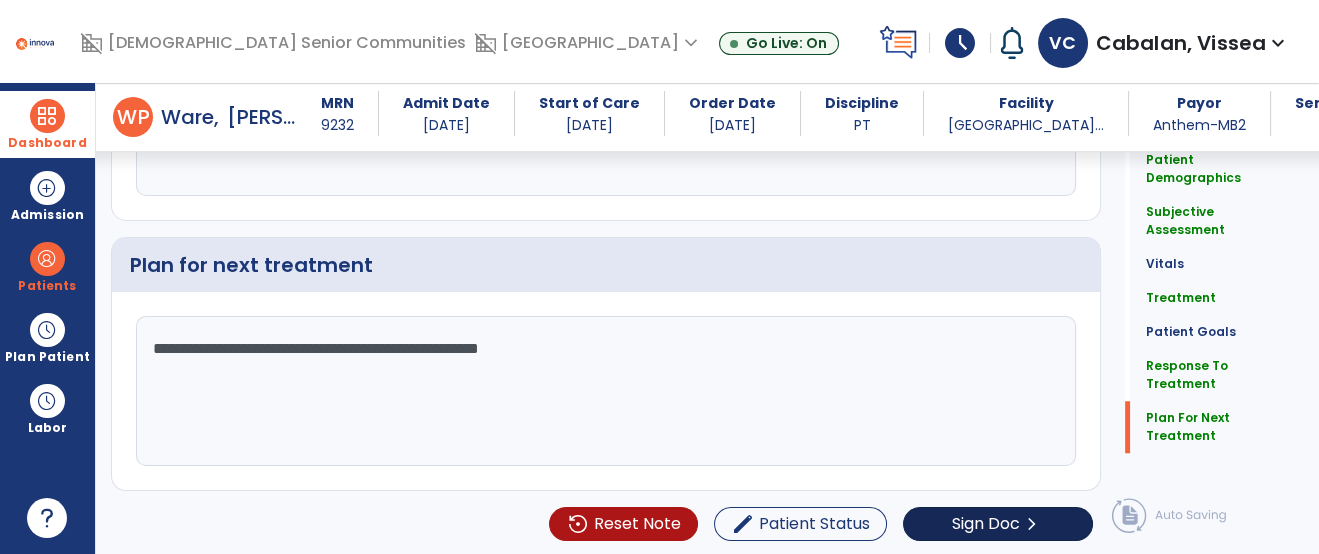 type on "**********" 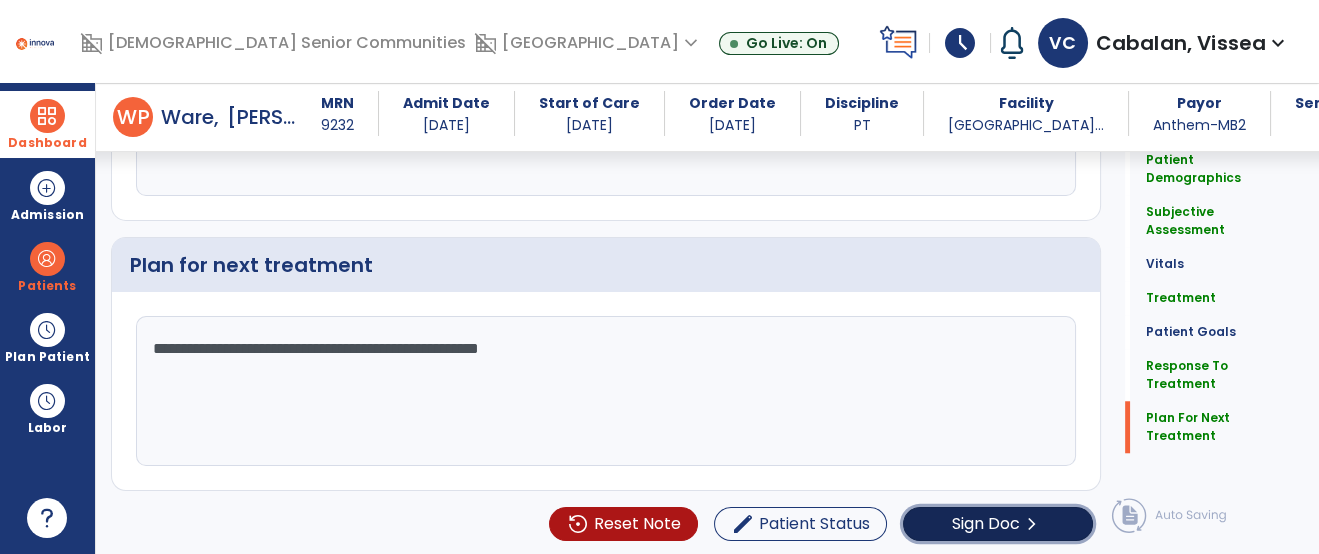 click on "Sign Doc" 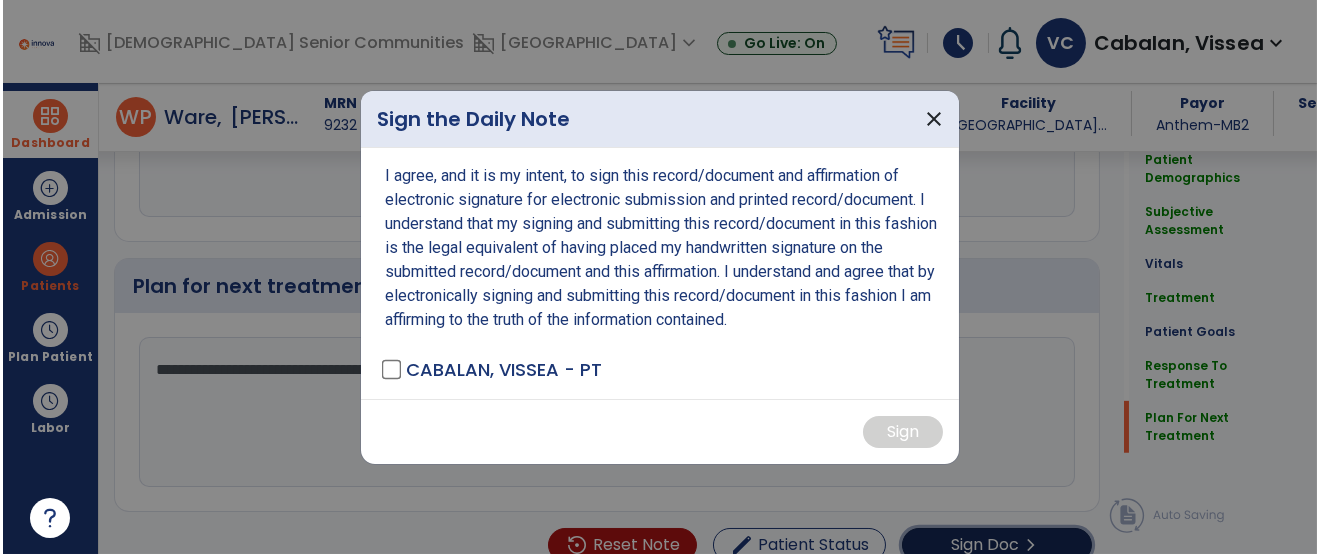 scroll, scrollTop: 2956, scrollLeft: 0, axis: vertical 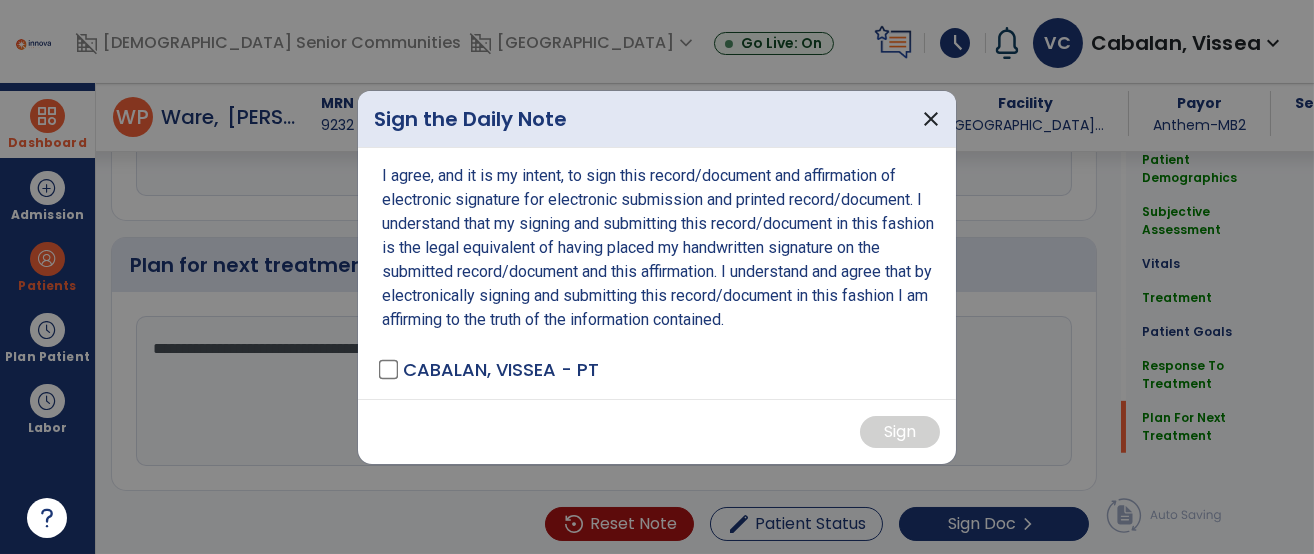 click on "I agree, and it is my intent, to sign this record/document and affirmation of electronic signature for electronic submission and printed record/document. I understand that my signing and submitting this record/document in this fashion is the legal equivalent of having placed my handwritten signature on the submitted record/document and this affirmation. I understand and agree that by electronically signing and submitting this record/document in this fashion I am affirming to the truth of the information contained.  CABALAN, VISSEA  - PT" at bounding box center [657, 273] 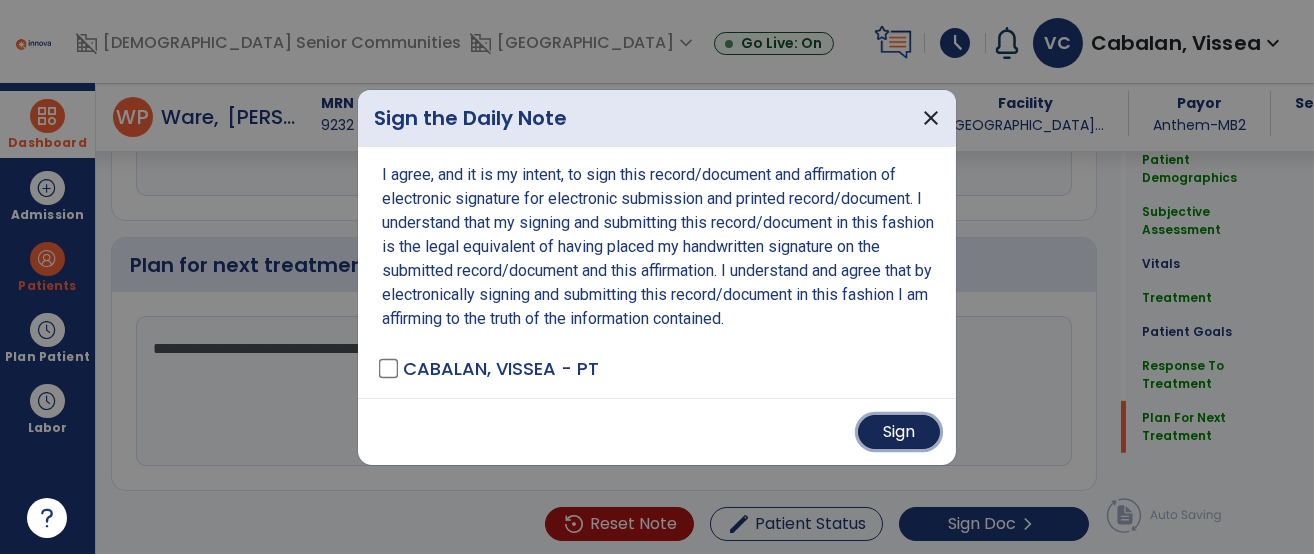 click on "Sign" at bounding box center [899, 432] 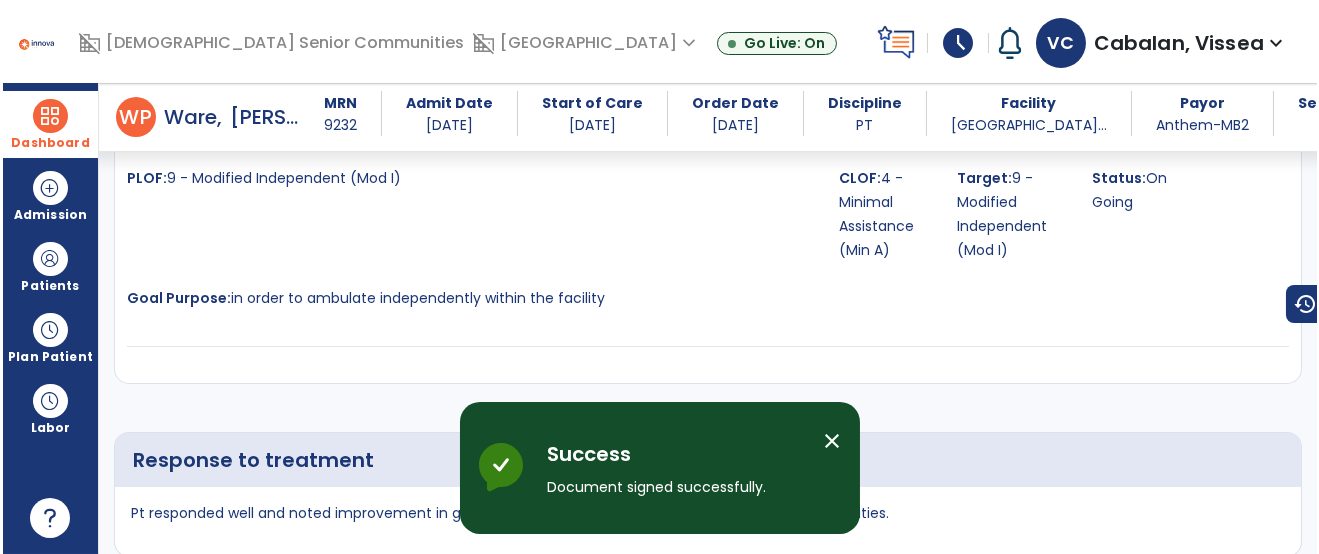 scroll, scrollTop: 3713, scrollLeft: 0, axis: vertical 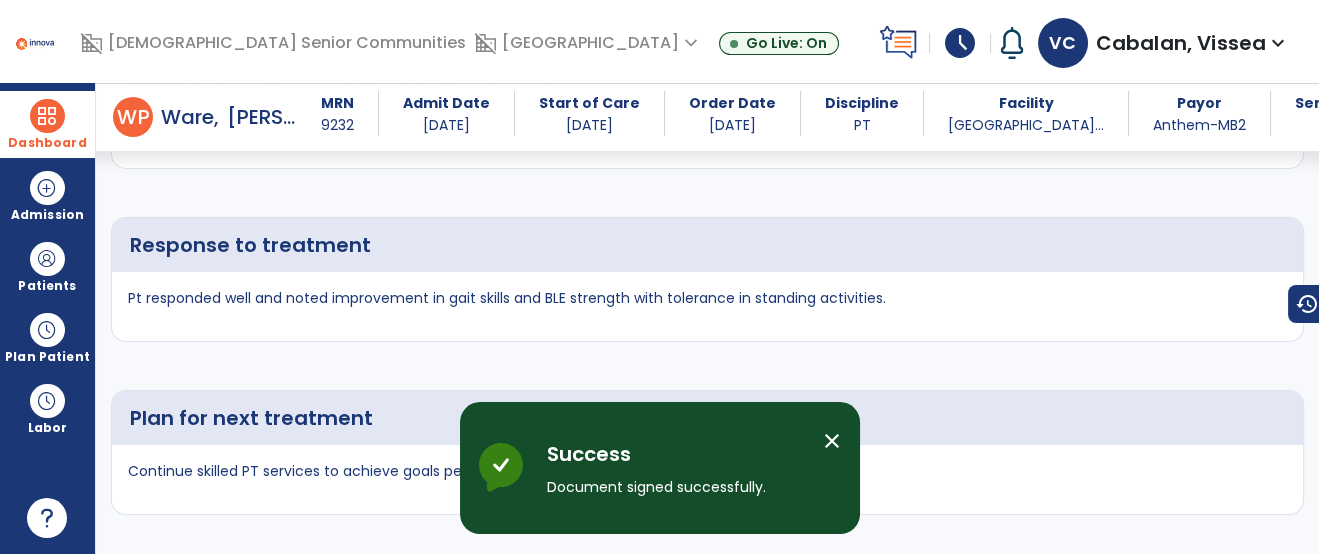 click at bounding box center [47, 116] 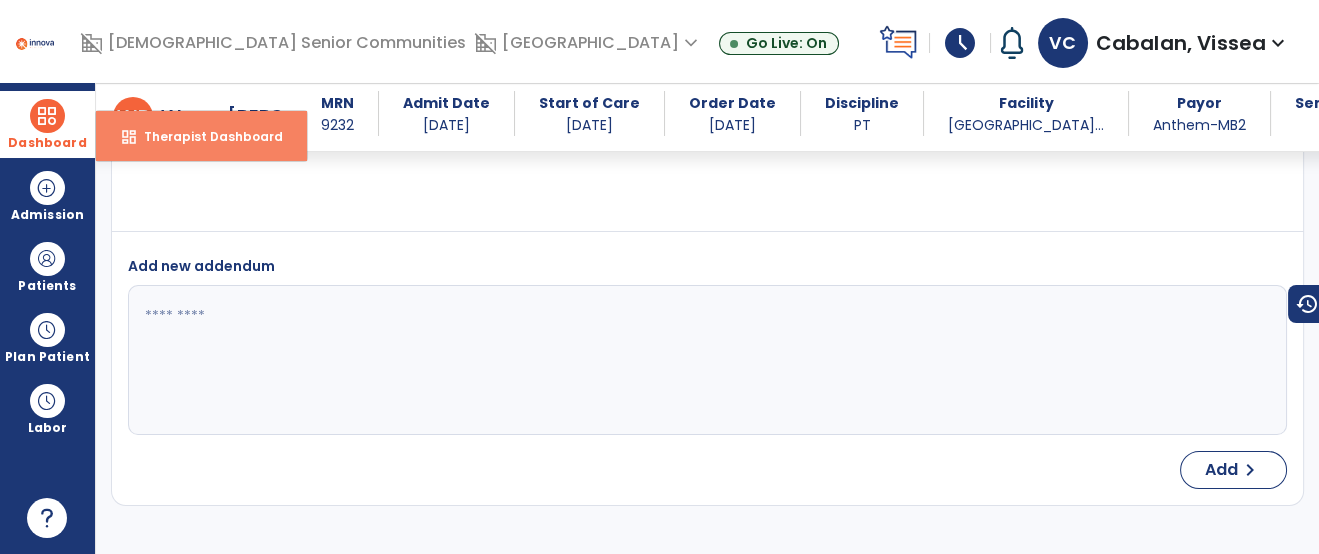 click on "Therapist Dashboard" at bounding box center (205, 136) 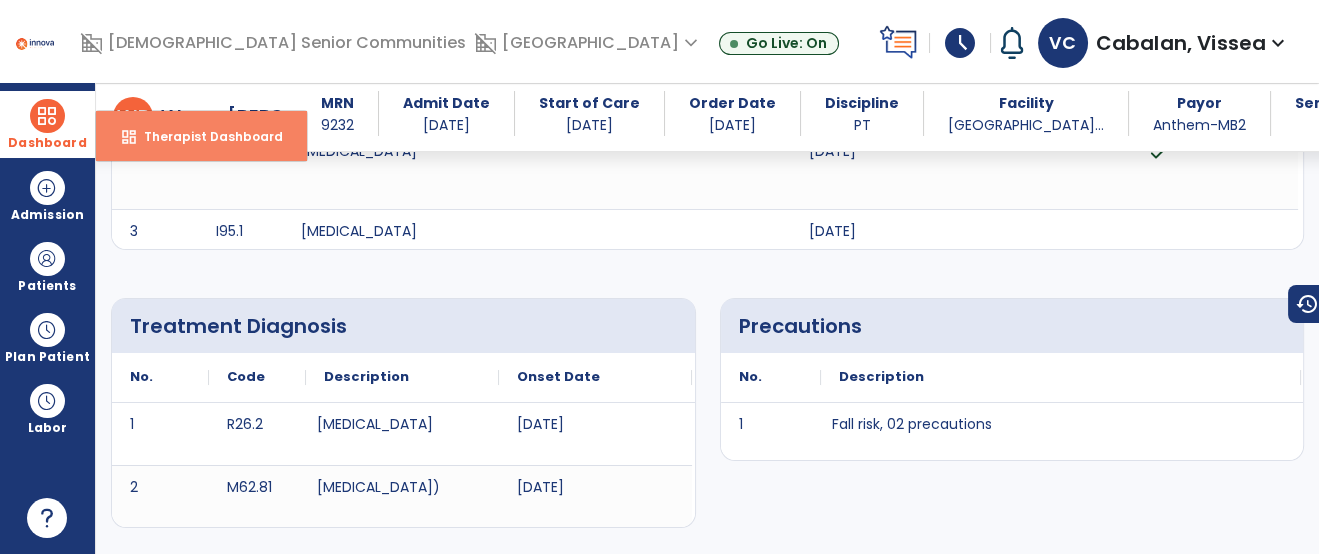 select on "****" 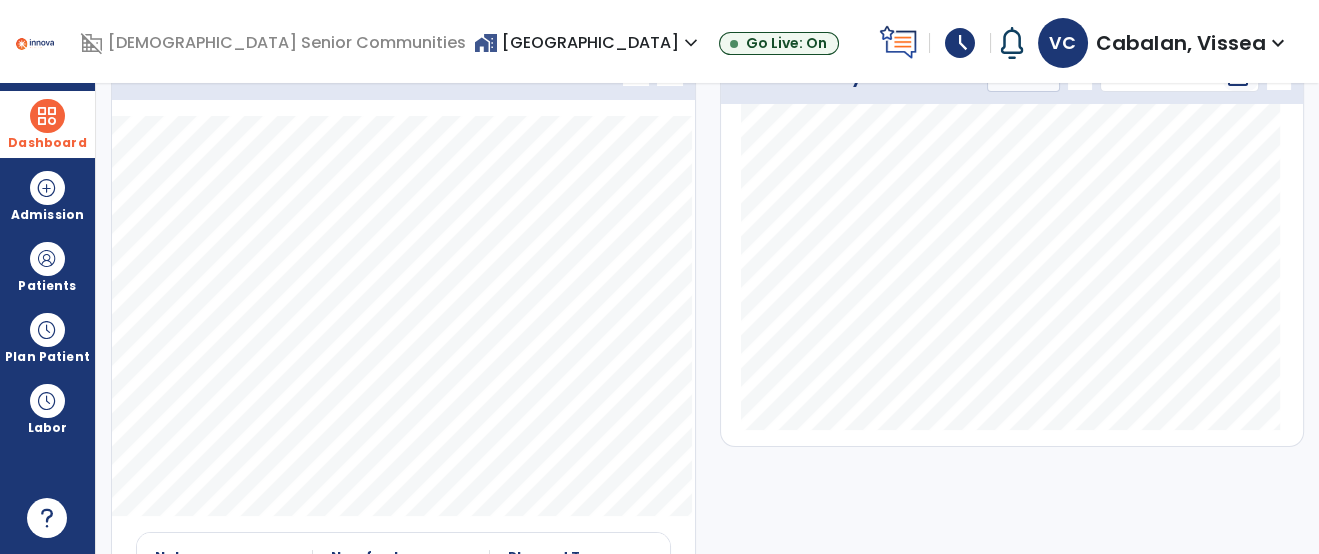 scroll, scrollTop: 236, scrollLeft: 0, axis: vertical 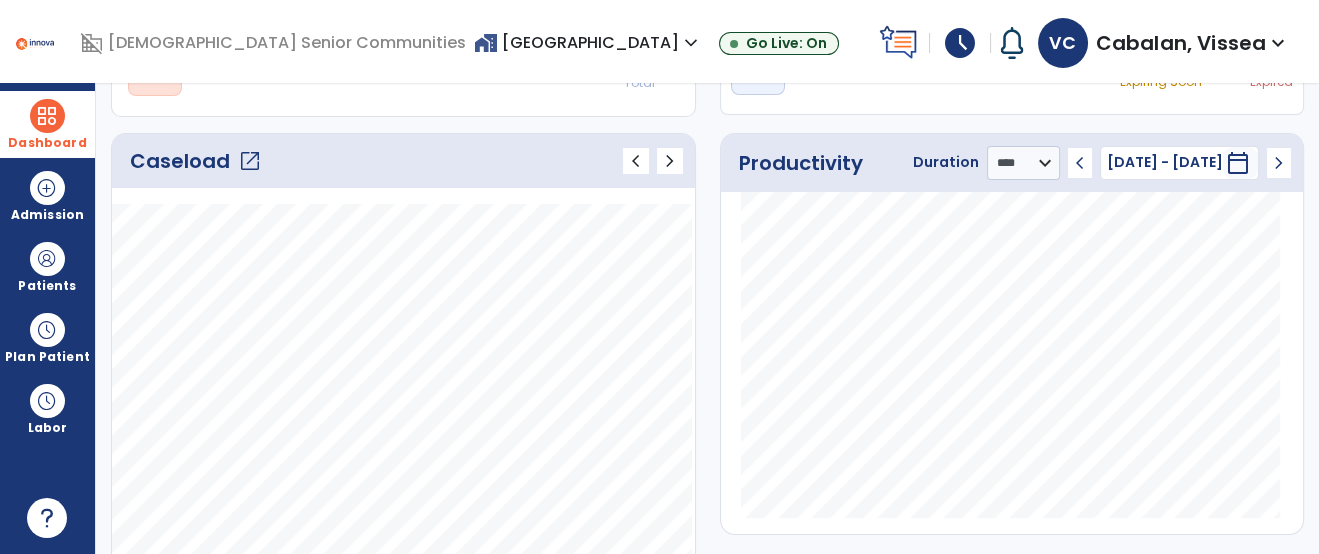 click on "open_in_new" 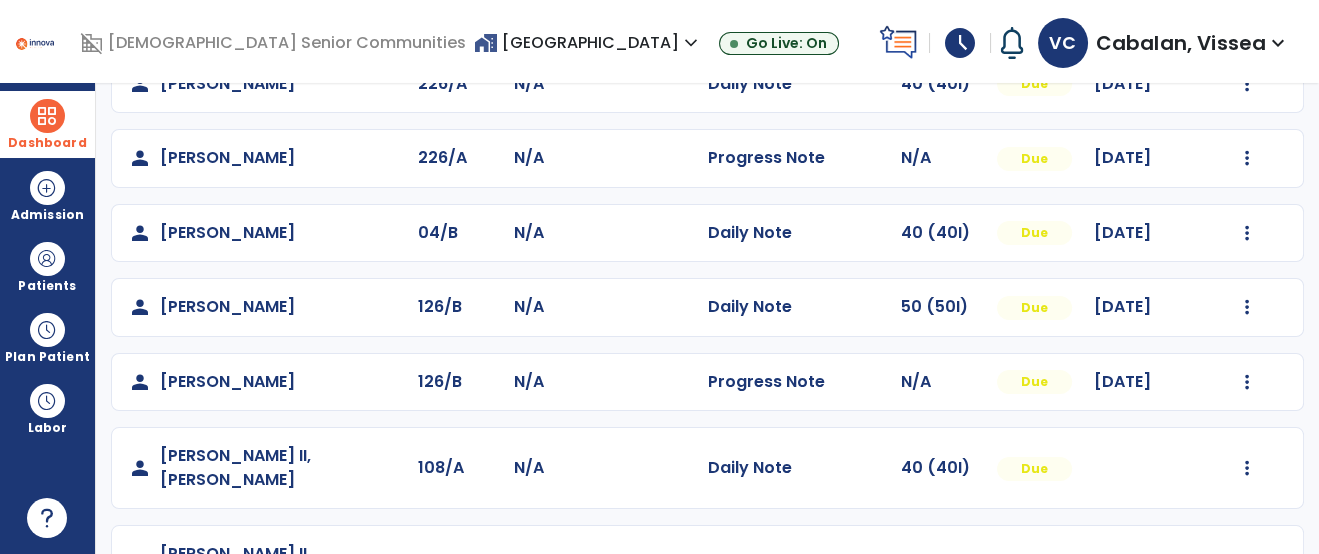 scroll, scrollTop: 623, scrollLeft: 0, axis: vertical 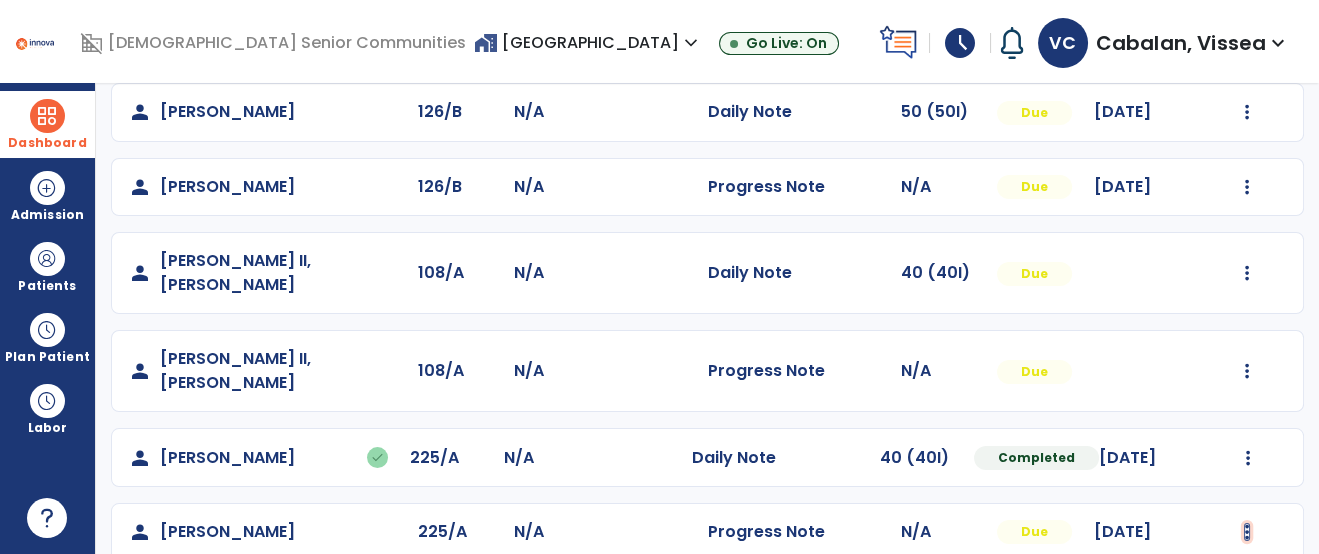 click at bounding box center (1248, -335) 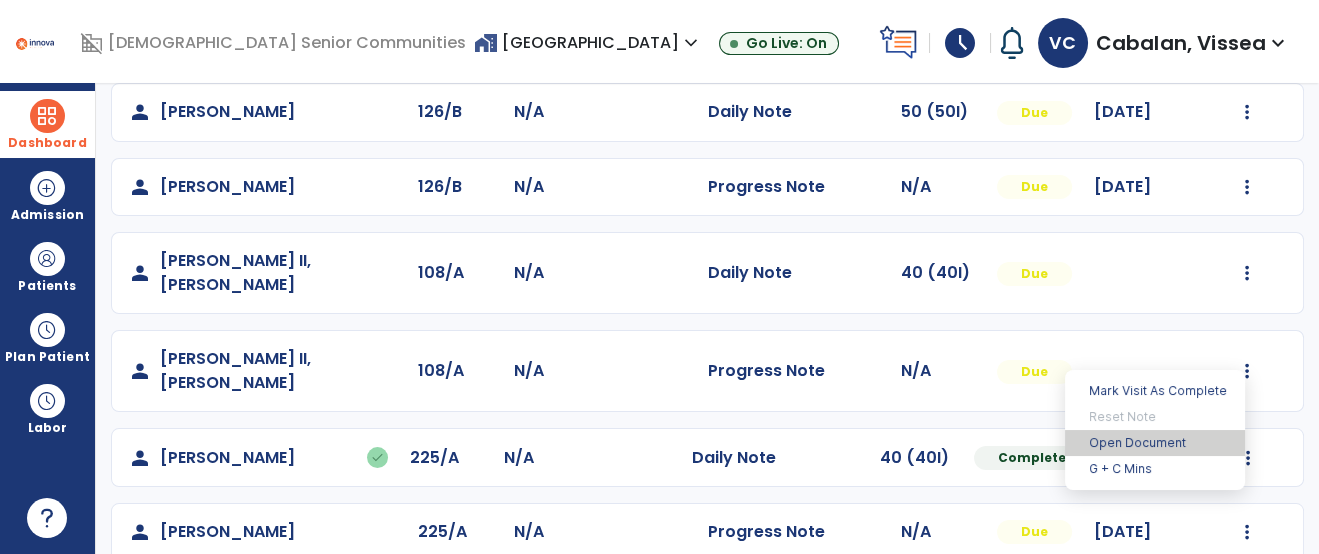 click on "Open Document" at bounding box center (1155, 443) 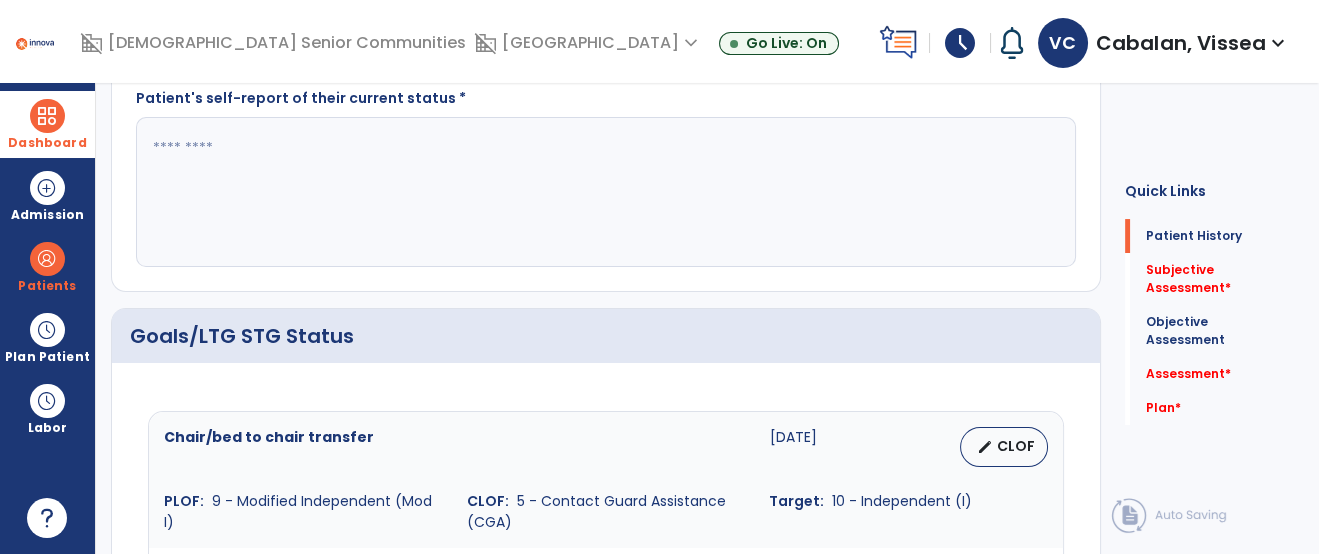 scroll, scrollTop: 0, scrollLeft: 0, axis: both 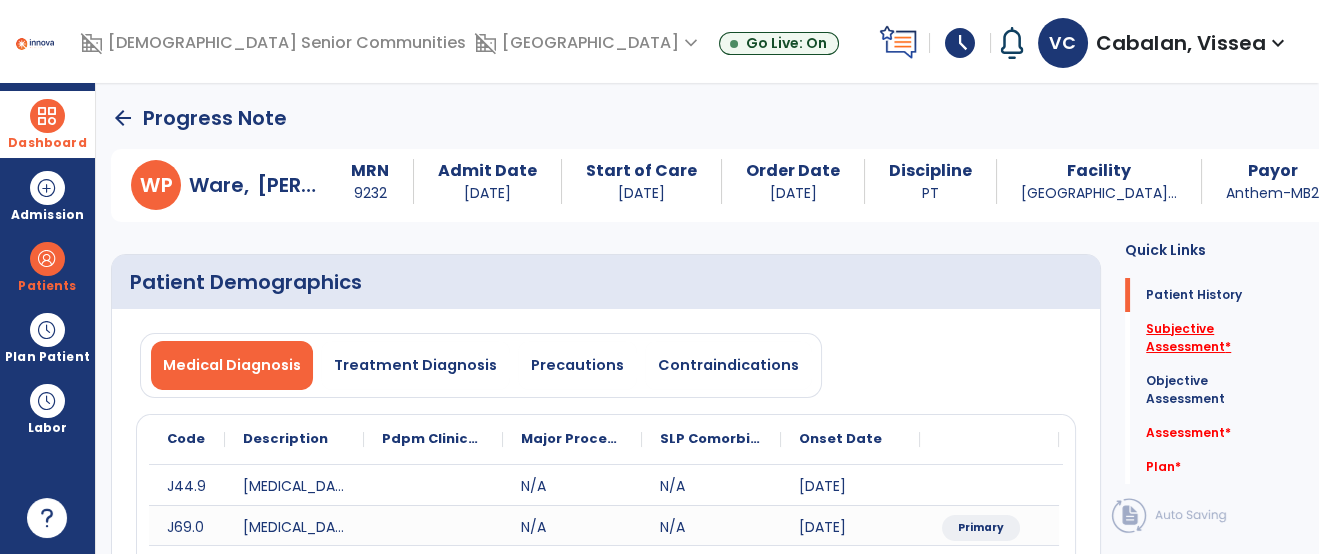 click on "Subjective Assessment   *" 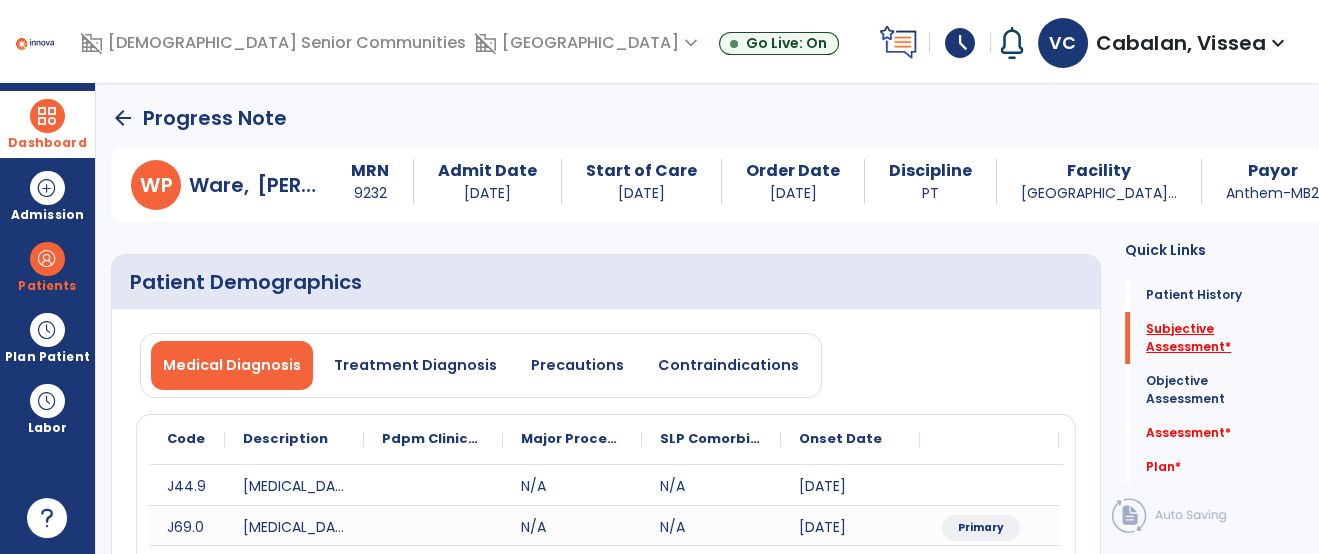 scroll, scrollTop: 41, scrollLeft: 0, axis: vertical 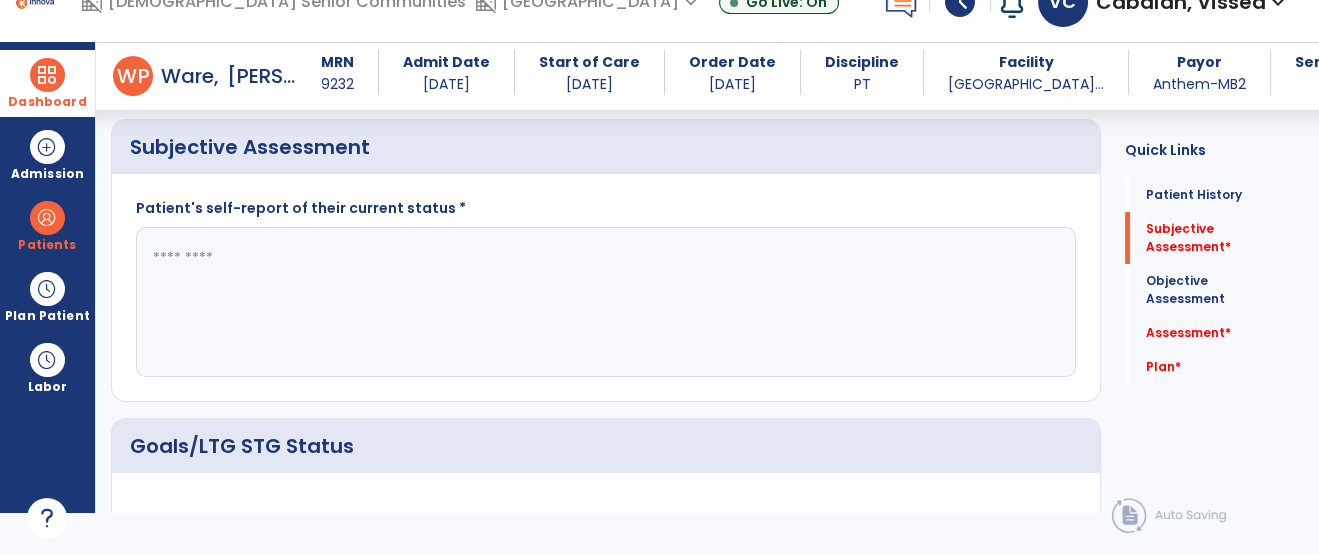 click 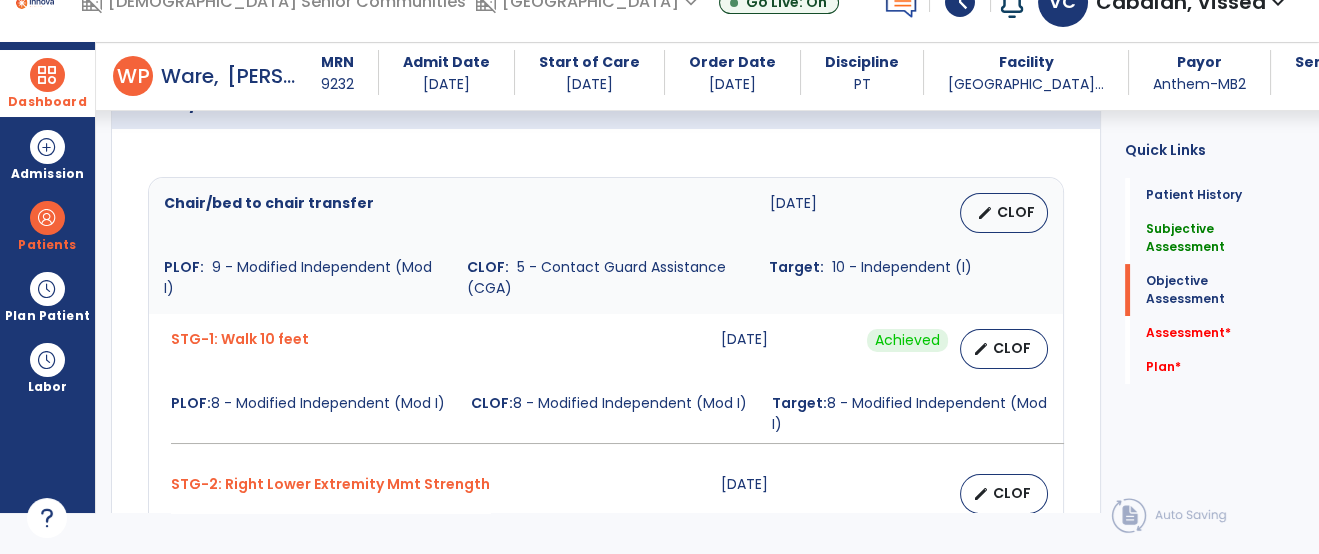 scroll, scrollTop: 793, scrollLeft: 0, axis: vertical 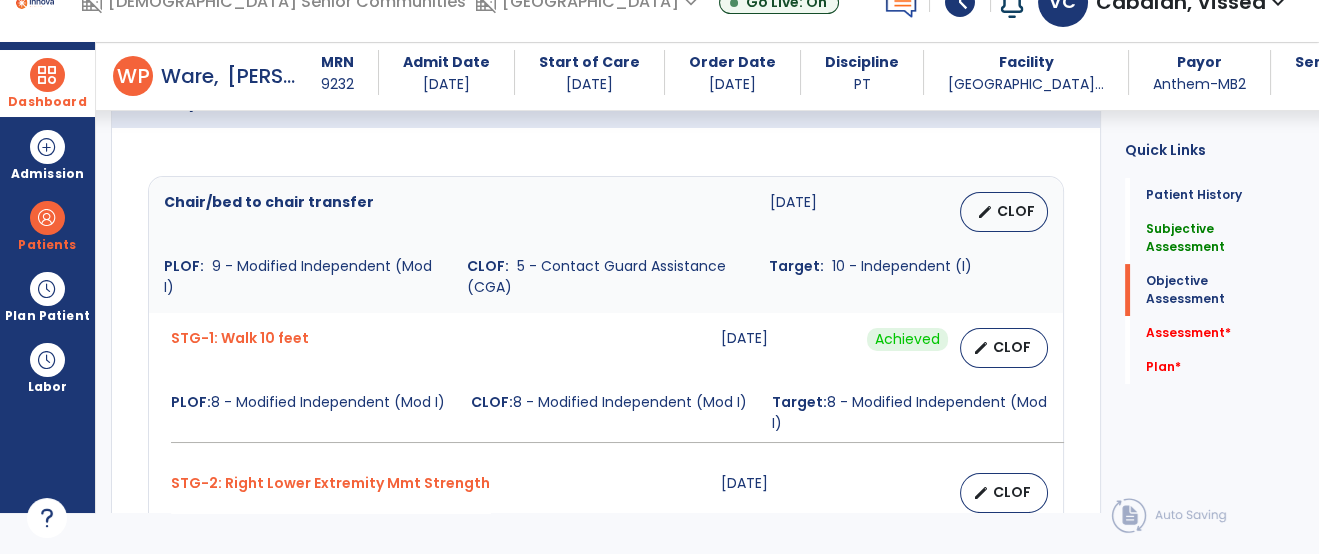 type on "**********" 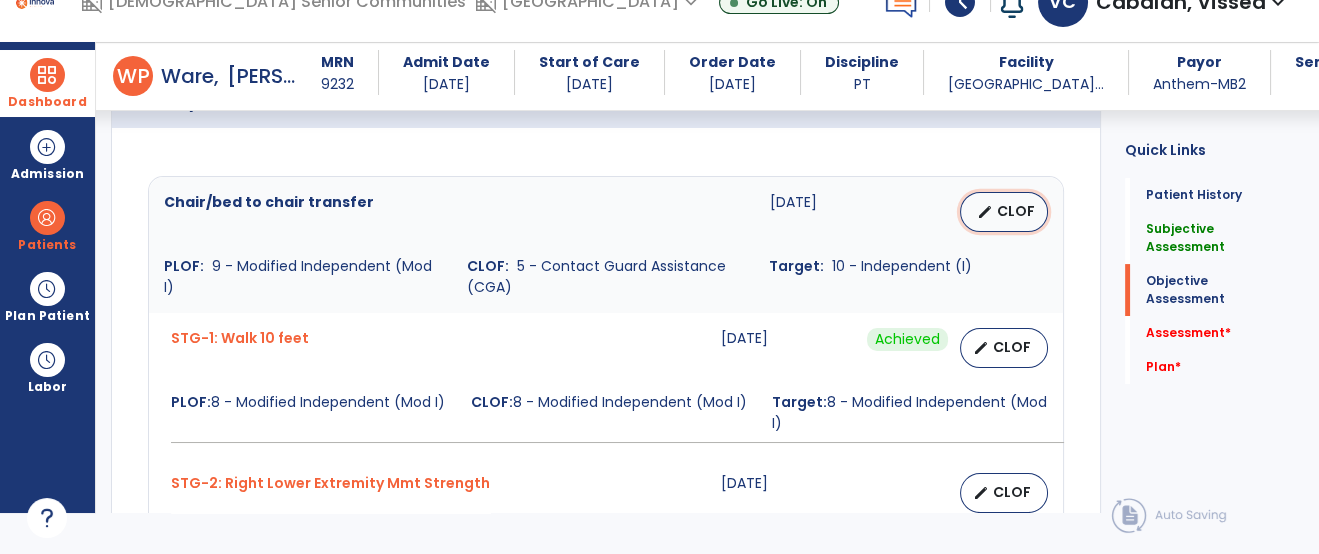 click on "CLOF" at bounding box center (1016, 211) 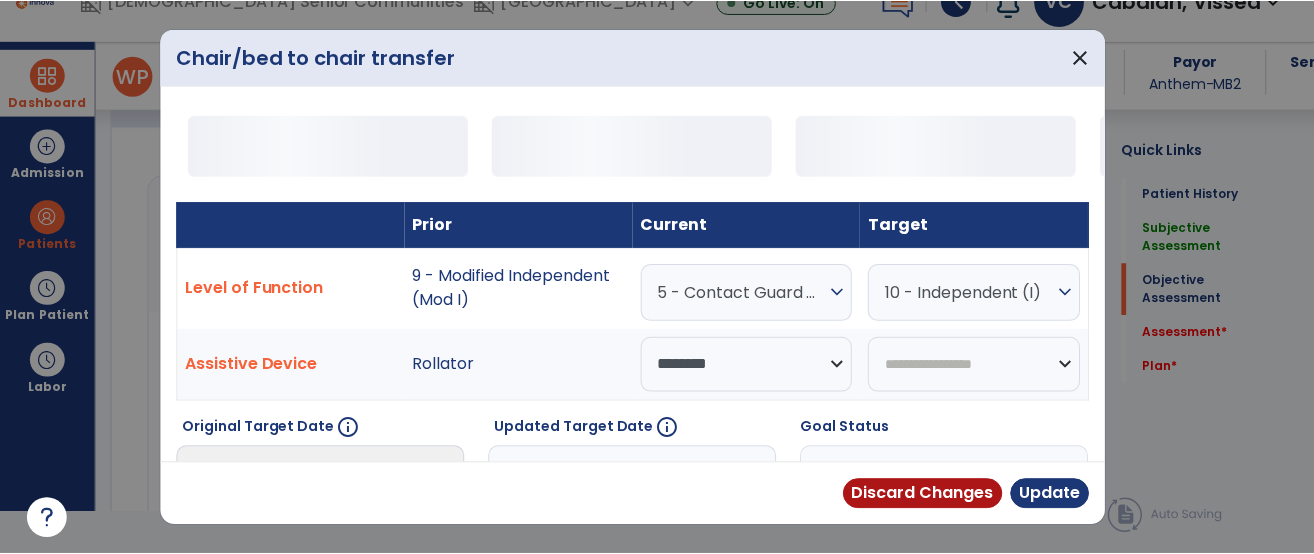 scroll, scrollTop: 0, scrollLeft: 0, axis: both 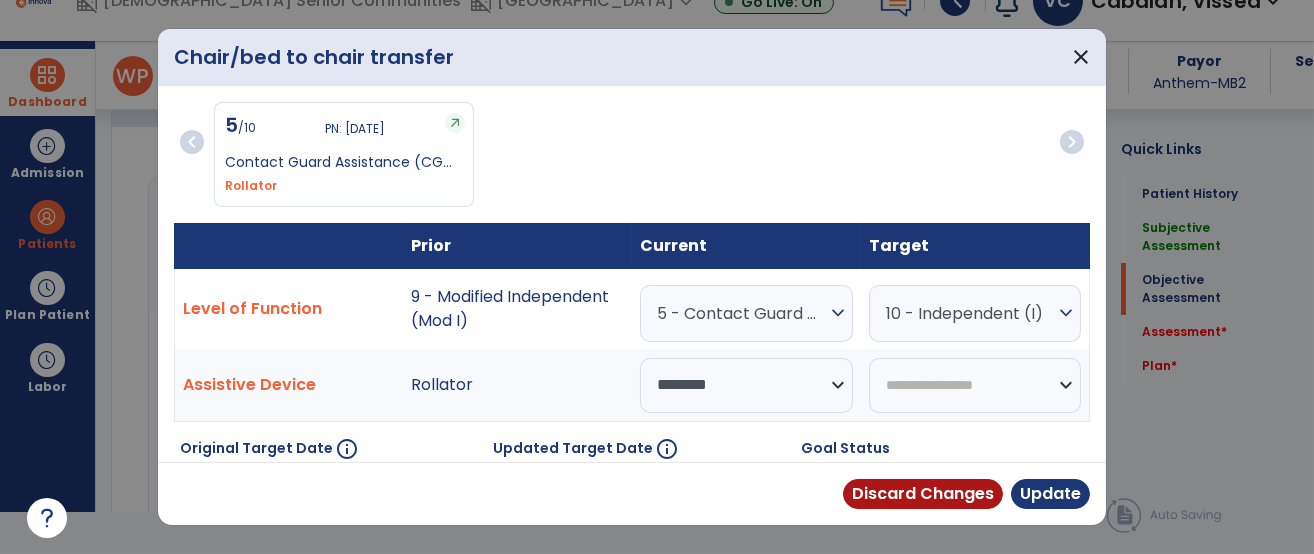 click on "5 - Contact Guard Assistance (CGA)" at bounding box center (741, 313) 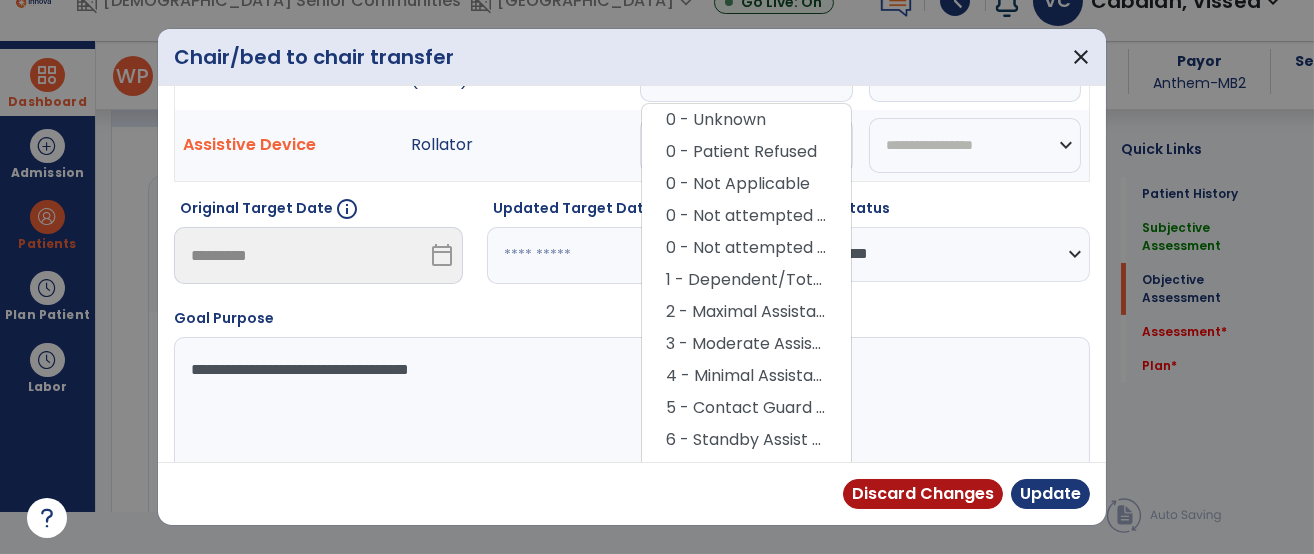 scroll, scrollTop: 243, scrollLeft: 0, axis: vertical 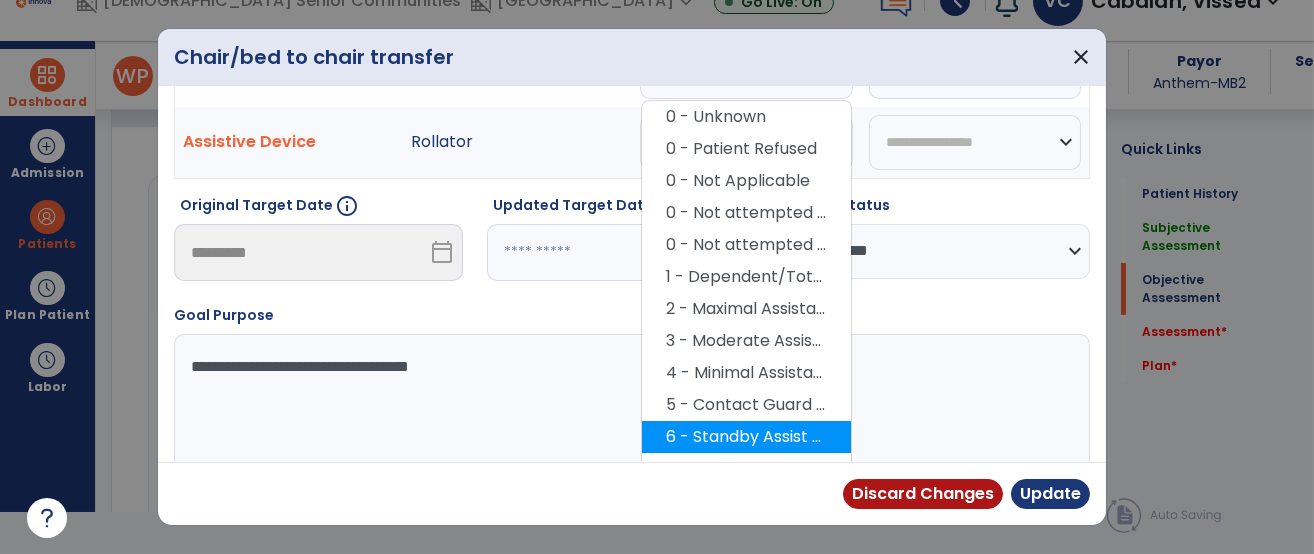 click on "6 - Standby Assist (SBA)" at bounding box center [746, 437] 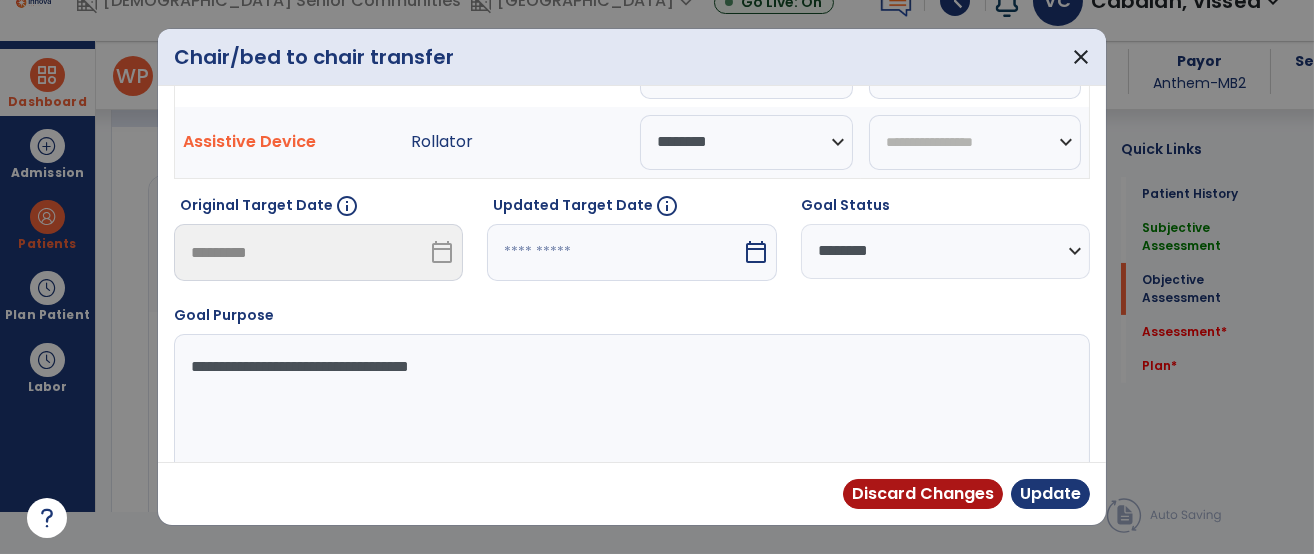 click at bounding box center [614, 252] 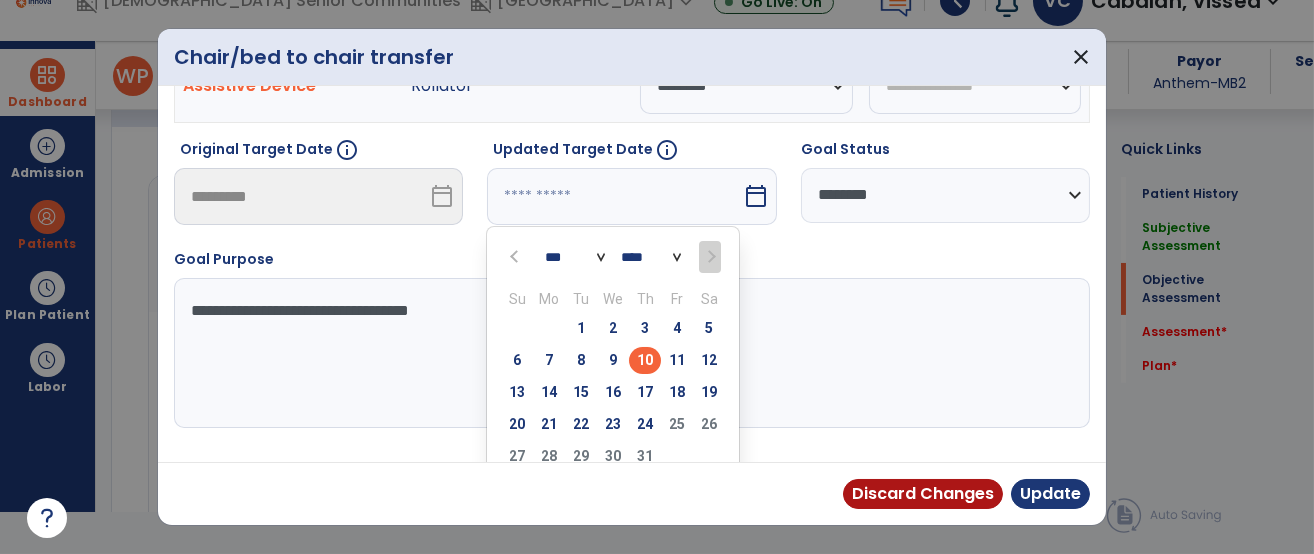 scroll, scrollTop: 358, scrollLeft: 0, axis: vertical 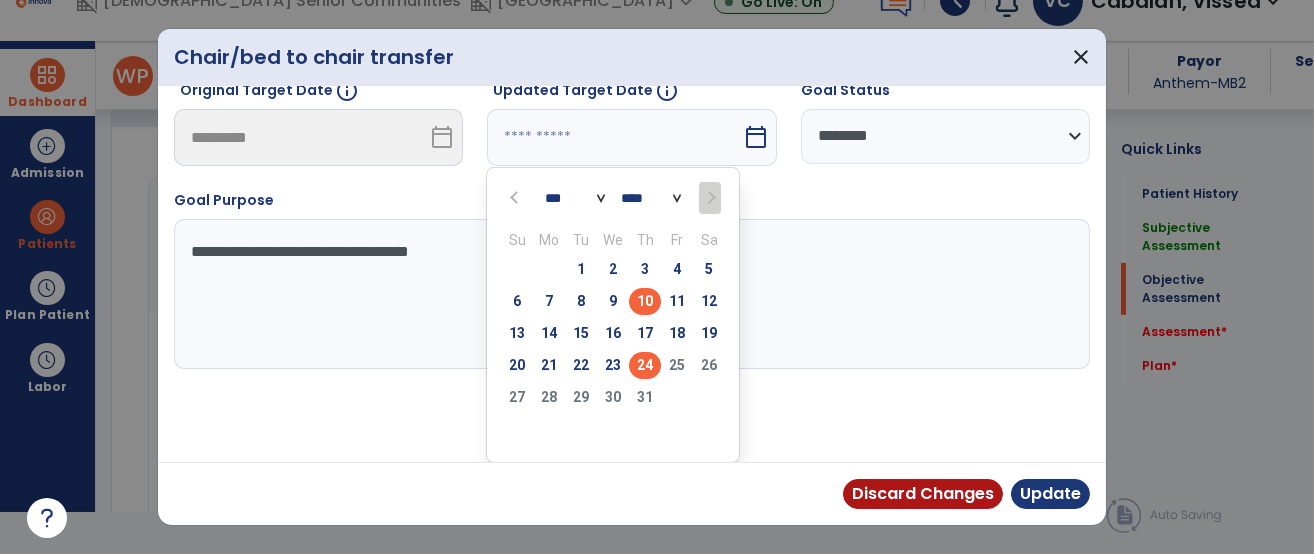 click on "24" at bounding box center (645, 365) 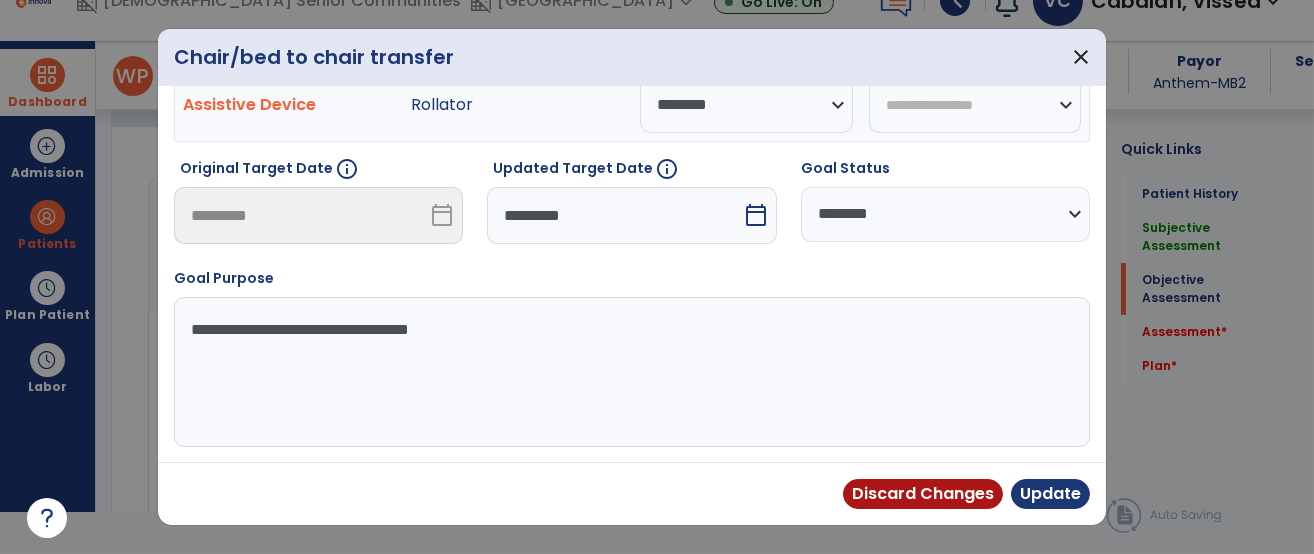 scroll, scrollTop: 279, scrollLeft: 0, axis: vertical 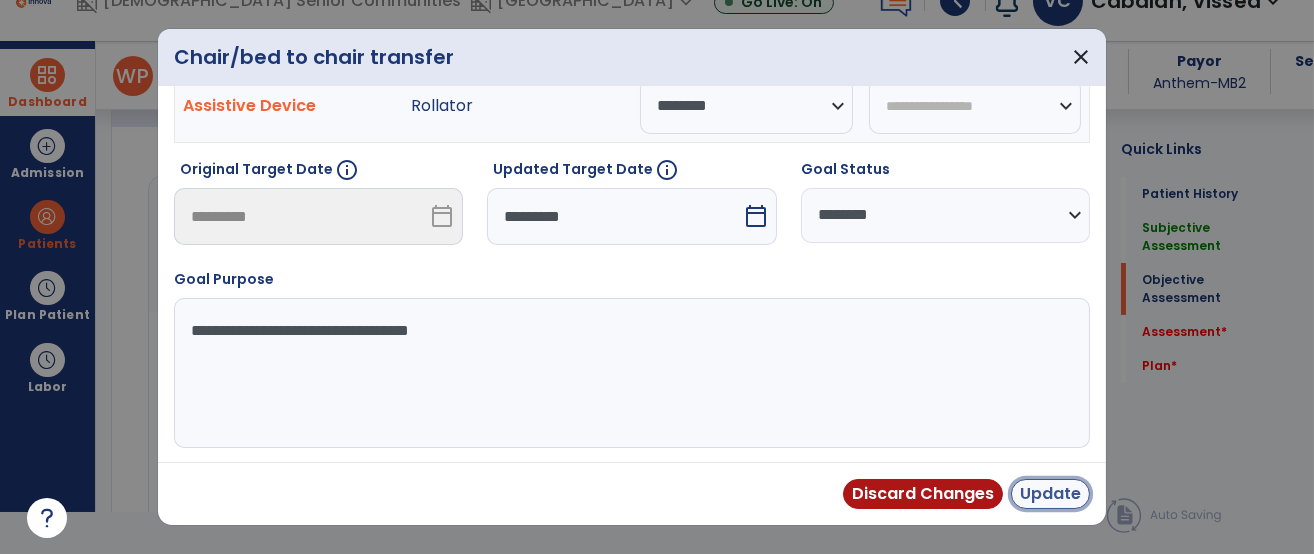 click on "Update" at bounding box center (1050, 494) 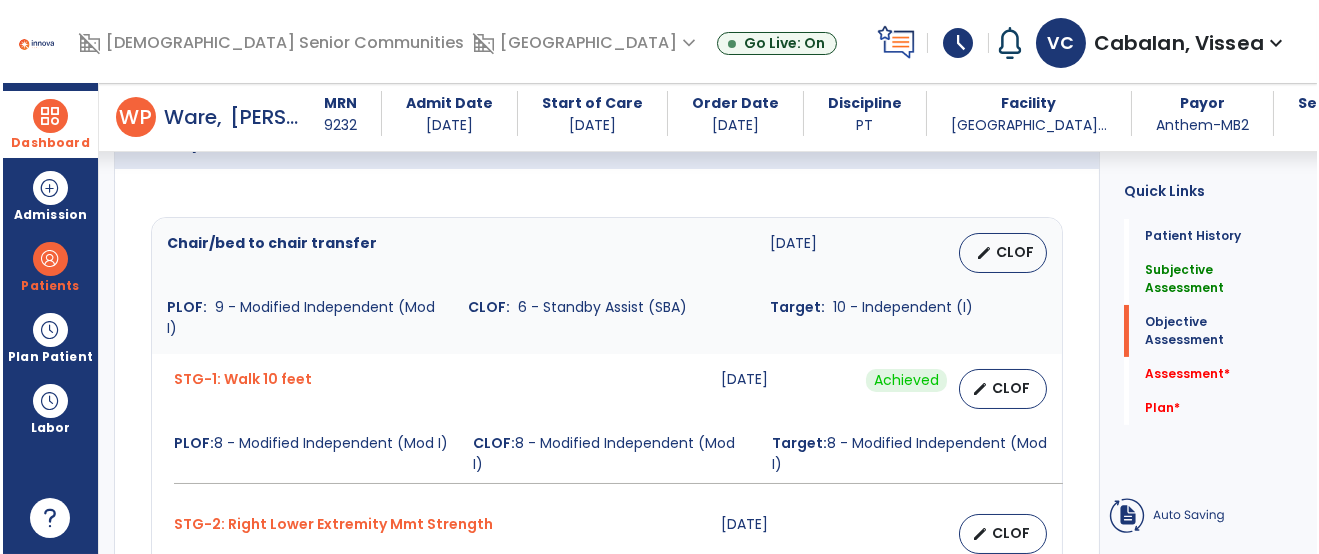 scroll, scrollTop: 41, scrollLeft: 0, axis: vertical 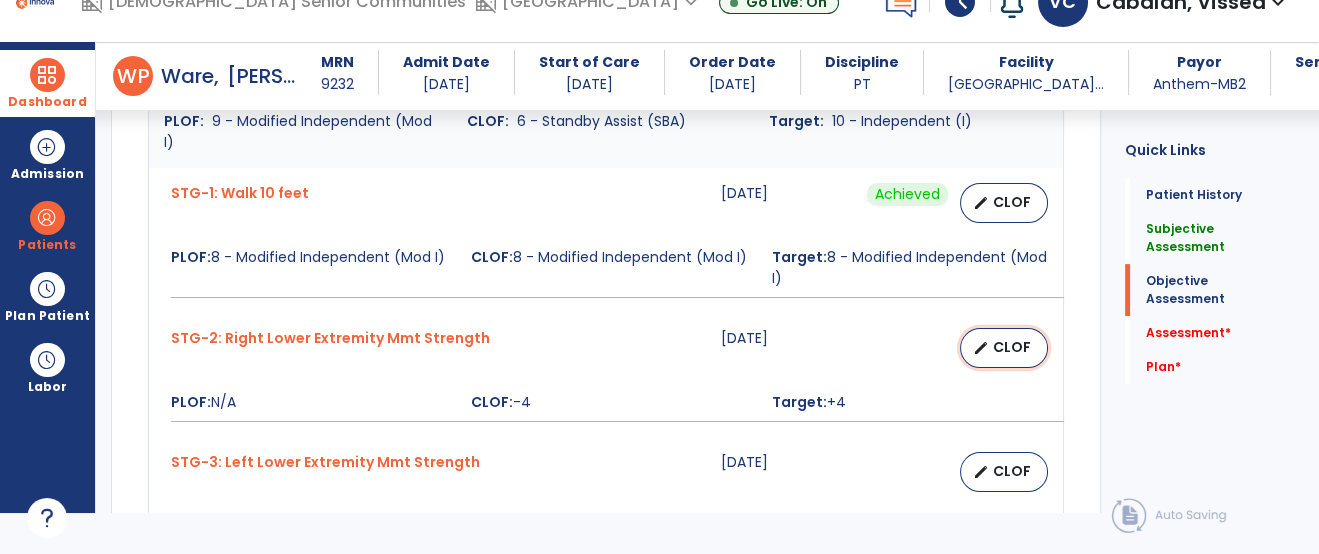 click on "CLOF" at bounding box center (1012, 347) 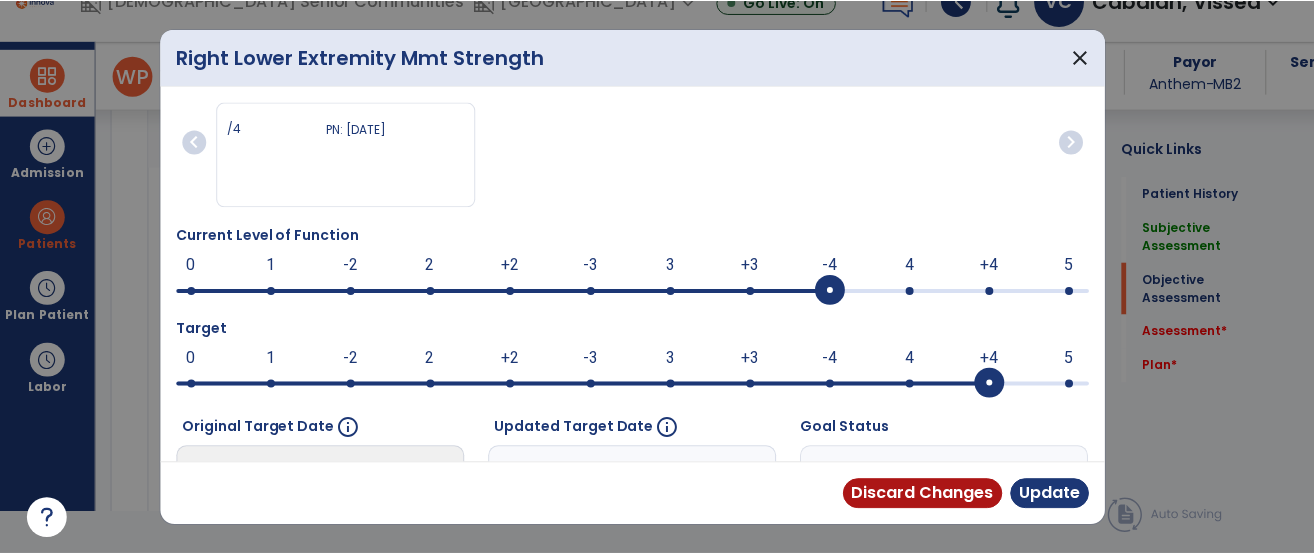 scroll, scrollTop: 0, scrollLeft: 0, axis: both 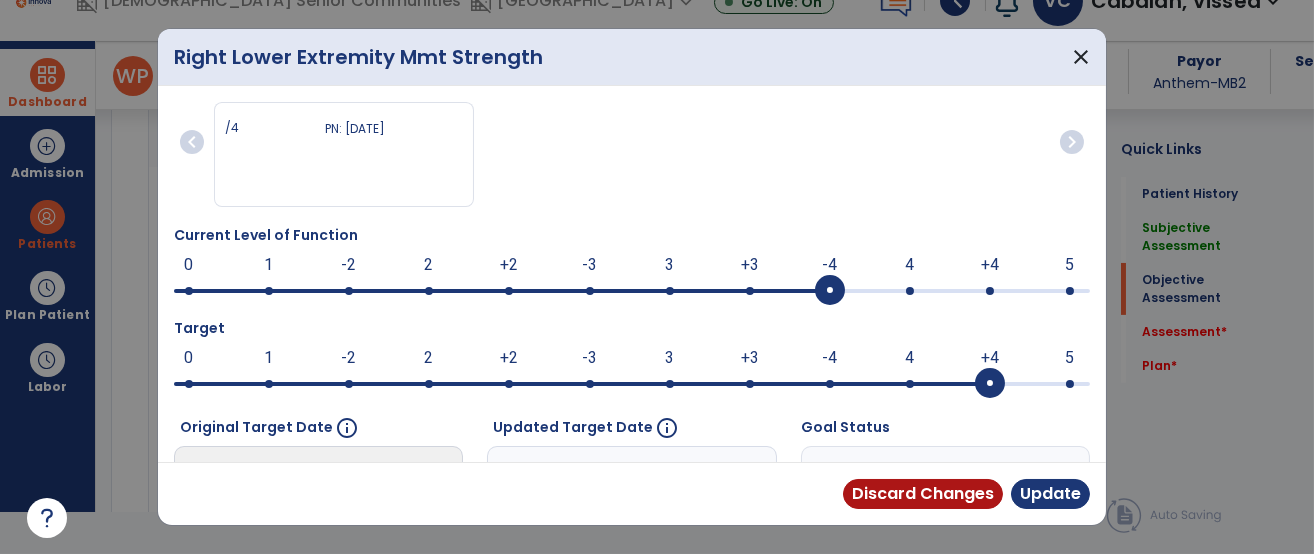 click at bounding box center (910, 291) 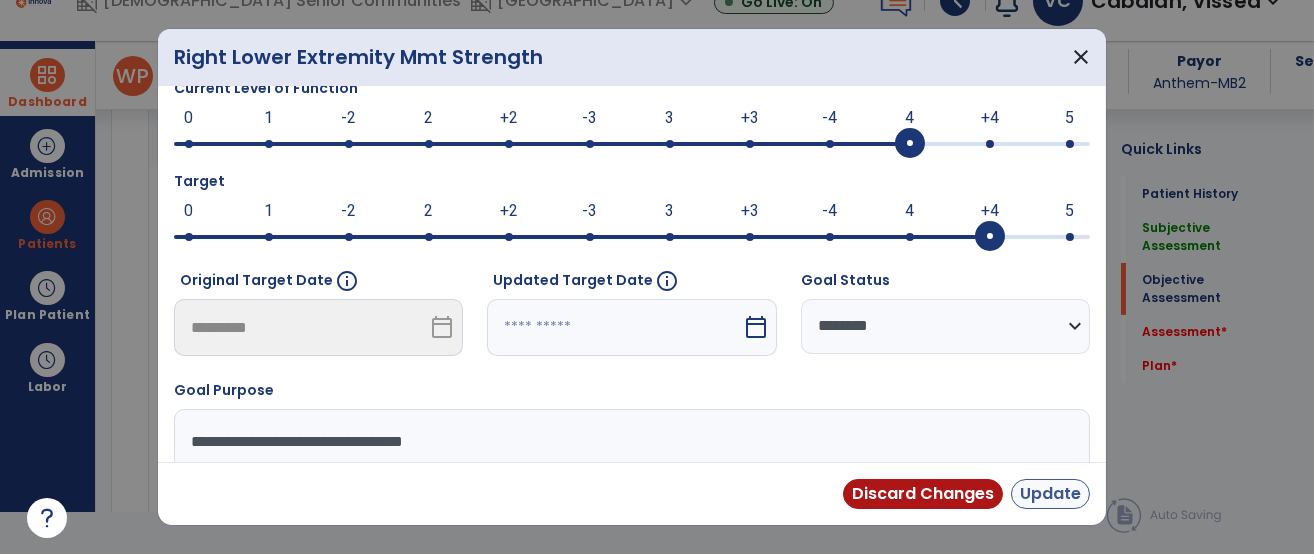 scroll, scrollTop: 151, scrollLeft: 0, axis: vertical 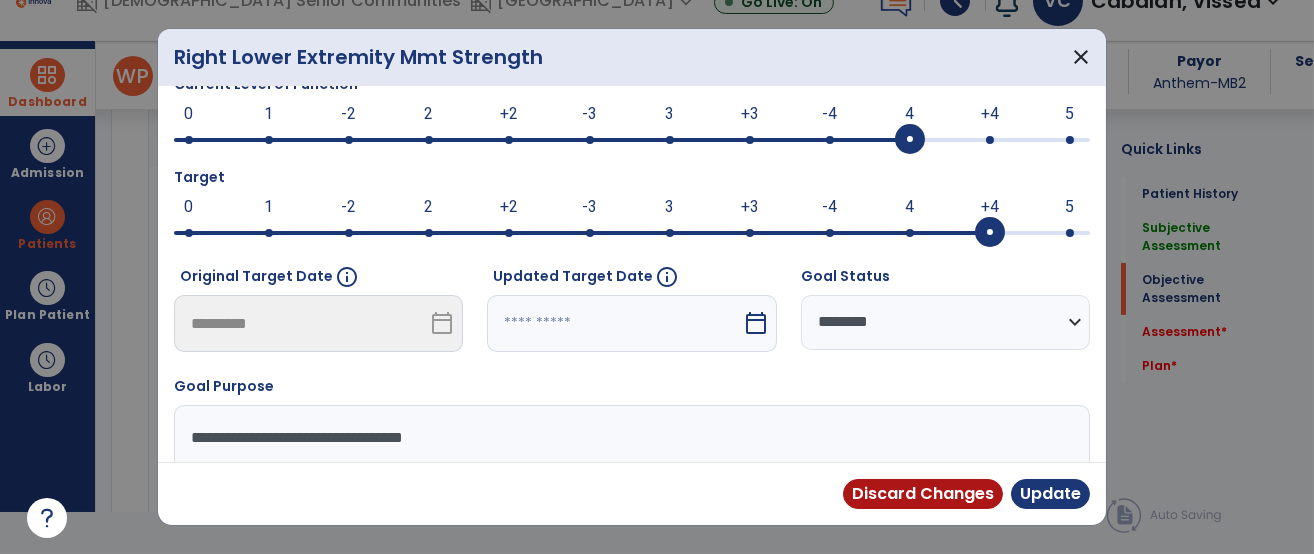 click at bounding box center (614, 323) 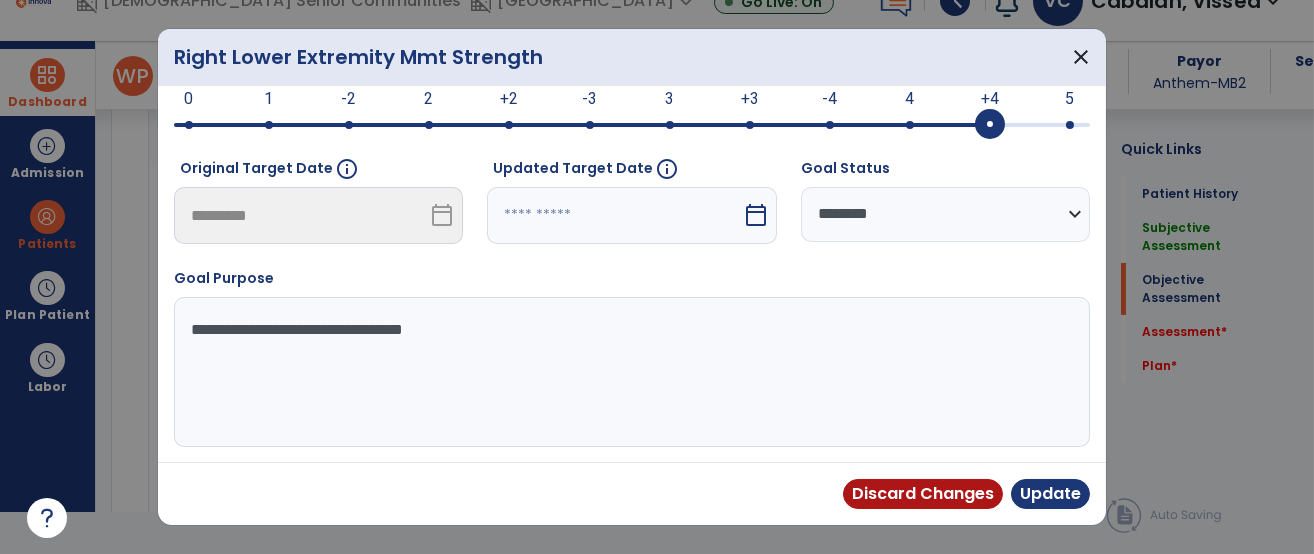 select on "*" 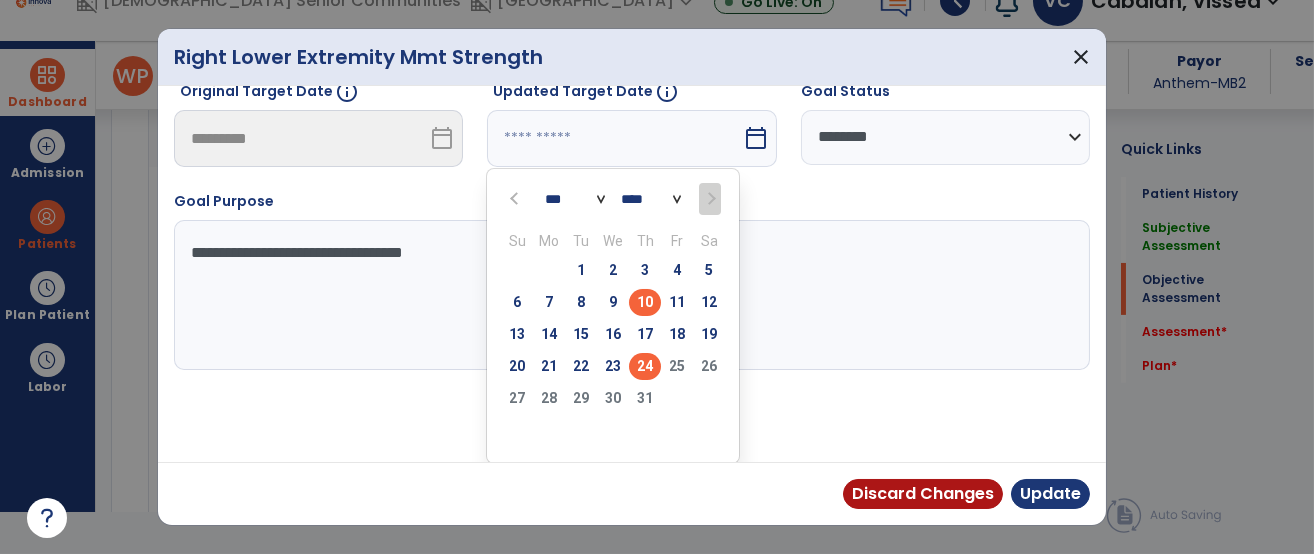 click on "24" at bounding box center [645, 366] 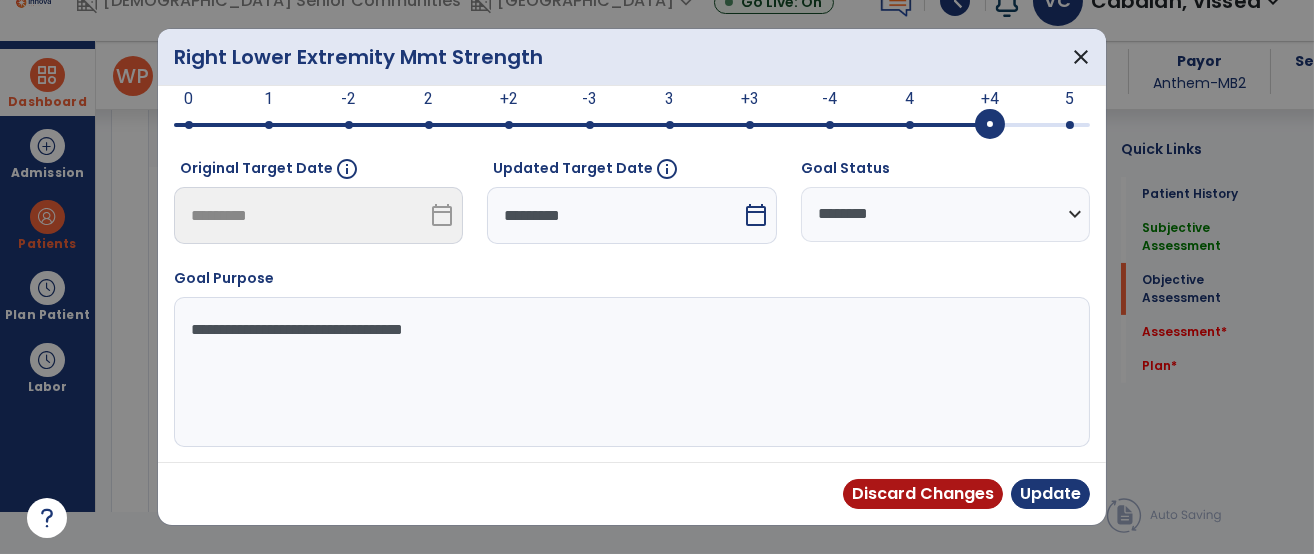 scroll, scrollTop: 258, scrollLeft: 0, axis: vertical 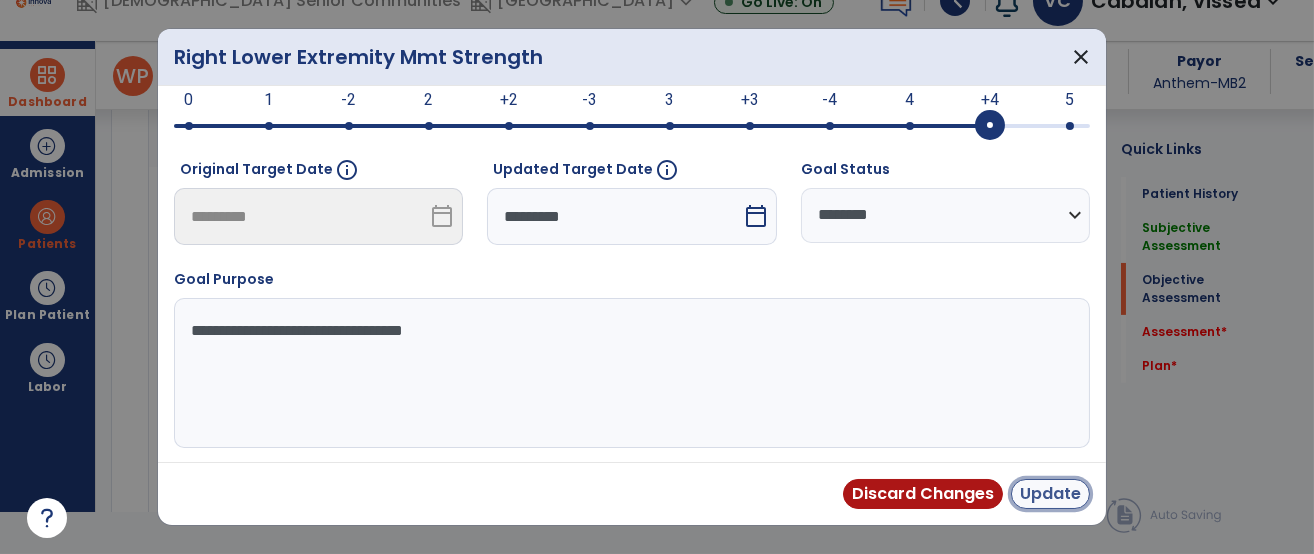 click on "Update" at bounding box center [1050, 494] 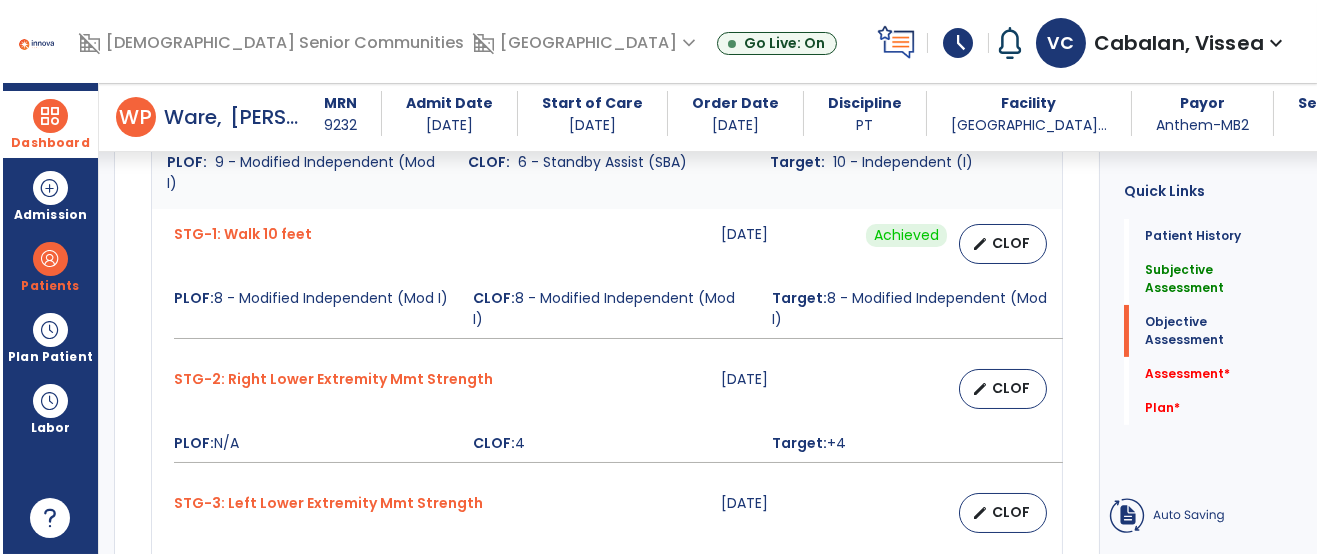 scroll, scrollTop: 41, scrollLeft: 0, axis: vertical 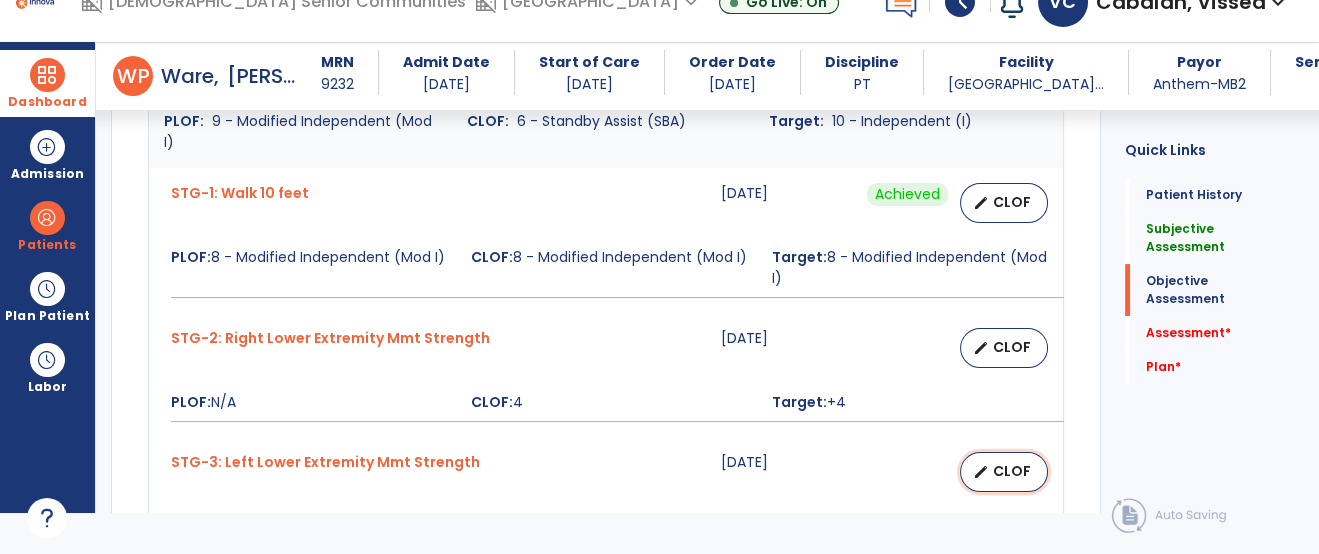 click on "CLOF" at bounding box center [1012, 471] 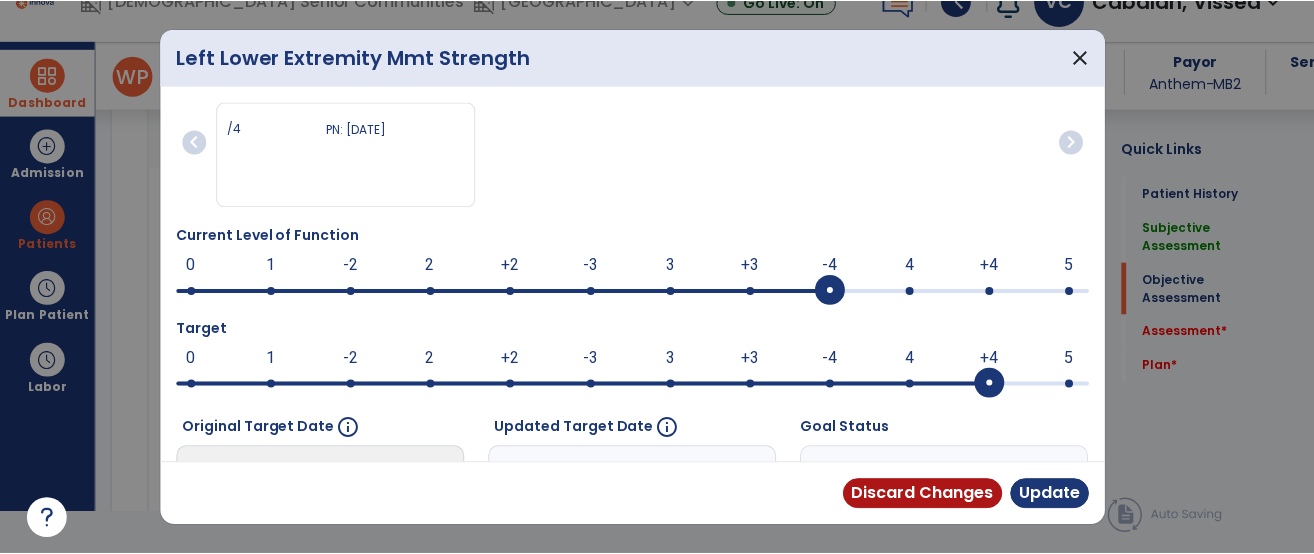 scroll, scrollTop: 0, scrollLeft: 0, axis: both 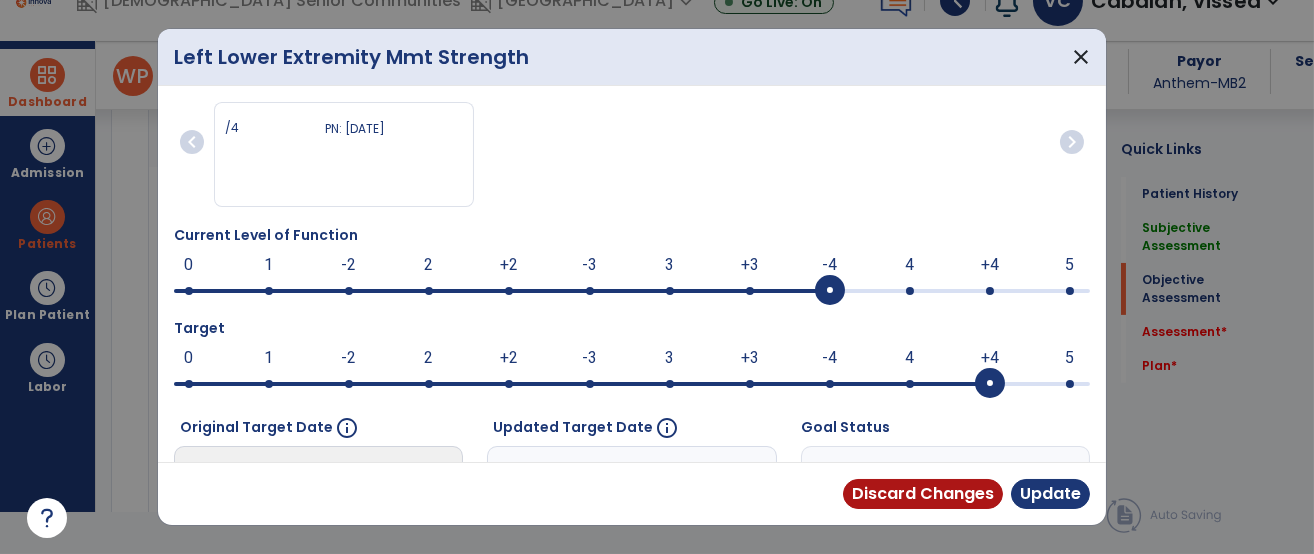 click at bounding box center [910, 291] 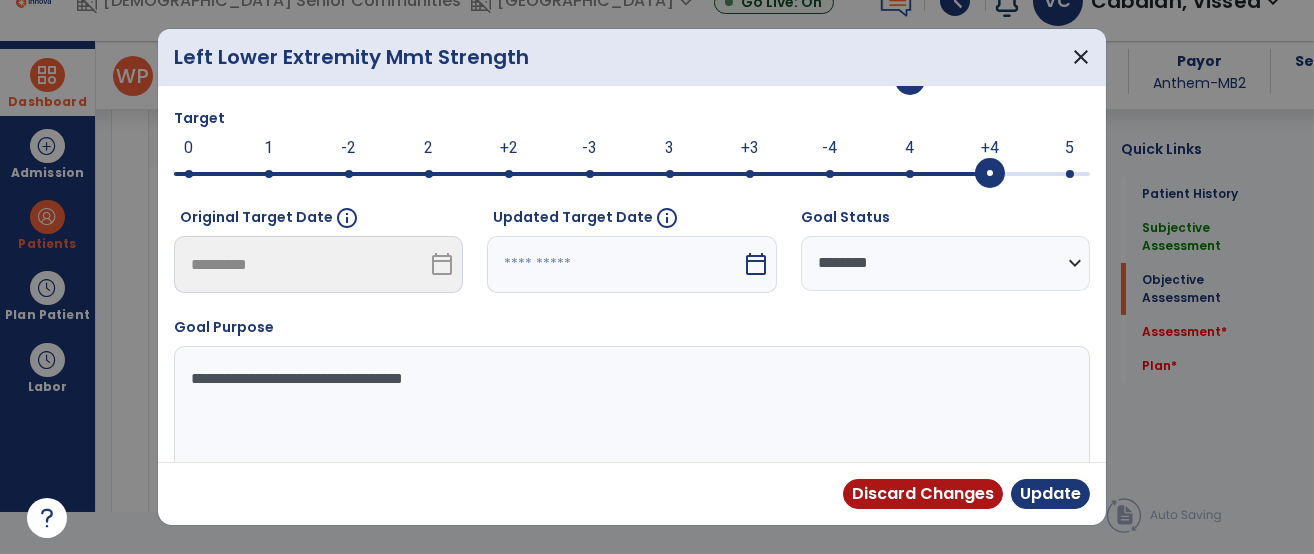 scroll, scrollTop: 242, scrollLeft: 0, axis: vertical 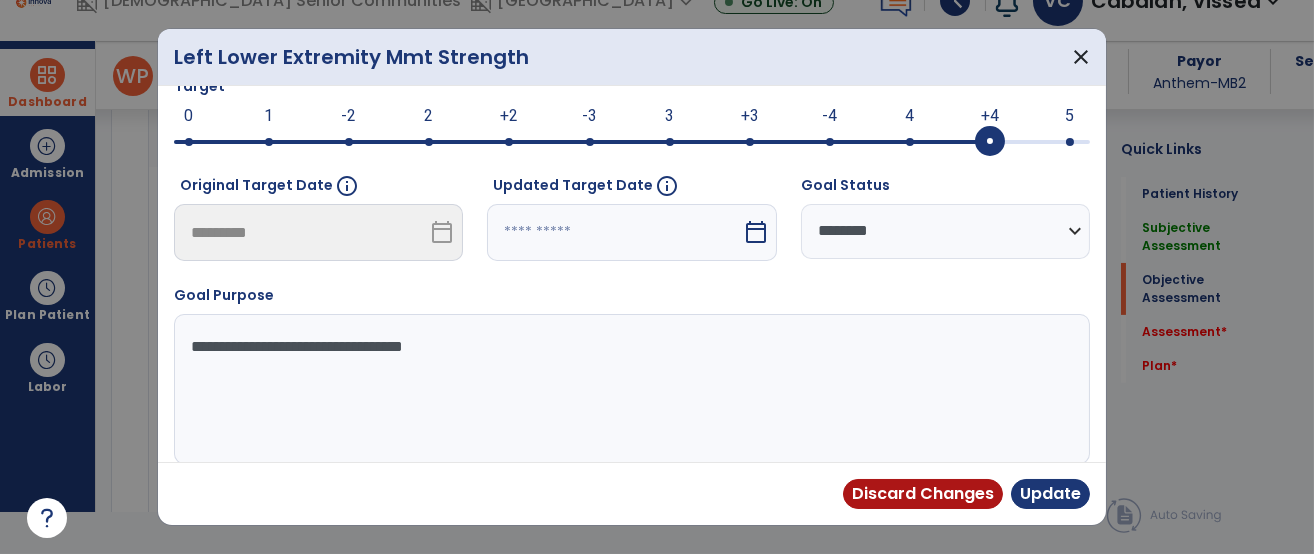 click at bounding box center [614, 232] 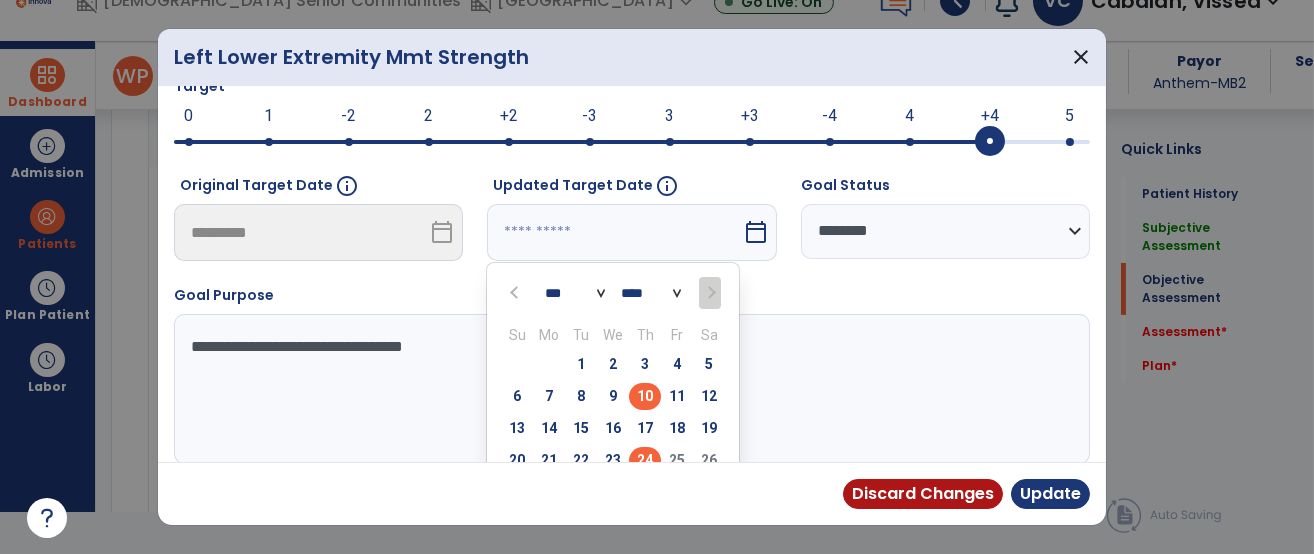 click on "24" at bounding box center [645, 460] 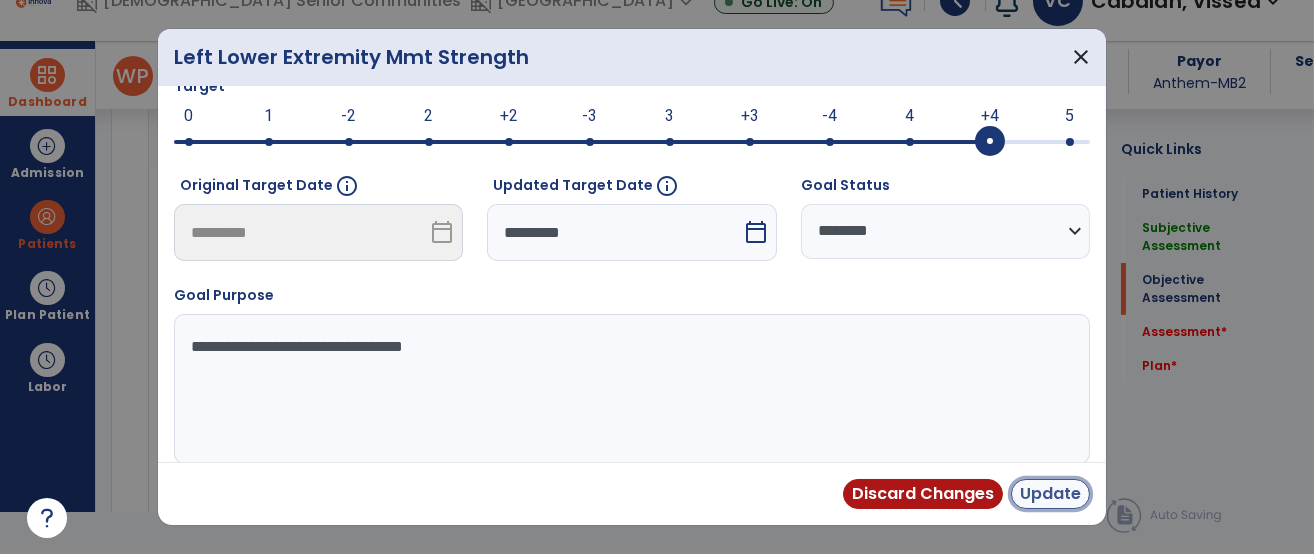 click on "Update" at bounding box center [1050, 494] 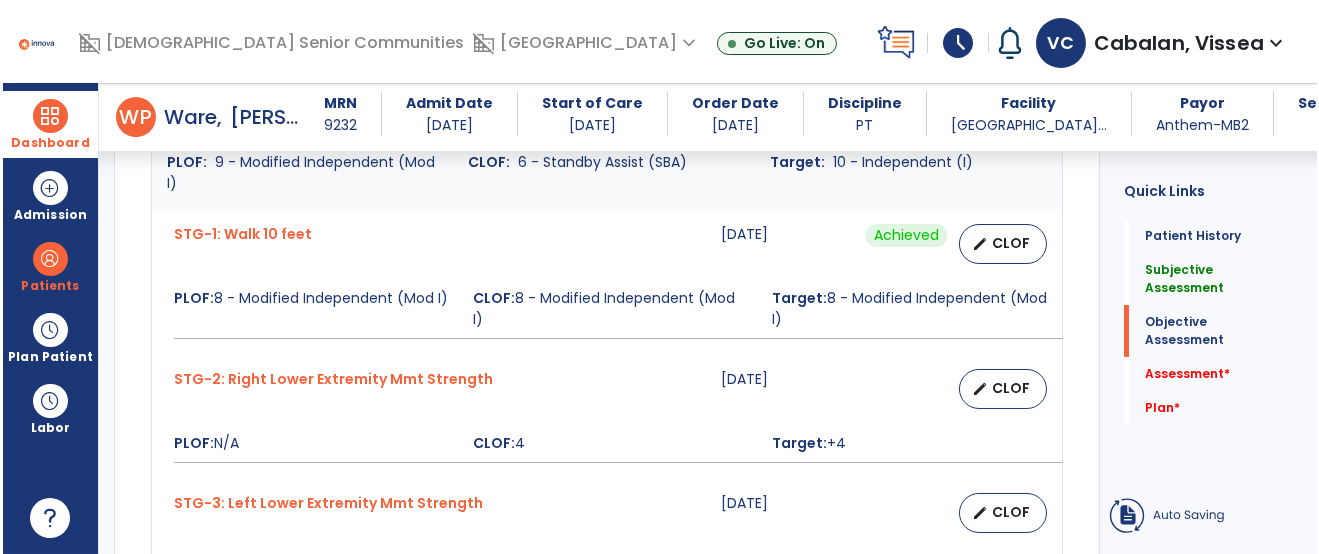 scroll, scrollTop: 41, scrollLeft: 0, axis: vertical 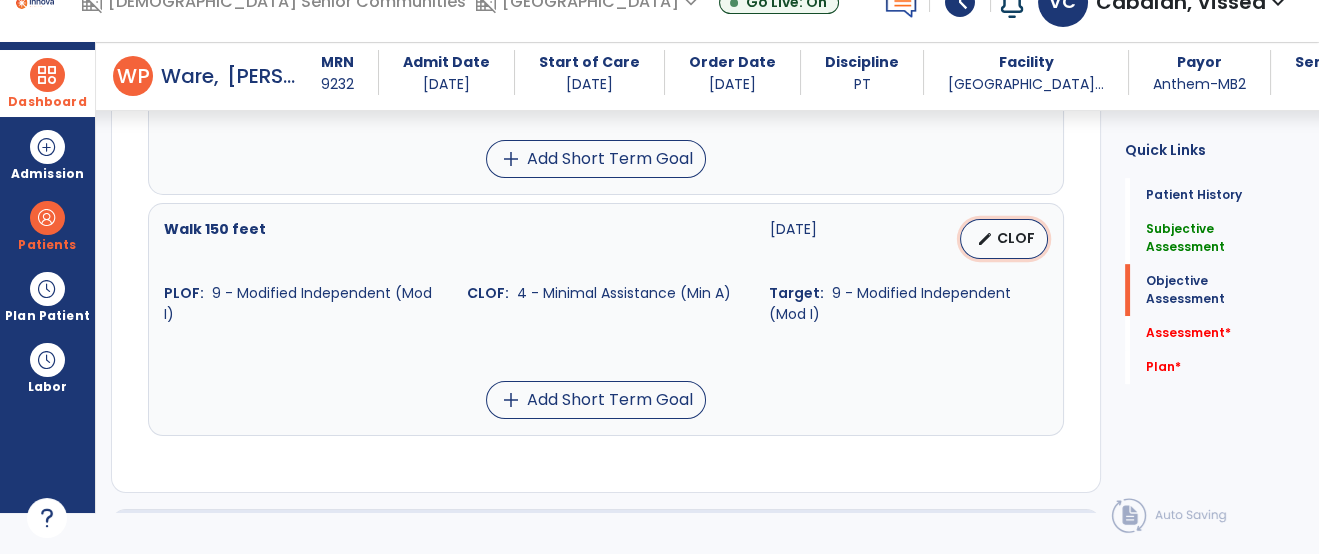 click on "CLOF" at bounding box center [1016, 238] 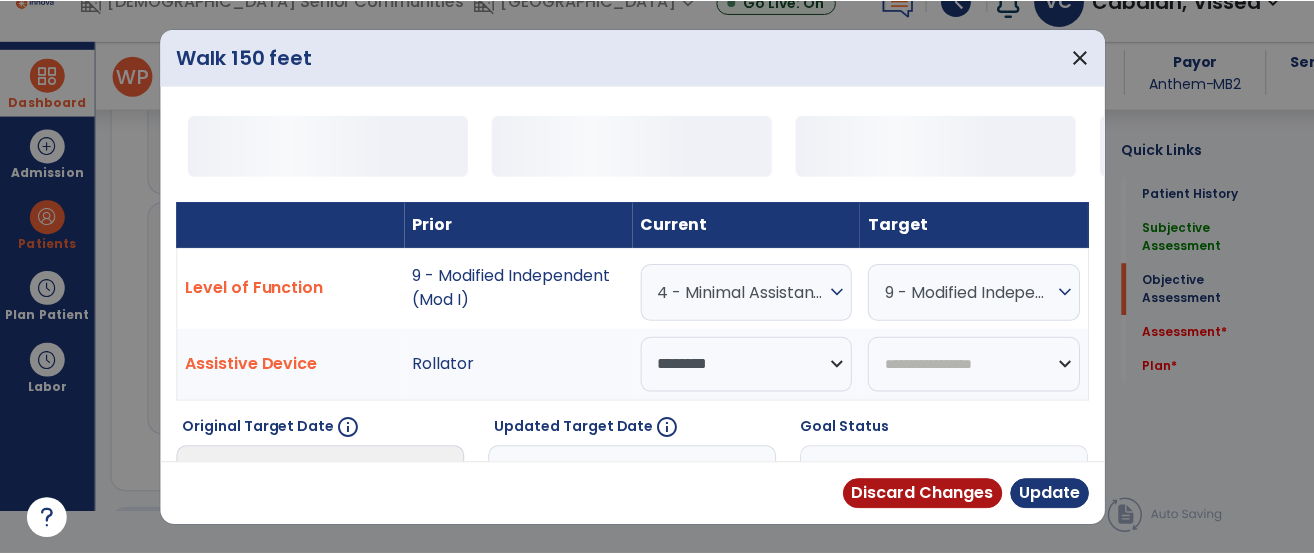 scroll, scrollTop: 0, scrollLeft: 0, axis: both 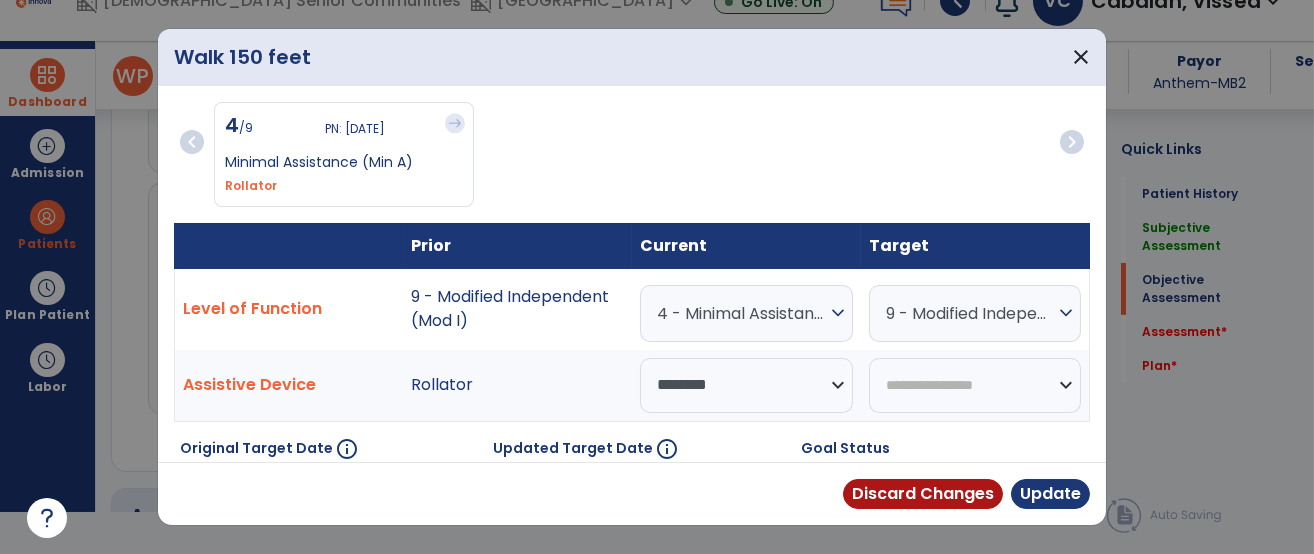 click on "4 - Minimal Assistance (Min A)" at bounding box center (741, 313) 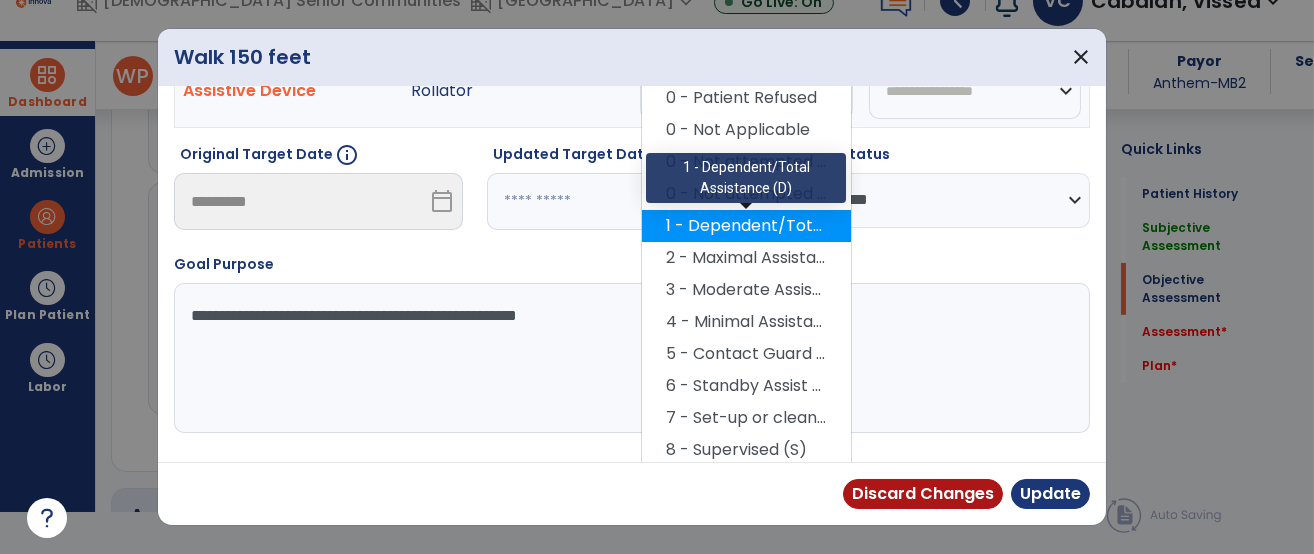 scroll, scrollTop: 313, scrollLeft: 0, axis: vertical 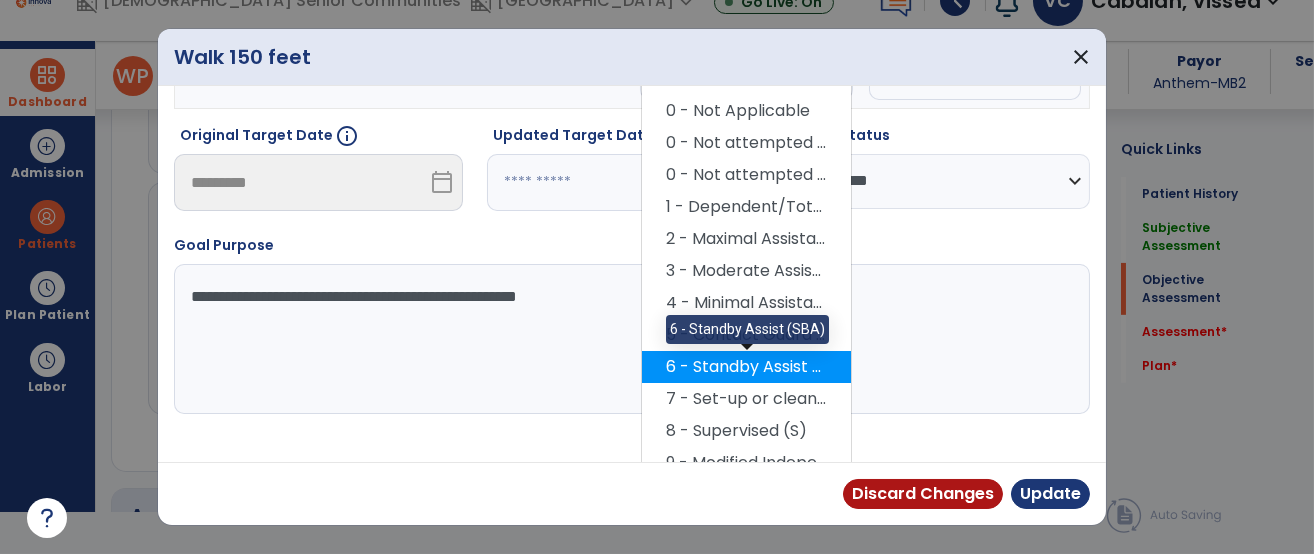 click on "6 - Standby Assist (SBA)" at bounding box center (746, 367) 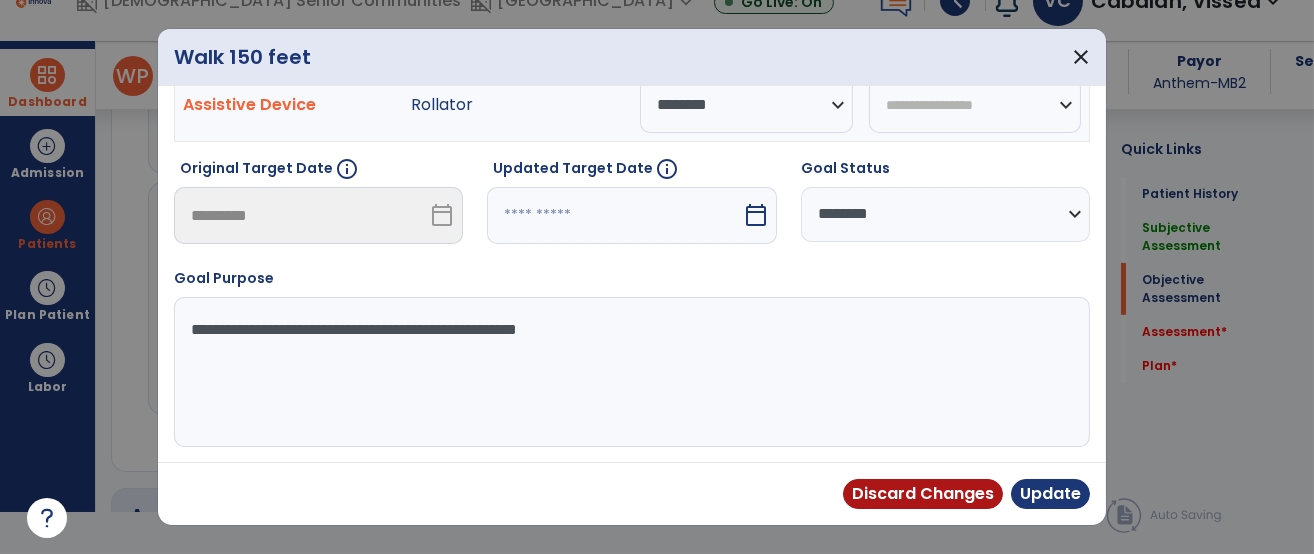 scroll, scrollTop: 279, scrollLeft: 0, axis: vertical 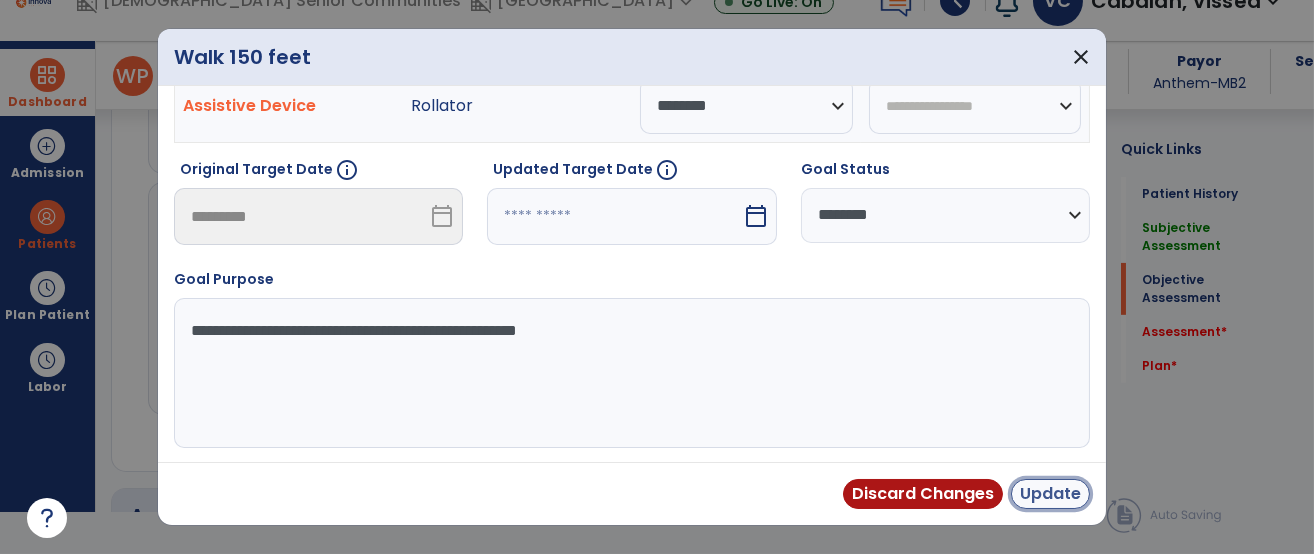 click on "Update" at bounding box center (1050, 494) 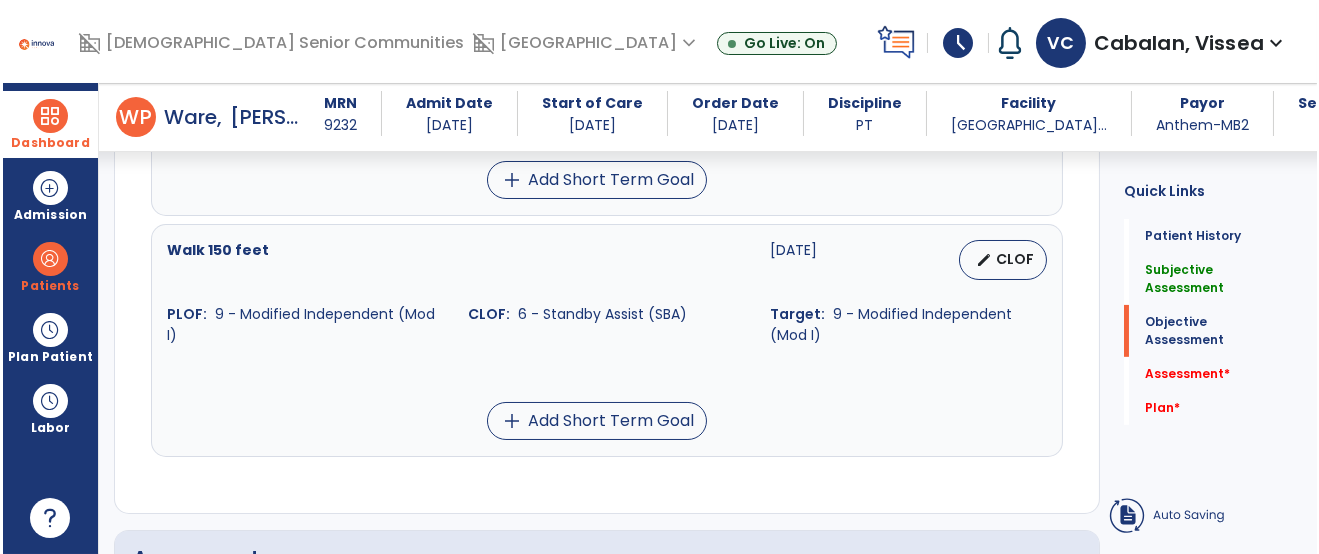 scroll, scrollTop: 41, scrollLeft: 0, axis: vertical 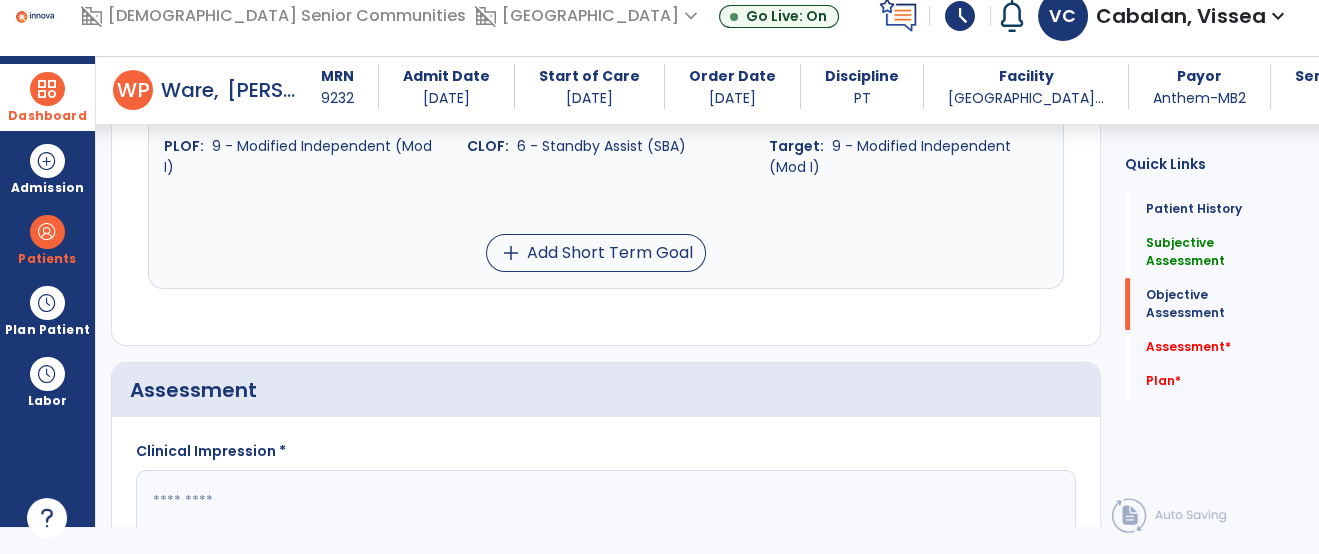 click 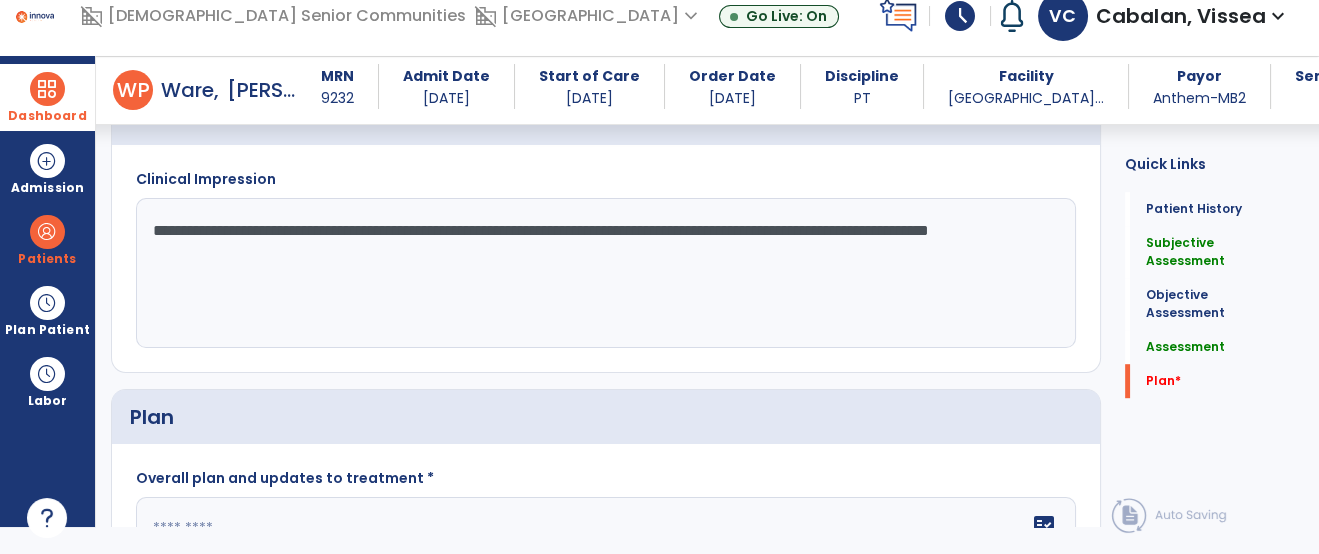 scroll, scrollTop: 2041, scrollLeft: 0, axis: vertical 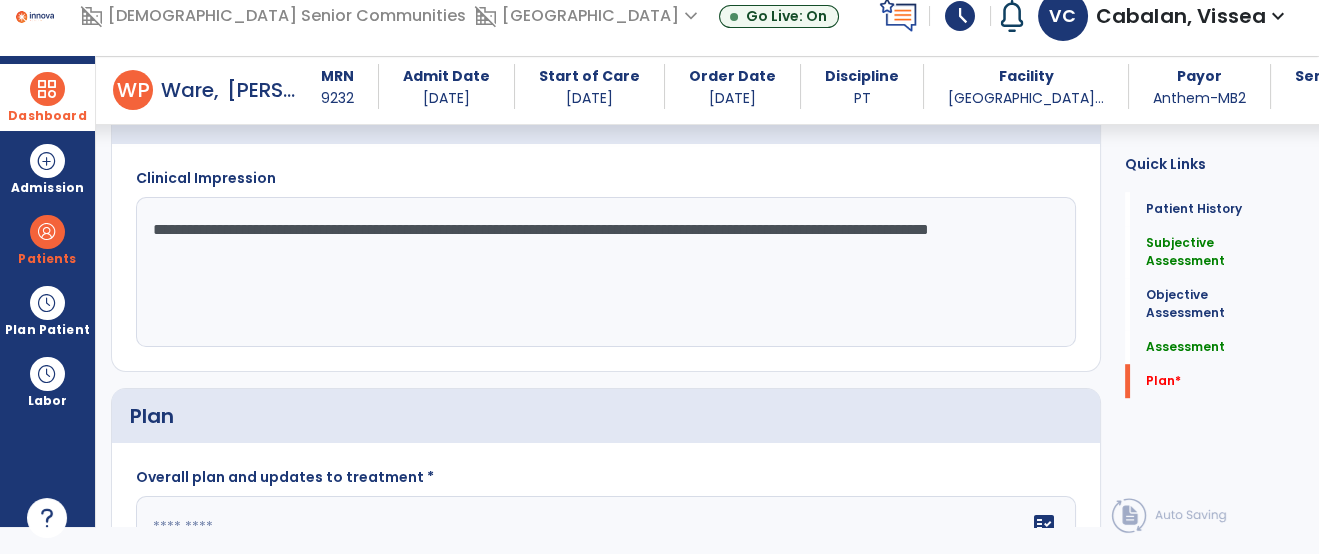 type on "**********" 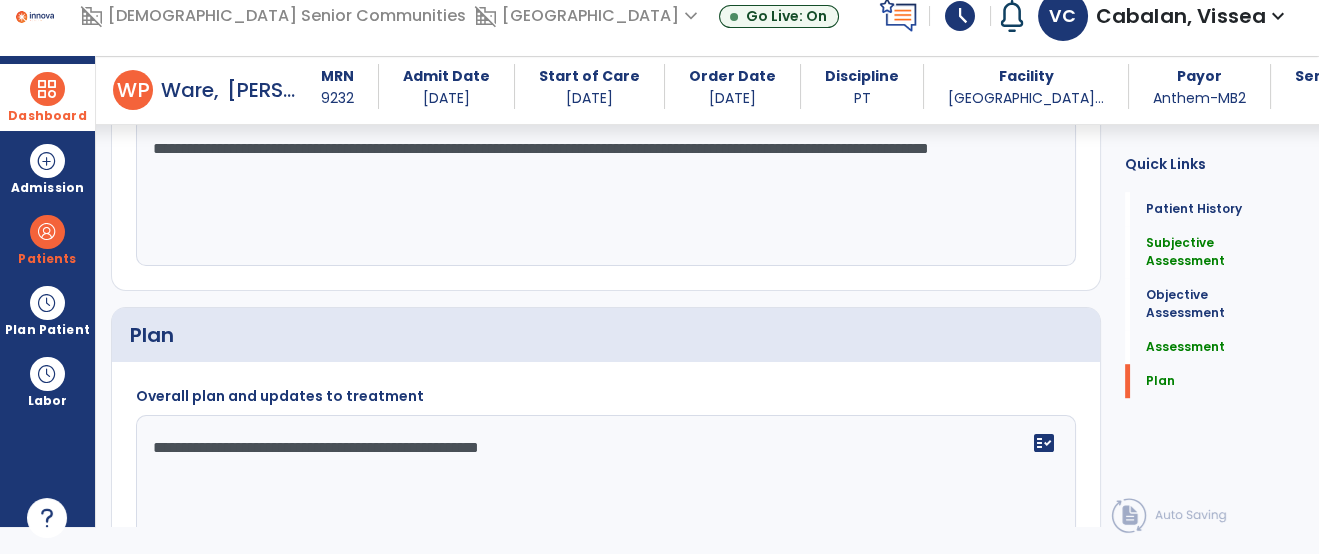 scroll, scrollTop: 2235, scrollLeft: 0, axis: vertical 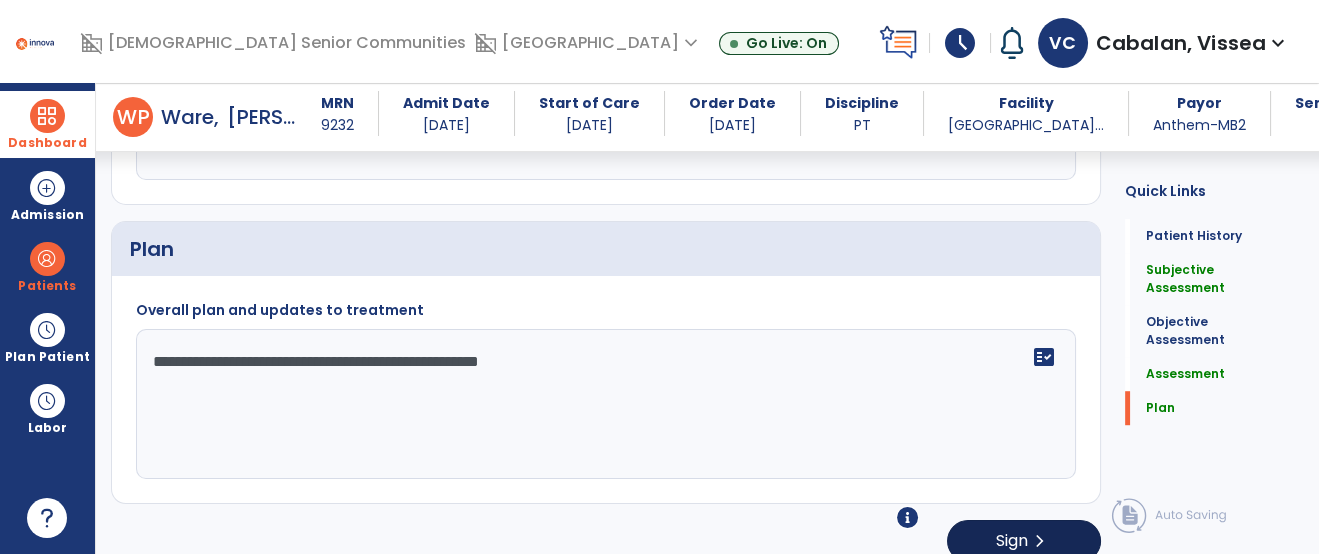 type on "**********" 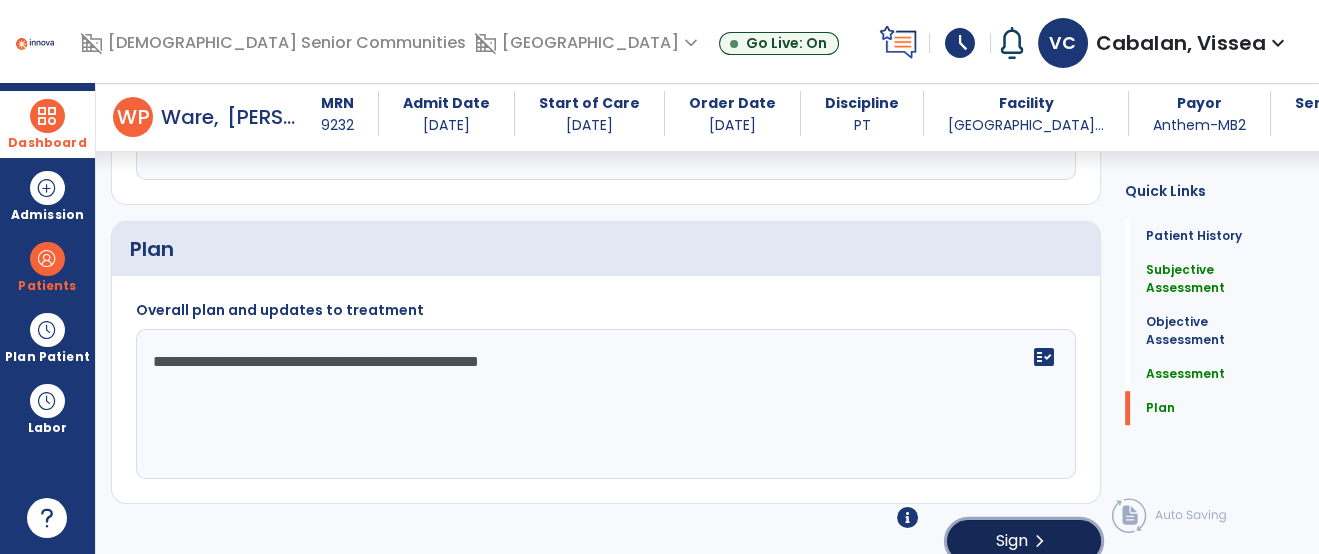 click on "Sign" 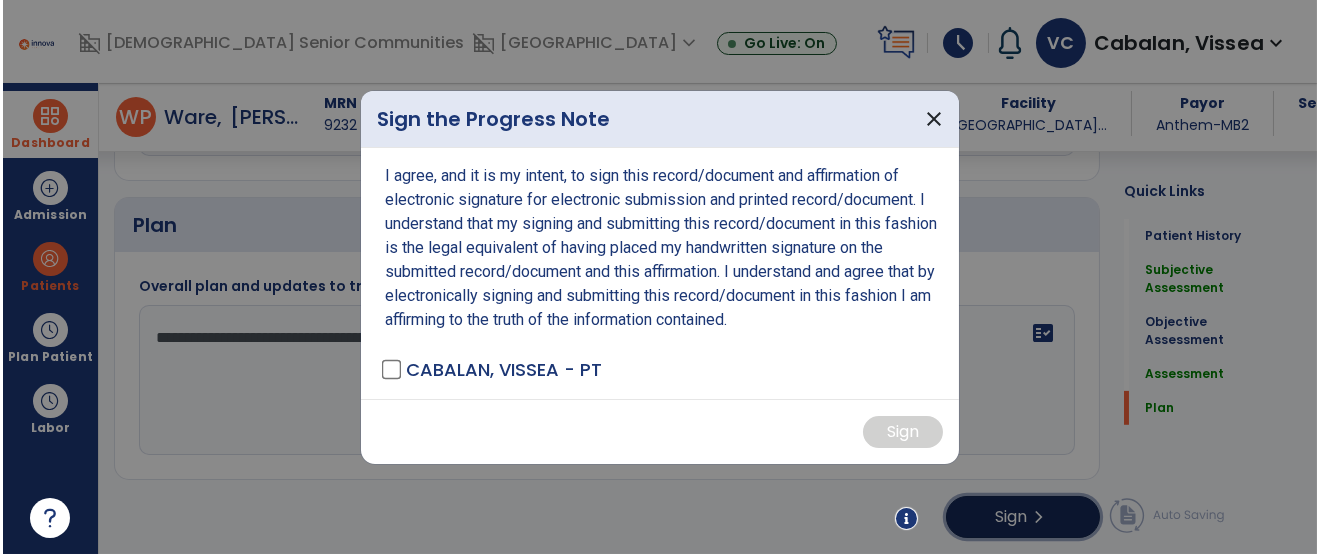 scroll, scrollTop: 2255, scrollLeft: 0, axis: vertical 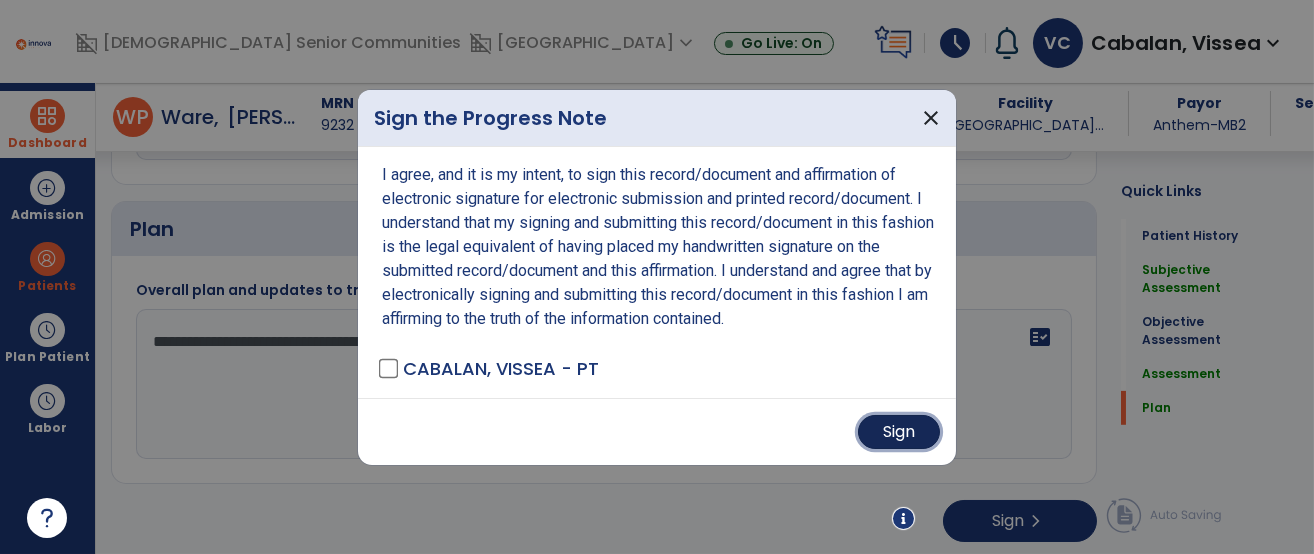 click on "Sign" at bounding box center (899, 432) 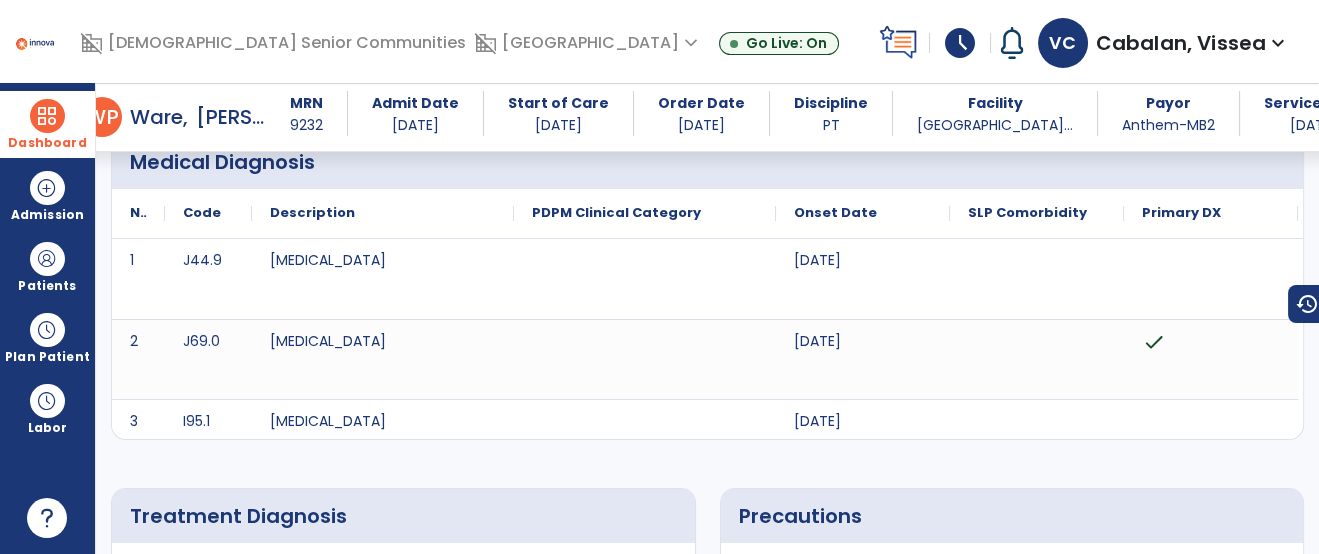 scroll, scrollTop: 0, scrollLeft: 0, axis: both 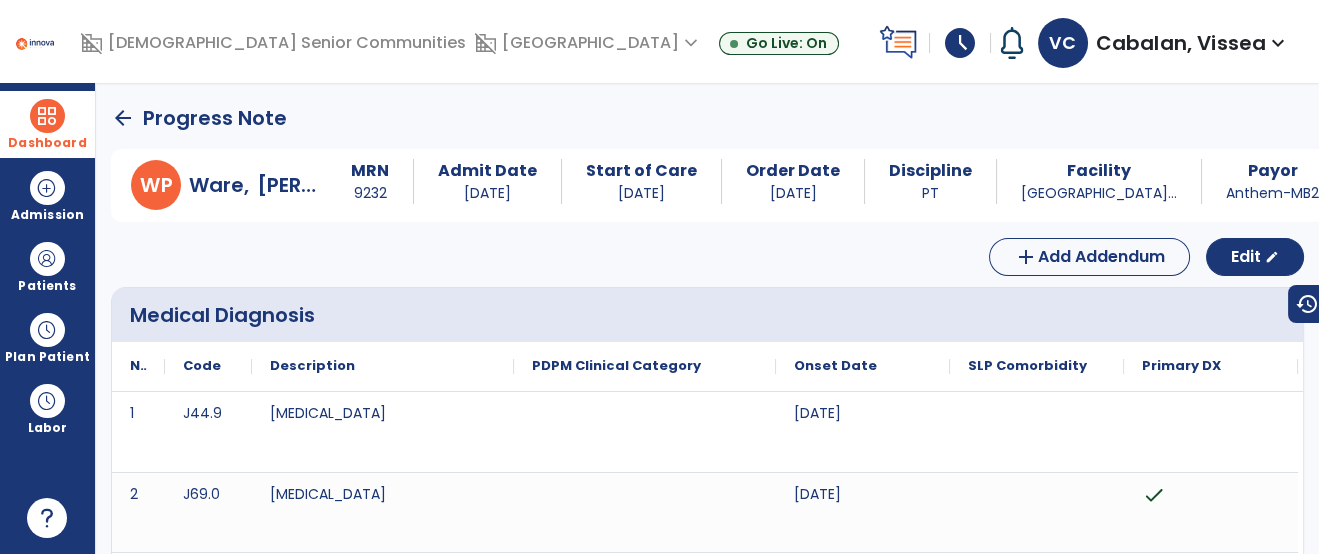 click at bounding box center [47, 116] 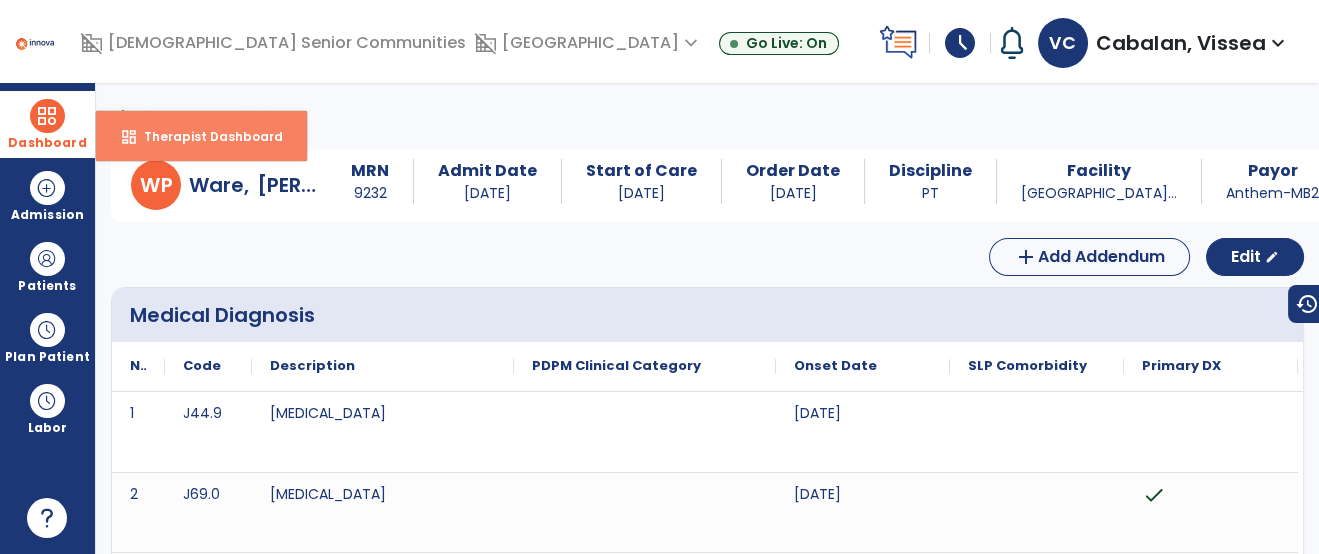click on "Therapist Dashboard" at bounding box center (205, 136) 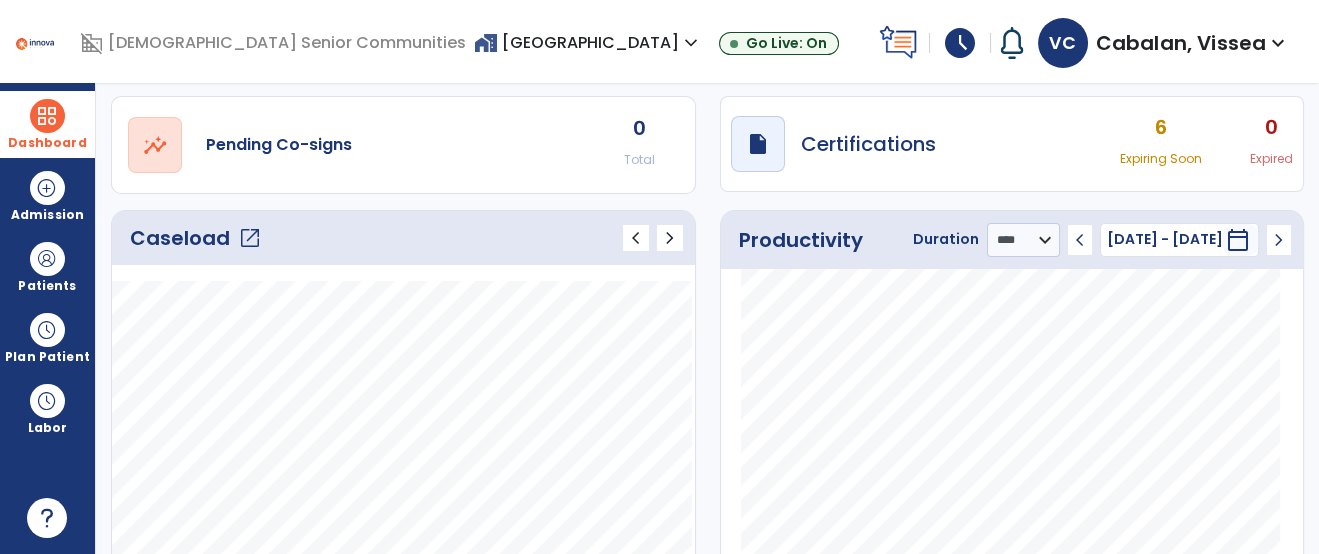 scroll, scrollTop: 151, scrollLeft: 0, axis: vertical 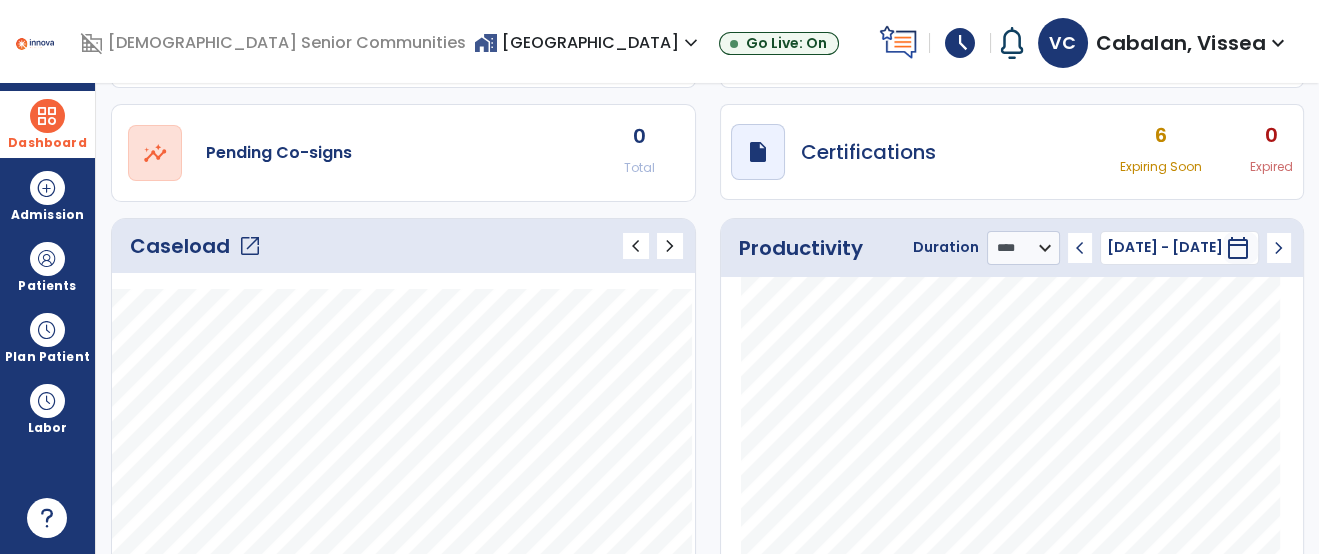 click on "open_in_new" 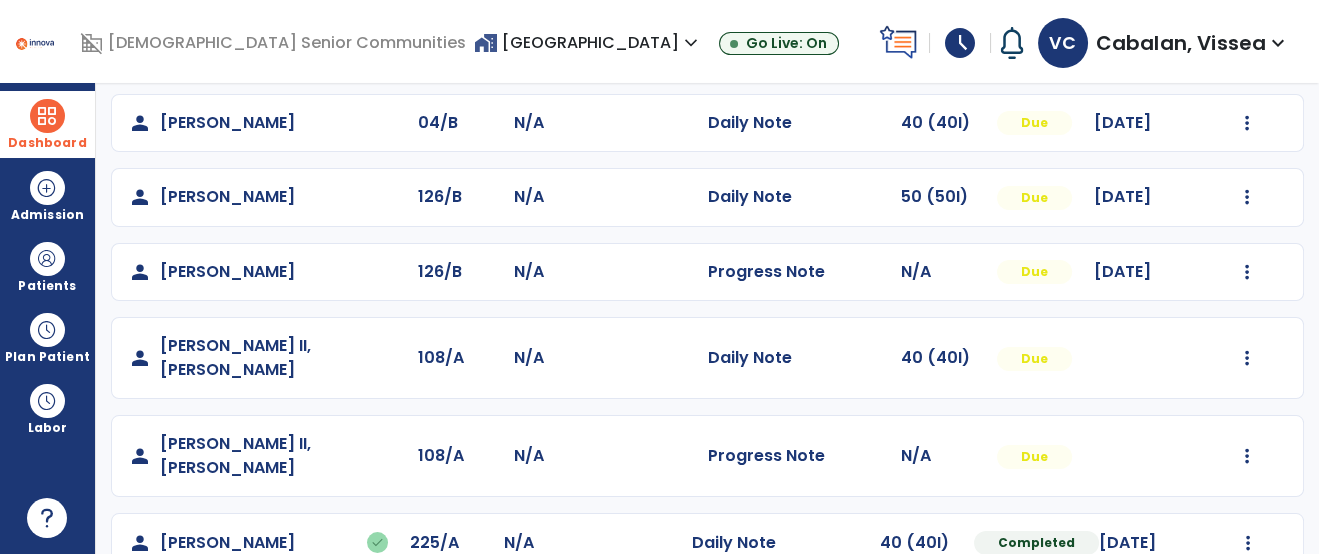 scroll, scrollTop: 543, scrollLeft: 0, axis: vertical 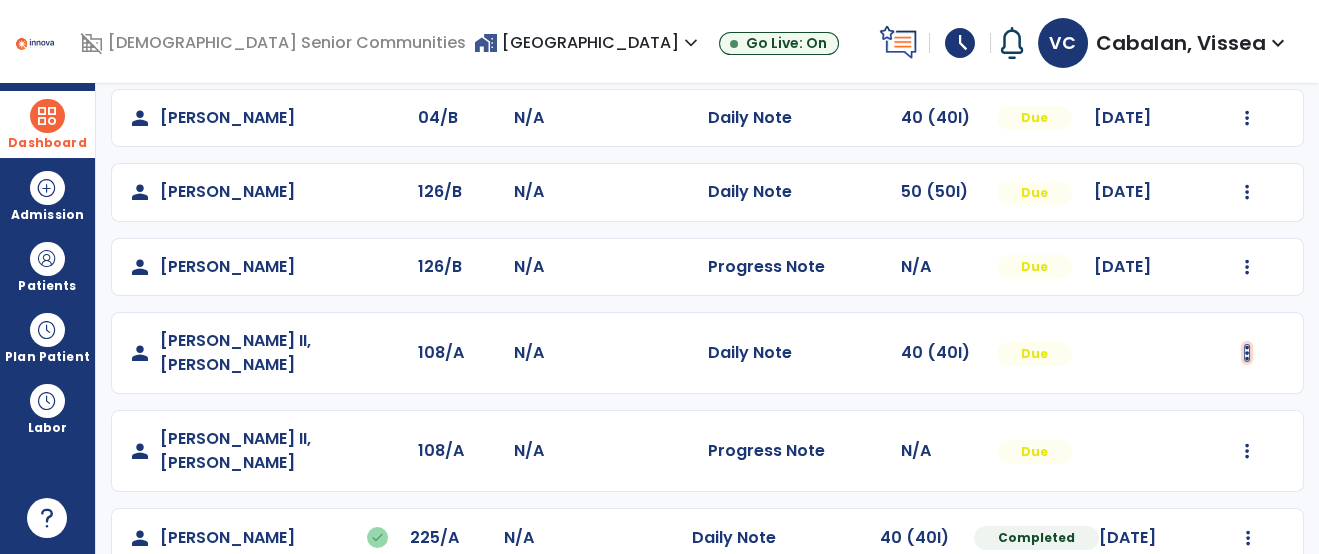 click at bounding box center [1248, -255] 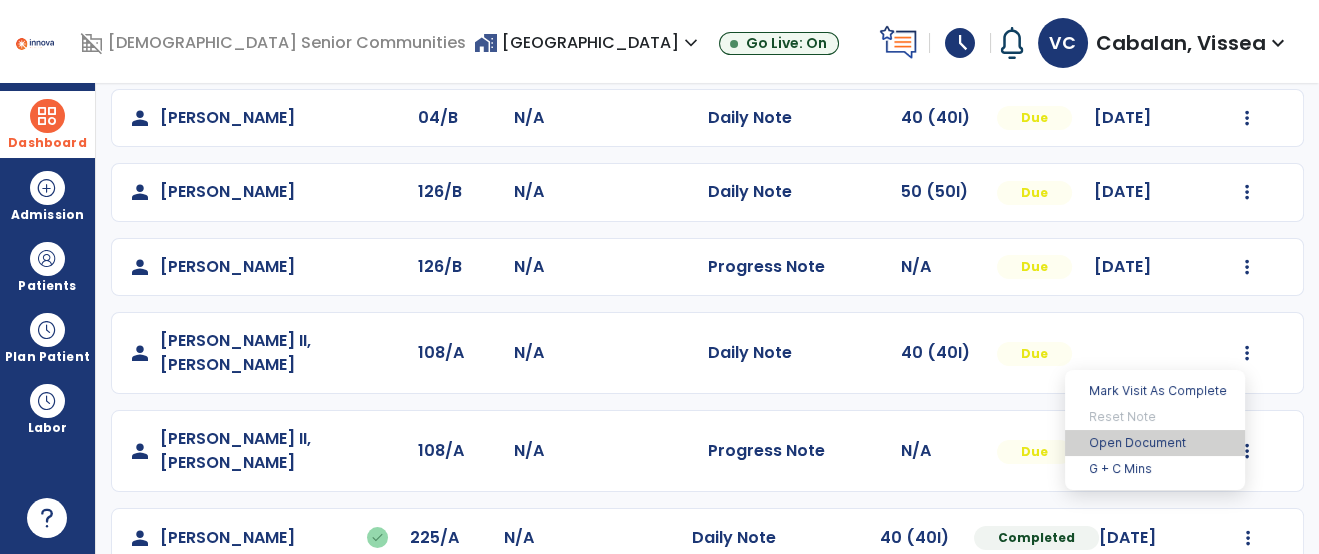 click on "Open Document" at bounding box center (1155, 443) 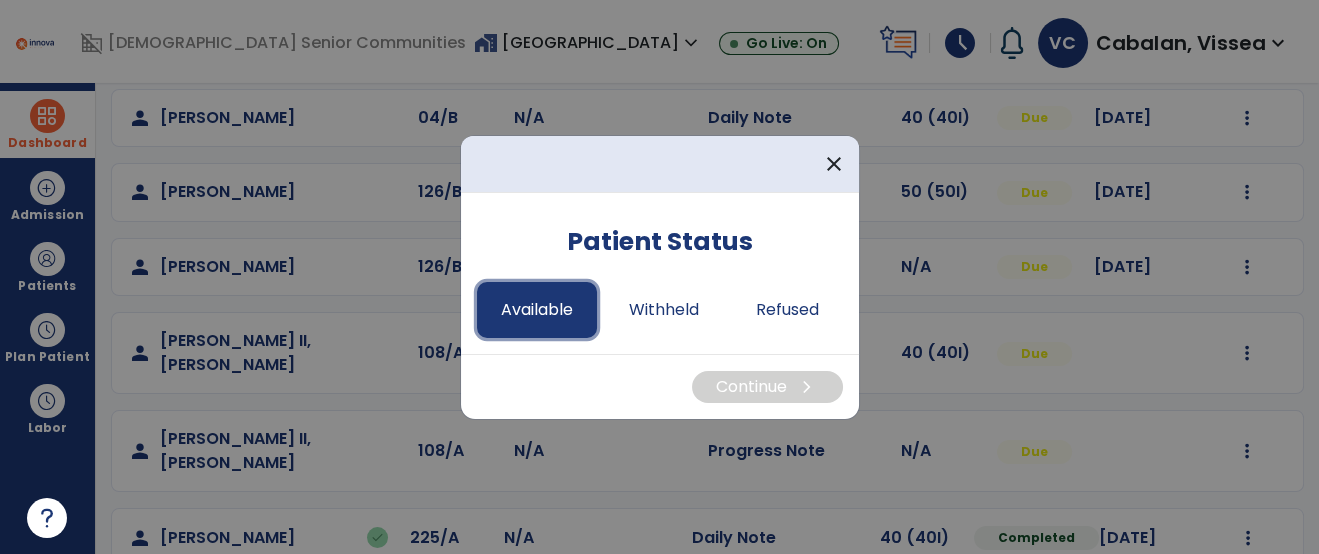 click on "Available" at bounding box center [537, 310] 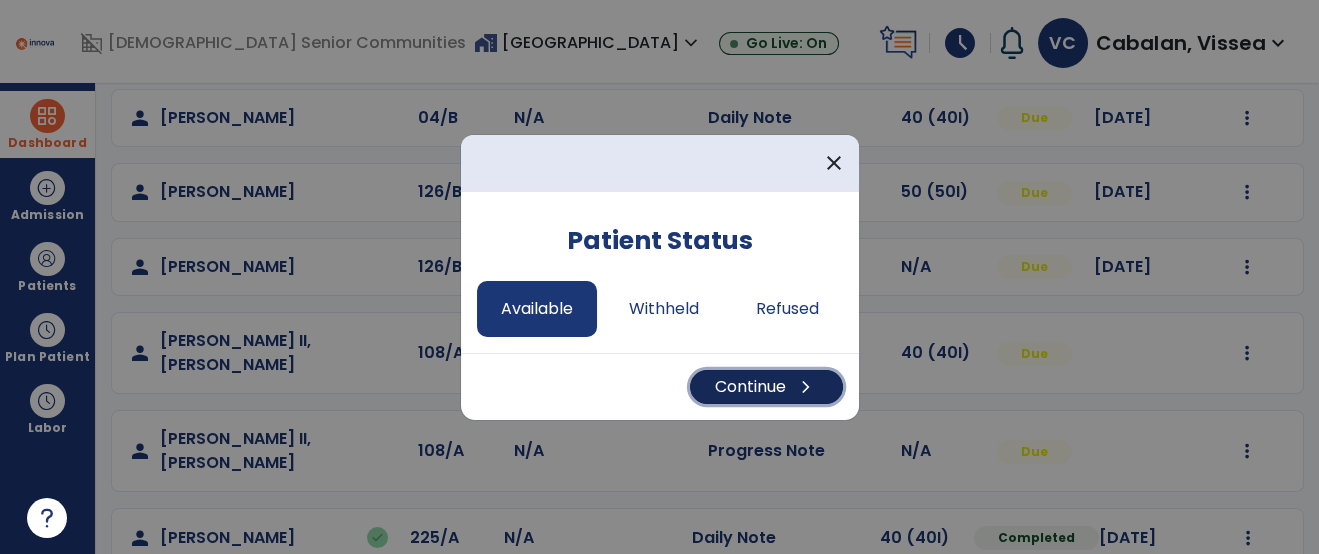 click on "Continue   chevron_right" at bounding box center [766, 387] 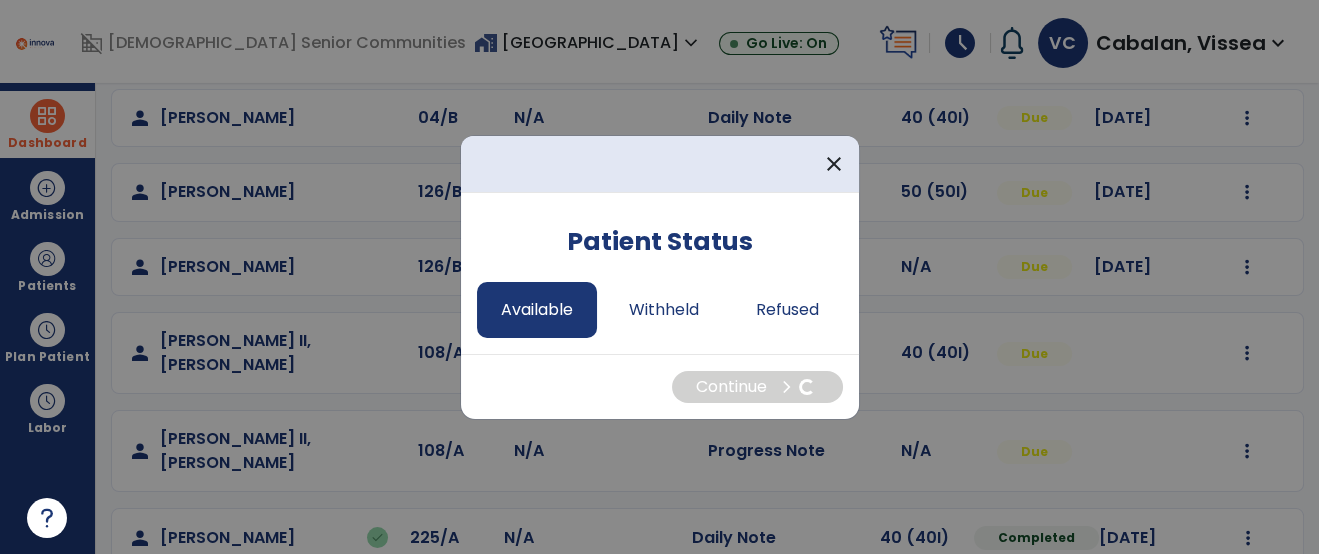 select on "*" 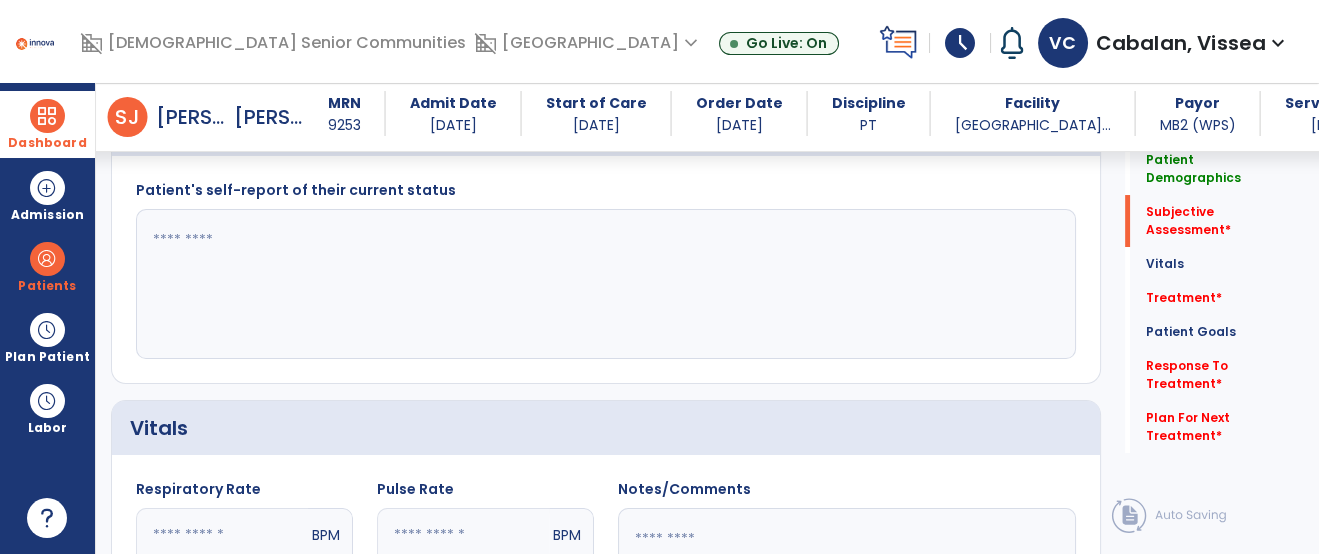 scroll, scrollTop: 448, scrollLeft: 0, axis: vertical 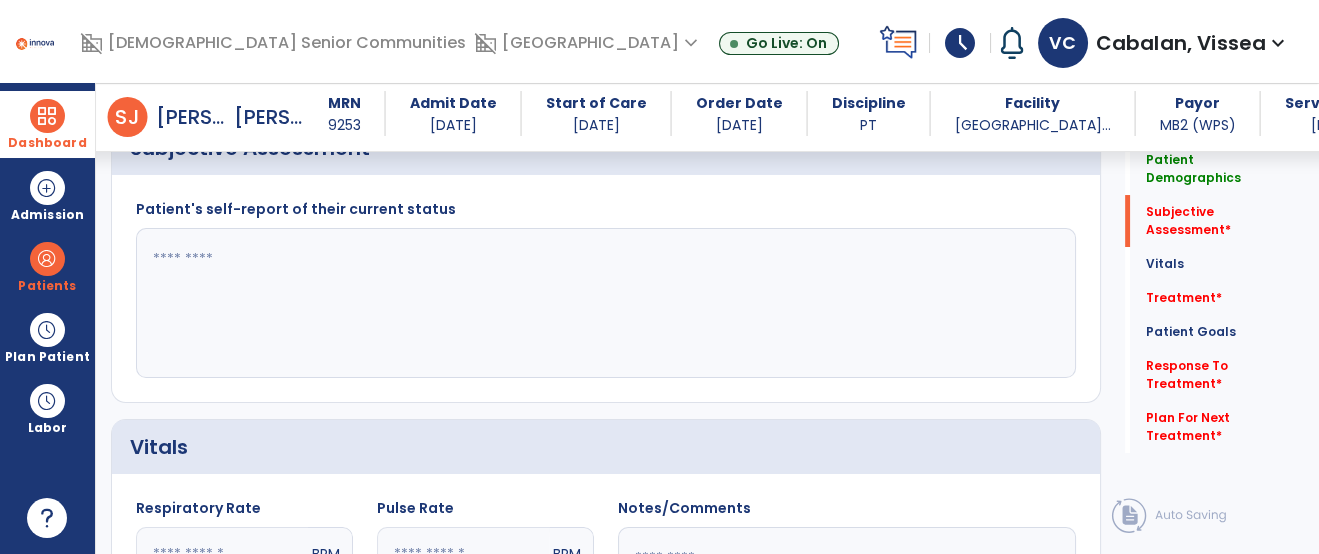 click 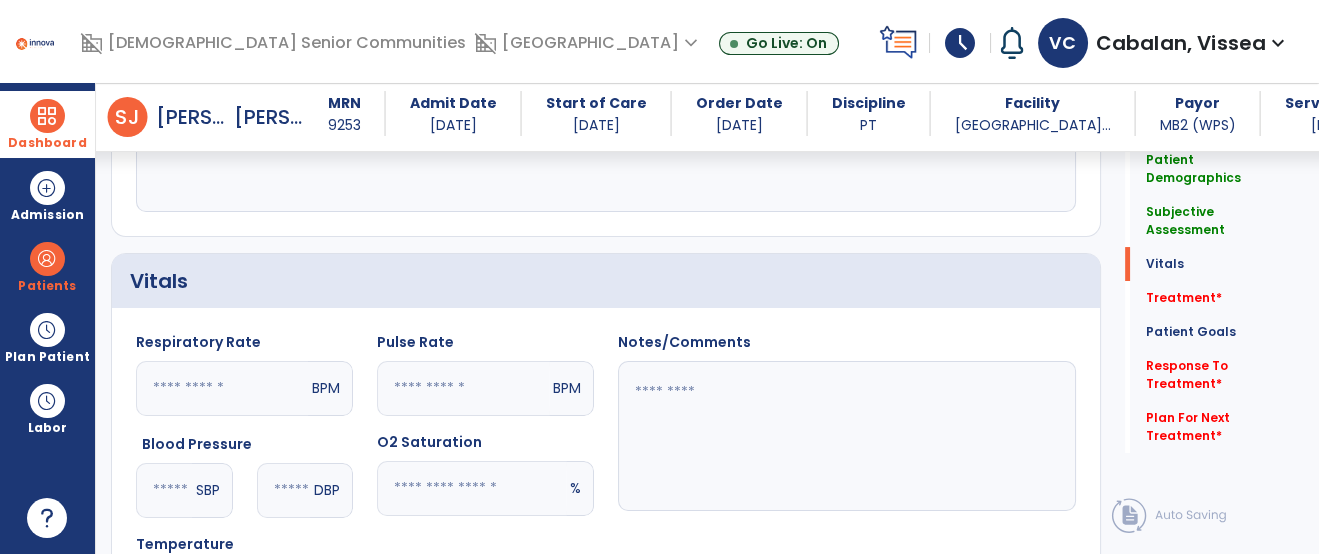 scroll, scrollTop: 647, scrollLeft: 0, axis: vertical 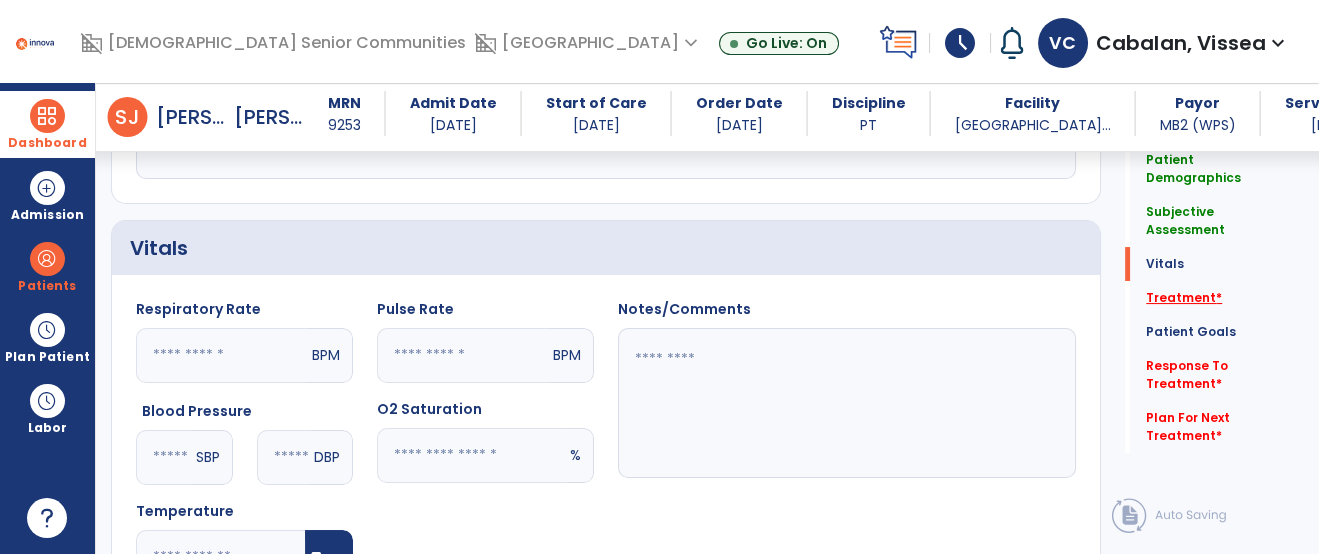 type on "**********" 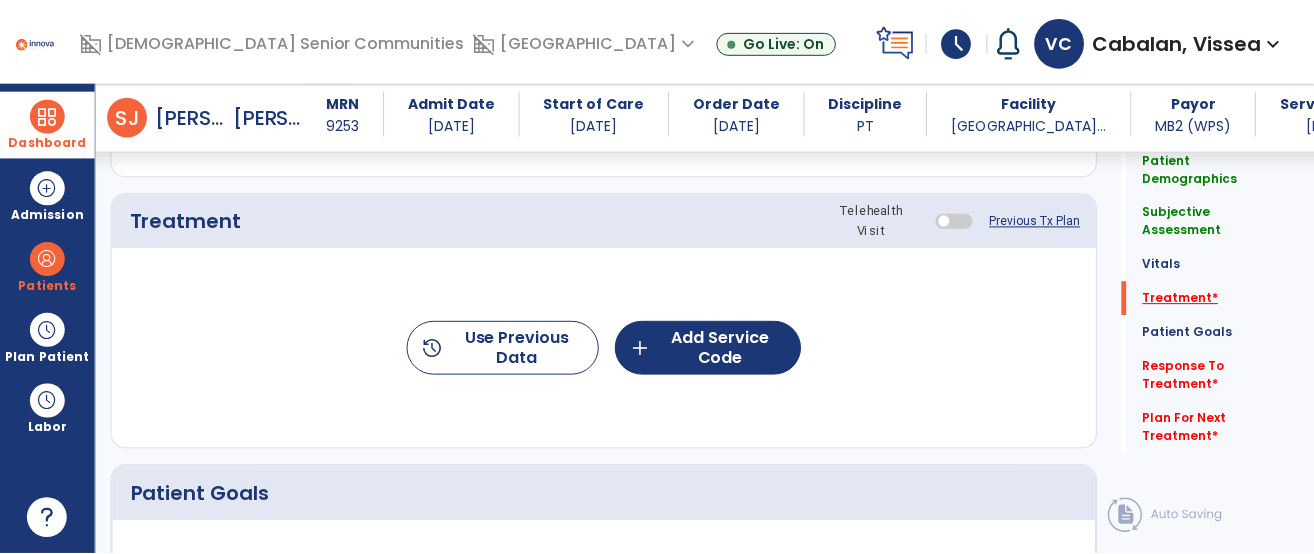 scroll, scrollTop: 1097, scrollLeft: 0, axis: vertical 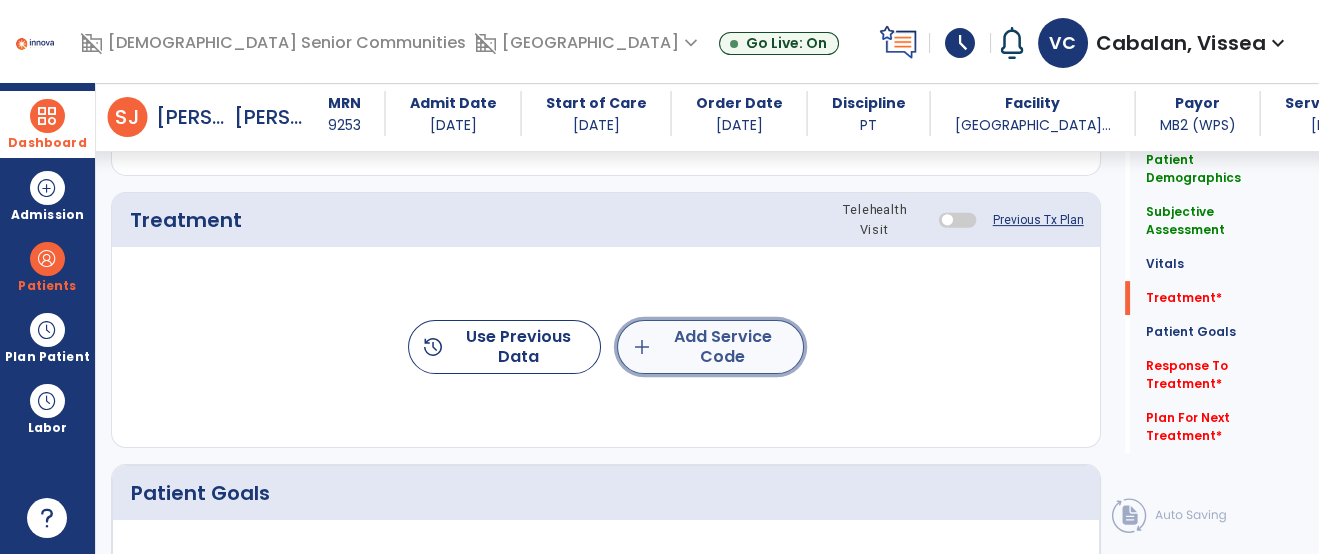 click on "add  Add Service Code" 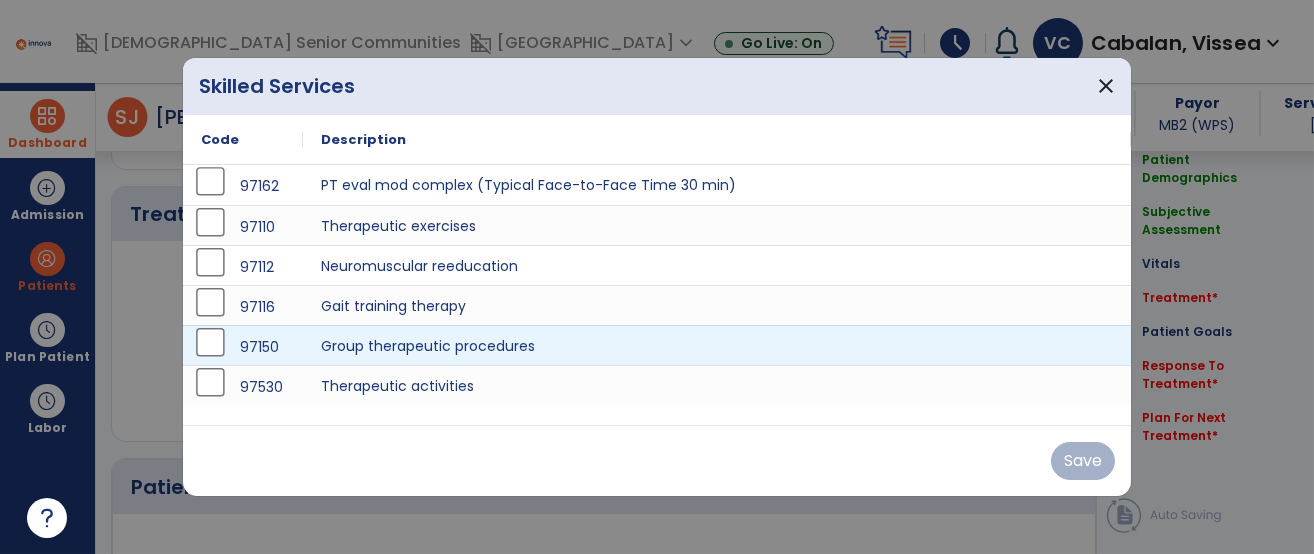 scroll, scrollTop: 1097, scrollLeft: 0, axis: vertical 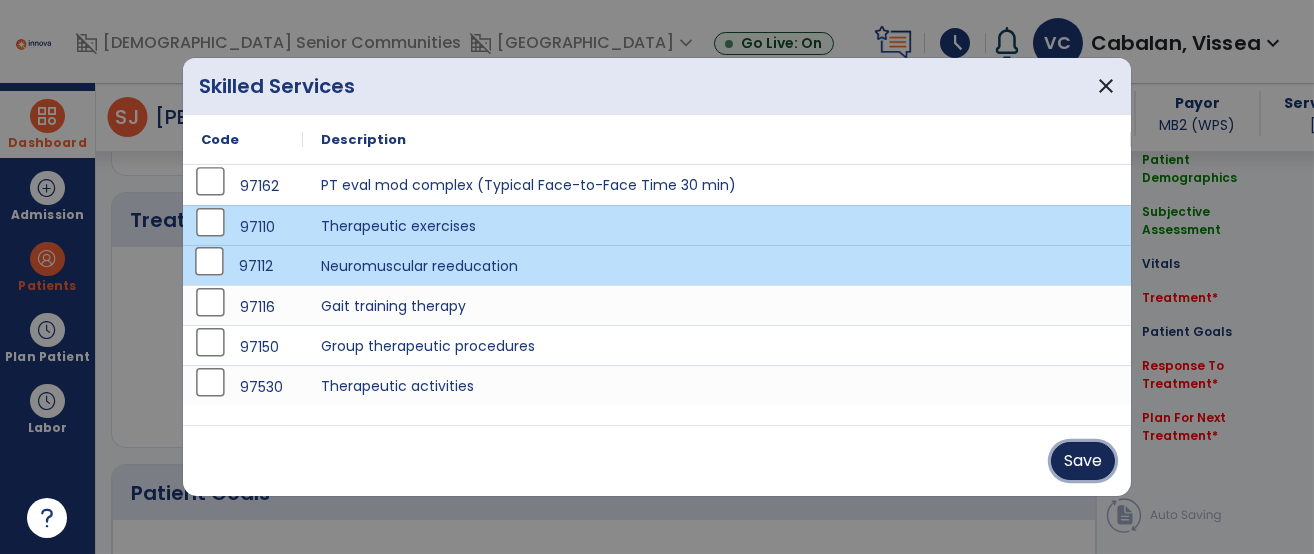 click on "Save" at bounding box center (1083, 461) 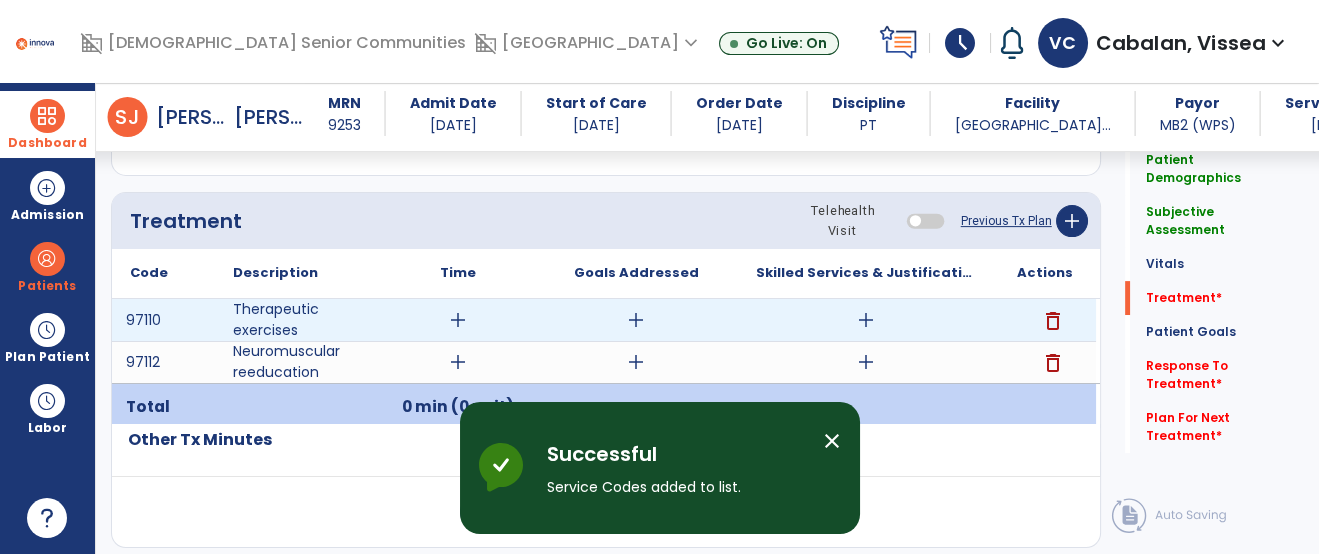 click on "add" at bounding box center [458, 320] 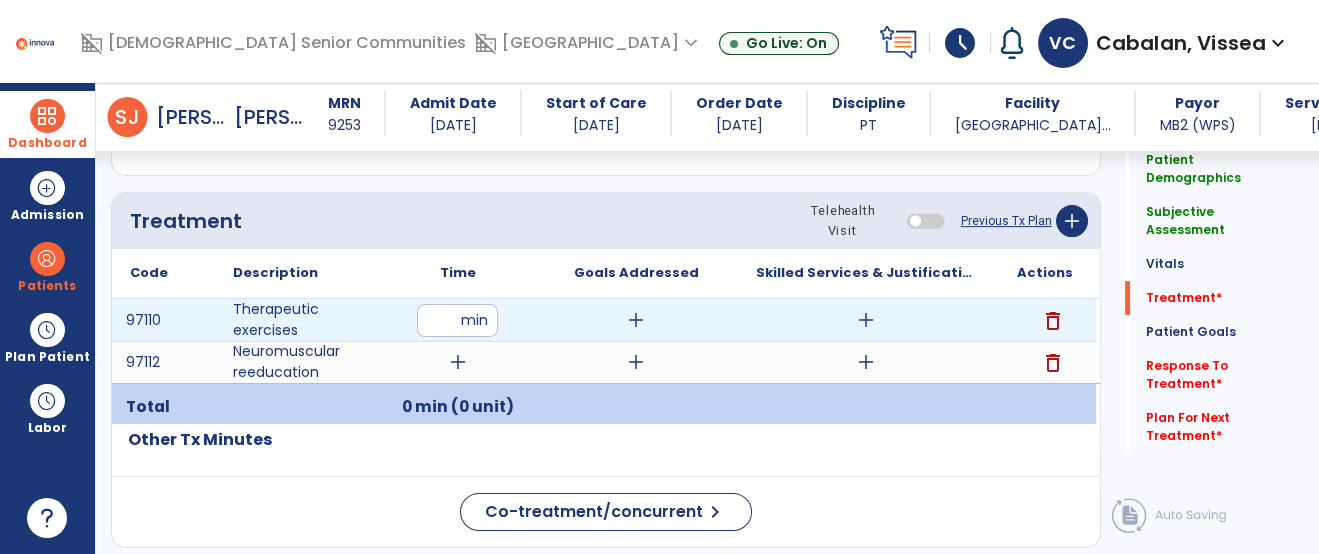type on "**" 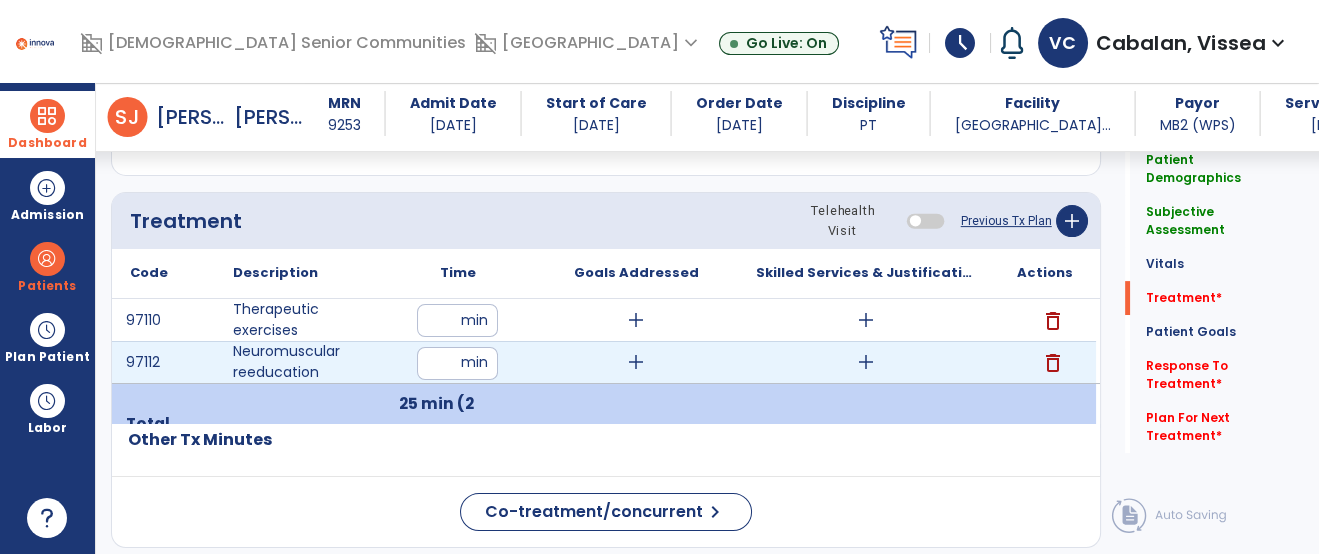 type on "**" 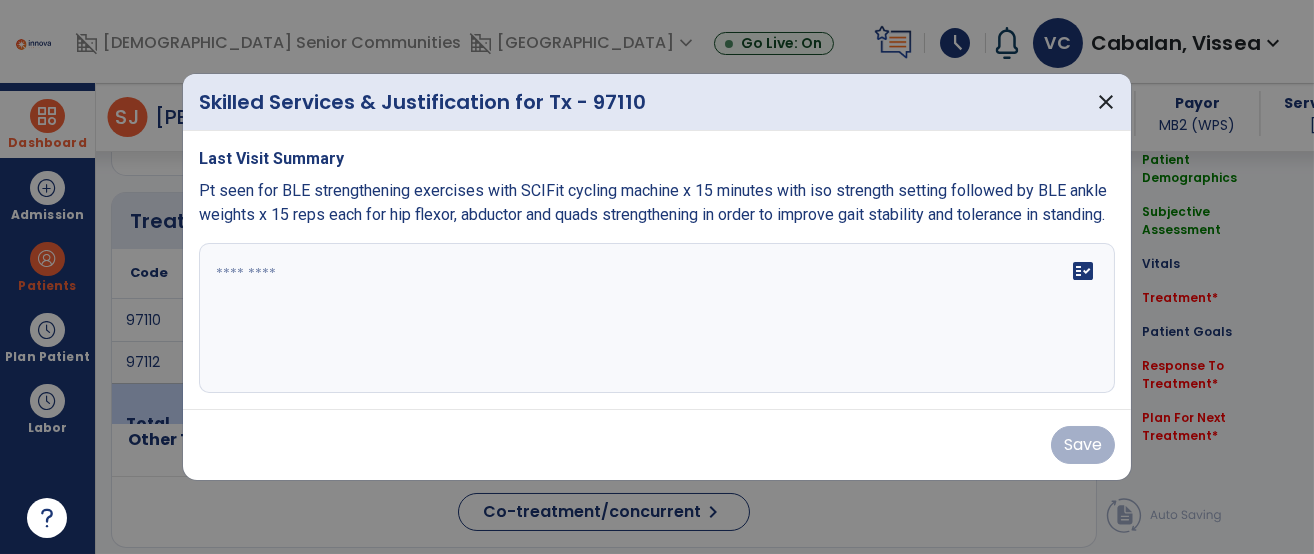 scroll, scrollTop: 1097, scrollLeft: 0, axis: vertical 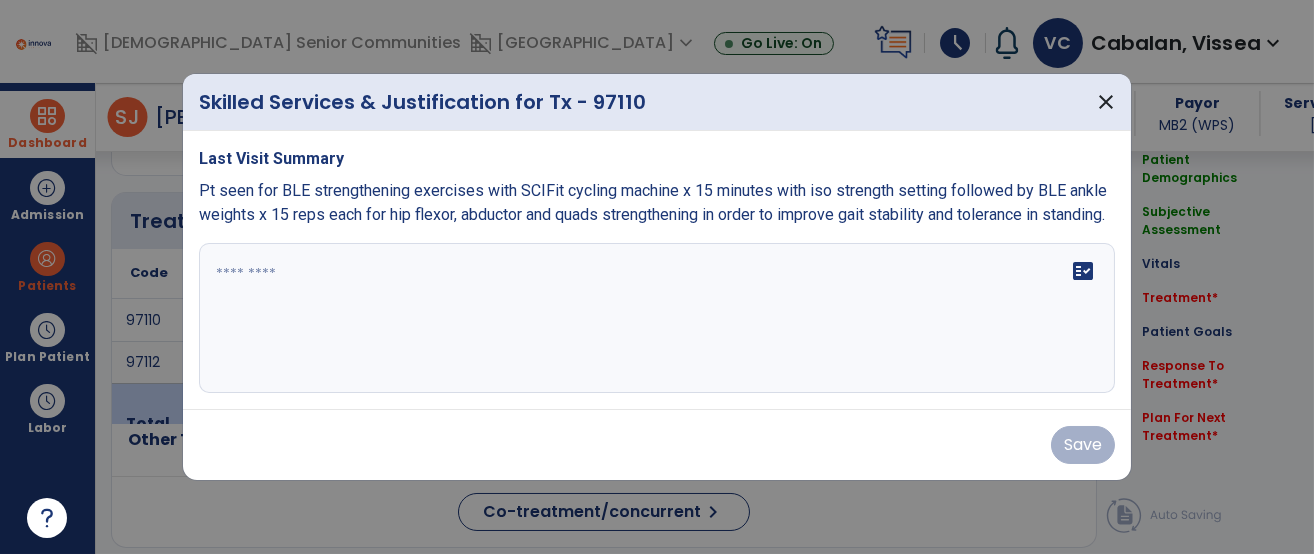 click on "fact_check" at bounding box center [657, 318] 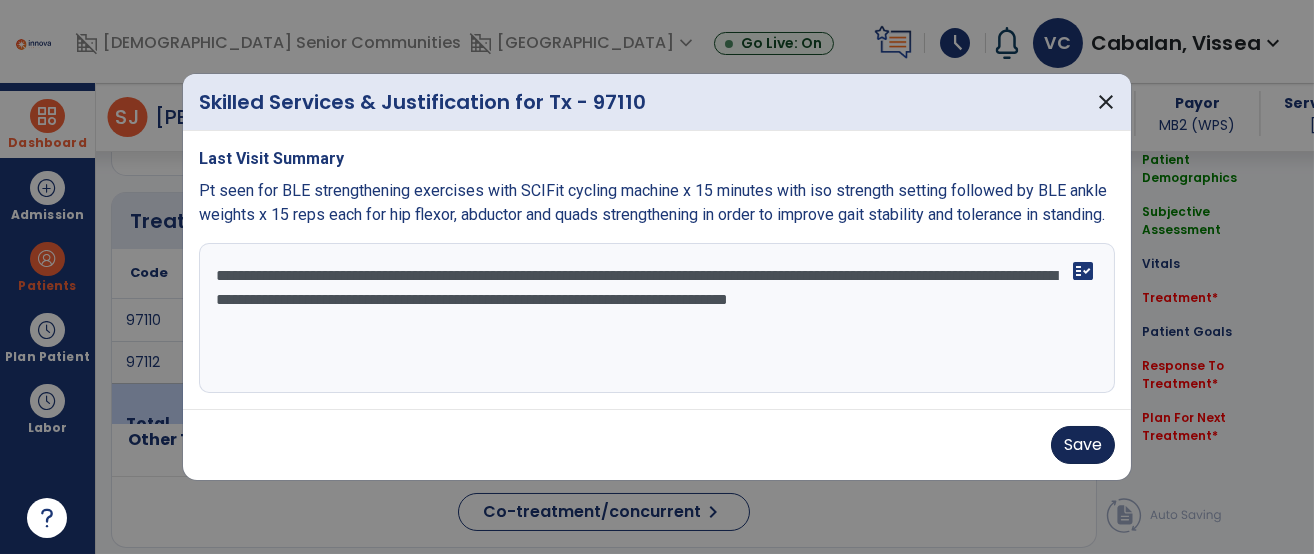 type on "**********" 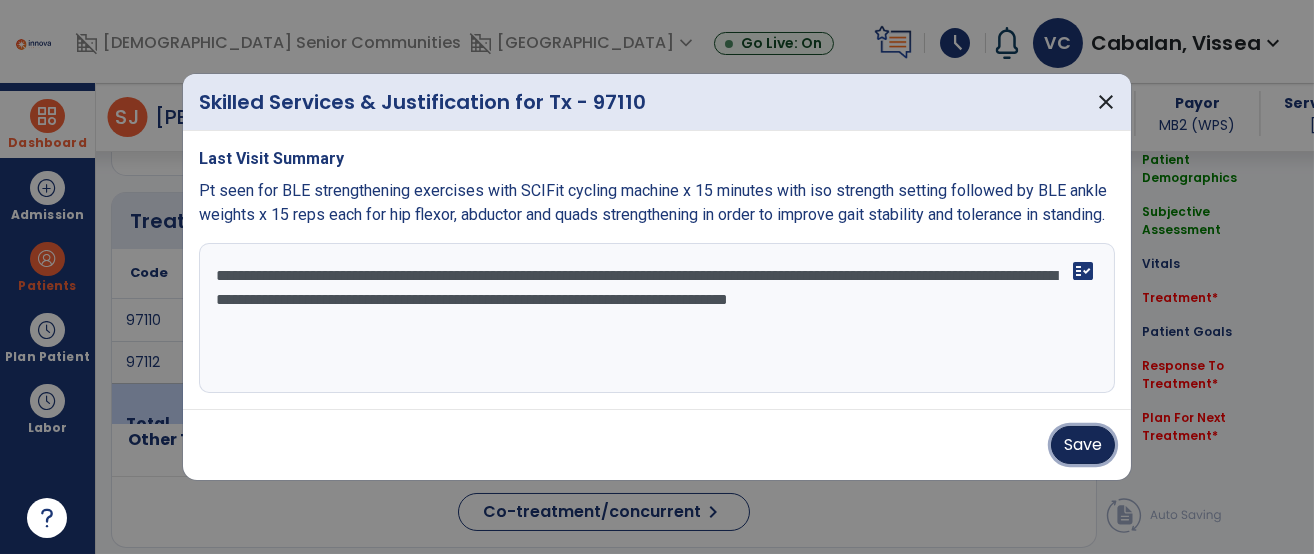 click on "Save" at bounding box center [1083, 445] 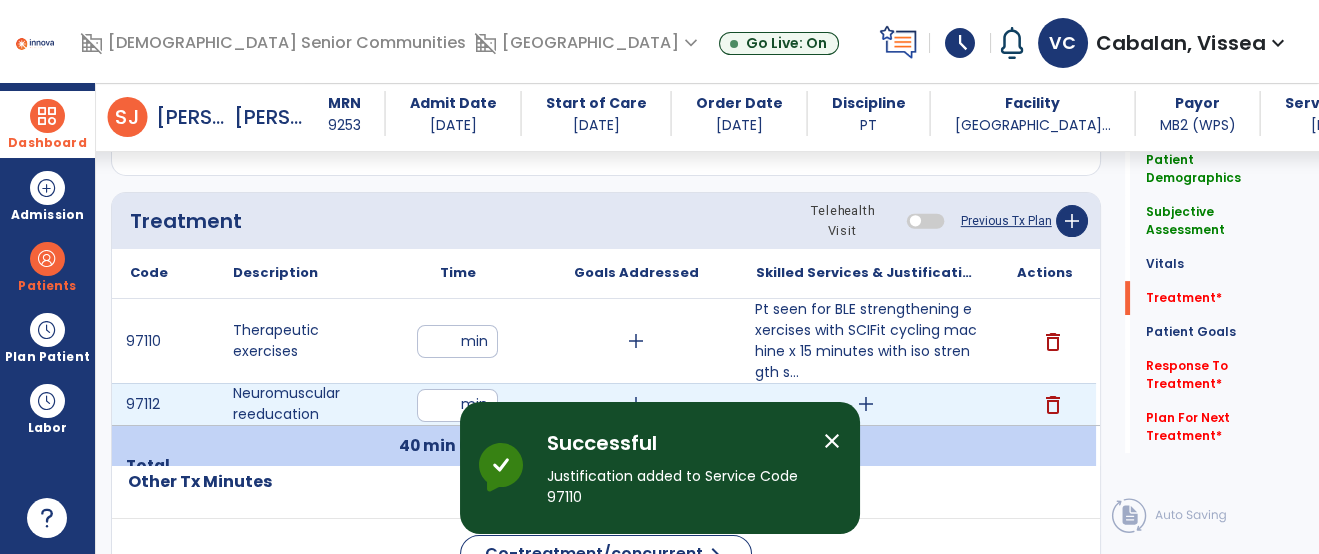click on "add" at bounding box center [866, 404] 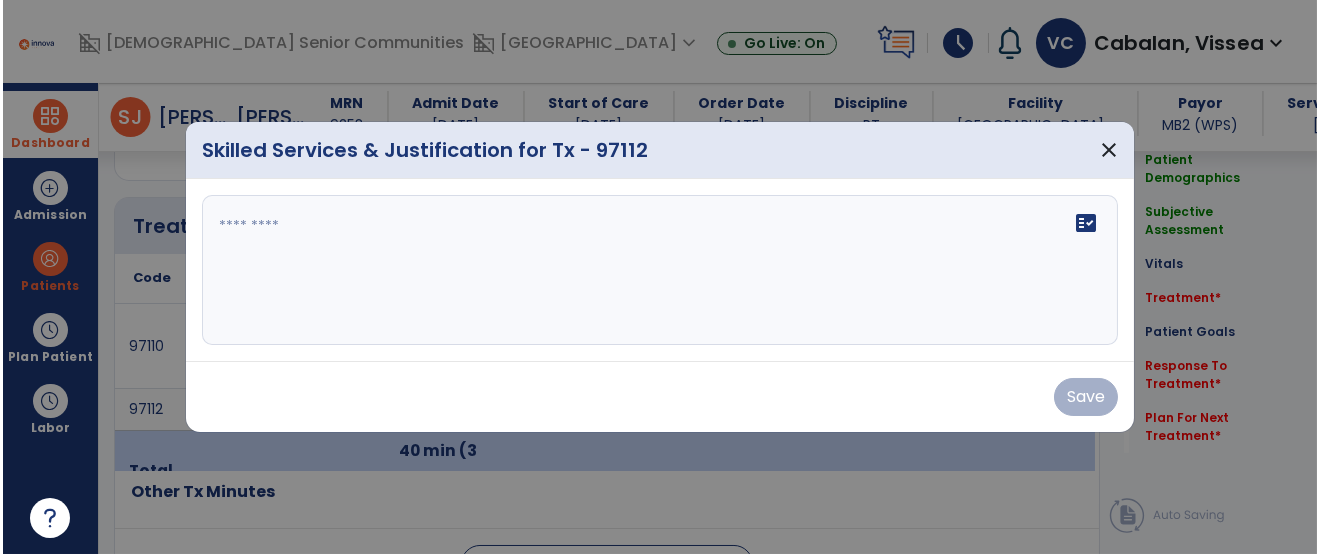 scroll, scrollTop: 1097, scrollLeft: 0, axis: vertical 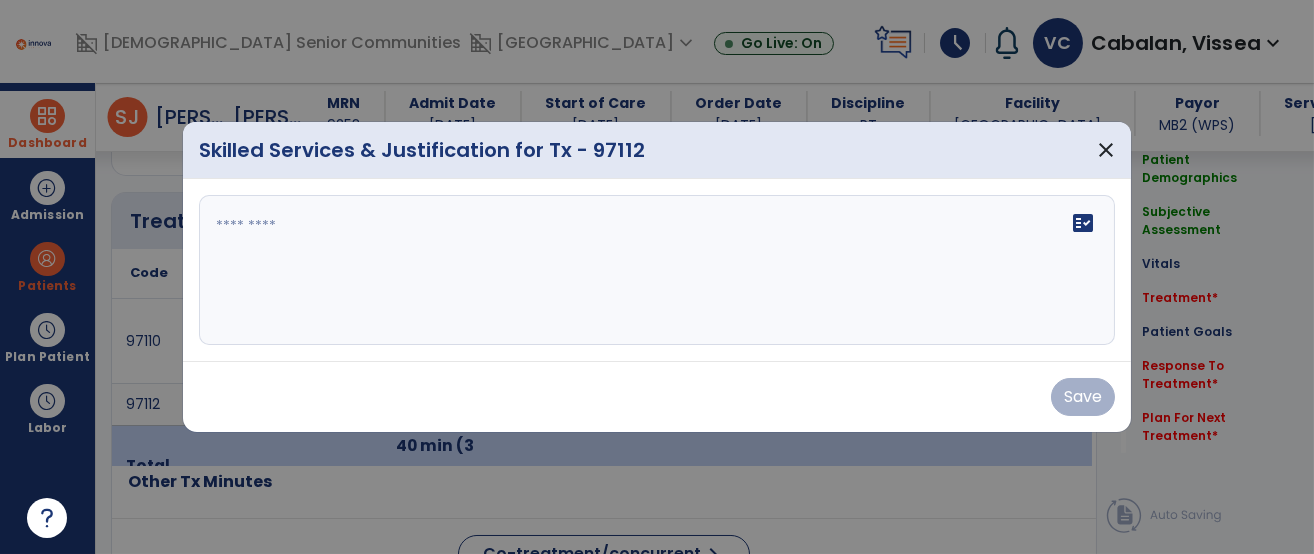 click at bounding box center (657, 270) 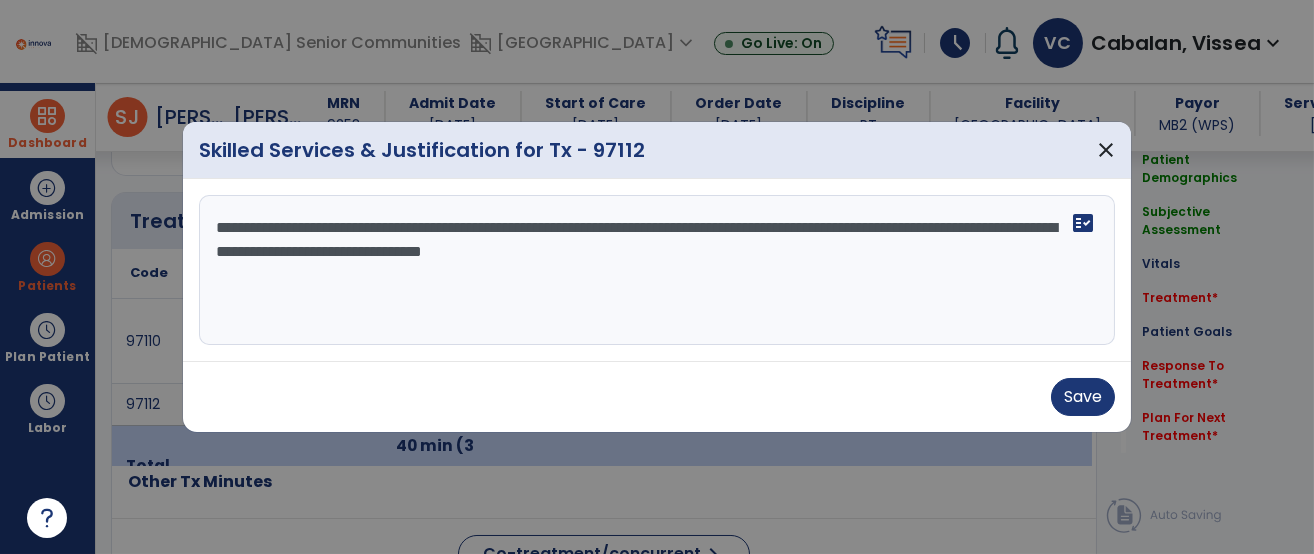 click on "**********" at bounding box center (657, 270) 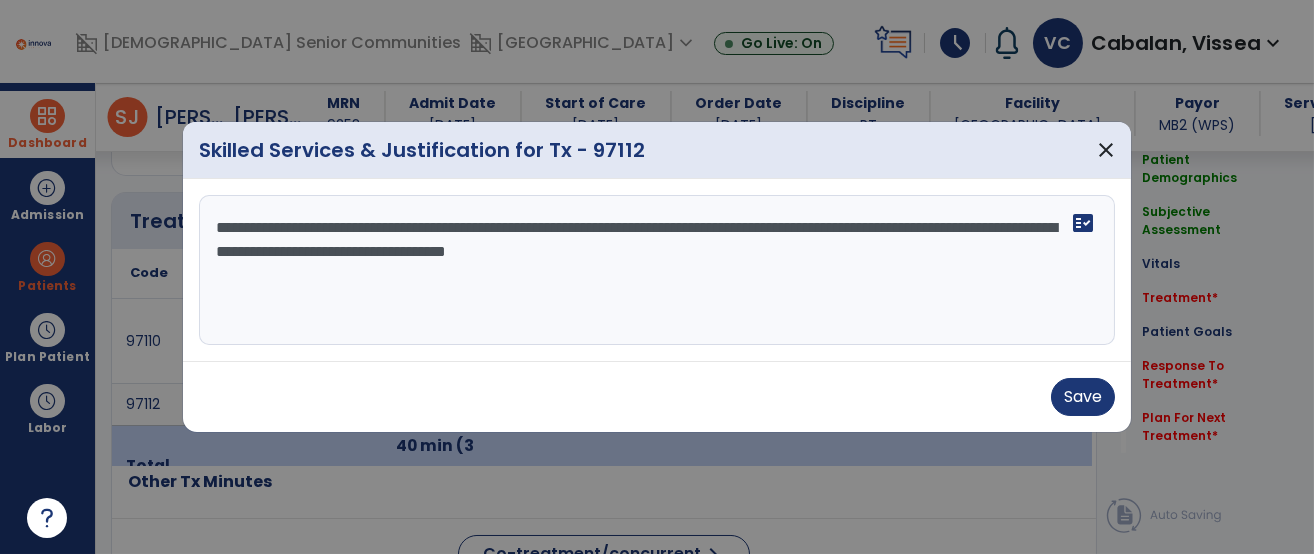 click on "**********" at bounding box center (657, 270) 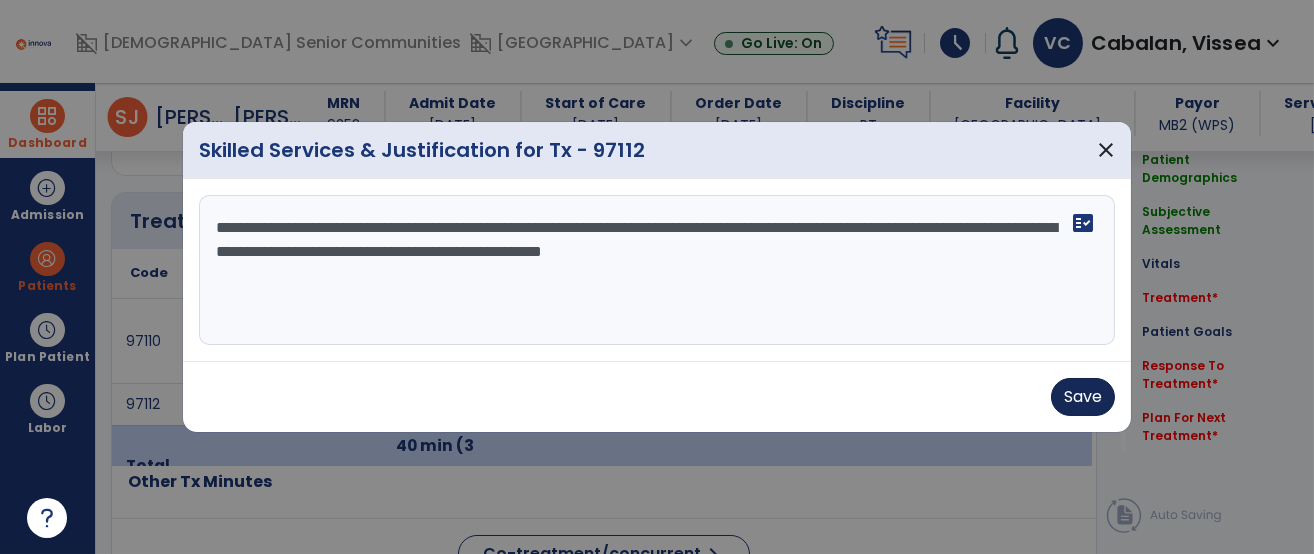 type on "**********" 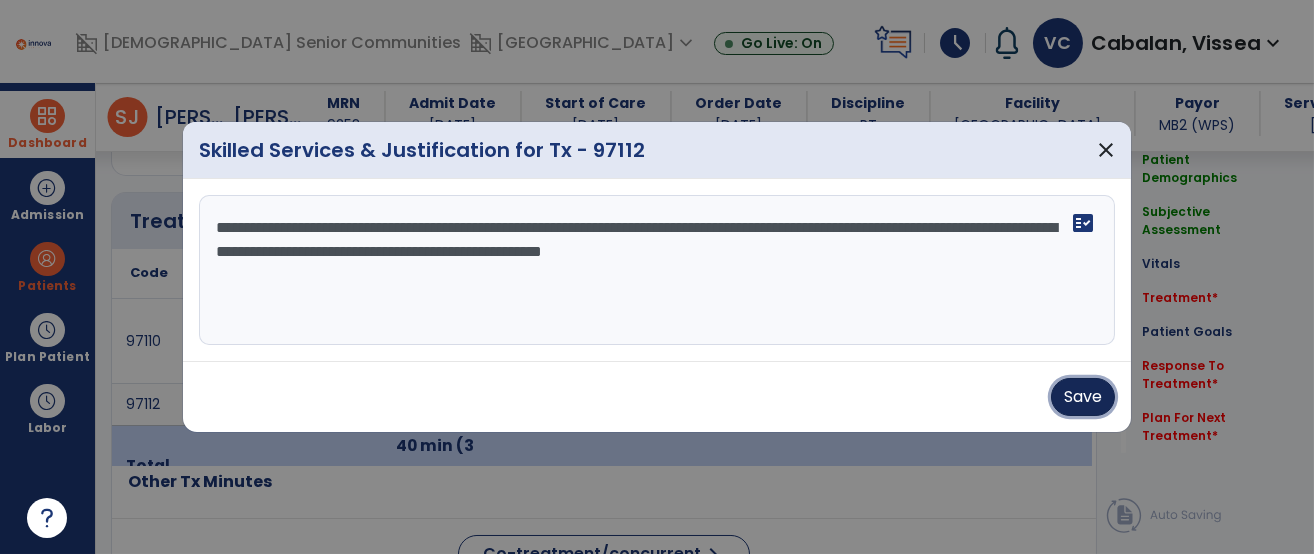 click on "Save" at bounding box center (1083, 397) 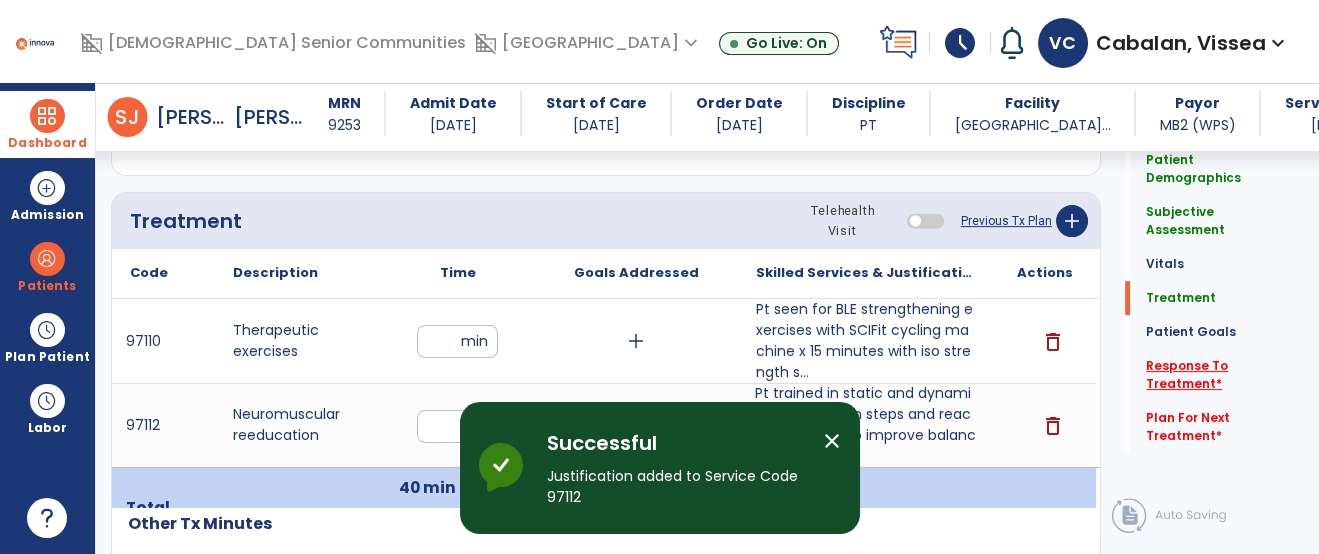 click on "Response To Treatment   *" 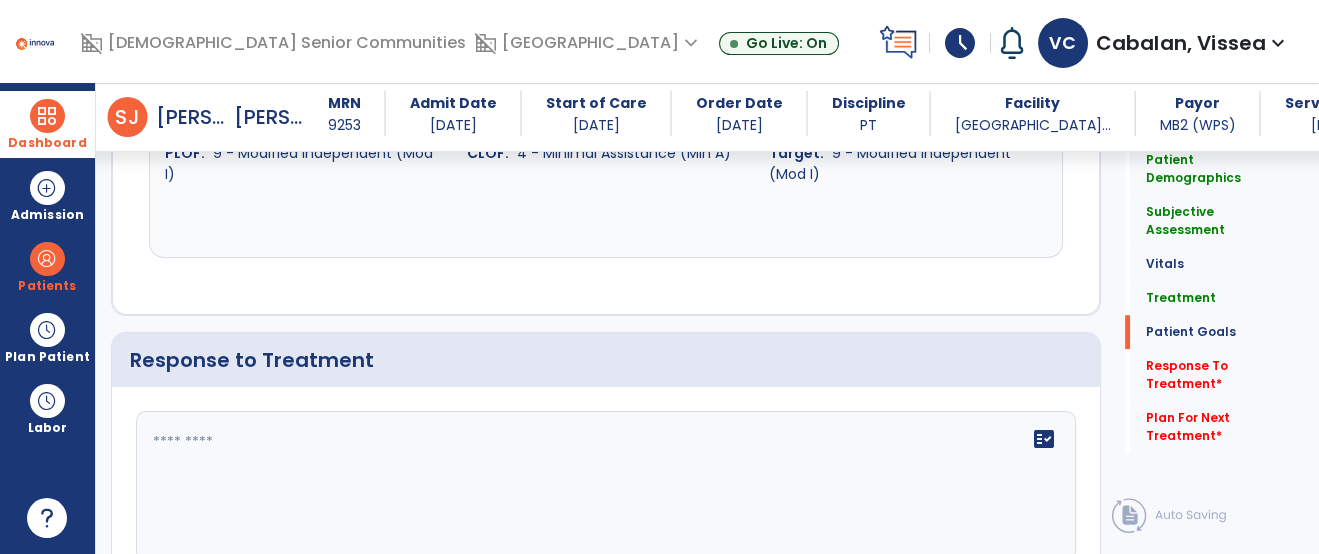scroll, scrollTop: 2444, scrollLeft: 0, axis: vertical 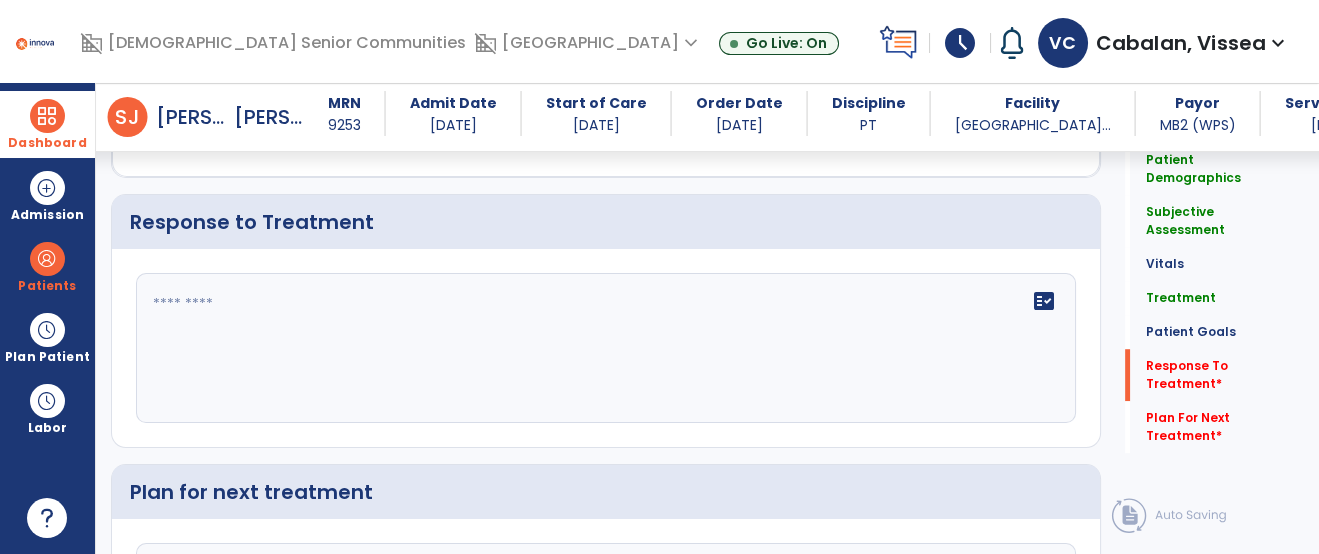 click on "fact_check" 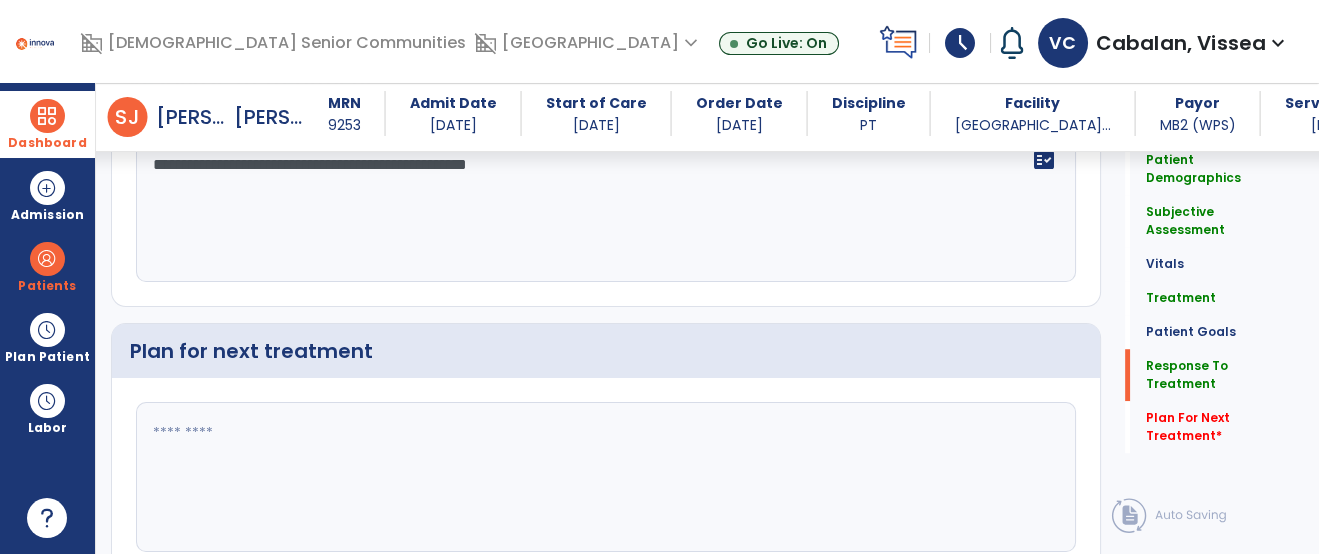 scroll, scrollTop: 2586, scrollLeft: 0, axis: vertical 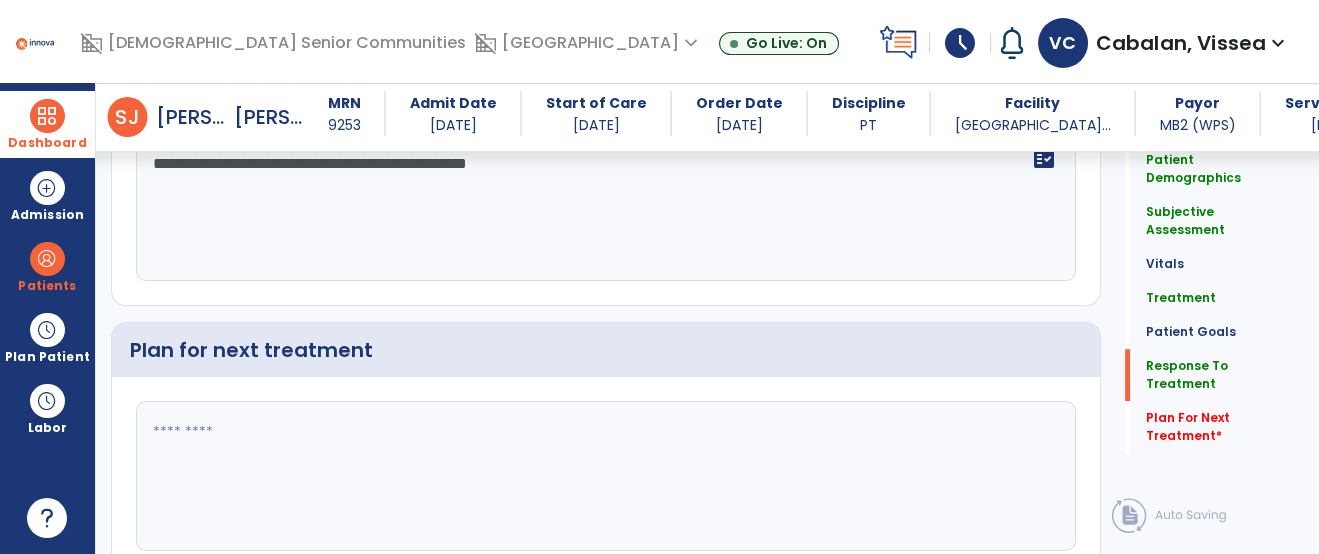 type on "**********" 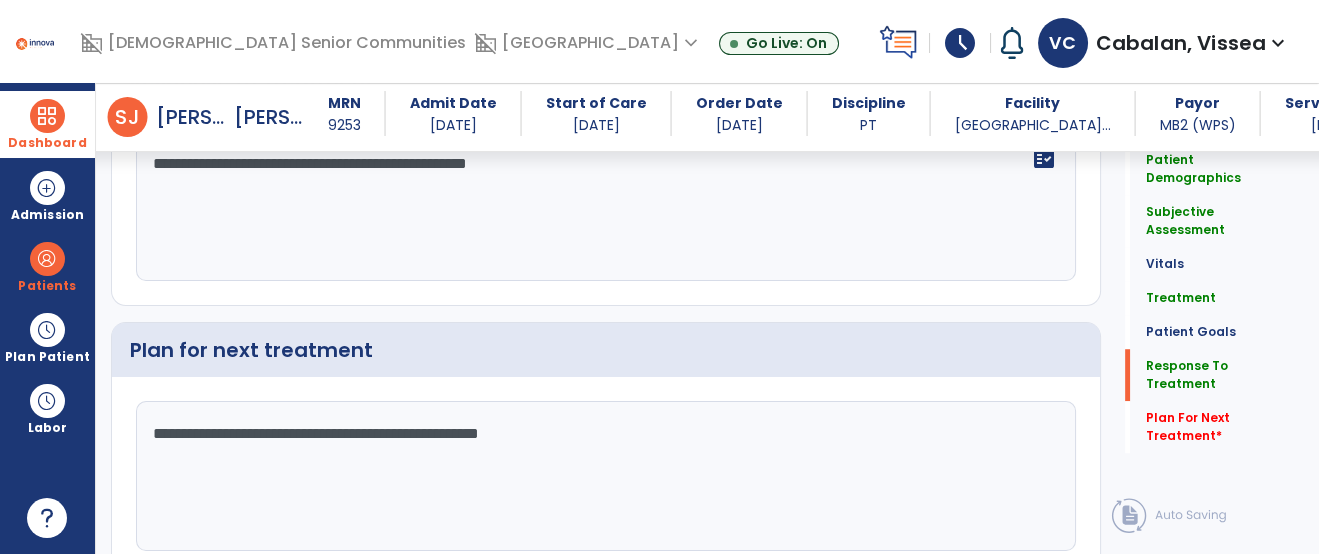 scroll, scrollTop: 2671, scrollLeft: 0, axis: vertical 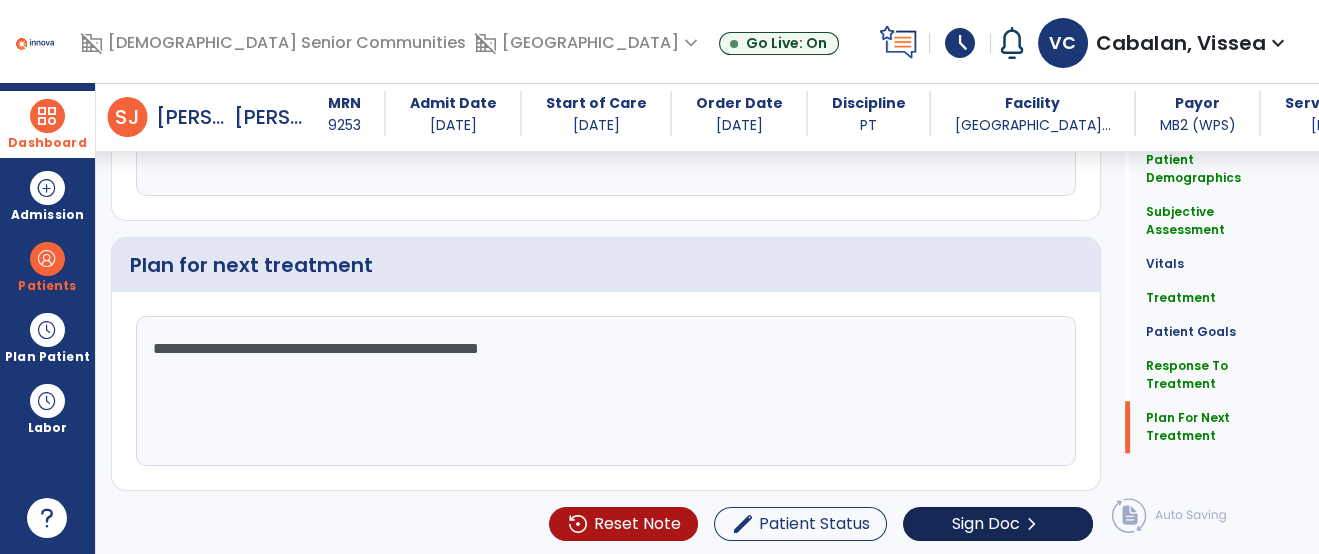 type on "**********" 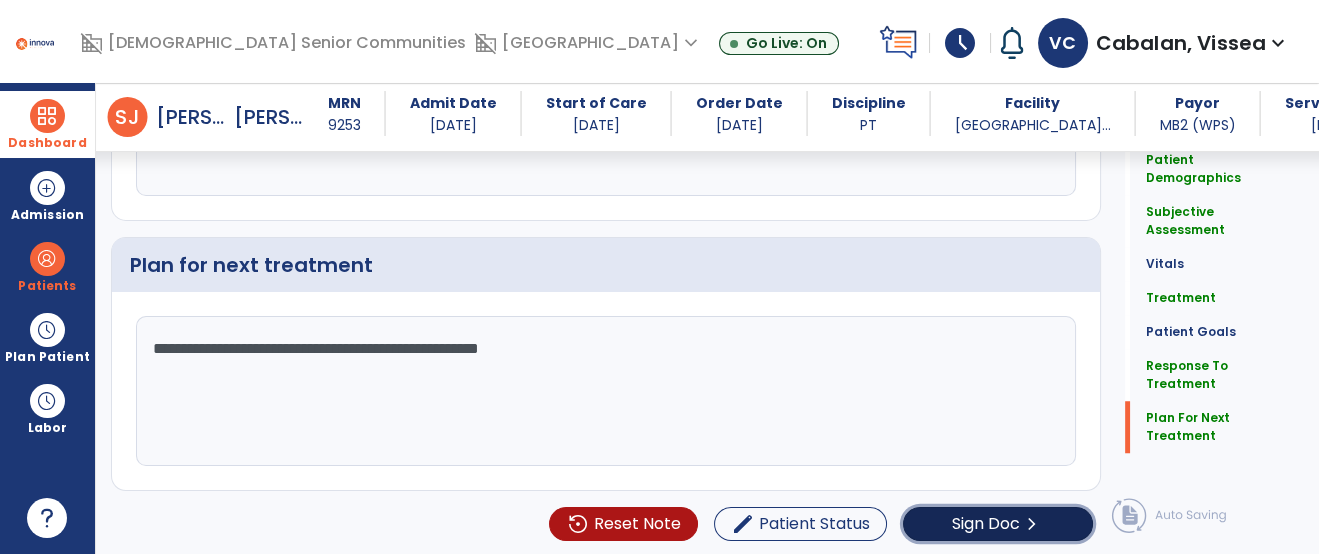 click on "Sign Doc" 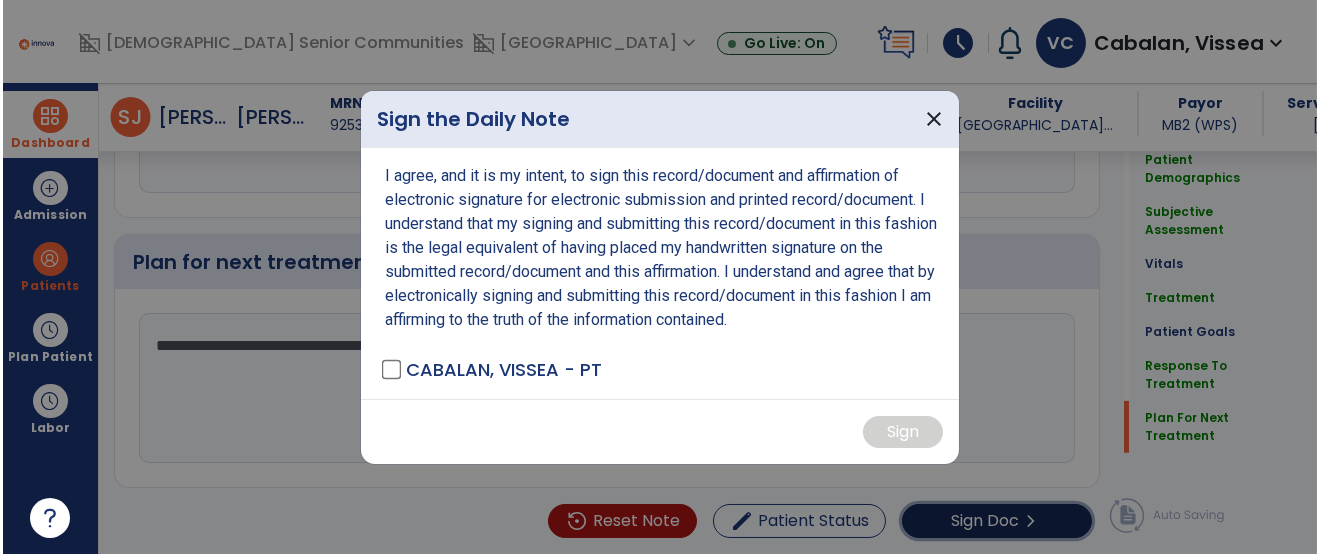 scroll, scrollTop: 2671, scrollLeft: 0, axis: vertical 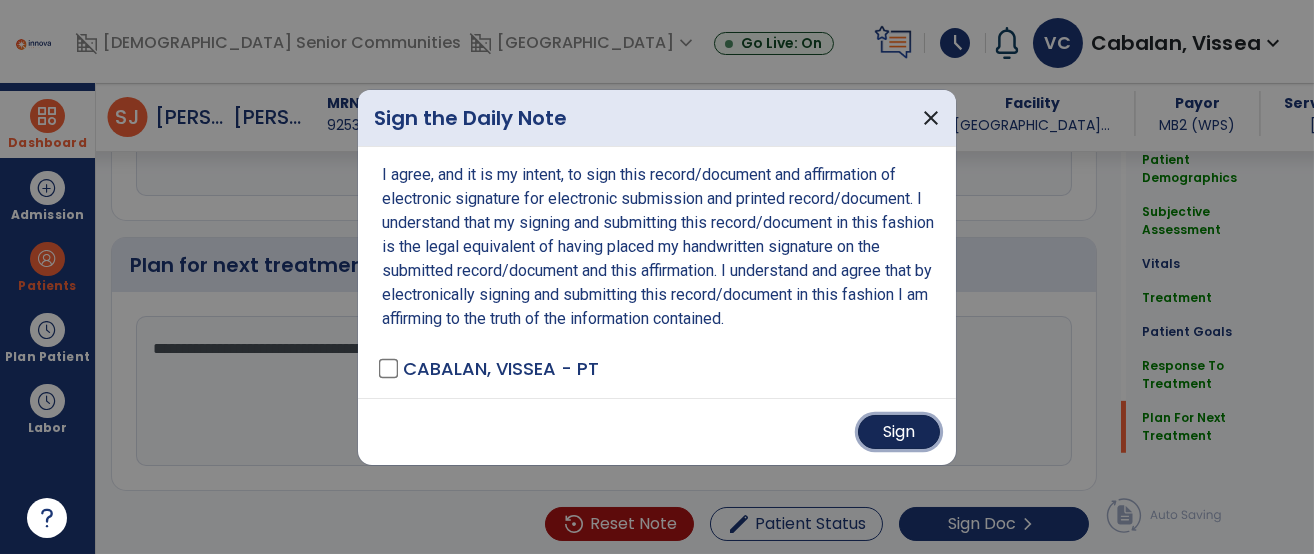click on "Sign" at bounding box center [899, 432] 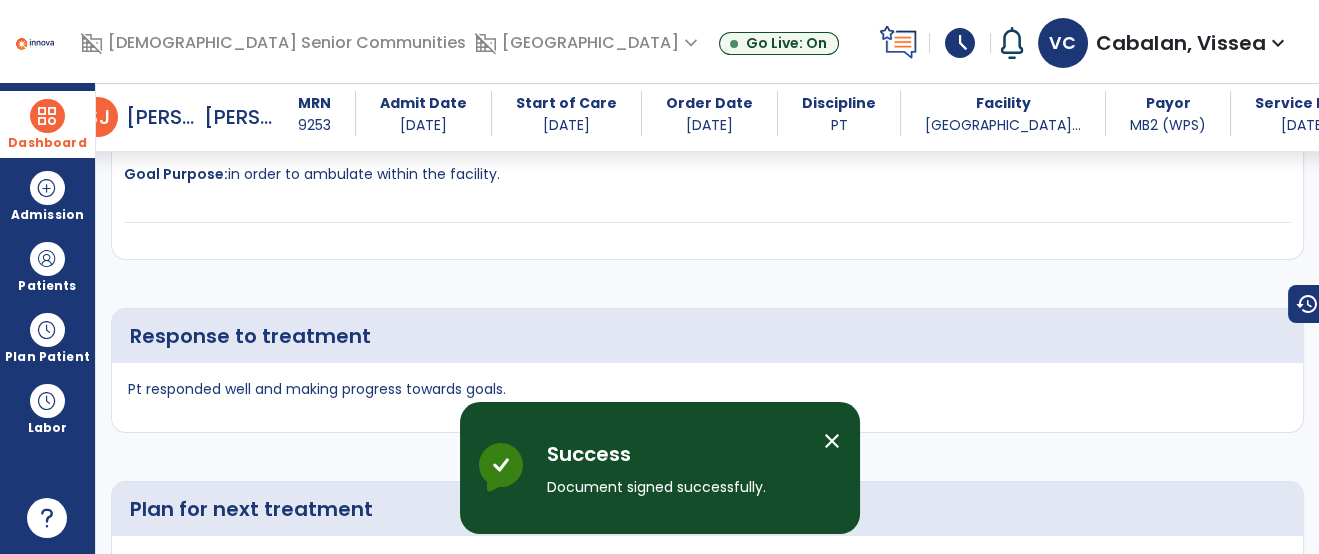 scroll, scrollTop: 3341, scrollLeft: 0, axis: vertical 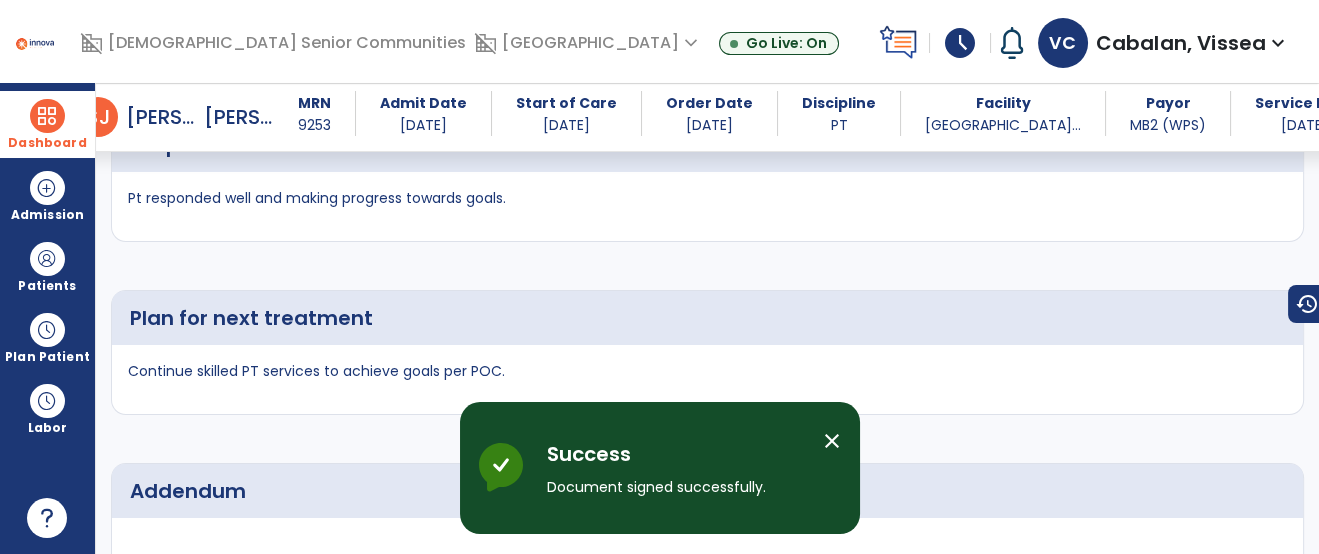 click at bounding box center (47, 116) 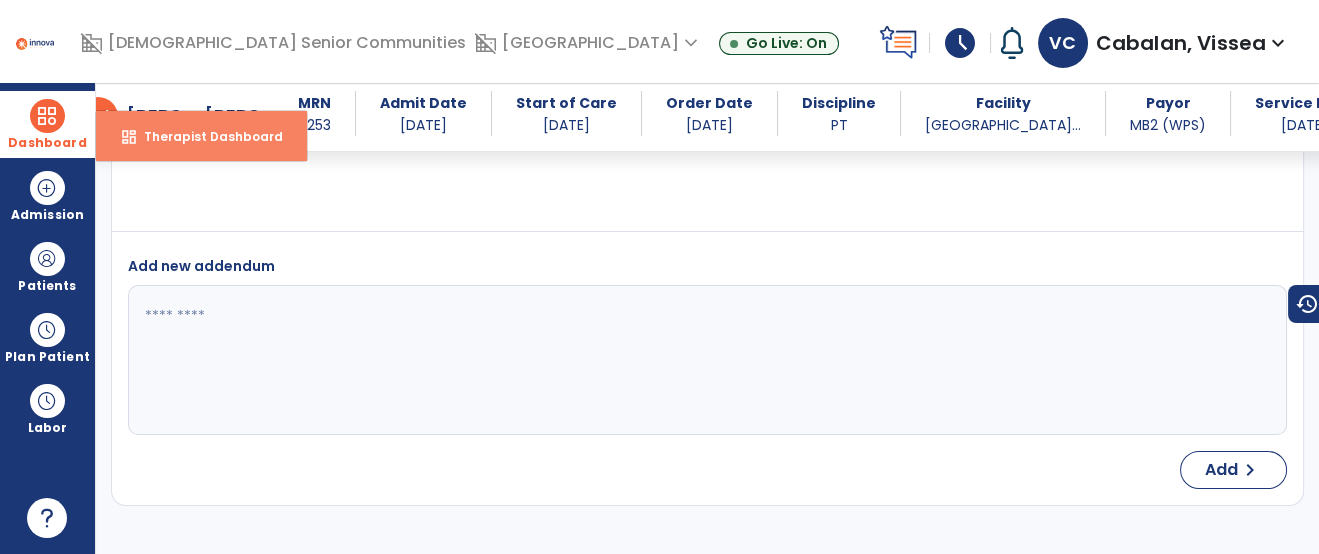 click on "dashboard  Therapist Dashboard" at bounding box center [201, 136] 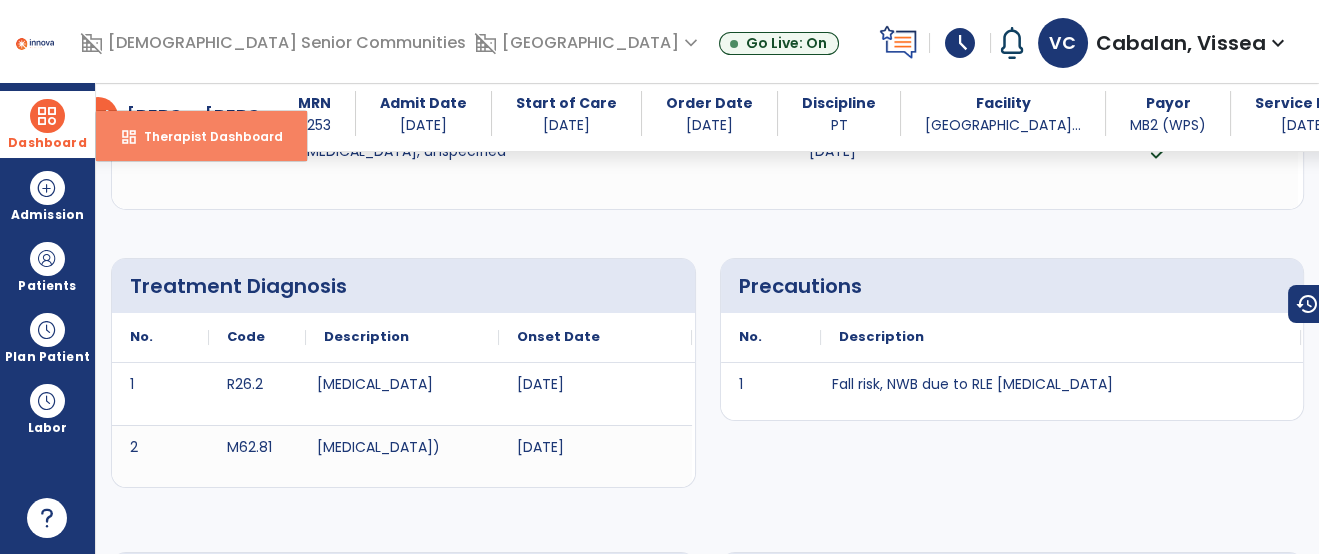 select on "****" 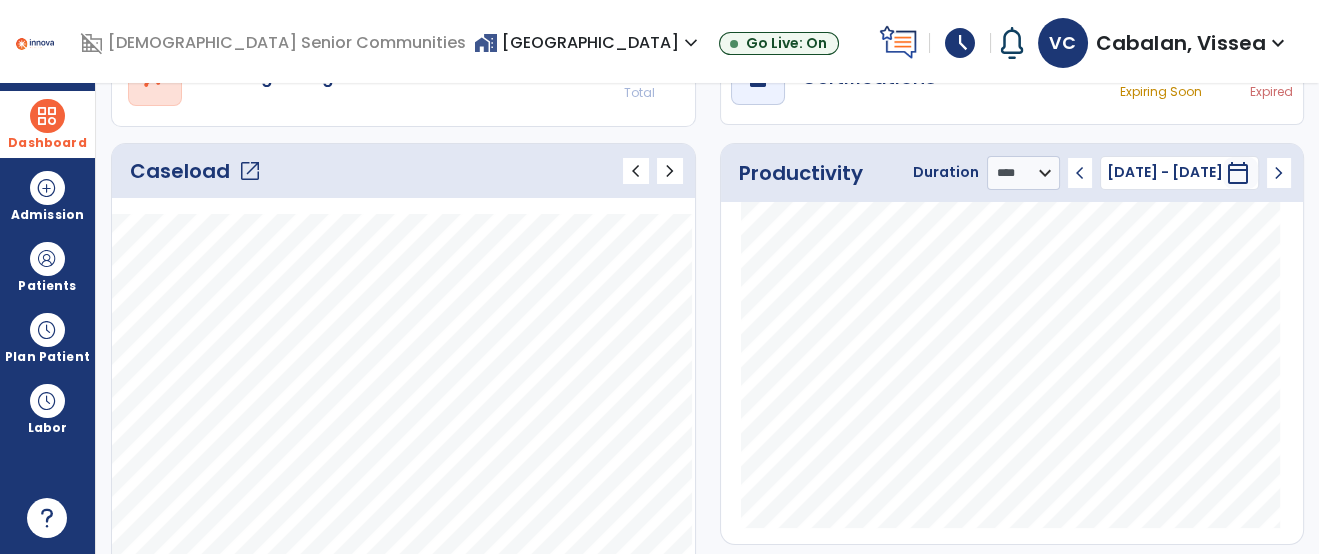 scroll, scrollTop: 217, scrollLeft: 0, axis: vertical 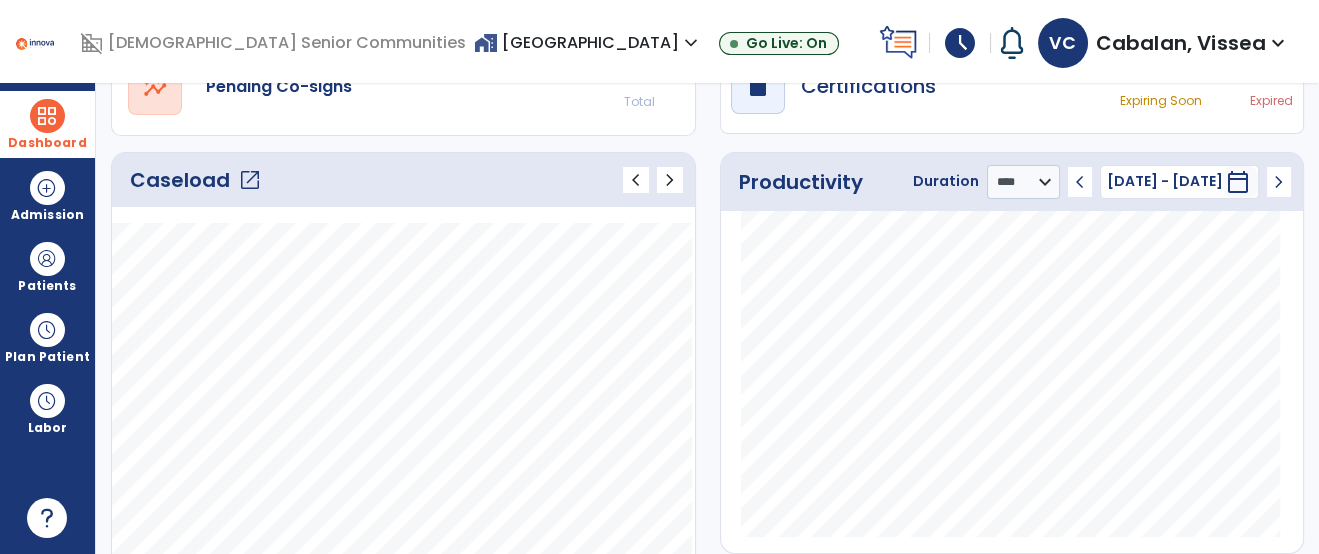 click on "open_in_new" 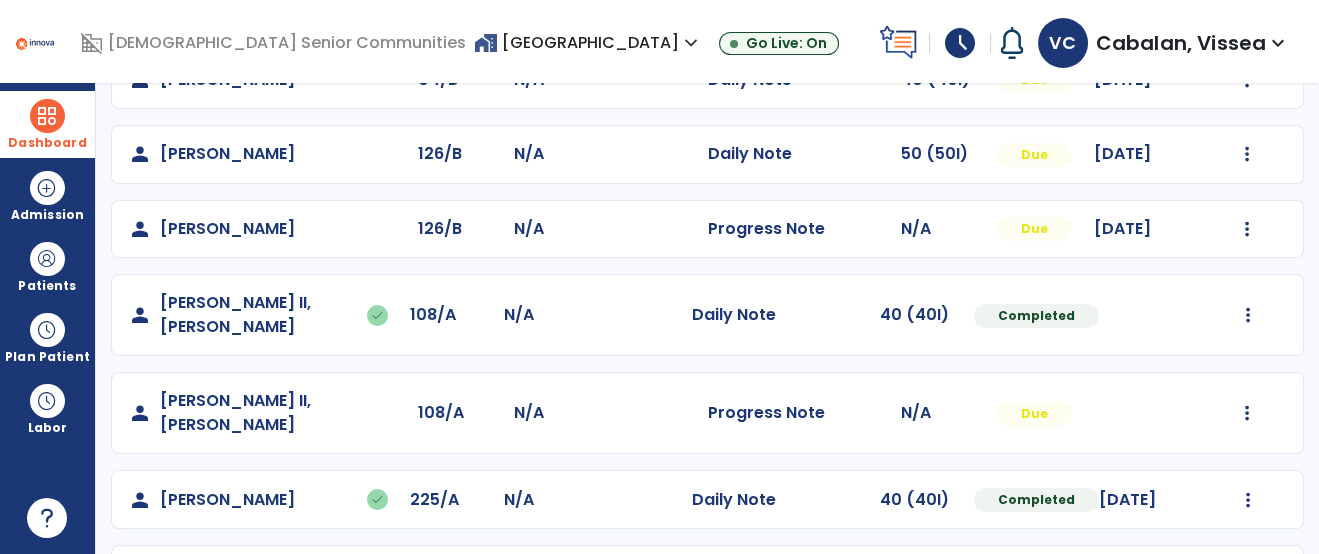 scroll, scrollTop: 623, scrollLeft: 0, axis: vertical 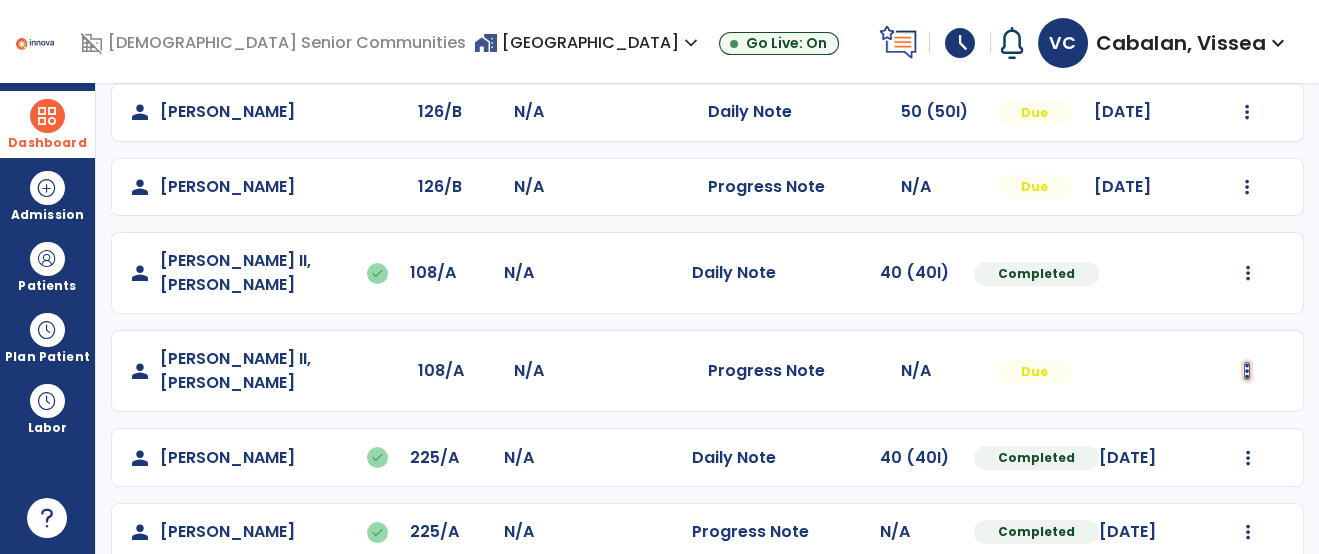 click at bounding box center [1248, -335] 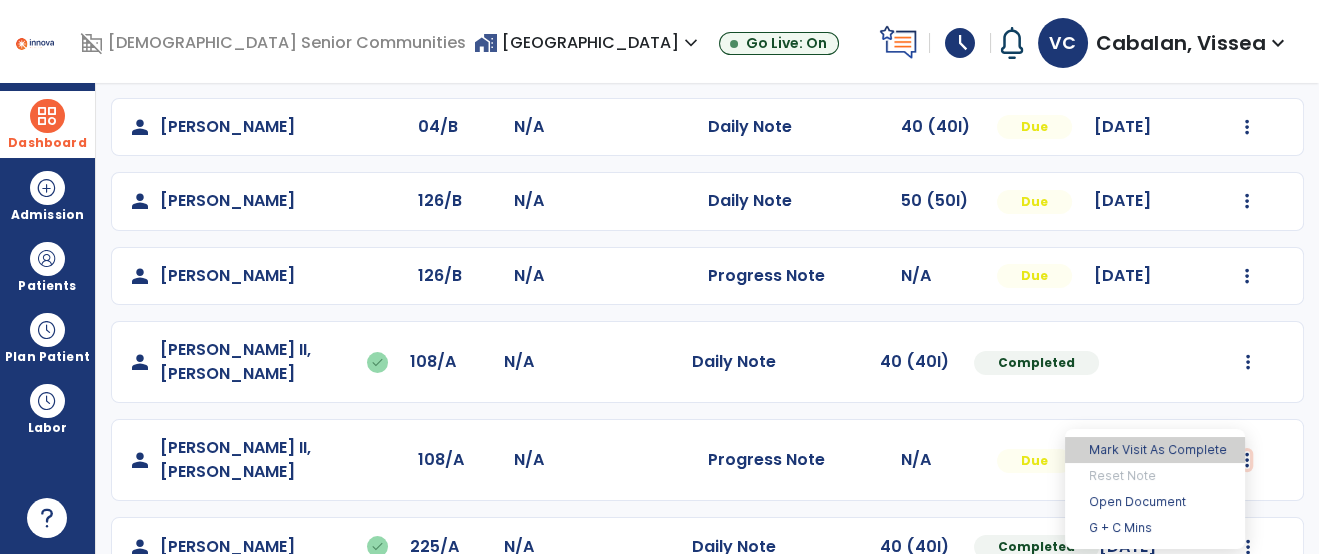 scroll, scrollTop: 623, scrollLeft: 0, axis: vertical 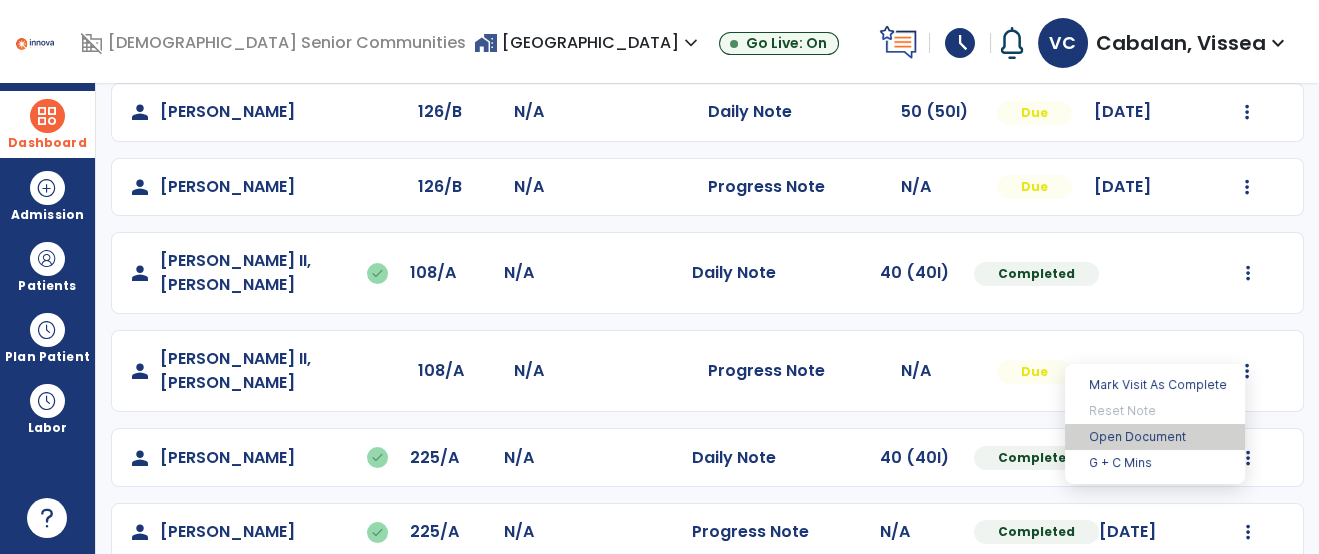 click on "Open Document" at bounding box center (1155, 437) 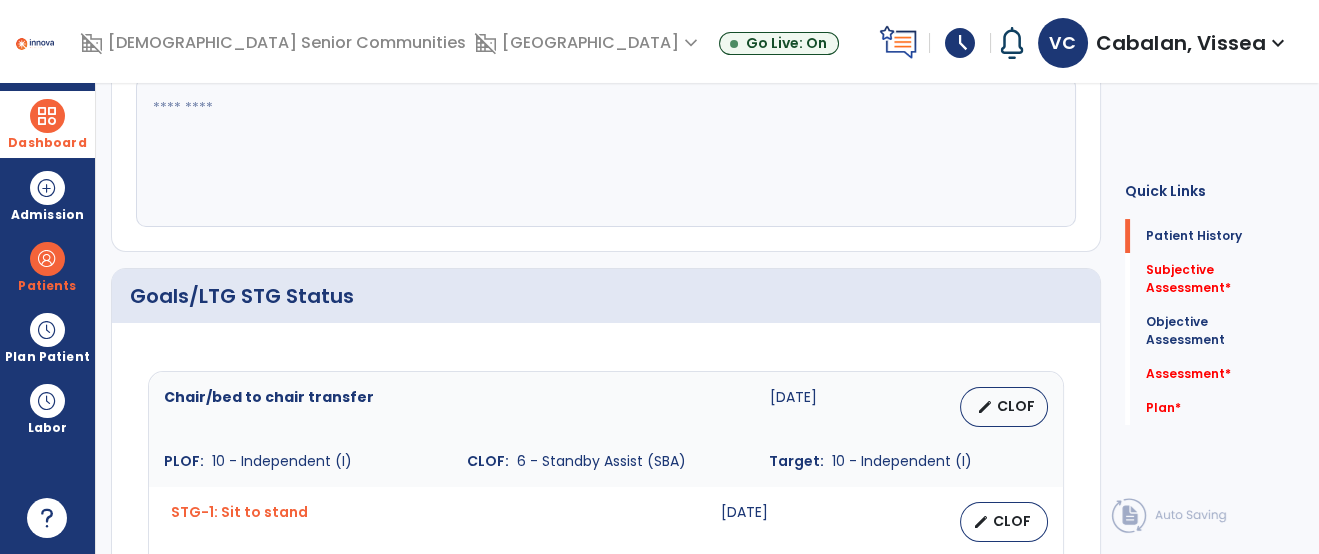 scroll, scrollTop: 0, scrollLeft: 0, axis: both 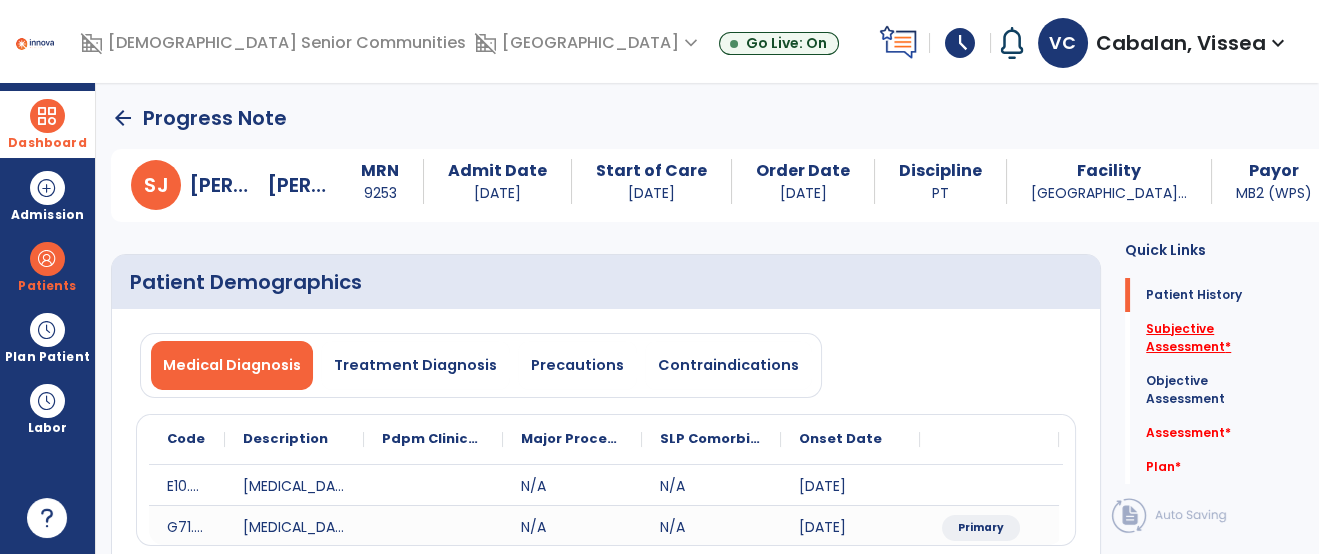 click on "Subjective Assessment   *" 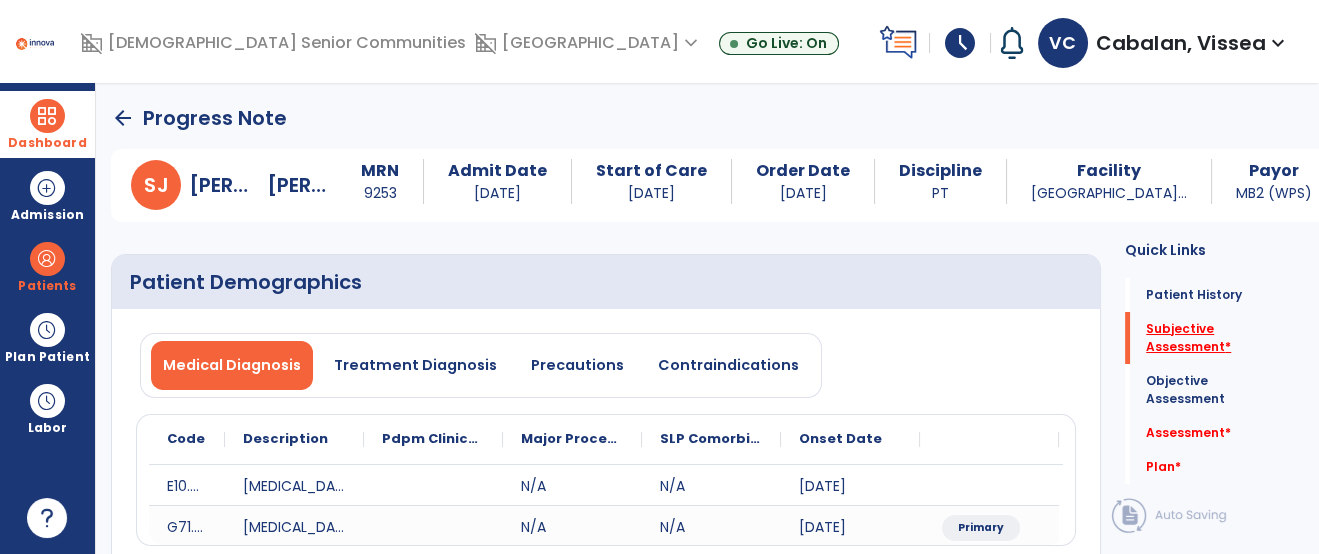 scroll, scrollTop: 41, scrollLeft: 0, axis: vertical 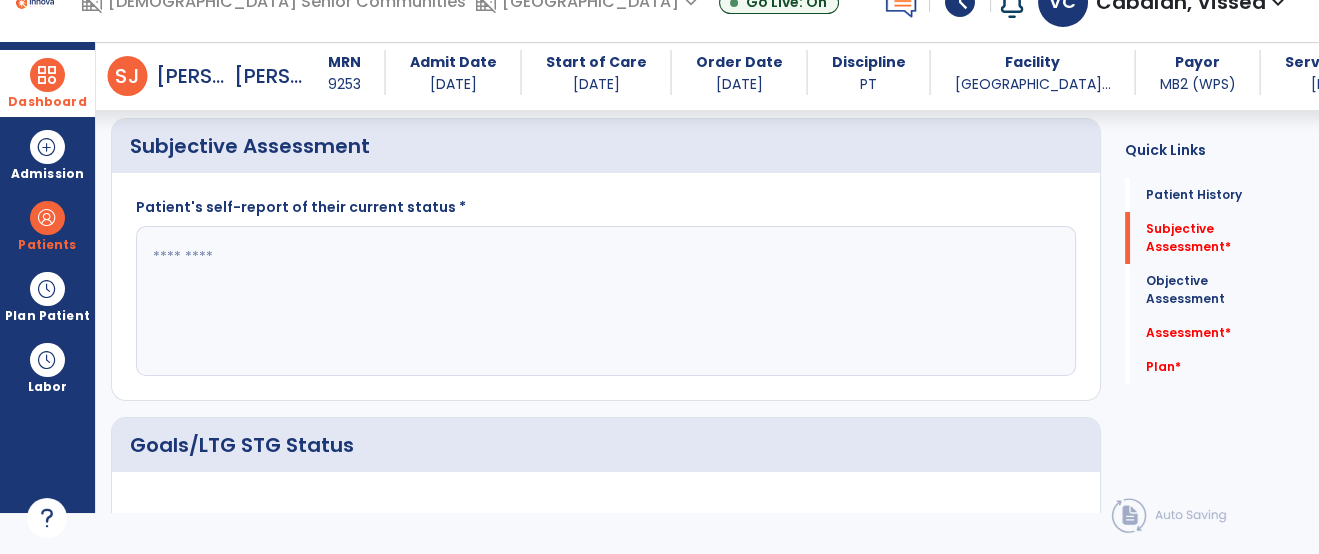 click 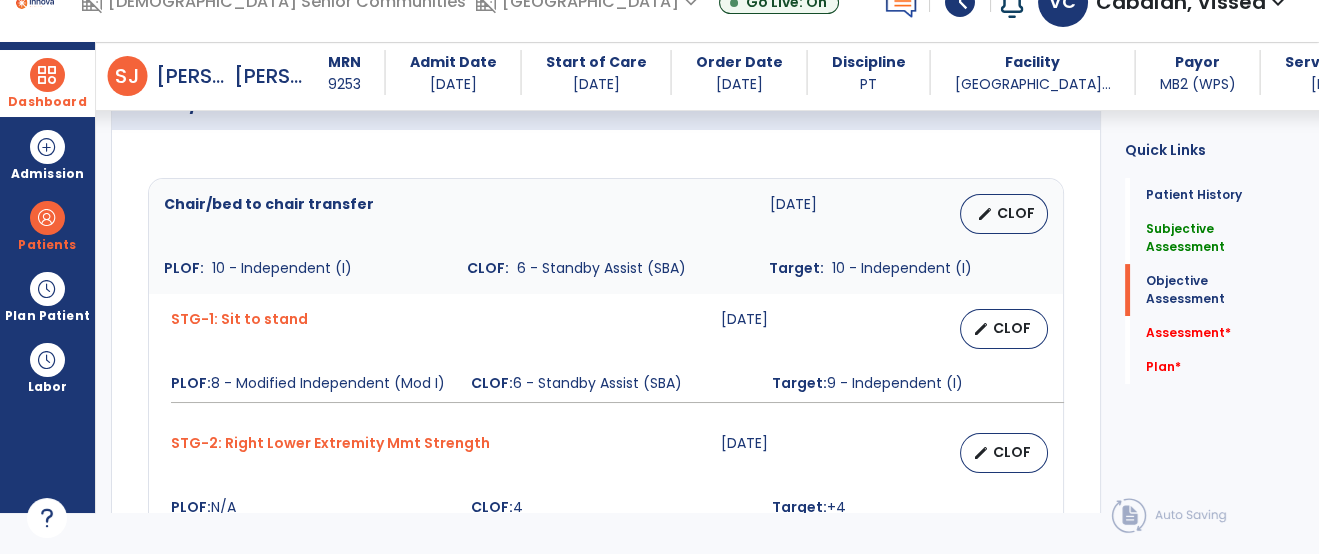 scroll, scrollTop: 742, scrollLeft: 0, axis: vertical 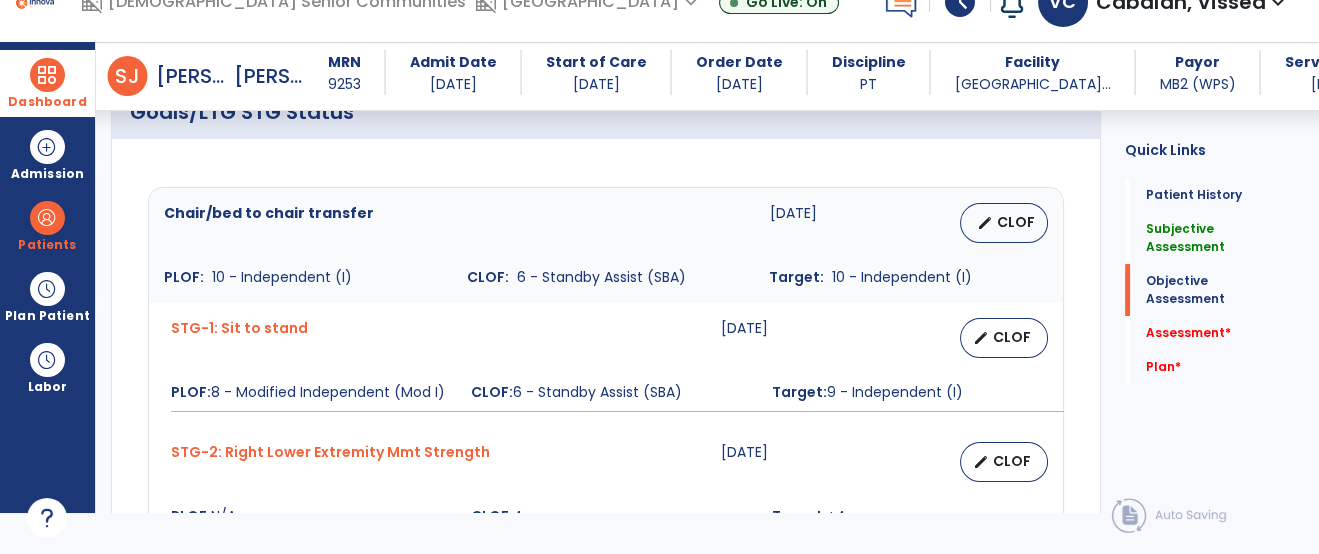 type on "**********" 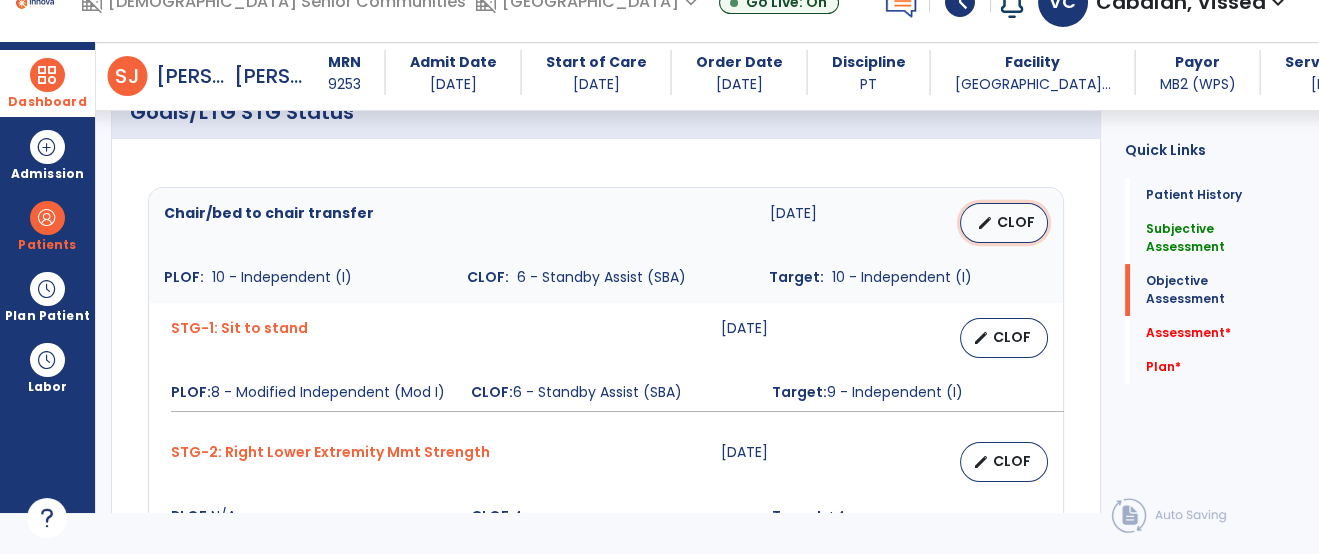 click on "CLOF" at bounding box center (1016, 222) 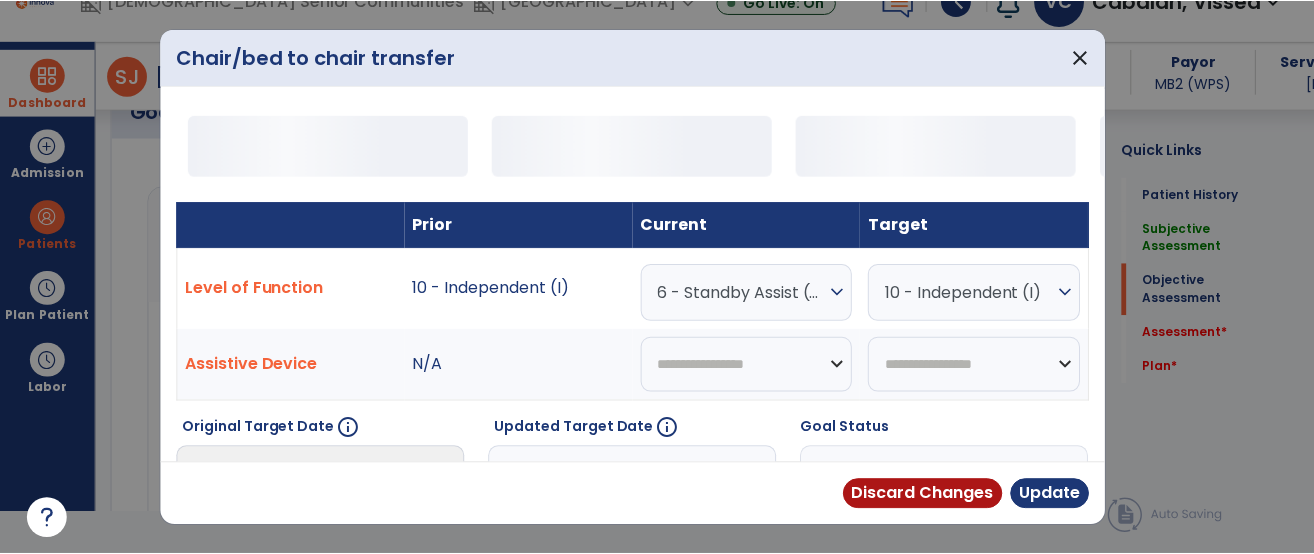 scroll, scrollTop: 0, scrollLeft: 0, axis: both 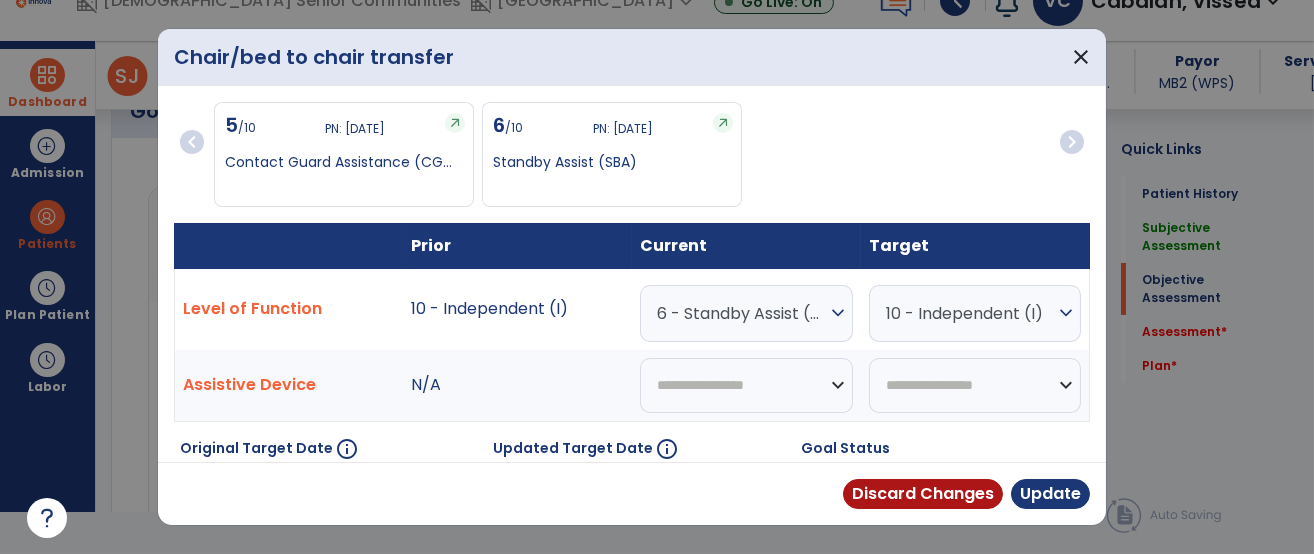 click on "expand_more" at bounding box center [838, 313] 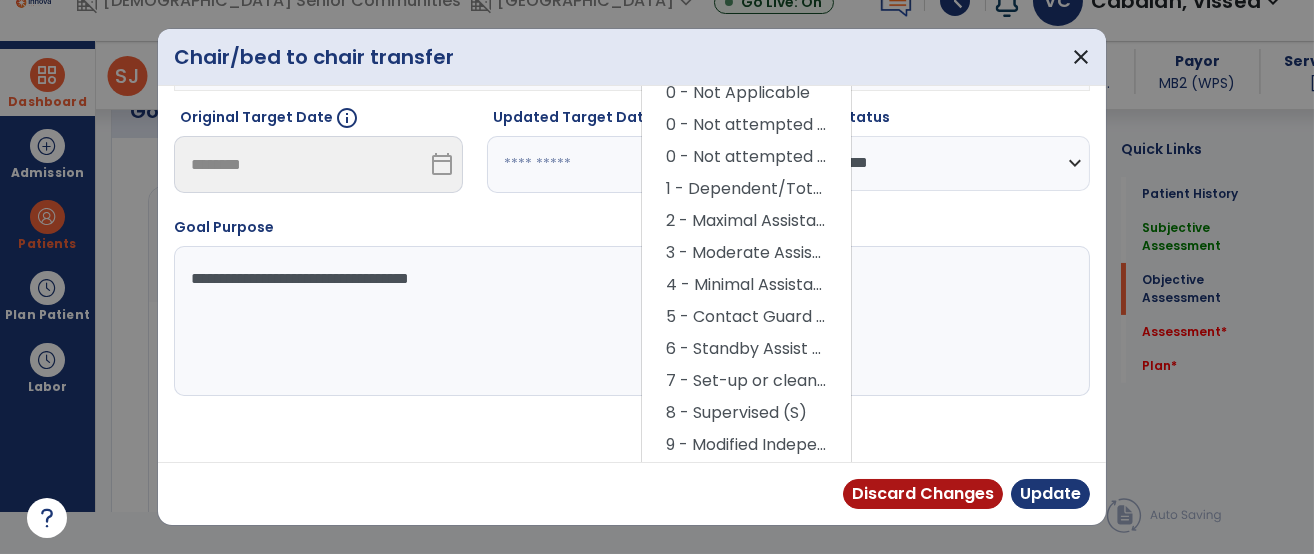 scroll, scrollTop: 332, scrollLeft: 0, axis: vertical 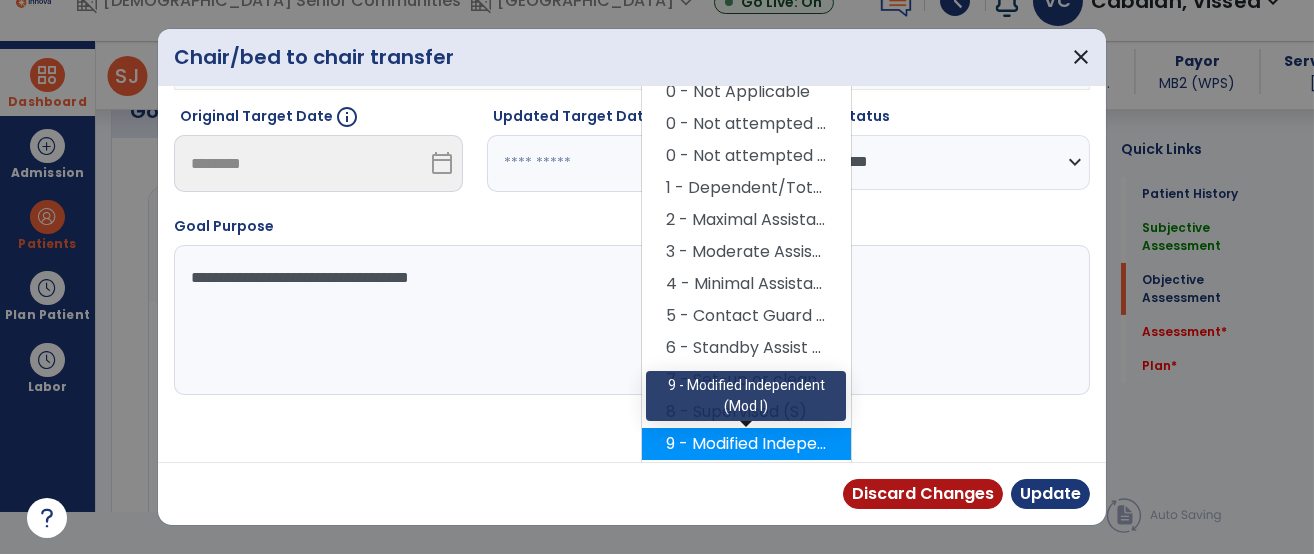 click on "9 - Modified Independent (Mod I)" at bounding box center (746, 444) 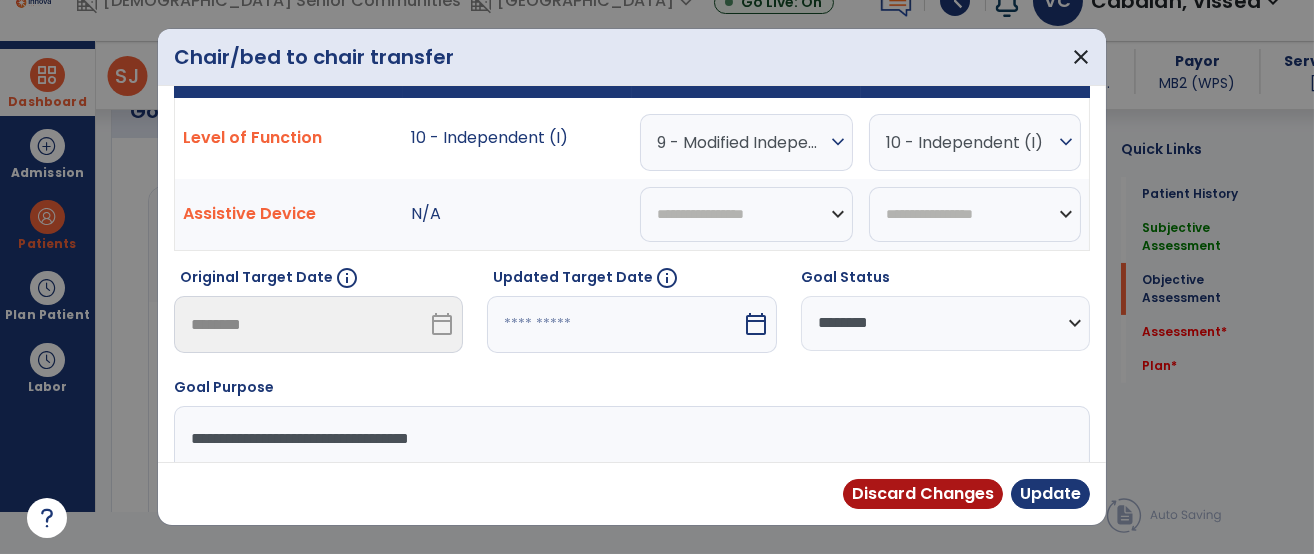 scroll, scrollTop: 169, scrollLeft: 0, axis: vertical 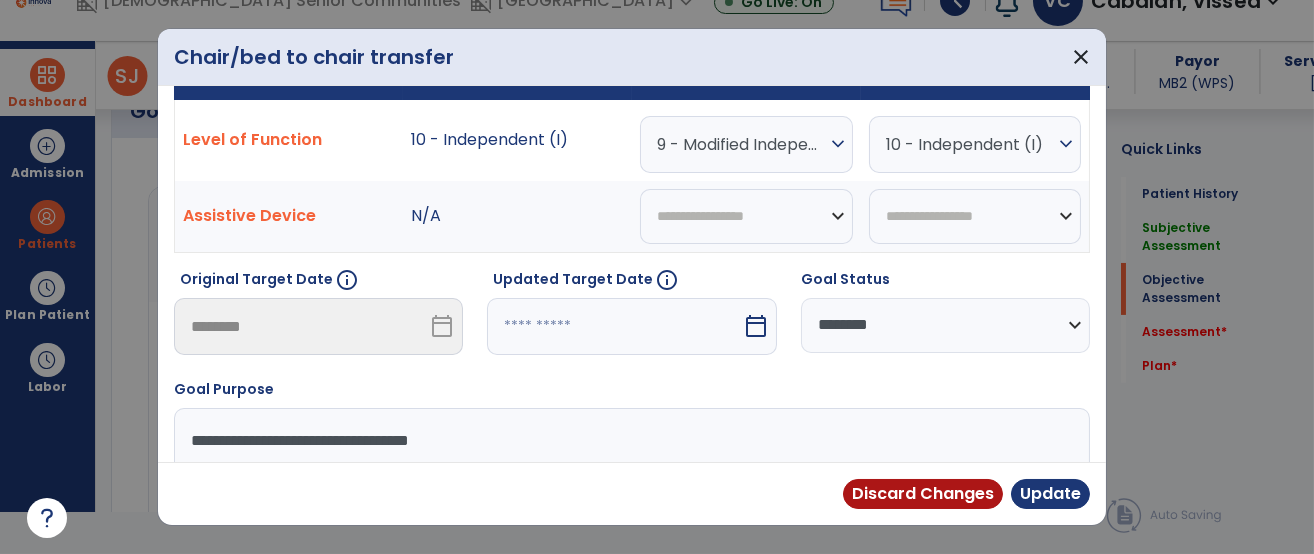 click on "expand_more" at bounding box center (838, 144) 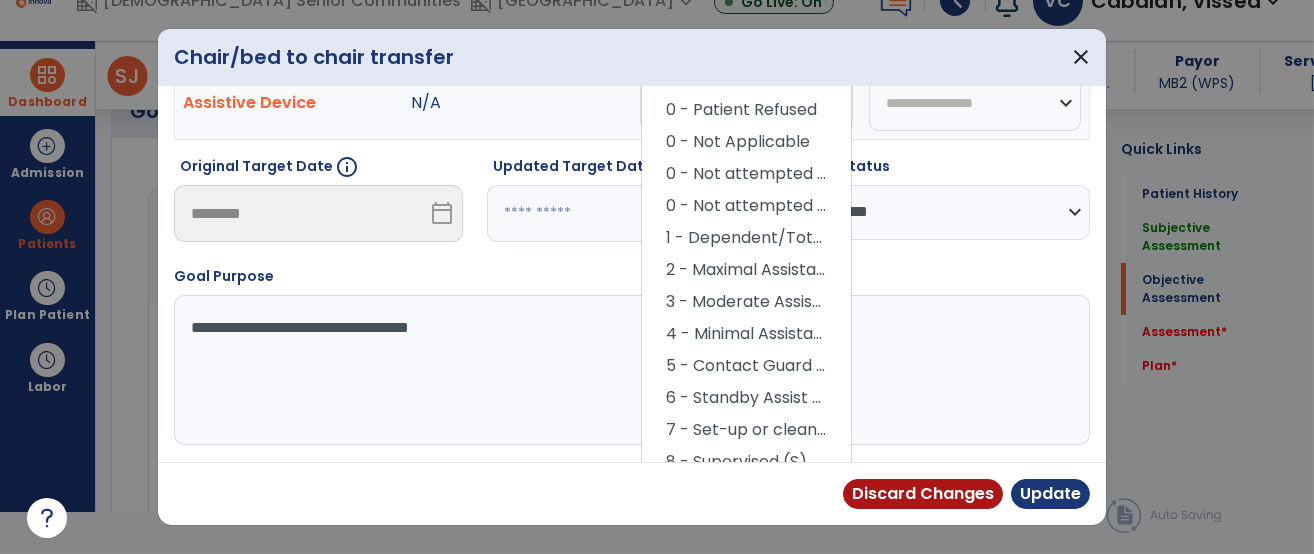 scroll, scrollTop: 286, scrollLeft: 0, axis: vertical 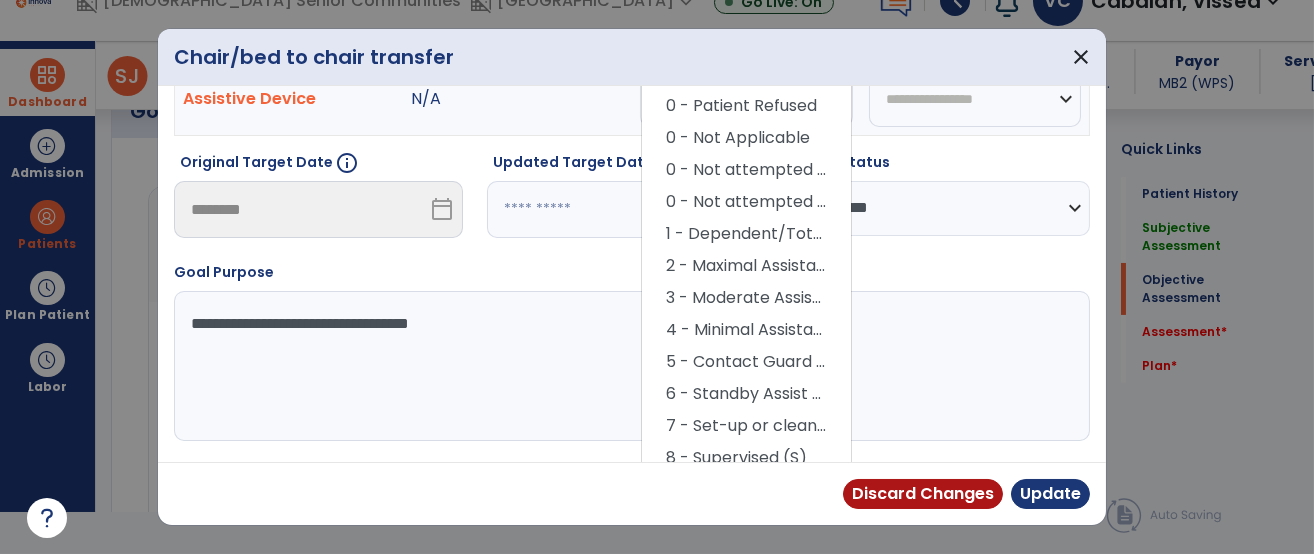 click on "**********" at bounding box center (632, 351) 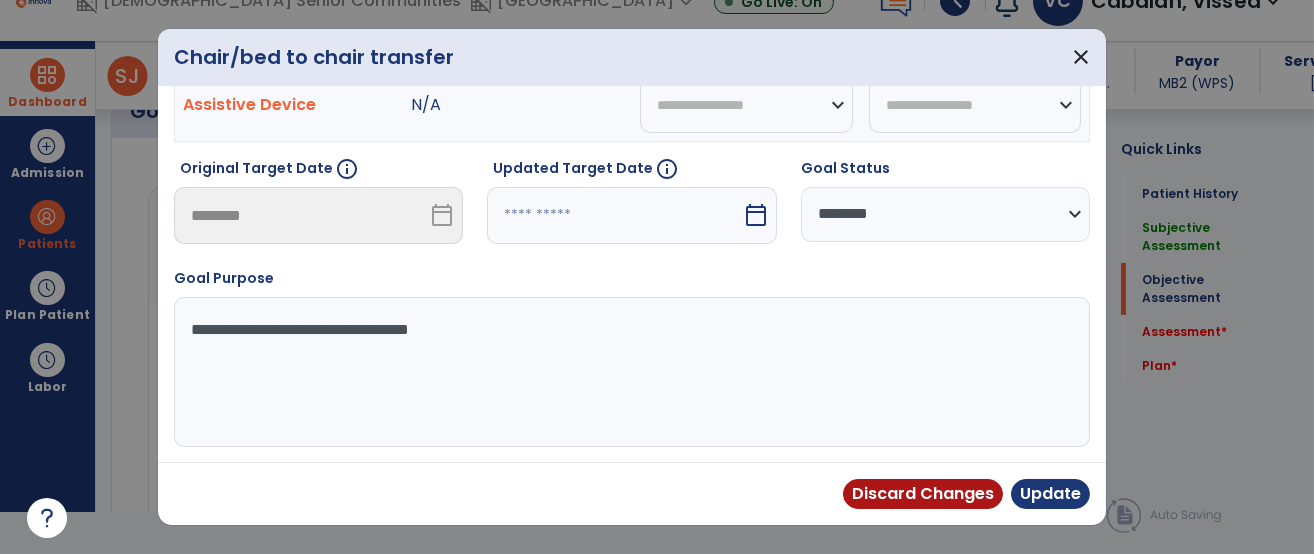 scroll, scrollTop: 279, scrollLeft: 0, axis: vertical 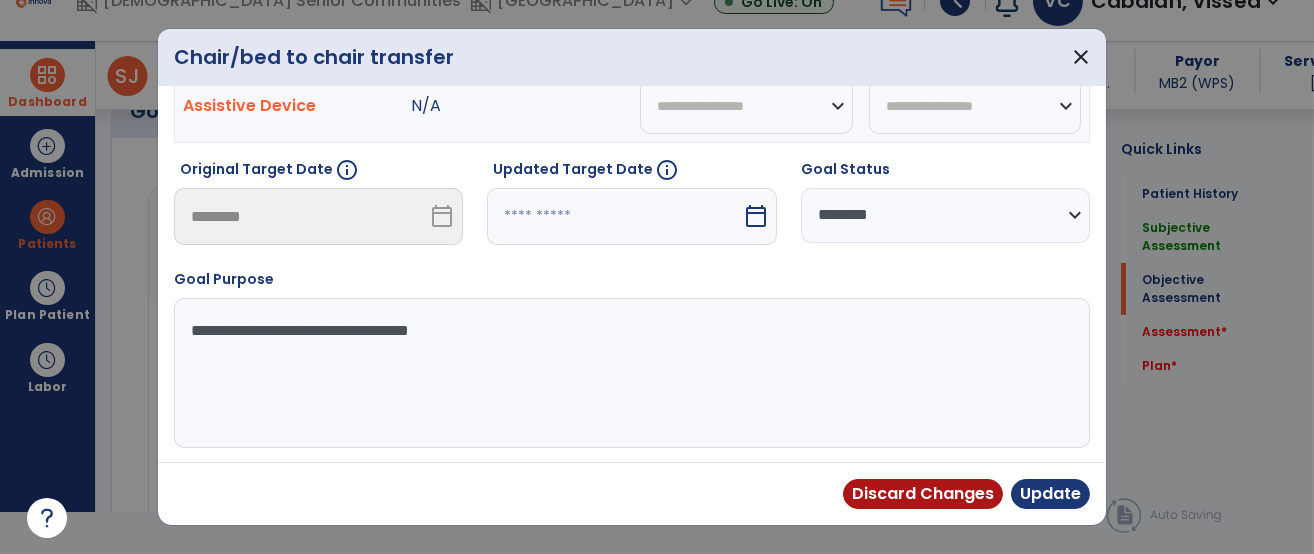click on "**********" at bounding box center [945, 215] 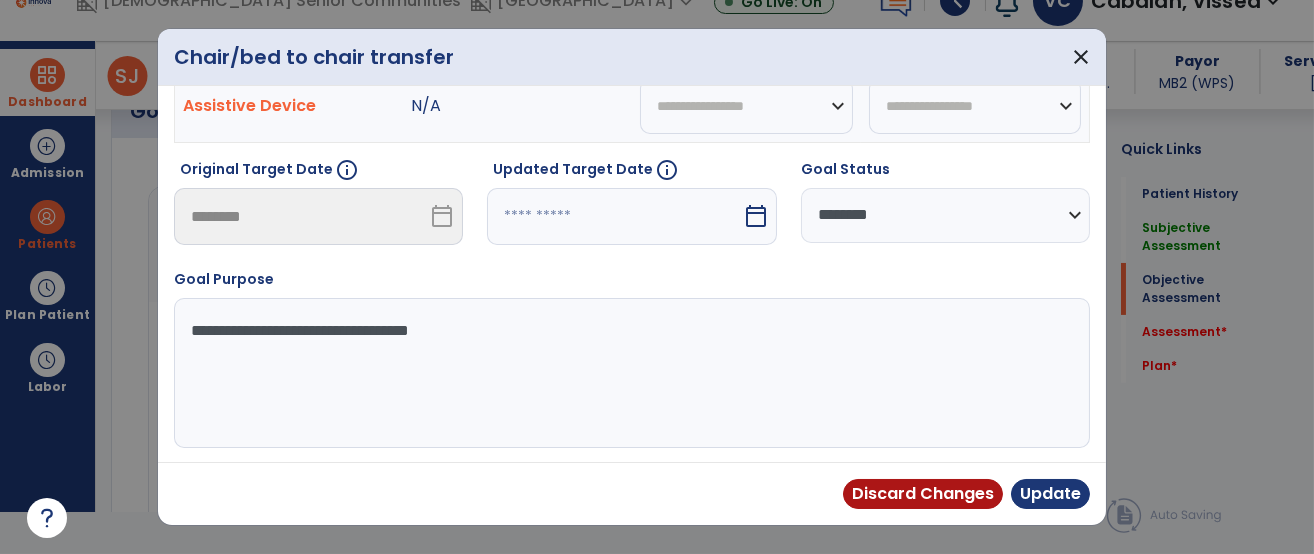 select on "********" 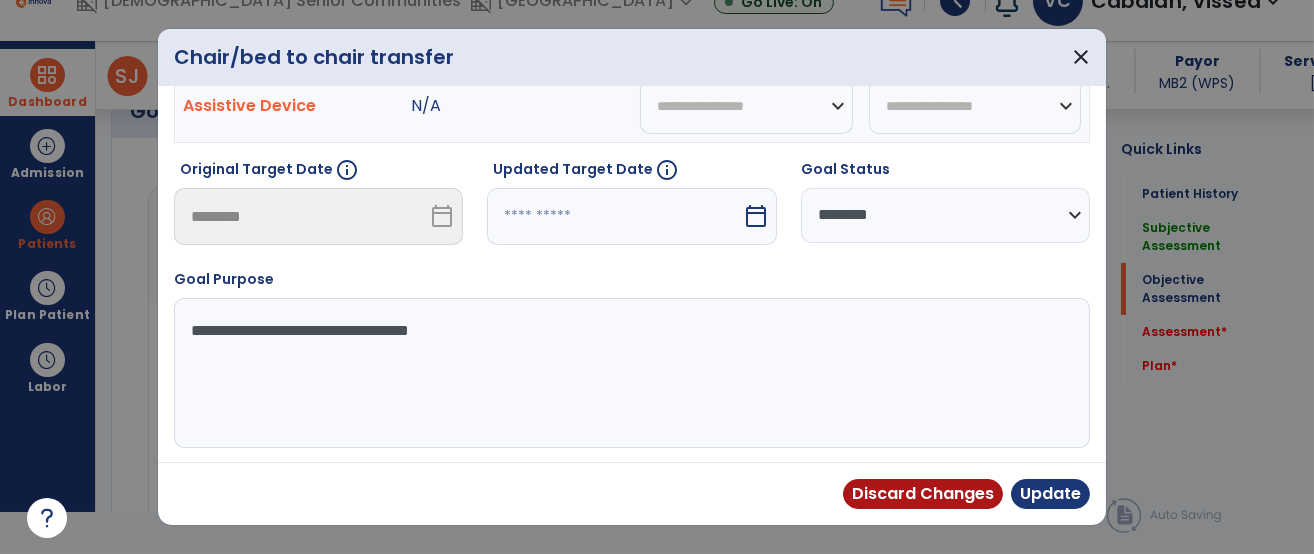 click on "**********" at bounding box center (945, 215) 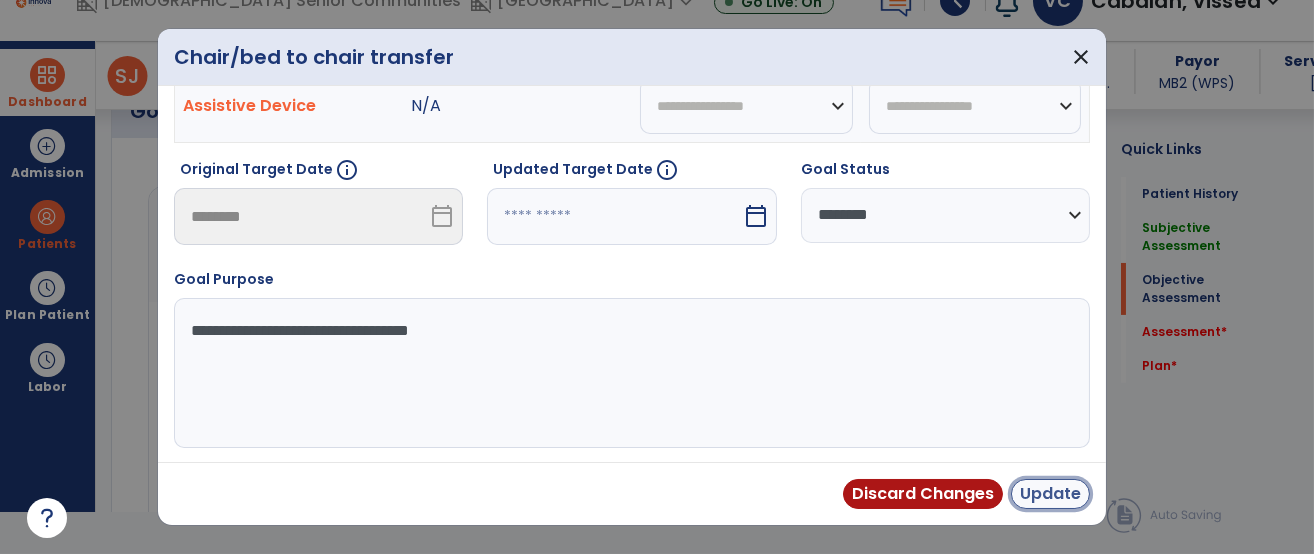 click on "Update" at bounding box center [1050, 494] 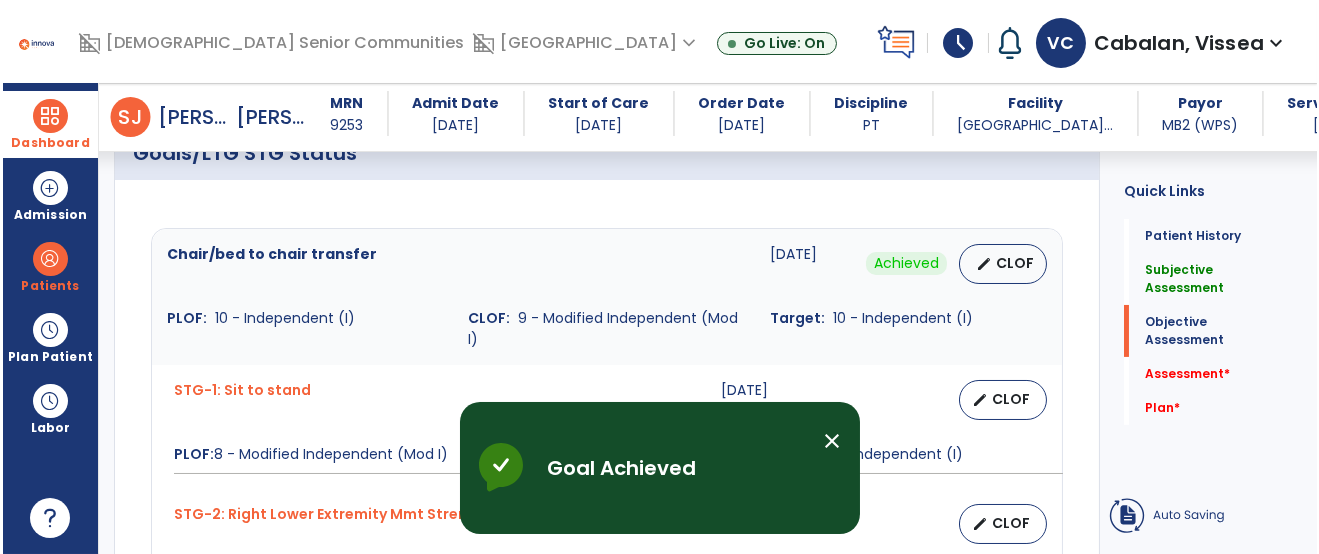 scroll, scrollTop: 41, scrollLeft: 0, axis: vertical 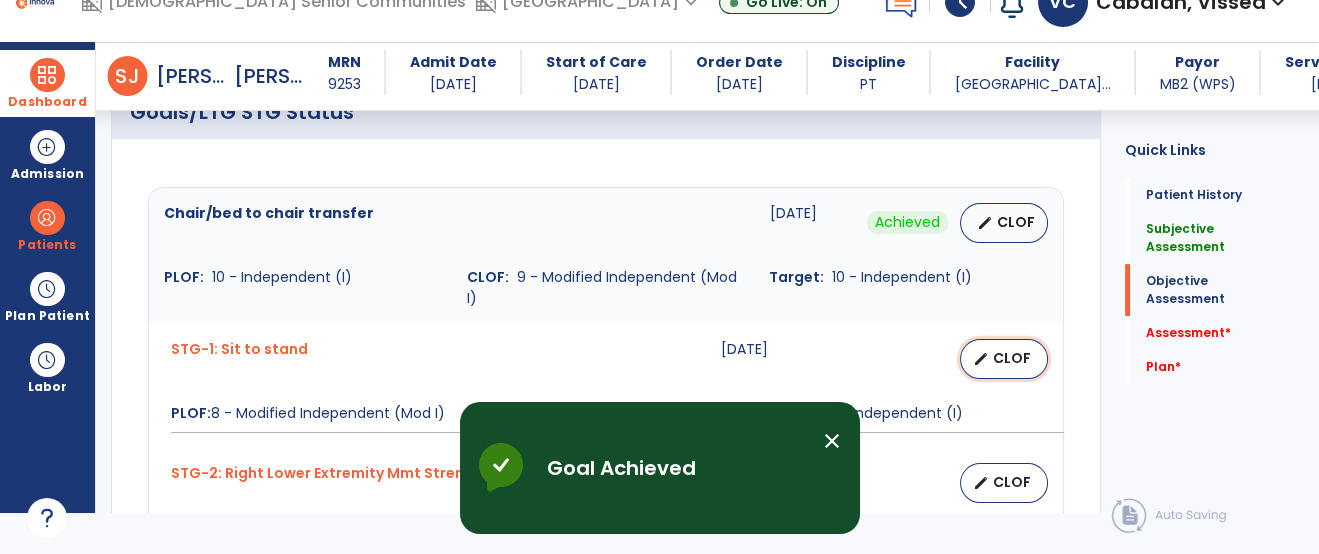 click on "CLOF" at bounding box center (1012, 358) 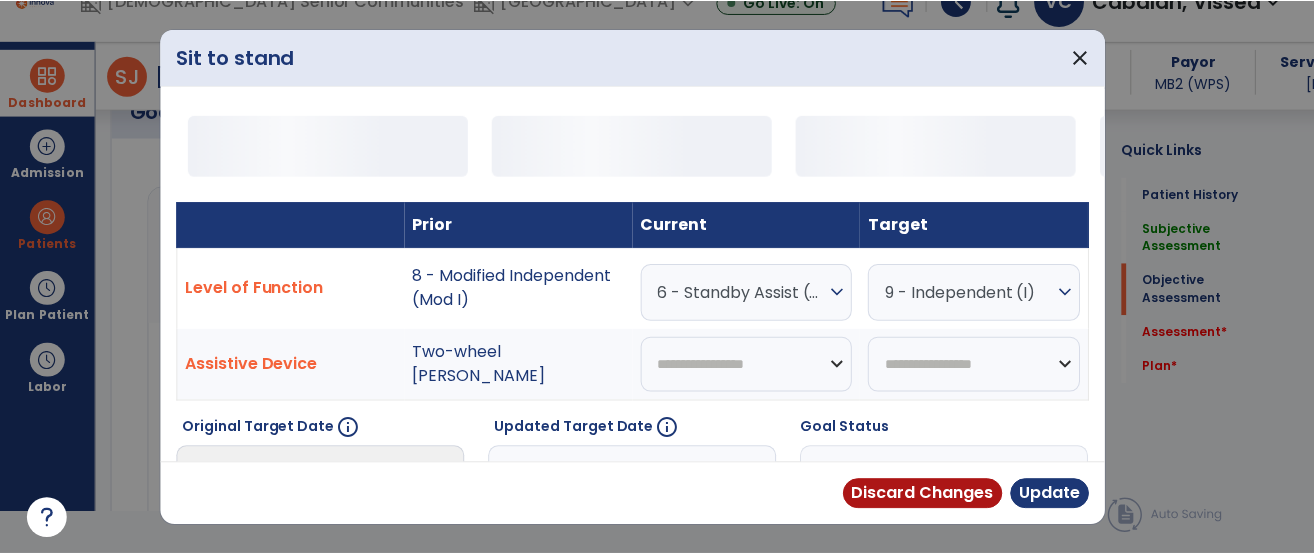 scroll, scrollTop: 0, scrollLeft: 0, axis: both 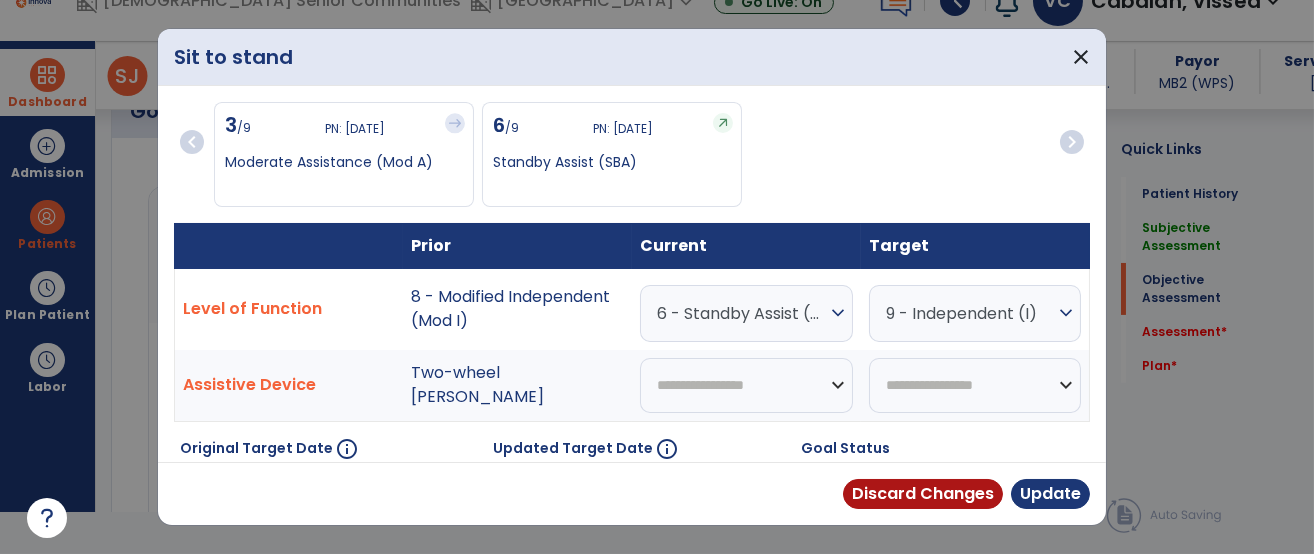 click on "expand_more" at bounding box center [838, 313] 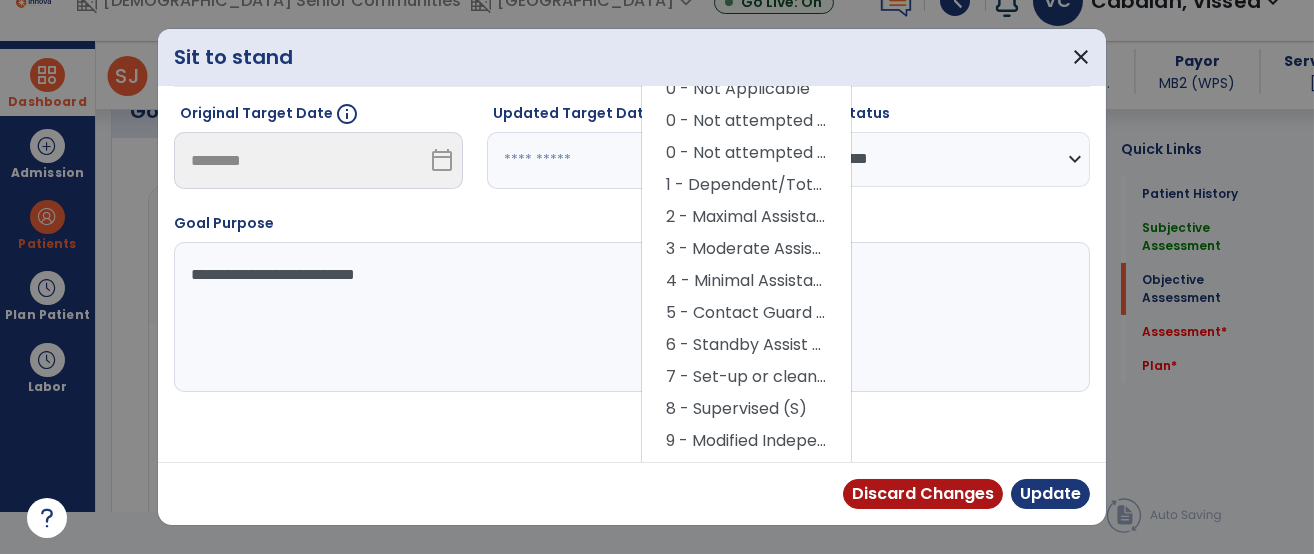 scroll, scrollTop: 337, scrollLeft: 0, axis: vertical 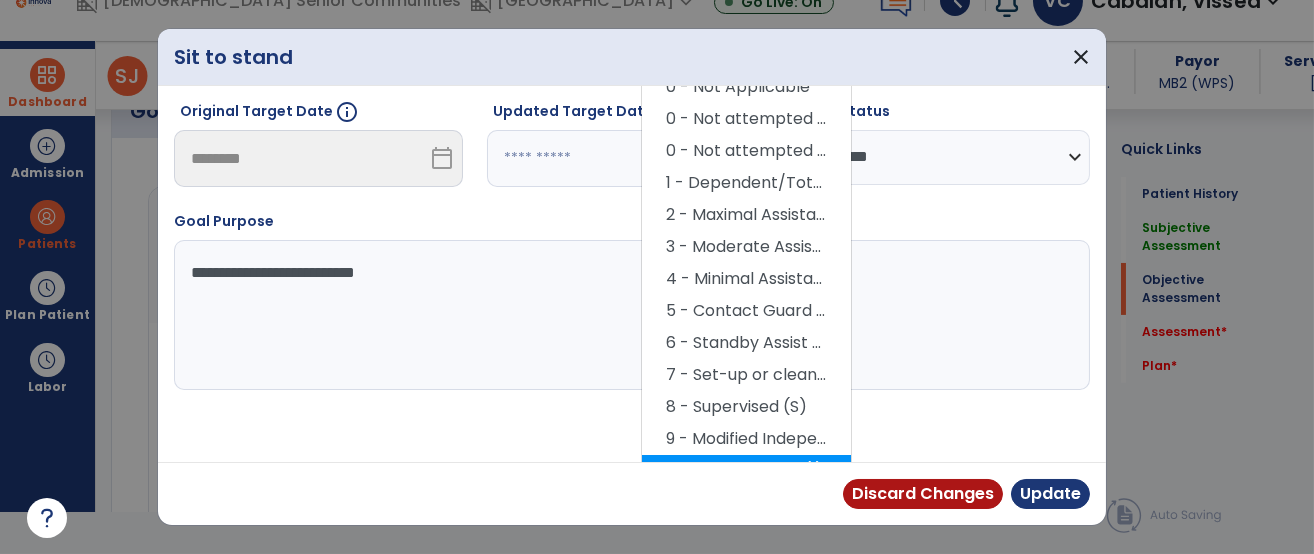 click on "10 - Independent (I)" at bounding box center [746, 471] 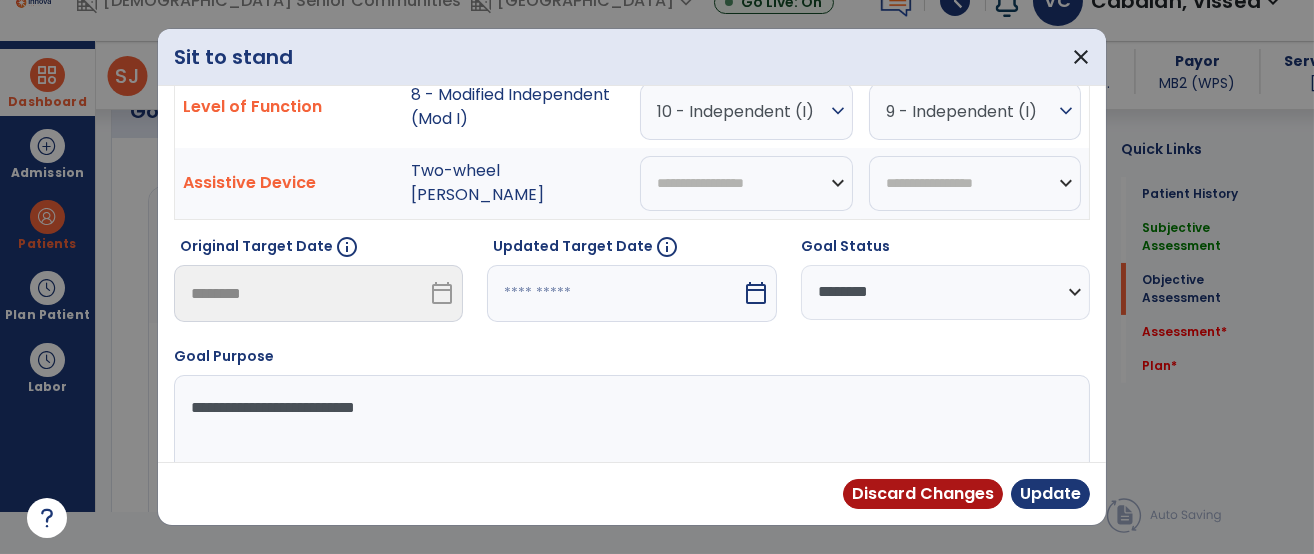 scroll, scrollTop: 177, scrollLeft: 0, axis: vertical 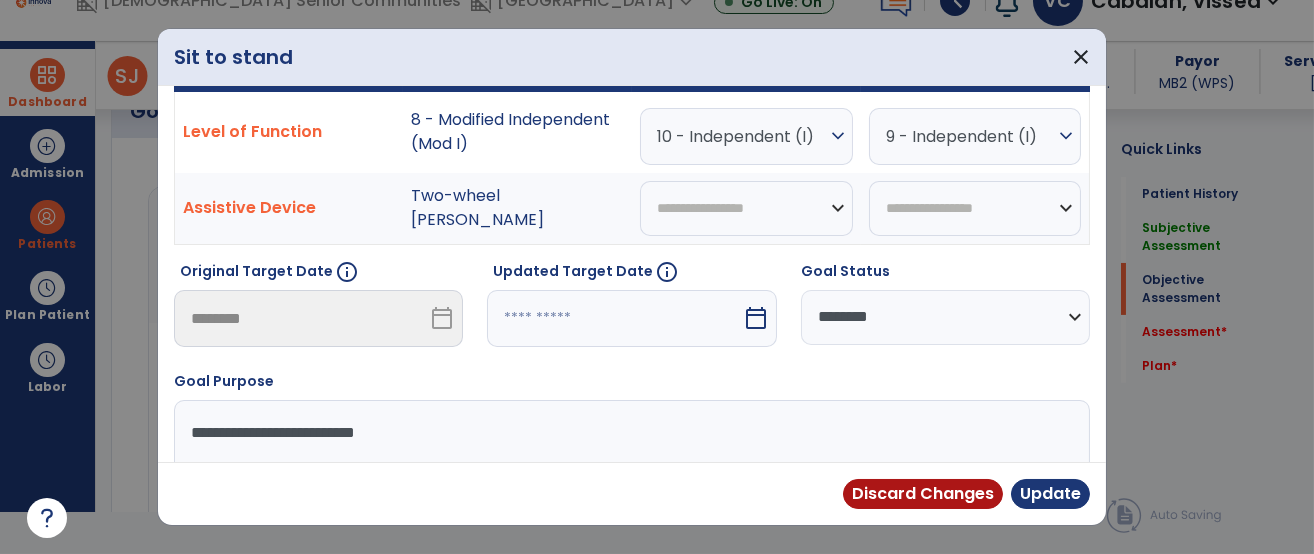 click on "**********" at bounding box center [945, 317] 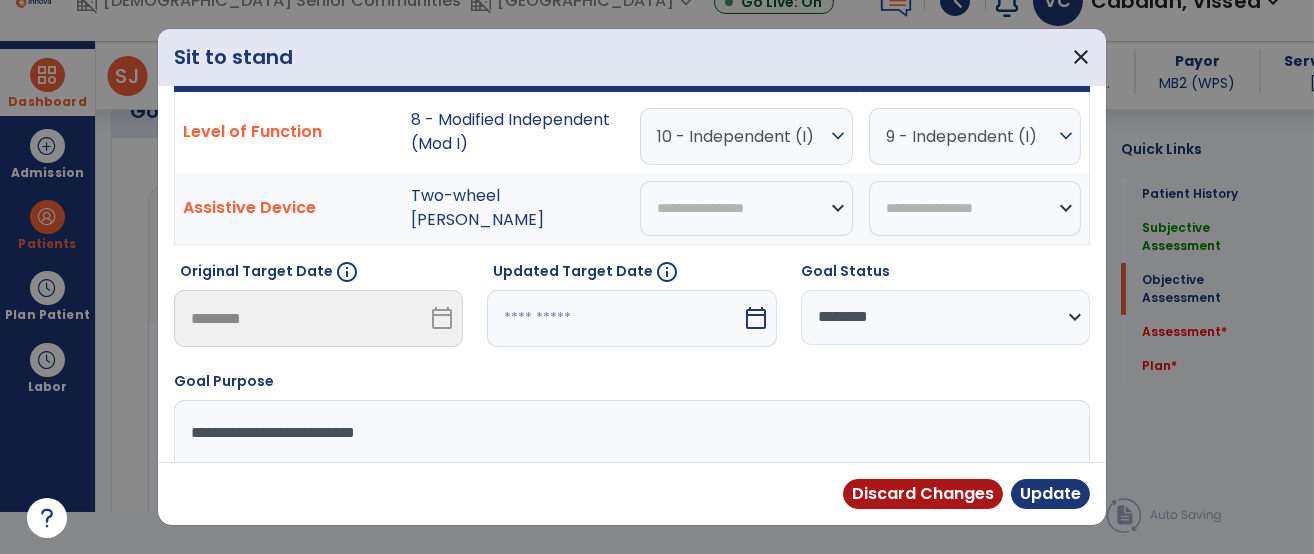 select on "********" 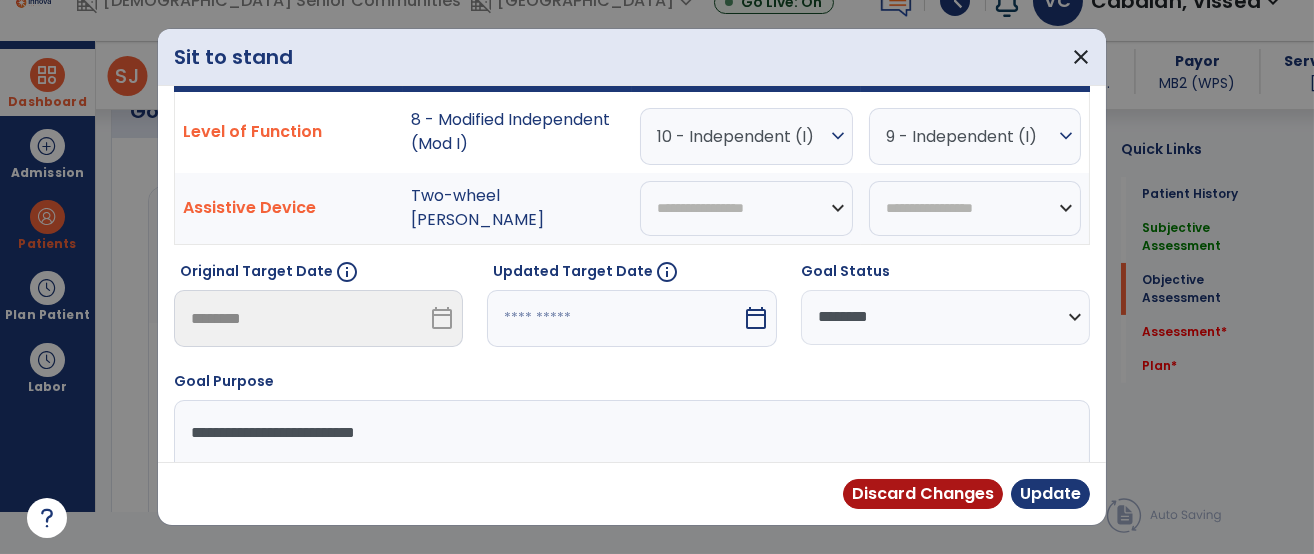 click on "**********" at bounding box center (945, 317) 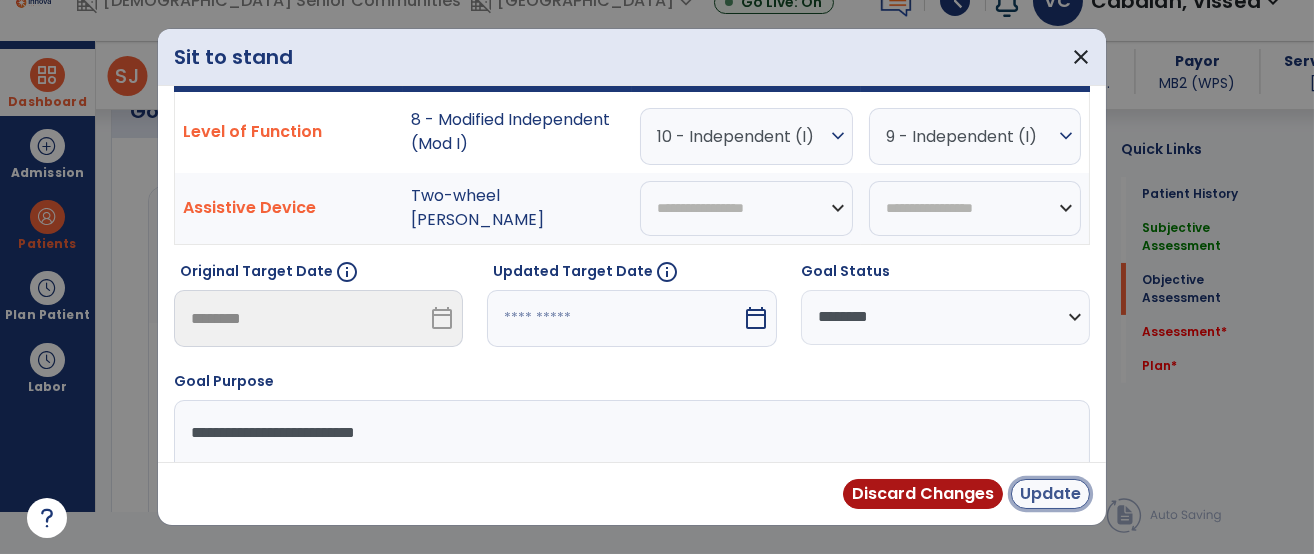 click on "Update" at bounding box center (1050, 494) 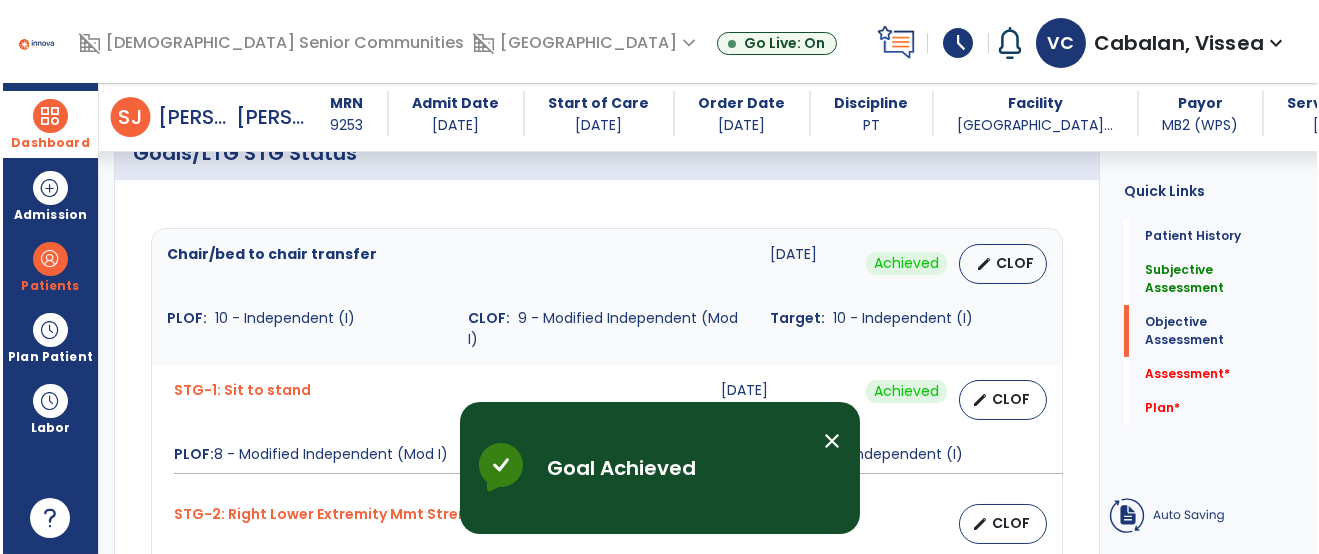 scroll, scrollTop: 41, scrollLeft: 0, axis: vertical 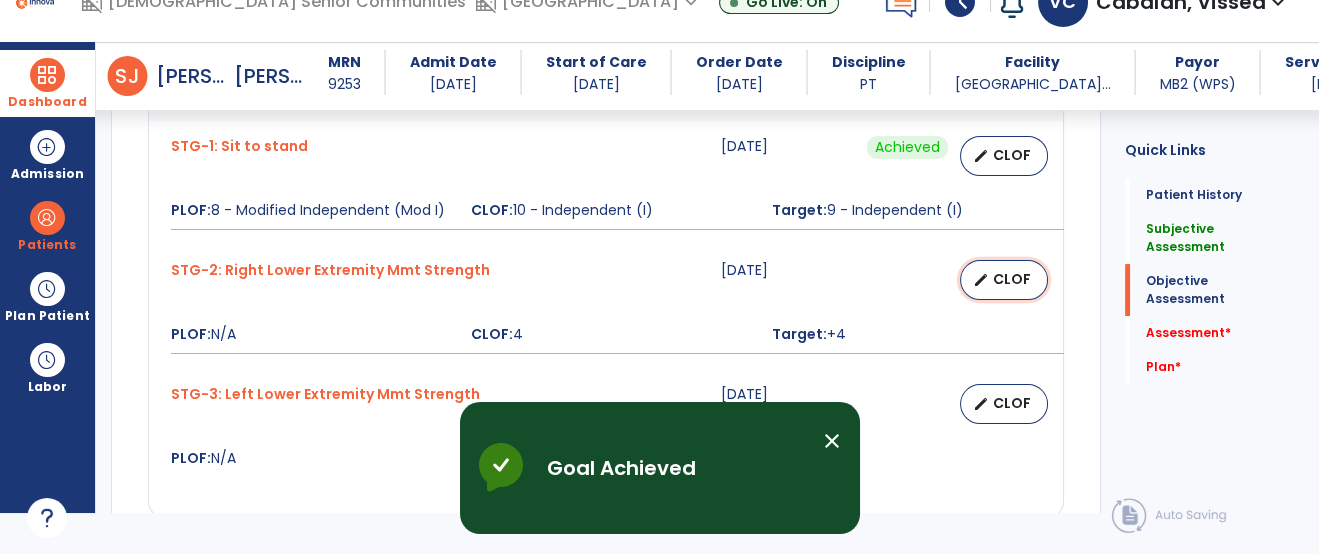 click on "edit   CLOF" at bounding box center [1004, 280] 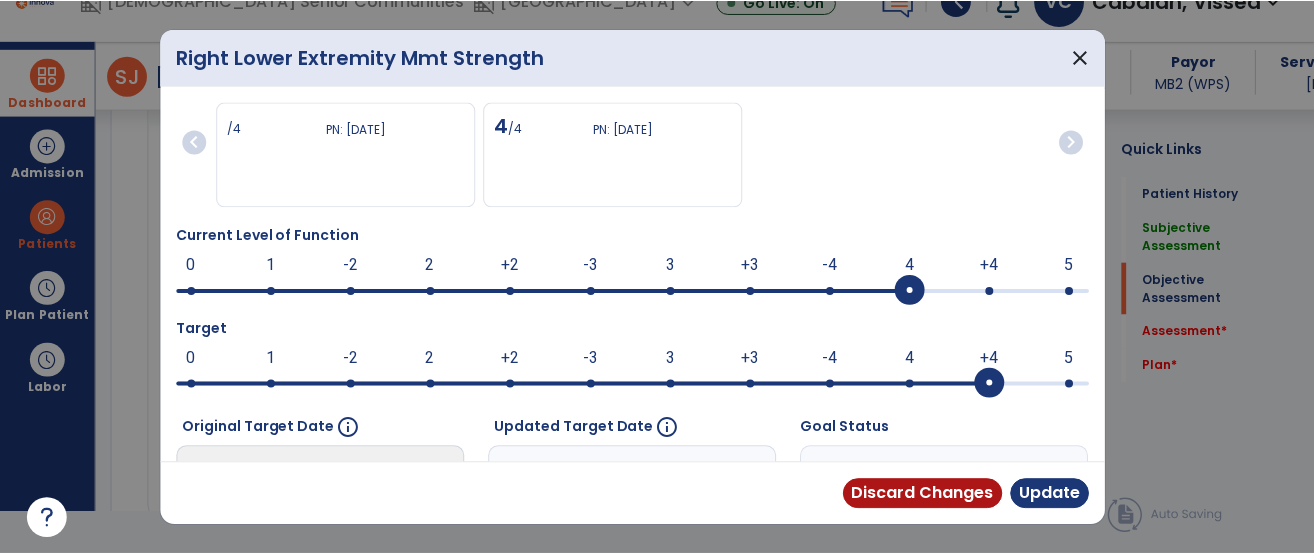 scroll, scrollTop: 0, scrollLeft: 0, axis: both 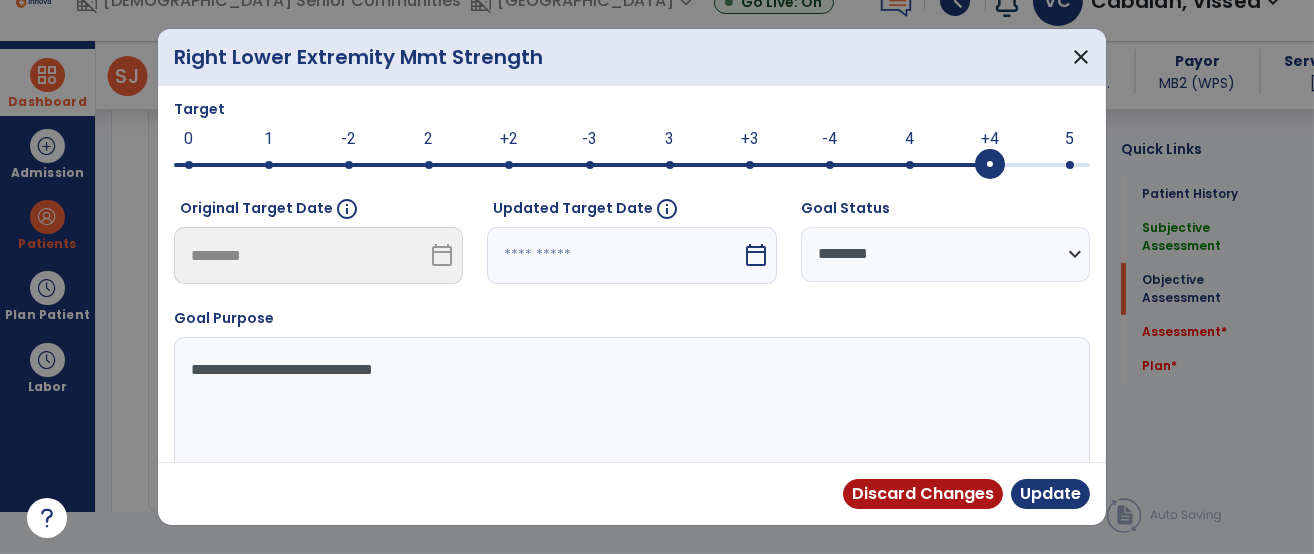 click at bounding box center [614, 255] 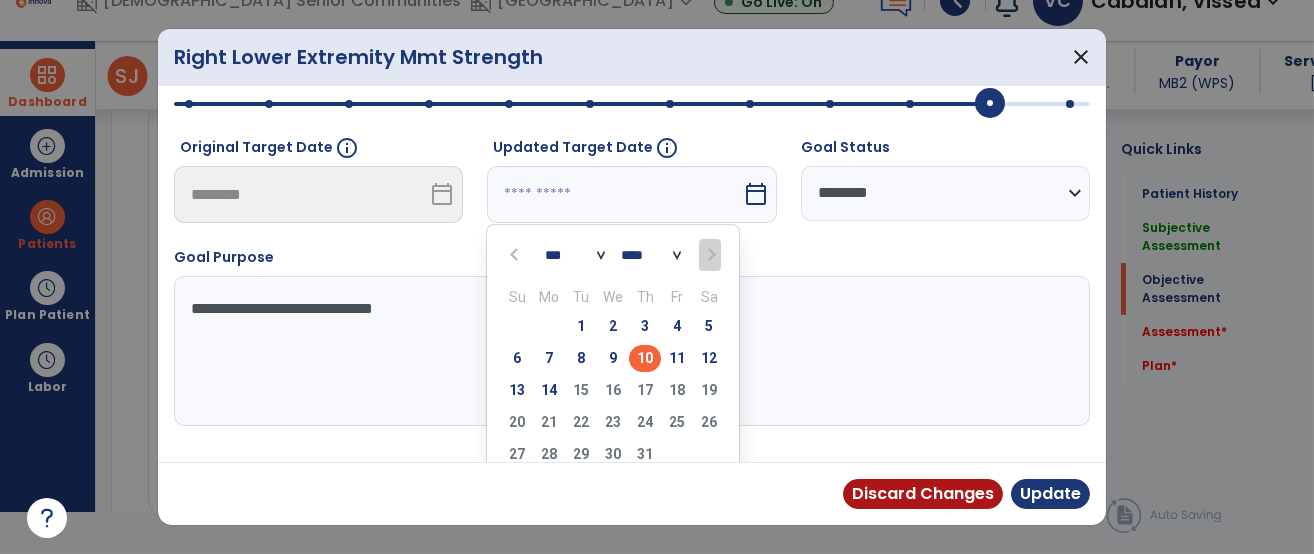 scroll, scrollTop: 336, scrollLeft: 0, axis: vertical 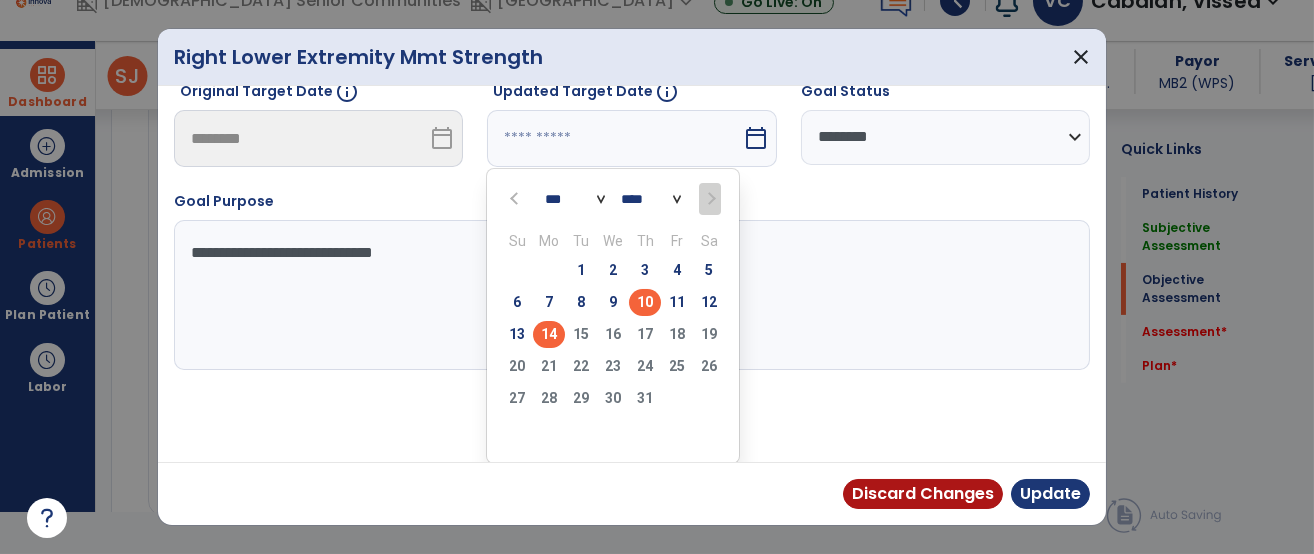 click on "14" at bounding box center (549, 334) 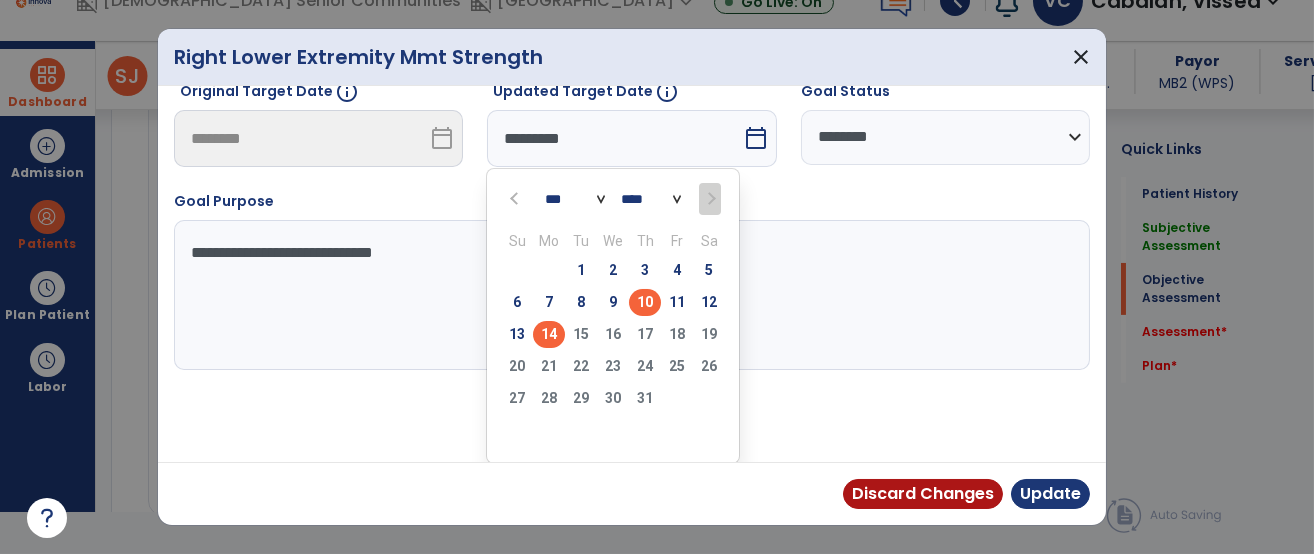 scroll, scrollTop: 258, scrollLeft: 0, axis: vertical 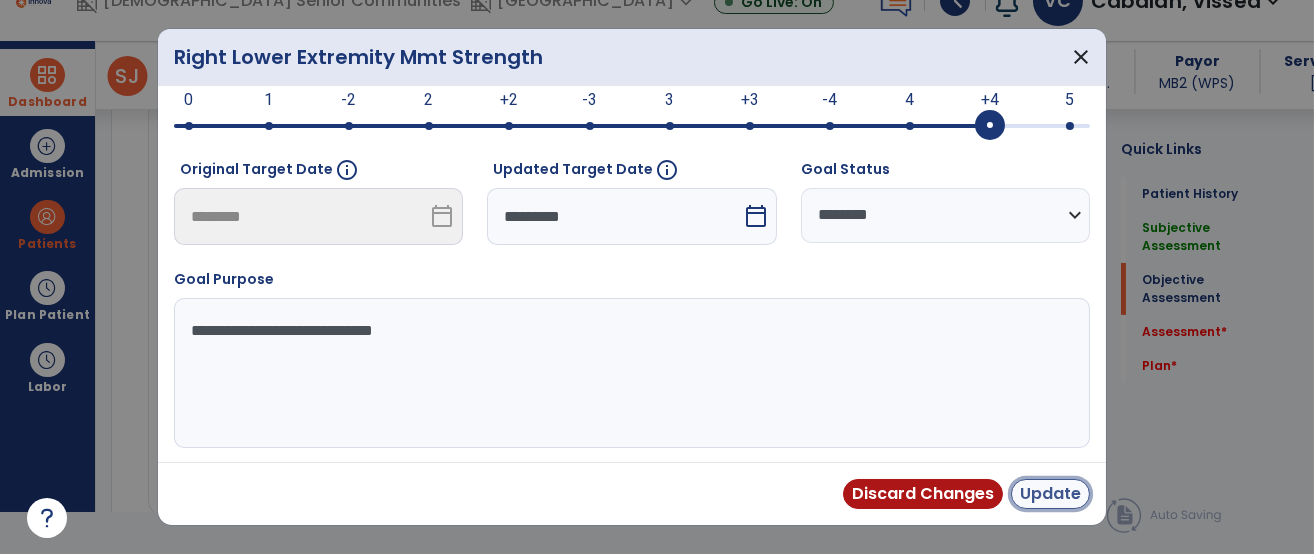 click on "Update" at bounding box center (1050, 494) 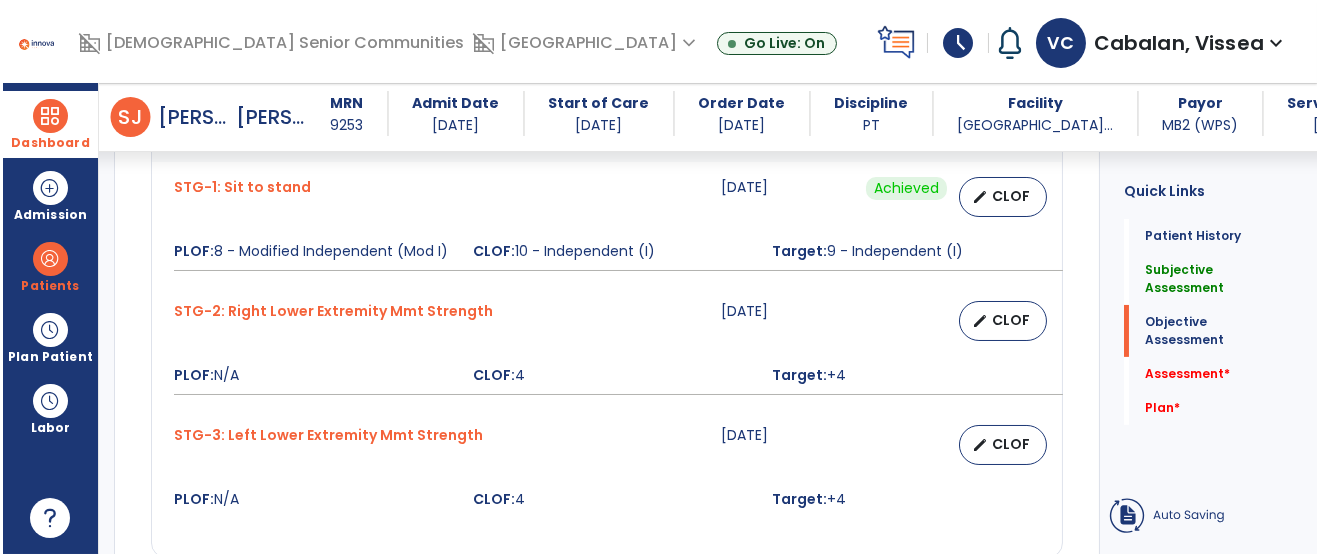 scroll, scrollTop: 41, scrollLeft: 0, axis: vertical 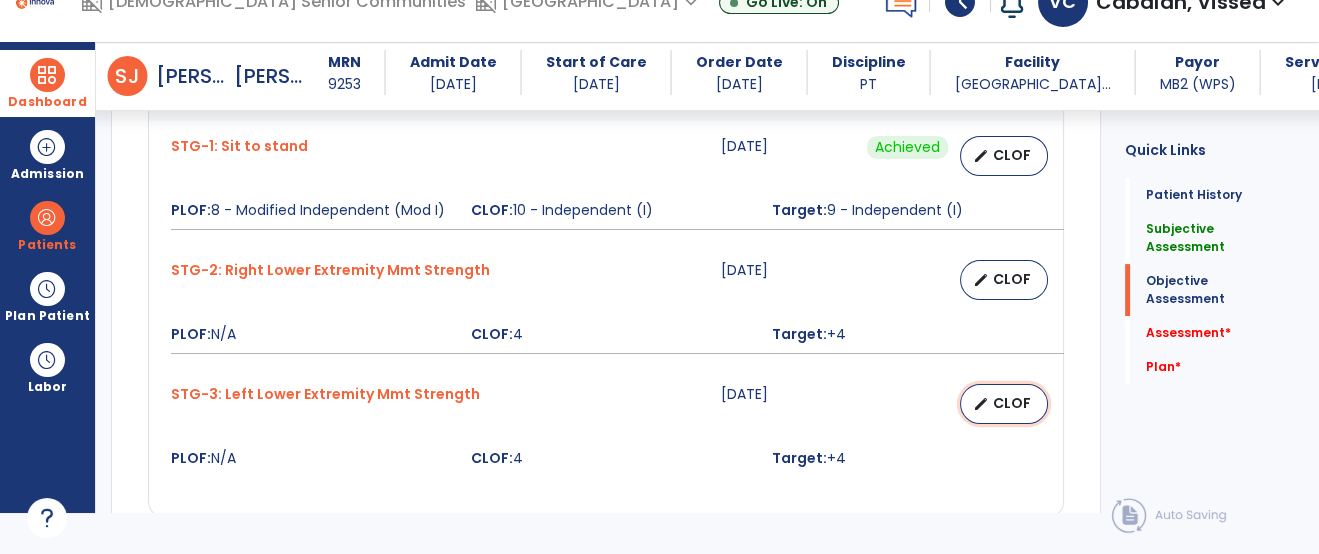 click on "CLOF" at bounding box center (1012, 403) 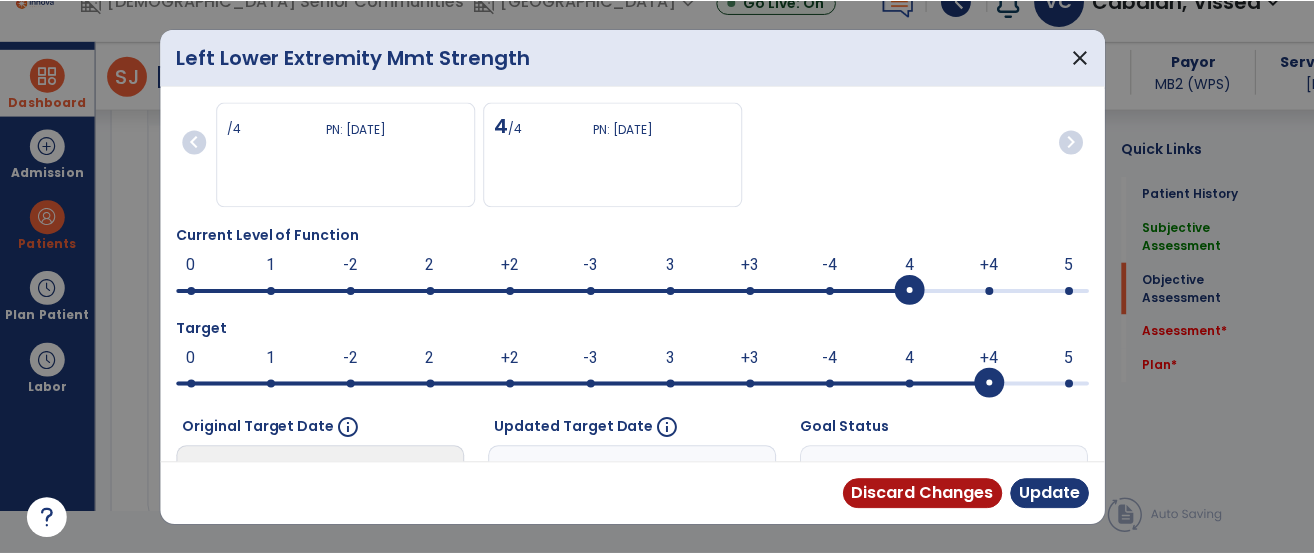 scroll, scrollTop: 0, scrollLeft: 0, axis: both 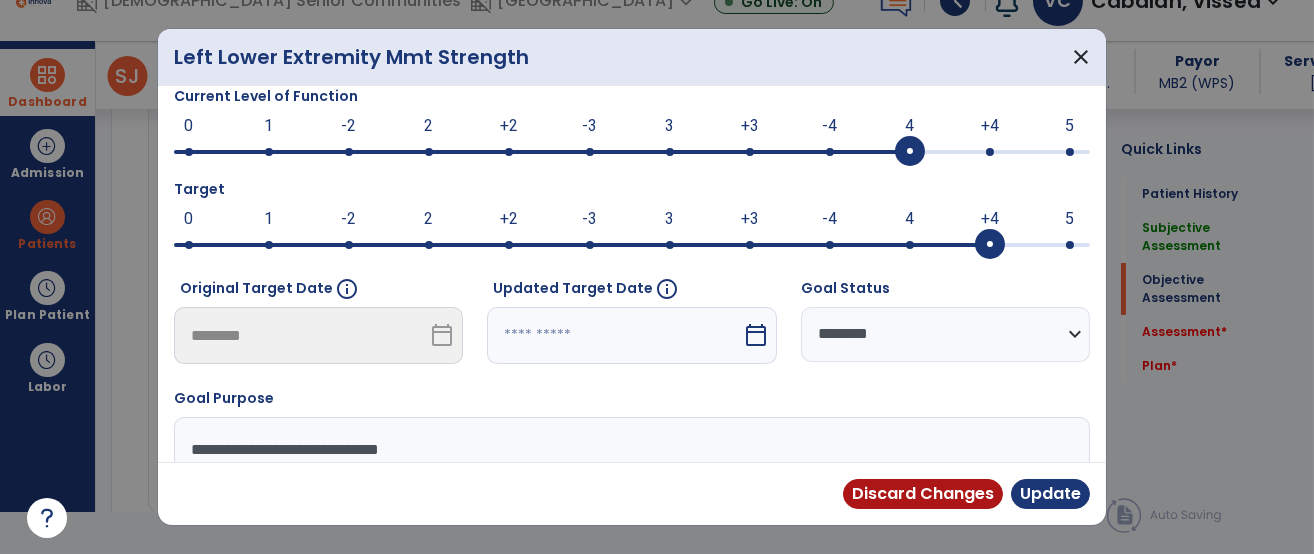 click at bounding box center [614, 335] 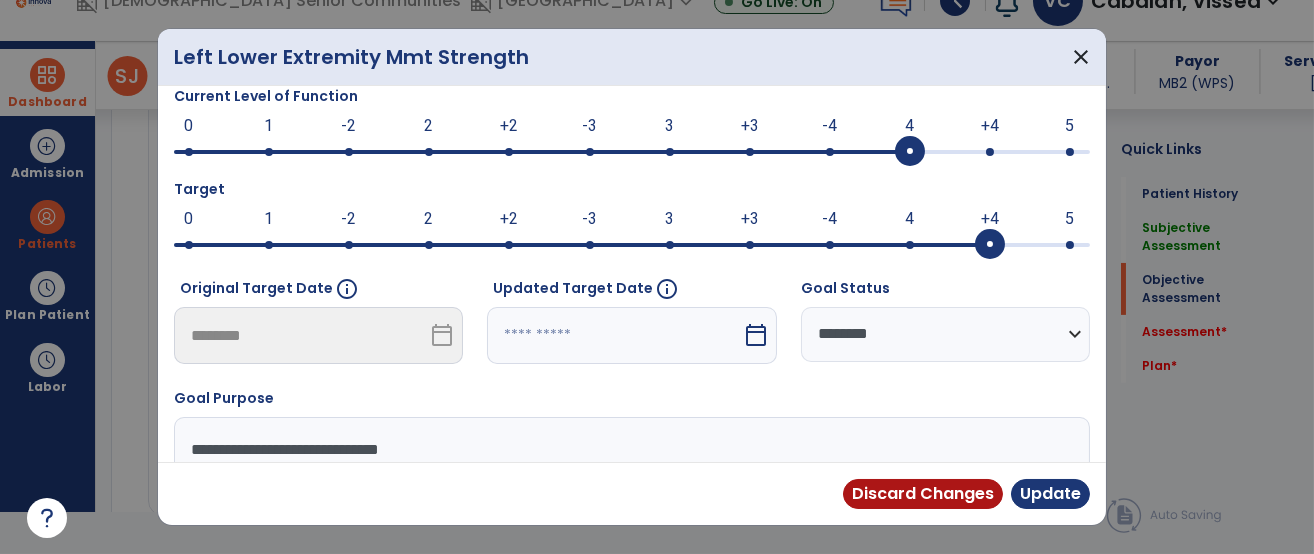 select on "*" 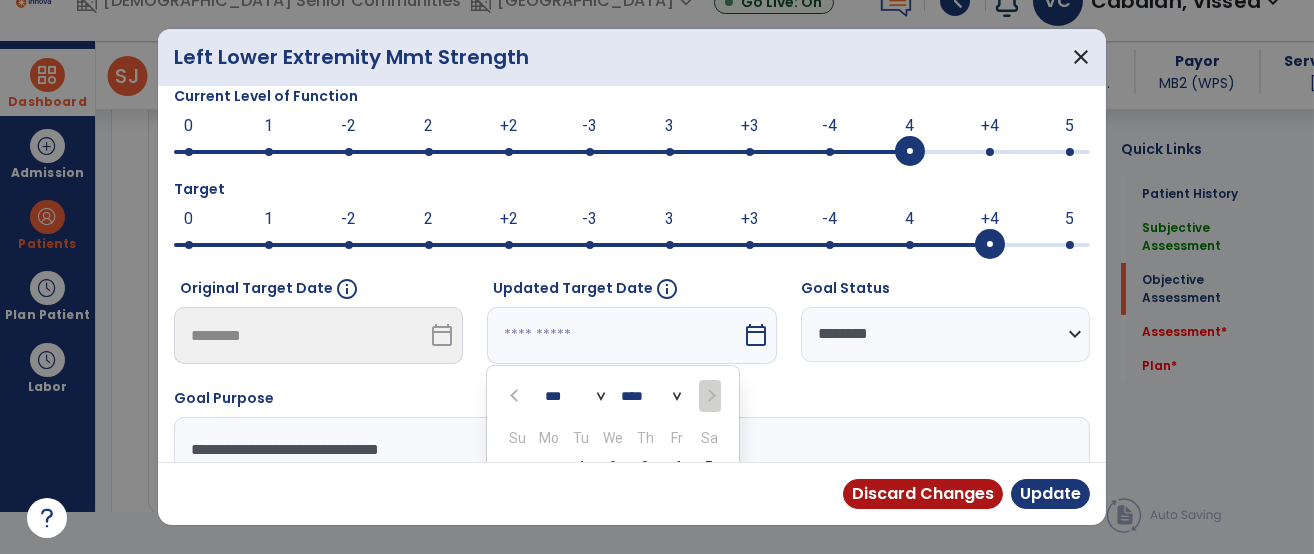scroll, scrollTop: 336, scrollLeft: 0, axis: vertical 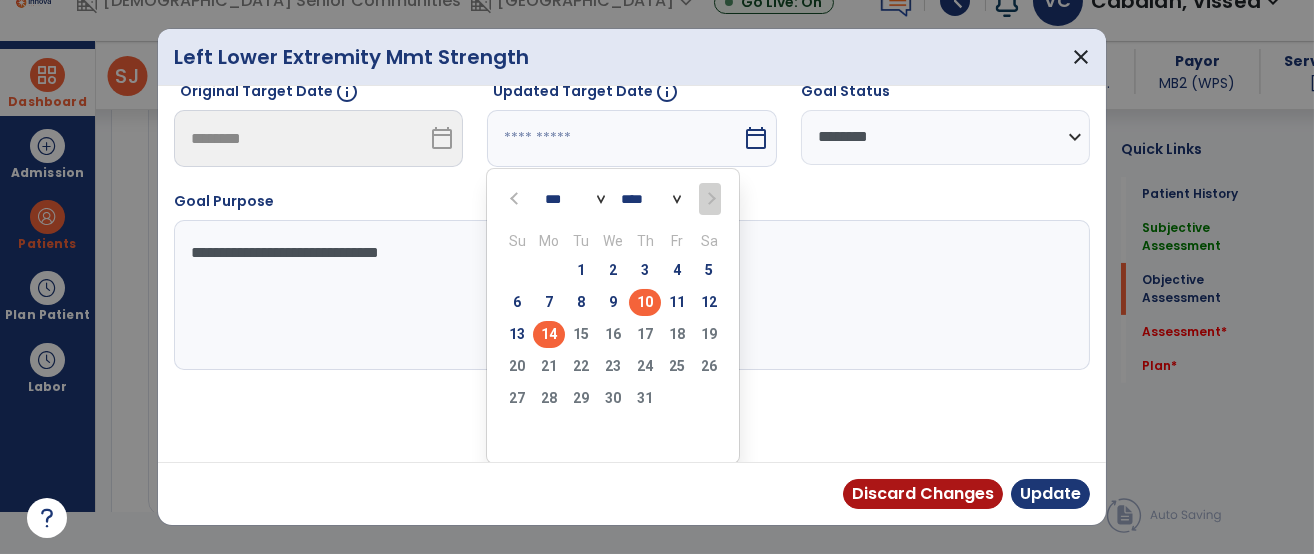 click on "14" at bounding box center (549, 334) 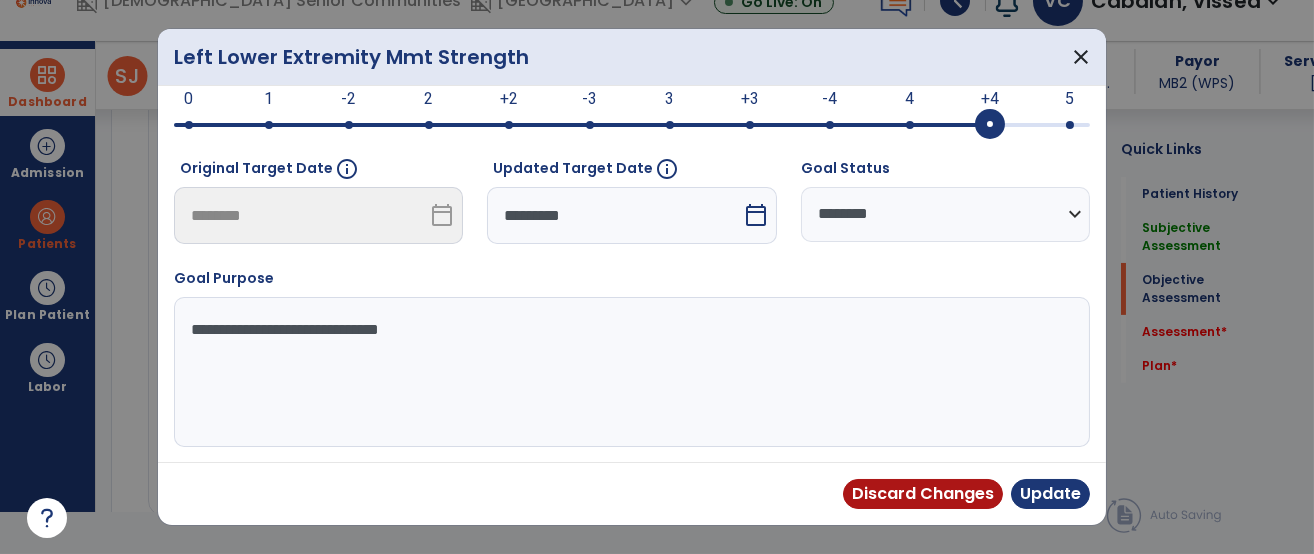 scroll, scrollTop: 258, scrollLeft: 0, axis: vertical 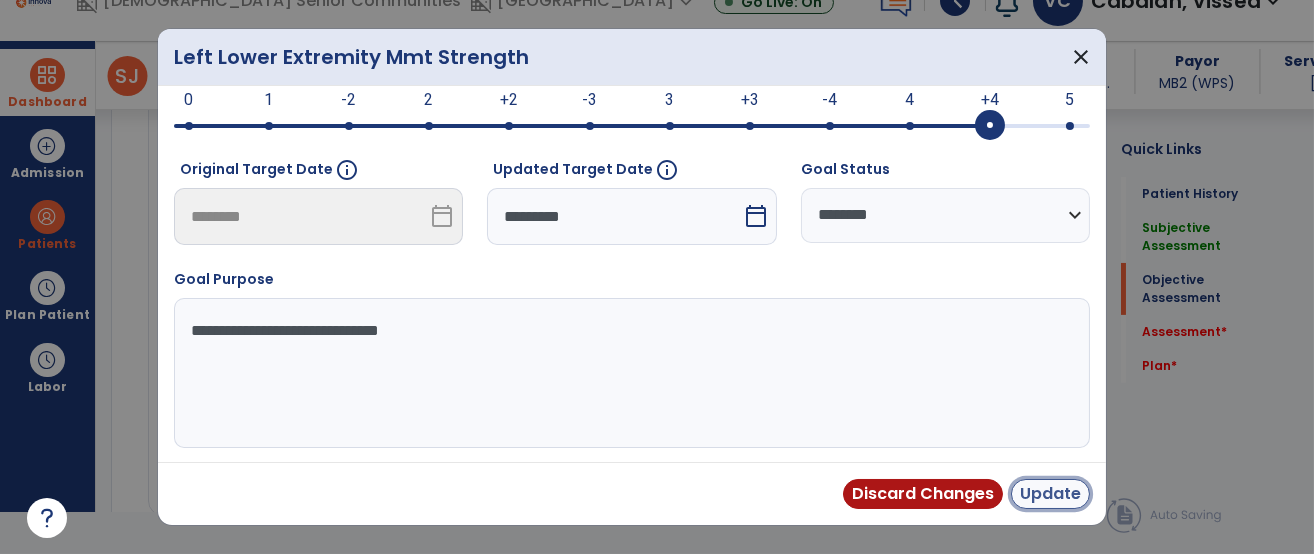 click on "Update" at bounding box center [1050, 494] 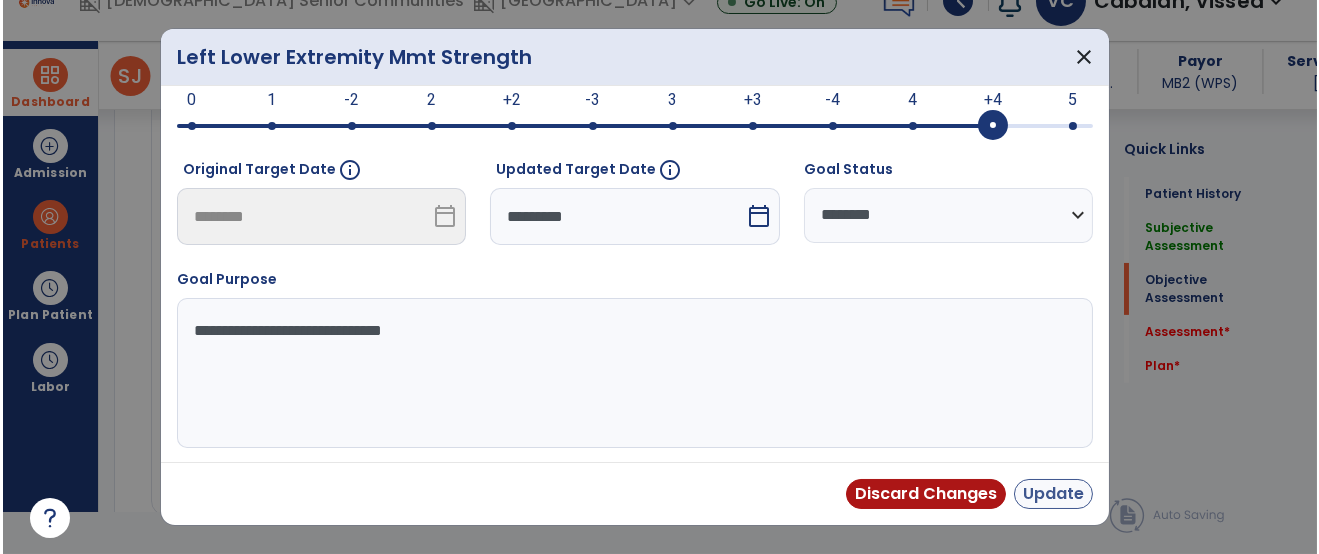scroll, scrollTop: 41, scrollLeft: 0, axis: vertical 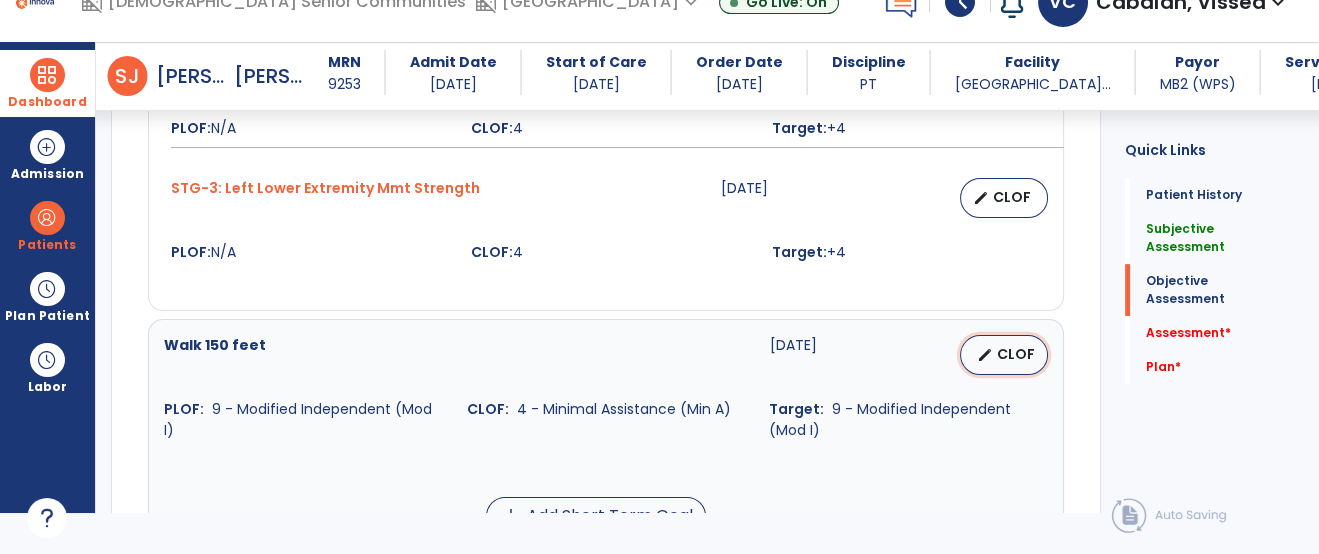 click on "CLOF" at bounding box center [1016, 354] 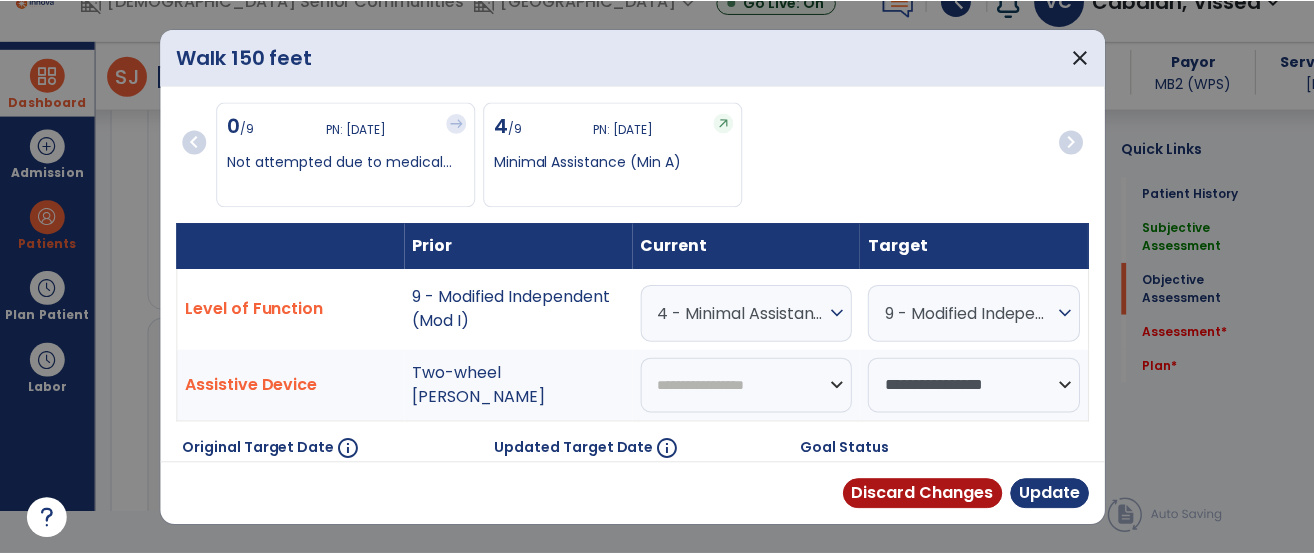 scroll, scrollTop: 0, scrollLeft: 0, axis: both 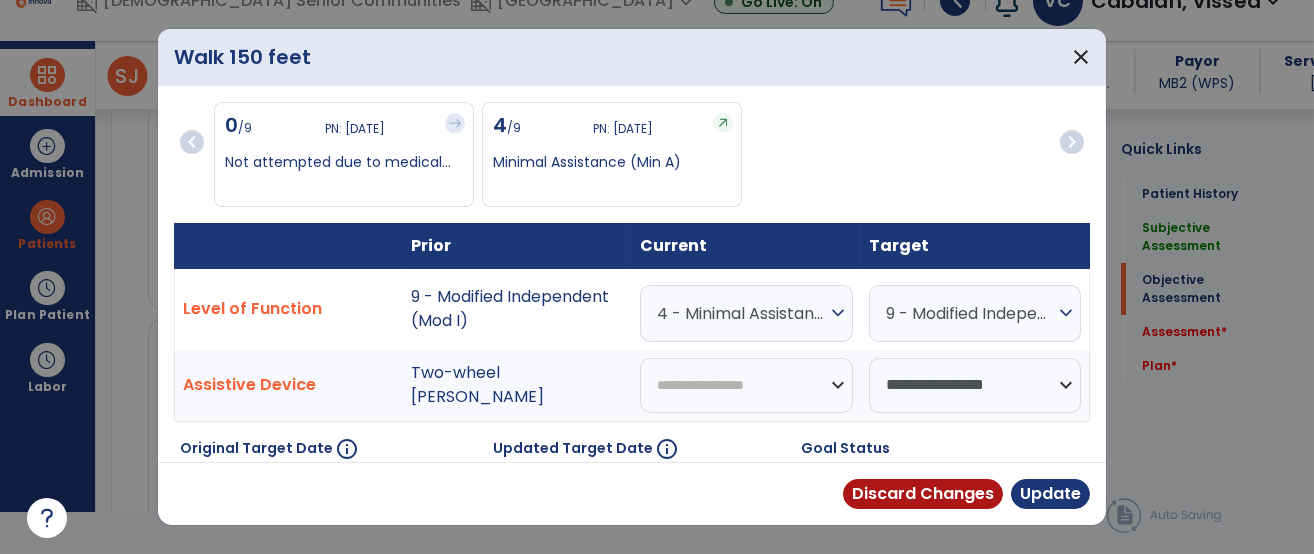 click on "4 - Minimal Assistance (Min A)" at bounding box center [741, 313] 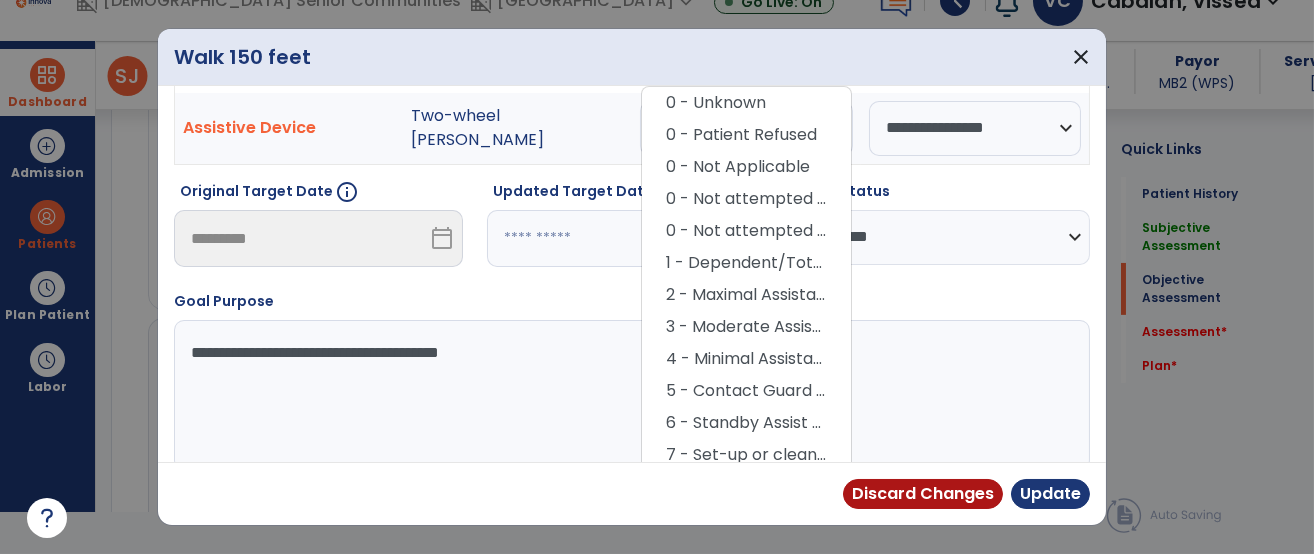scroll, scrollTop: 258, scrollLeft: 0, axis: vertical 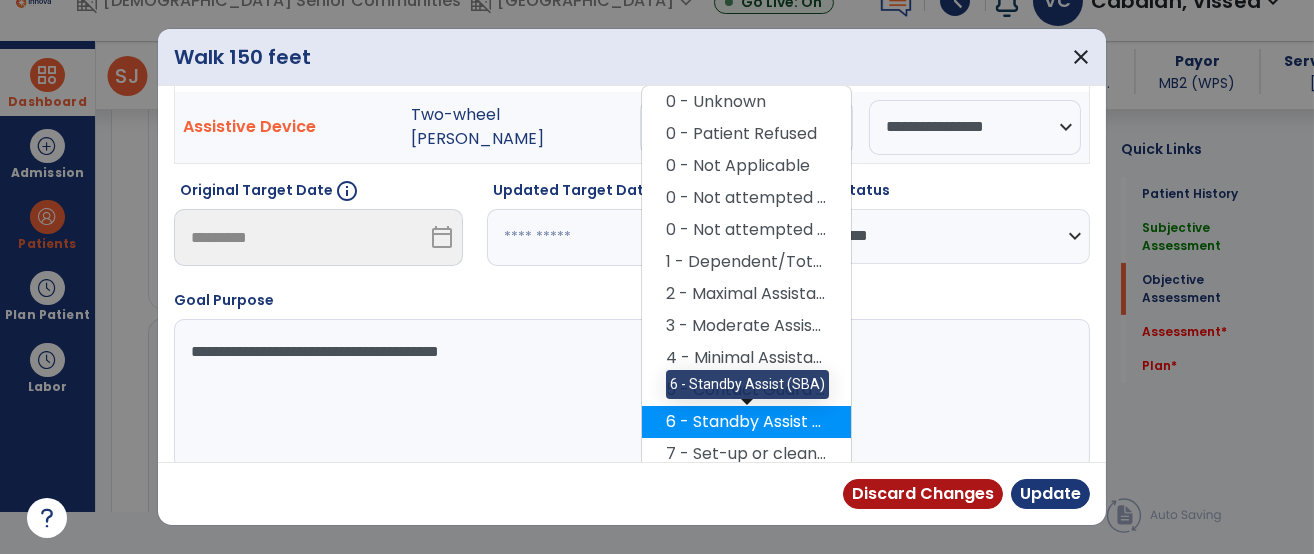 click on "6 - Standby Assist (SBA)" at bounding box center (746, 422) 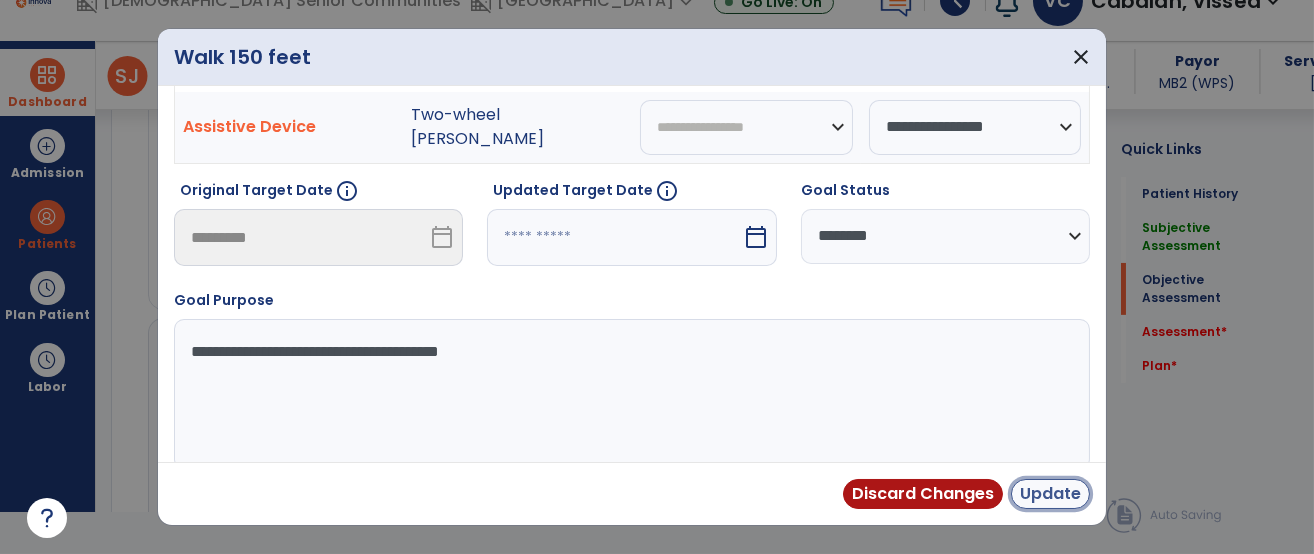 click on "Update" at bounding box center (1050, 494) 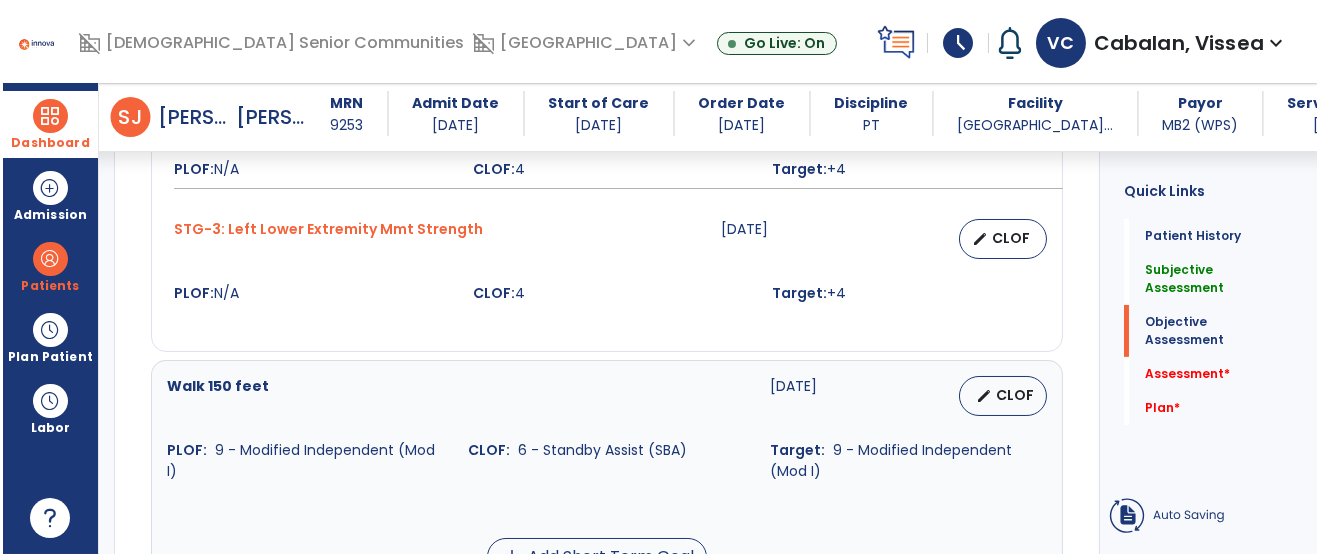 scroll, scrollTop: 41, scrollLeft: 0, axis: vertical 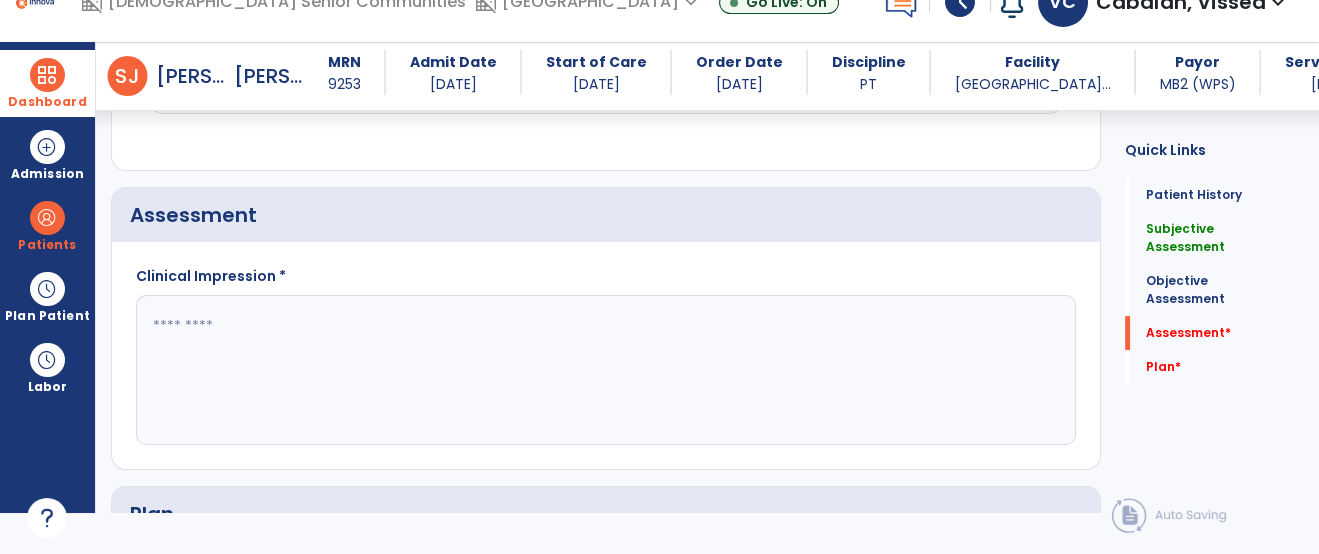 click 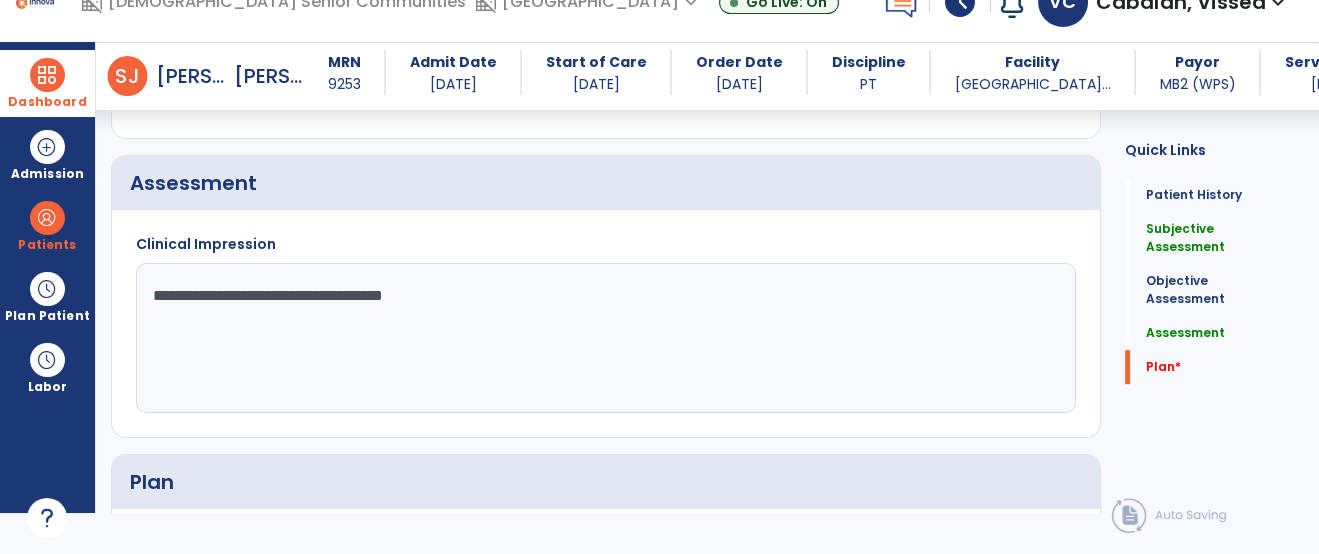 scroll, scrollTop: 1762, scrollLeft: 0, axis: vertical 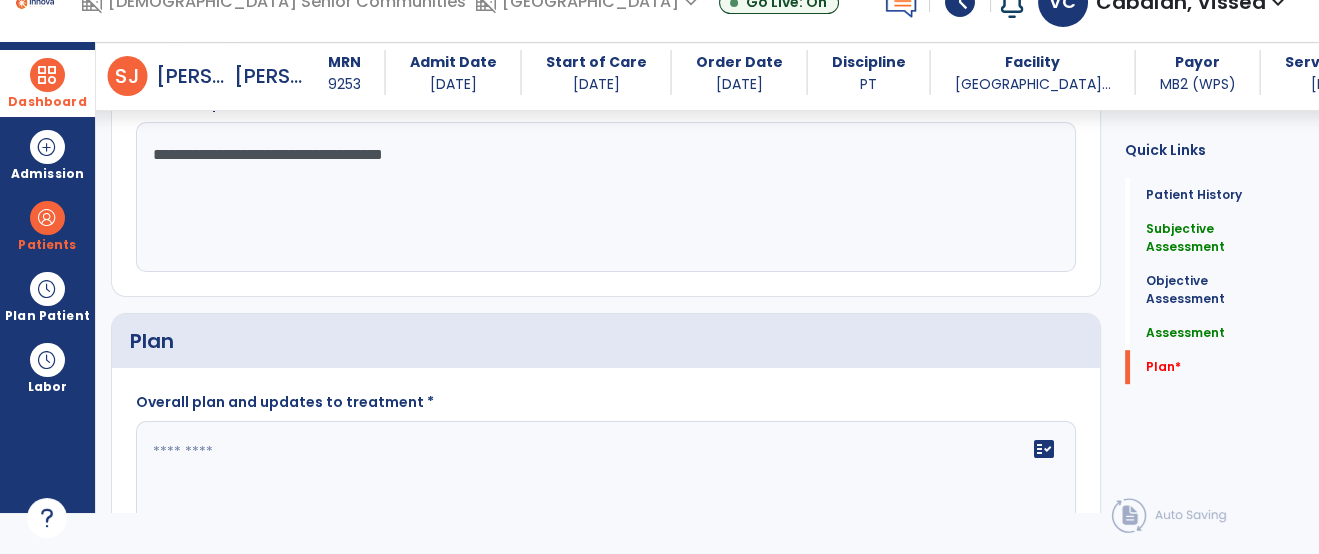 type on "**********" 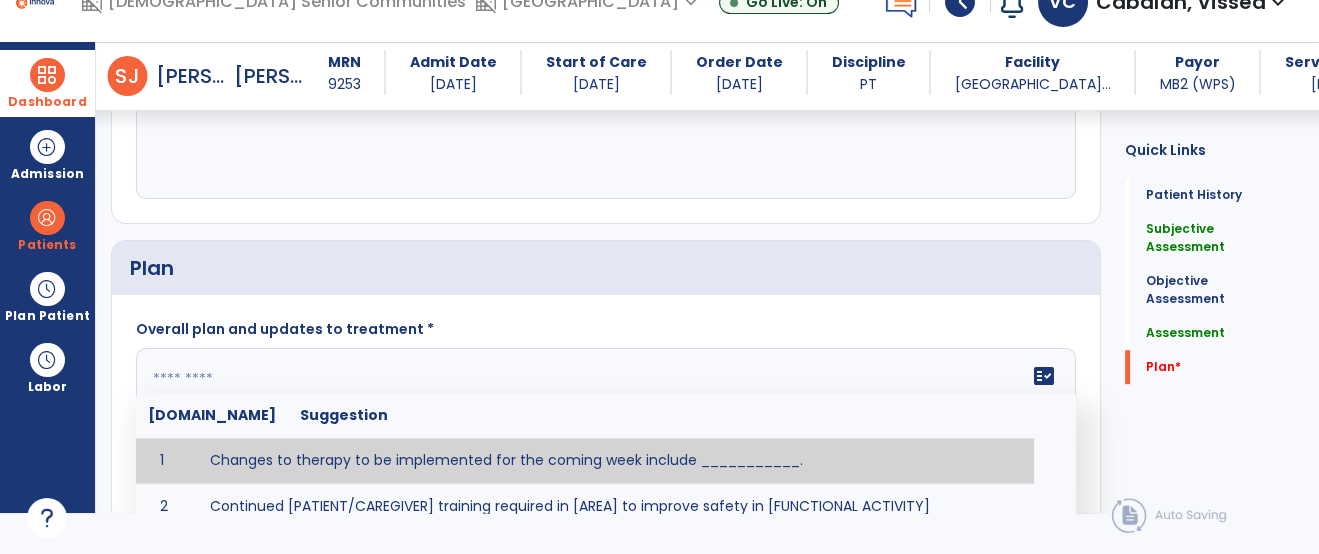 scroll, scrollTop: 1861, scrollLeft: 0, axis: vertical 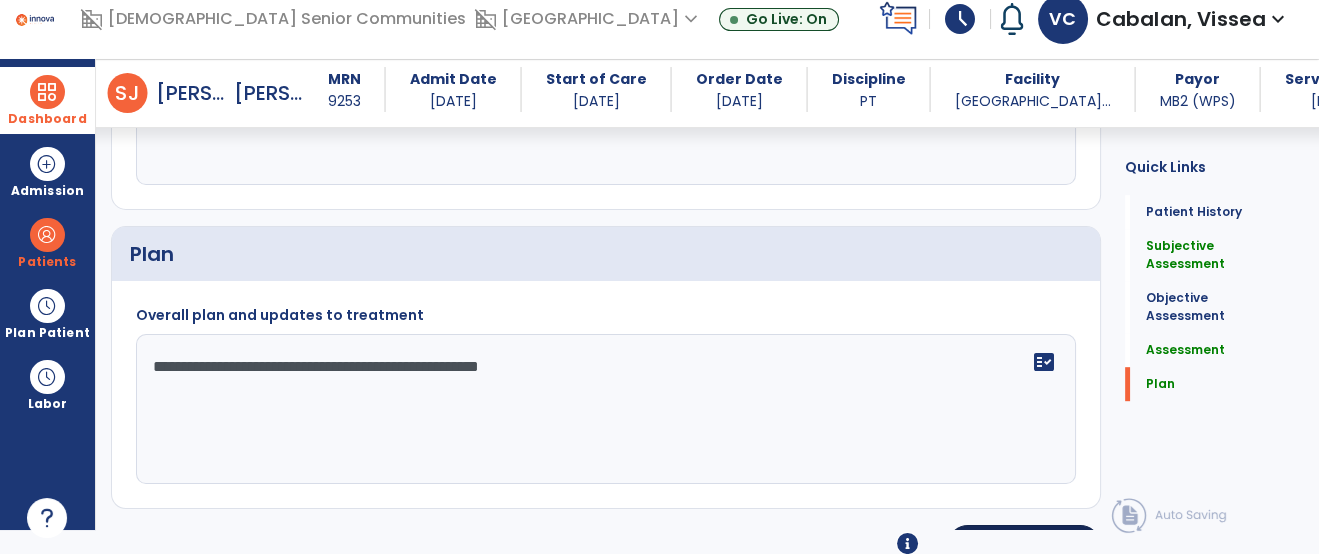 type on "**********" 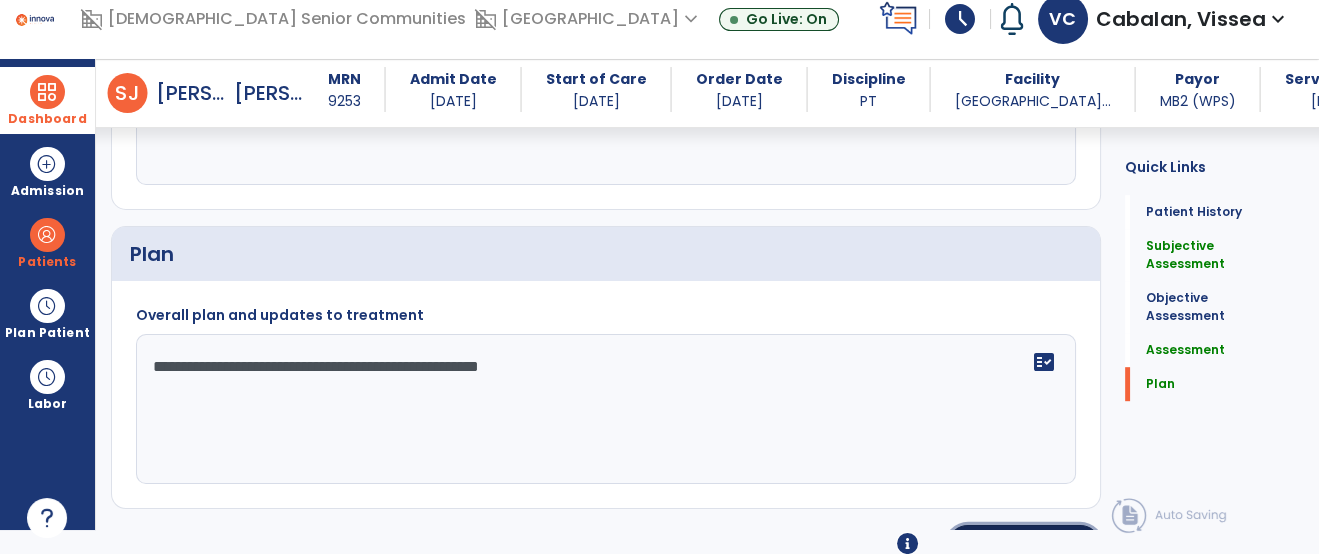 click on "Sign  chevron_right" 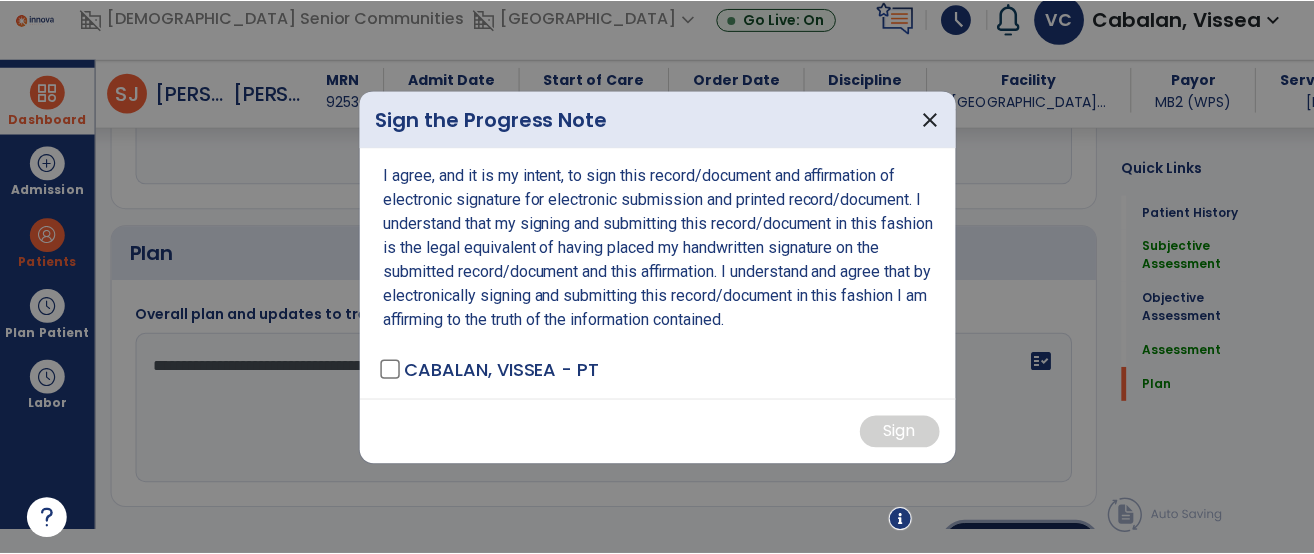 scroll, scrollTop: 0, scrollLeft: 0, axis: both 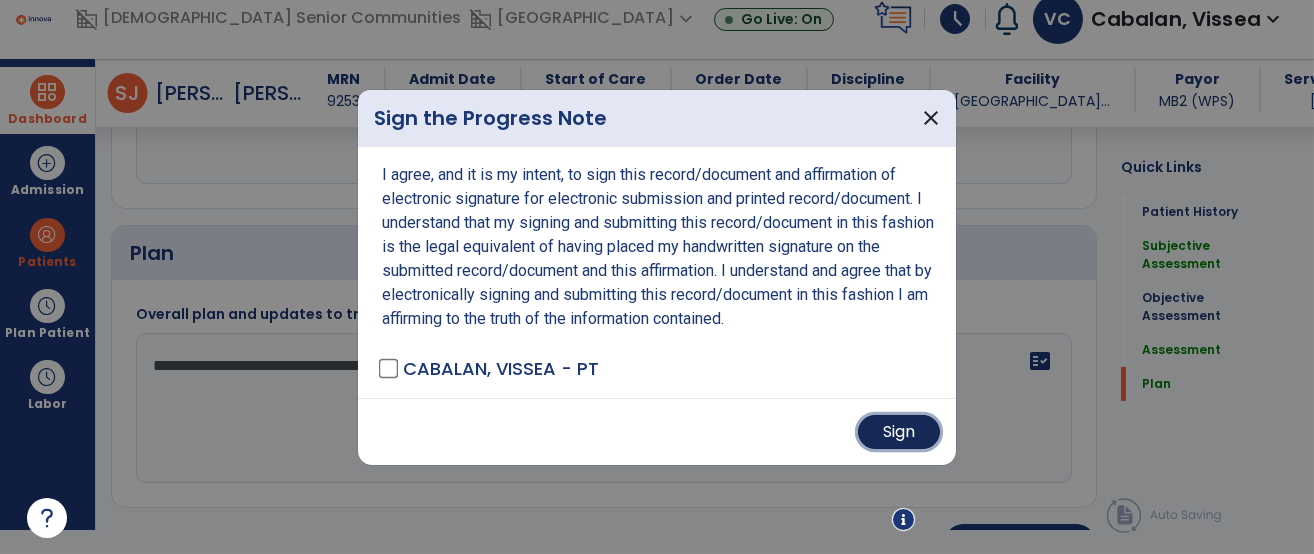 click on "Sign" at bounding box center (899, 432) 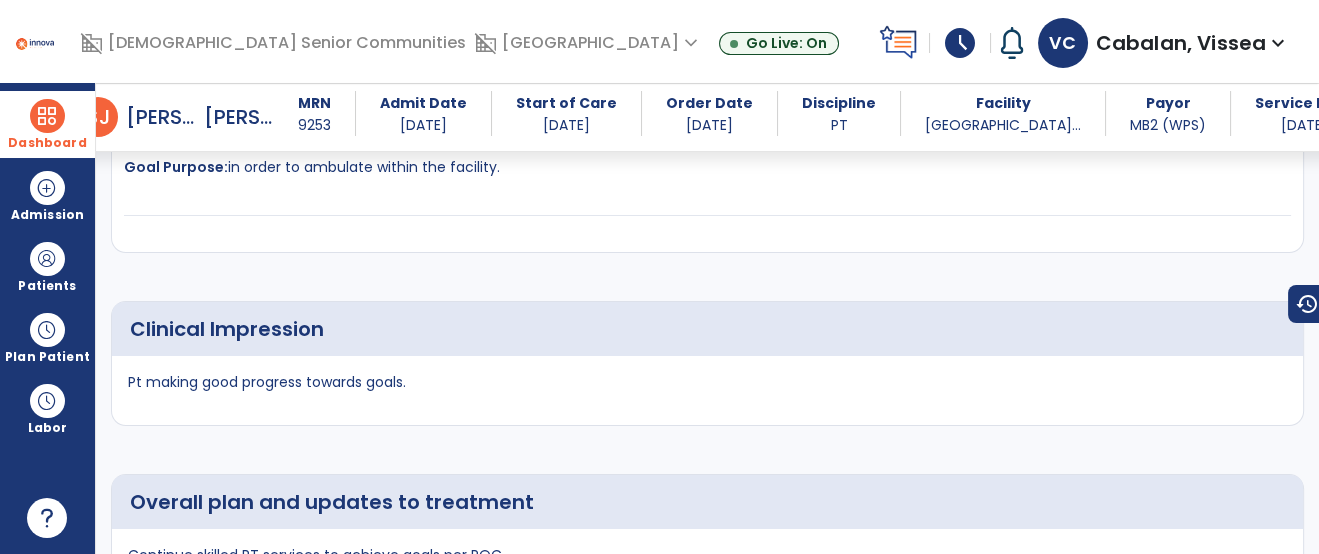 scroll, scrollTop: 1862, scrollLeft: 0, axis: vertical 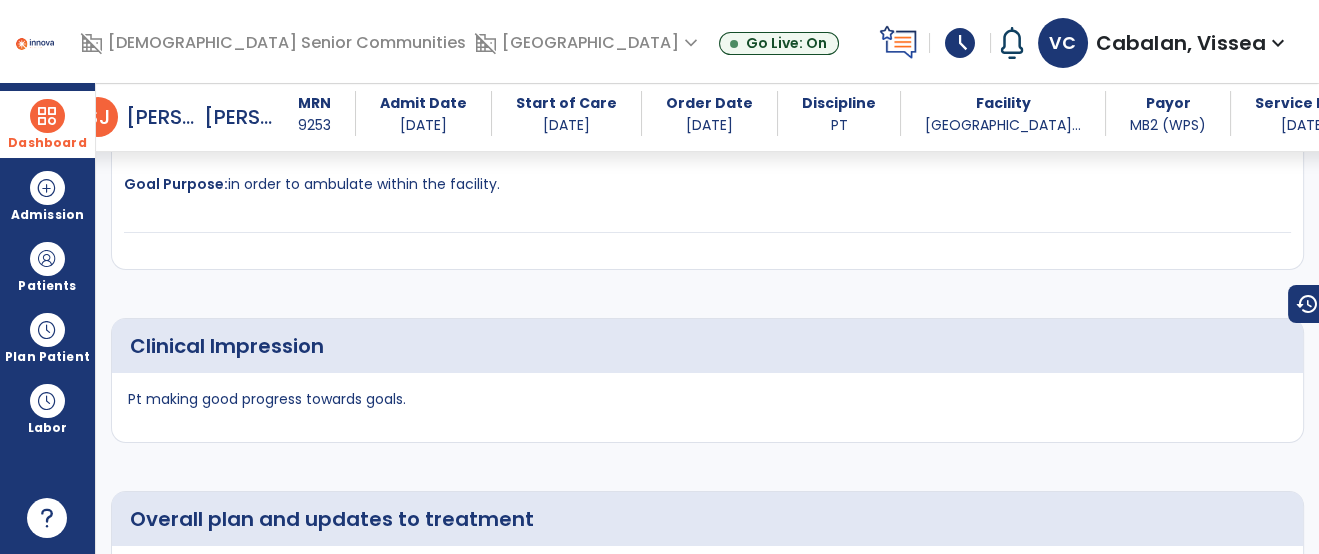 click on "expand_more" at bounding box center [1278, 43] 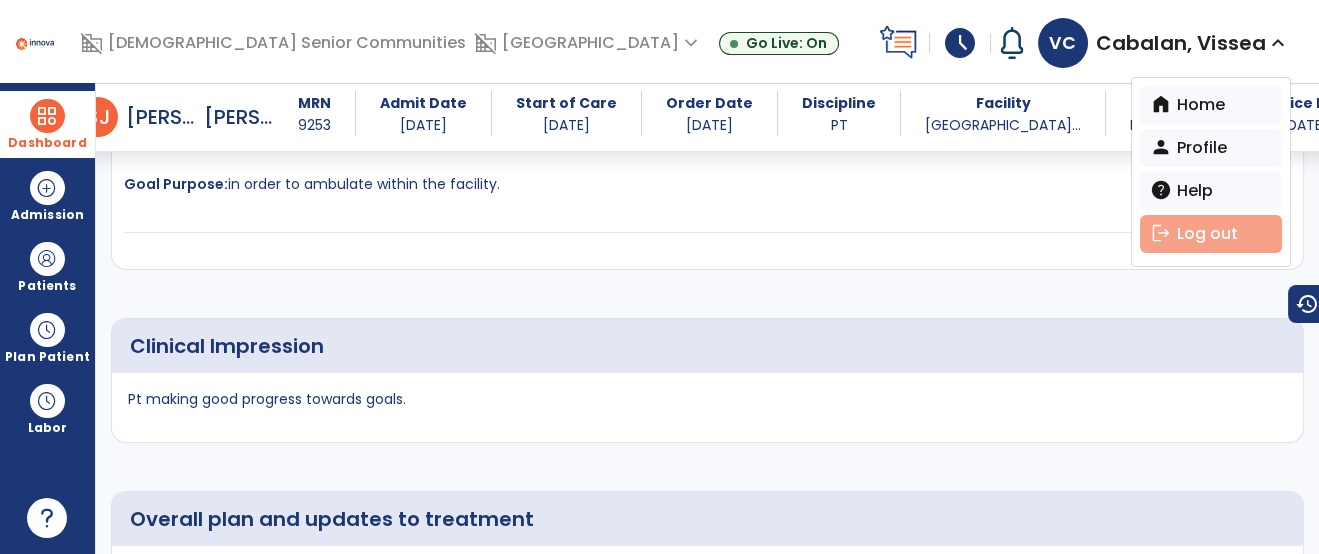 click on "logout   Log out" at bounding box center (1211, 234) 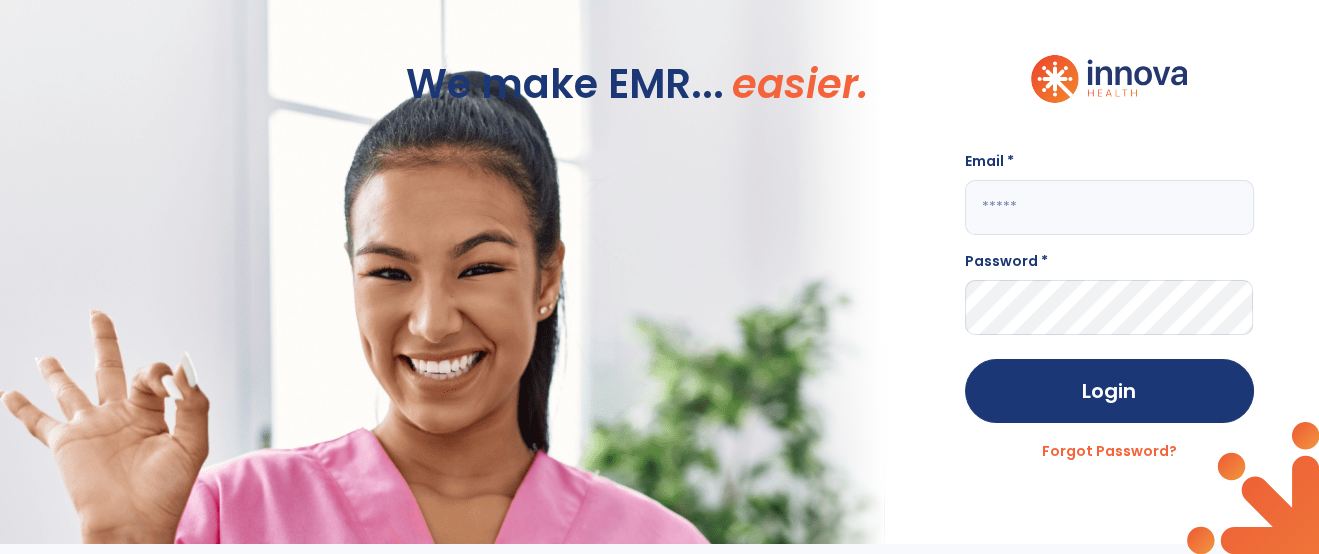 scroll, scrollTop: 0, scrollLeft: 0, axis: both 